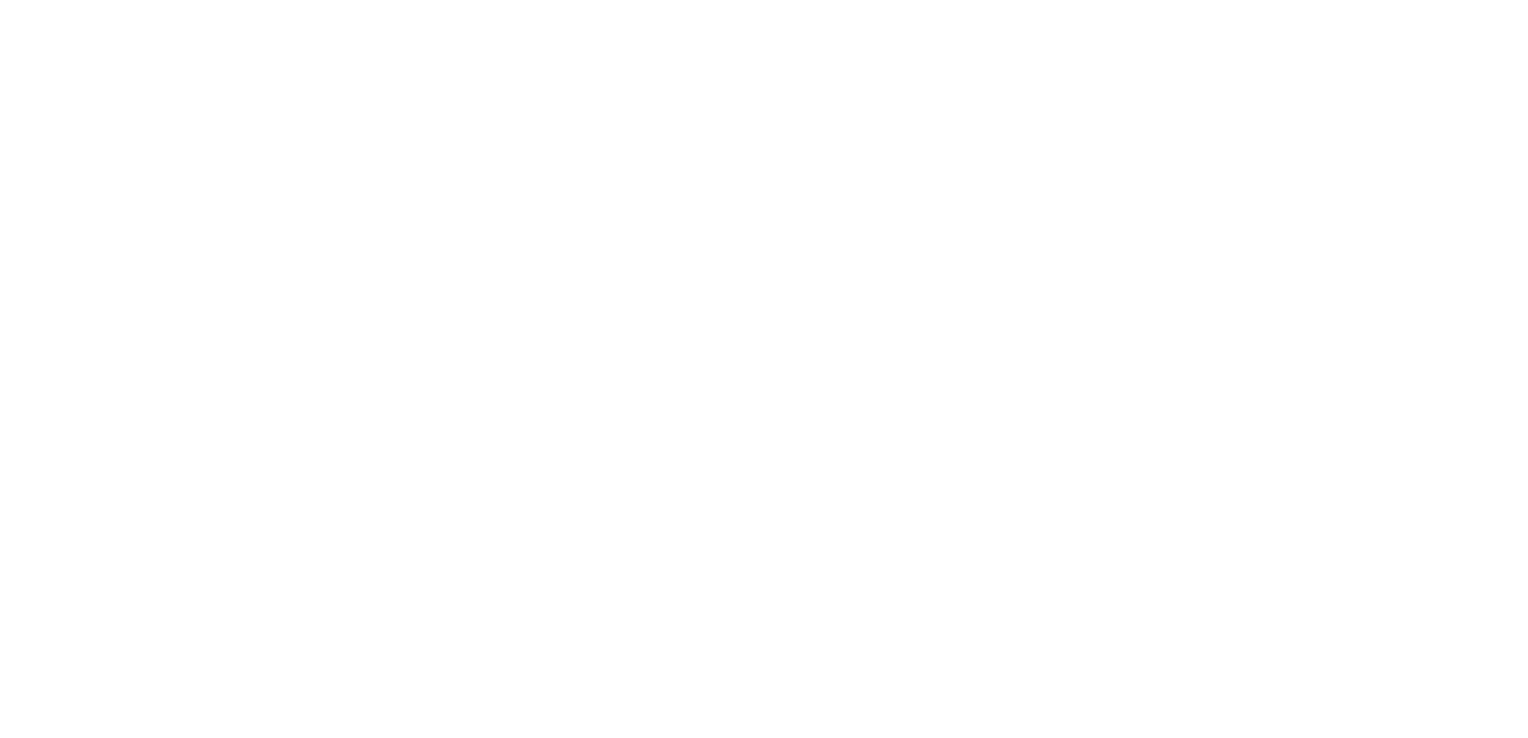scroll, scrollTop: 0, scrollLeft: 0, axis: both 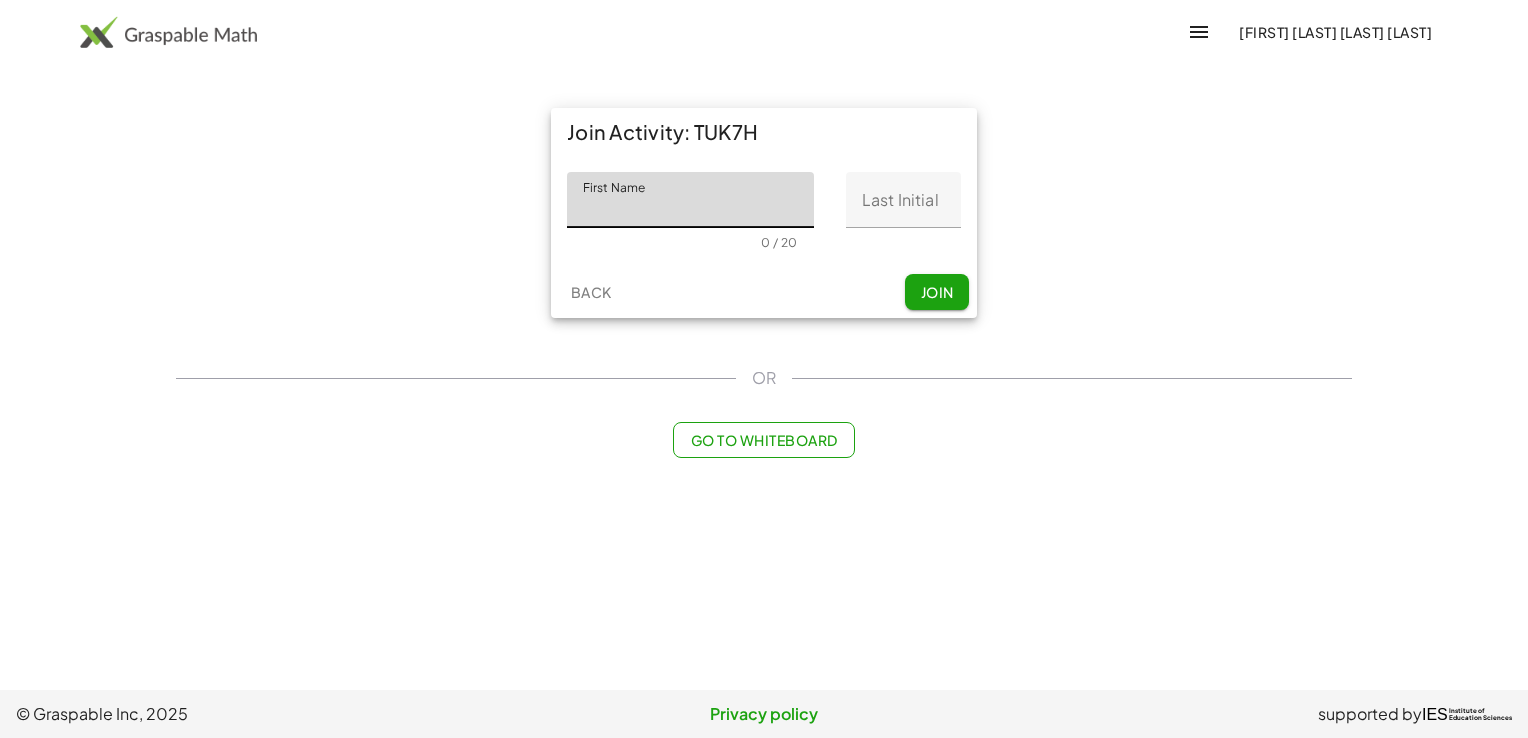 click on "First Name" 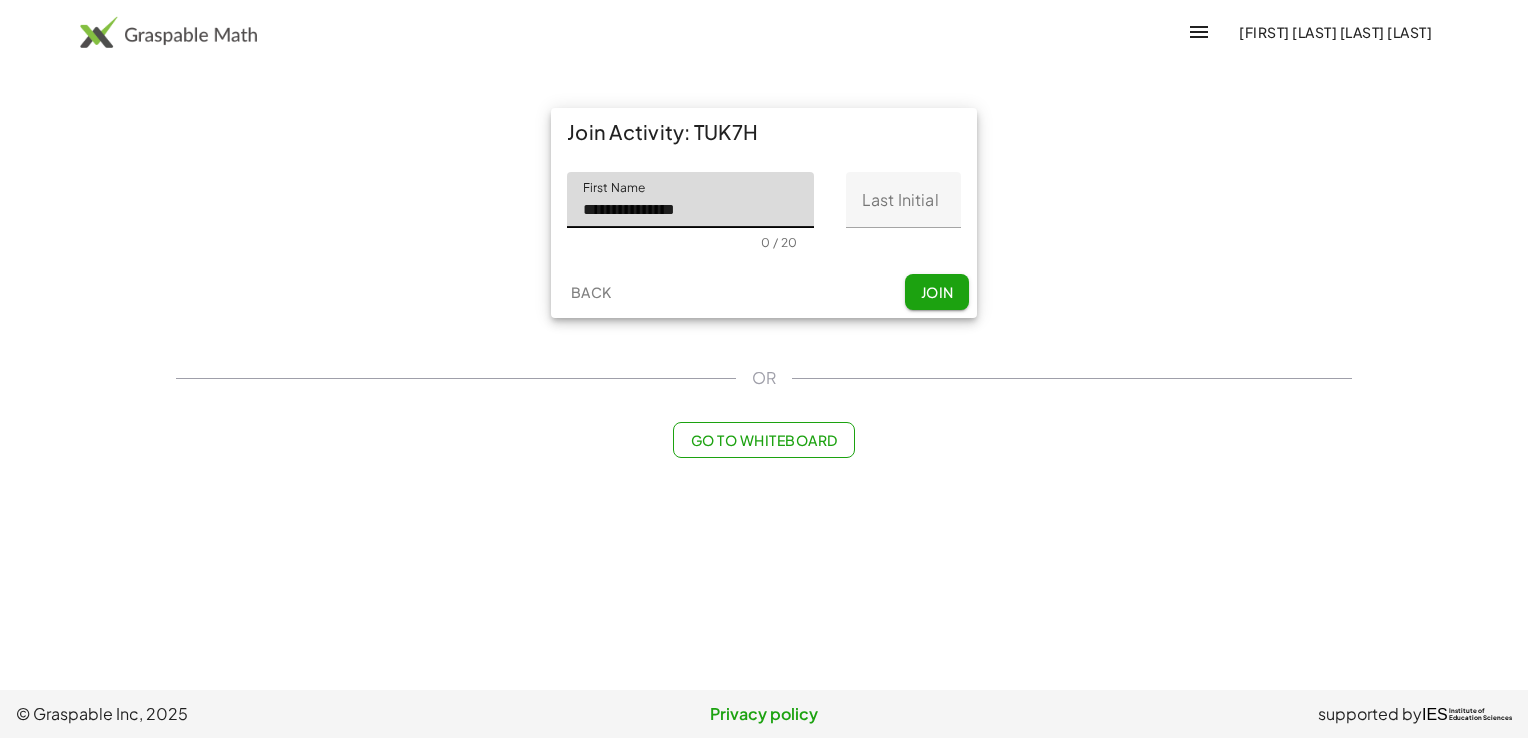 type on "*" 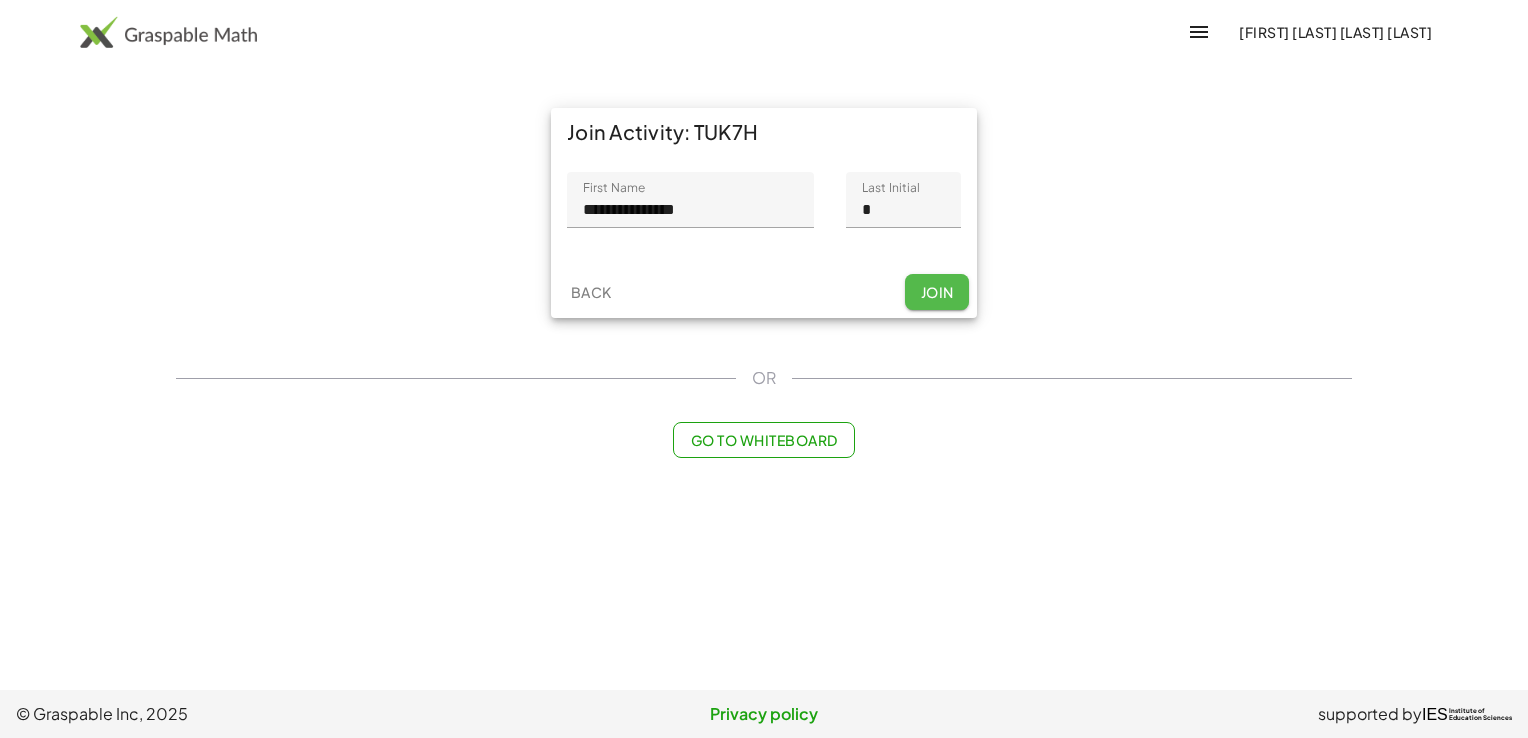 click on "Join" 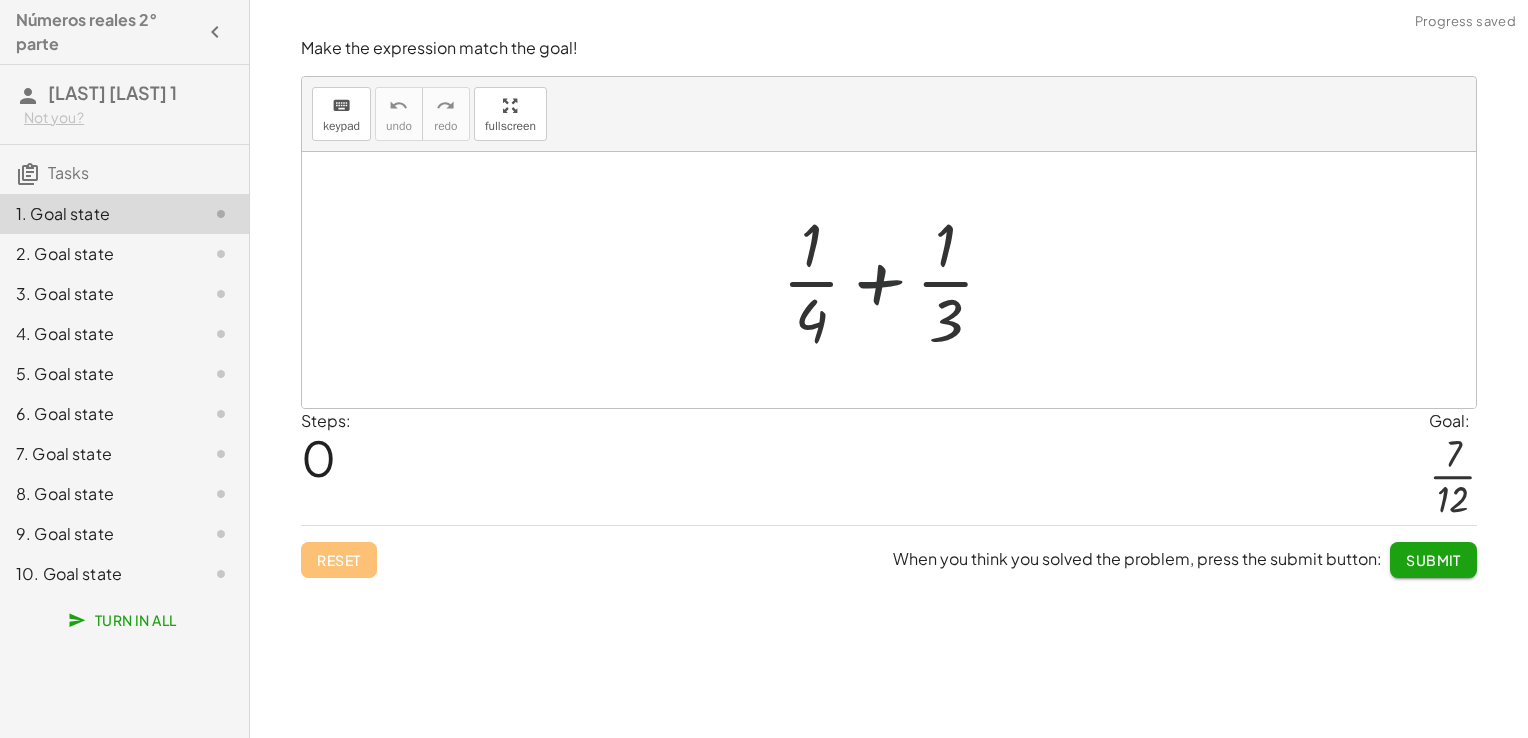 click at bounding box center [896, 280] 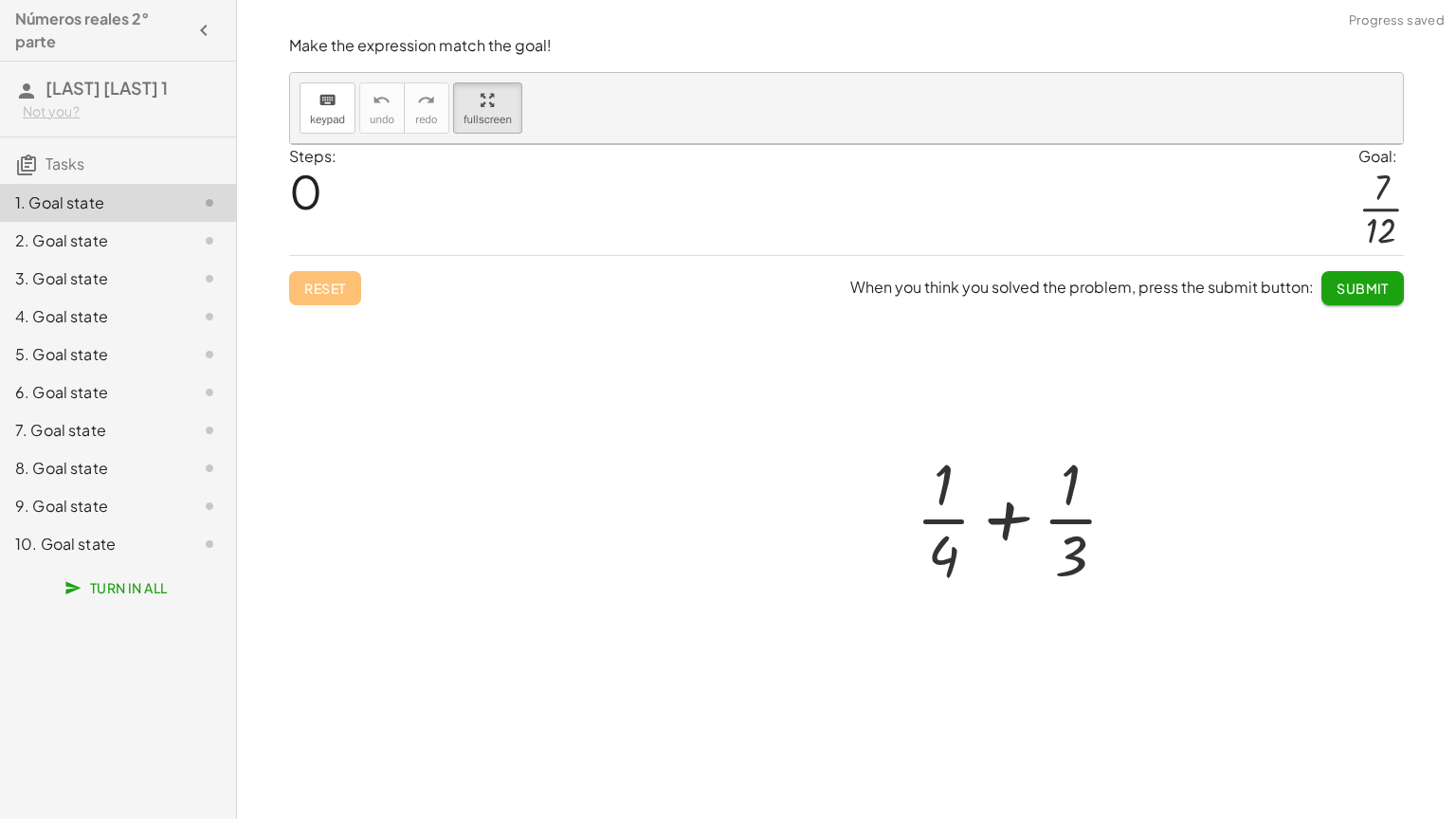 drag, startPoint x: 502, startPoint y: 111, endPoint x: 506, endPoint y: 181, distance: 70.11419 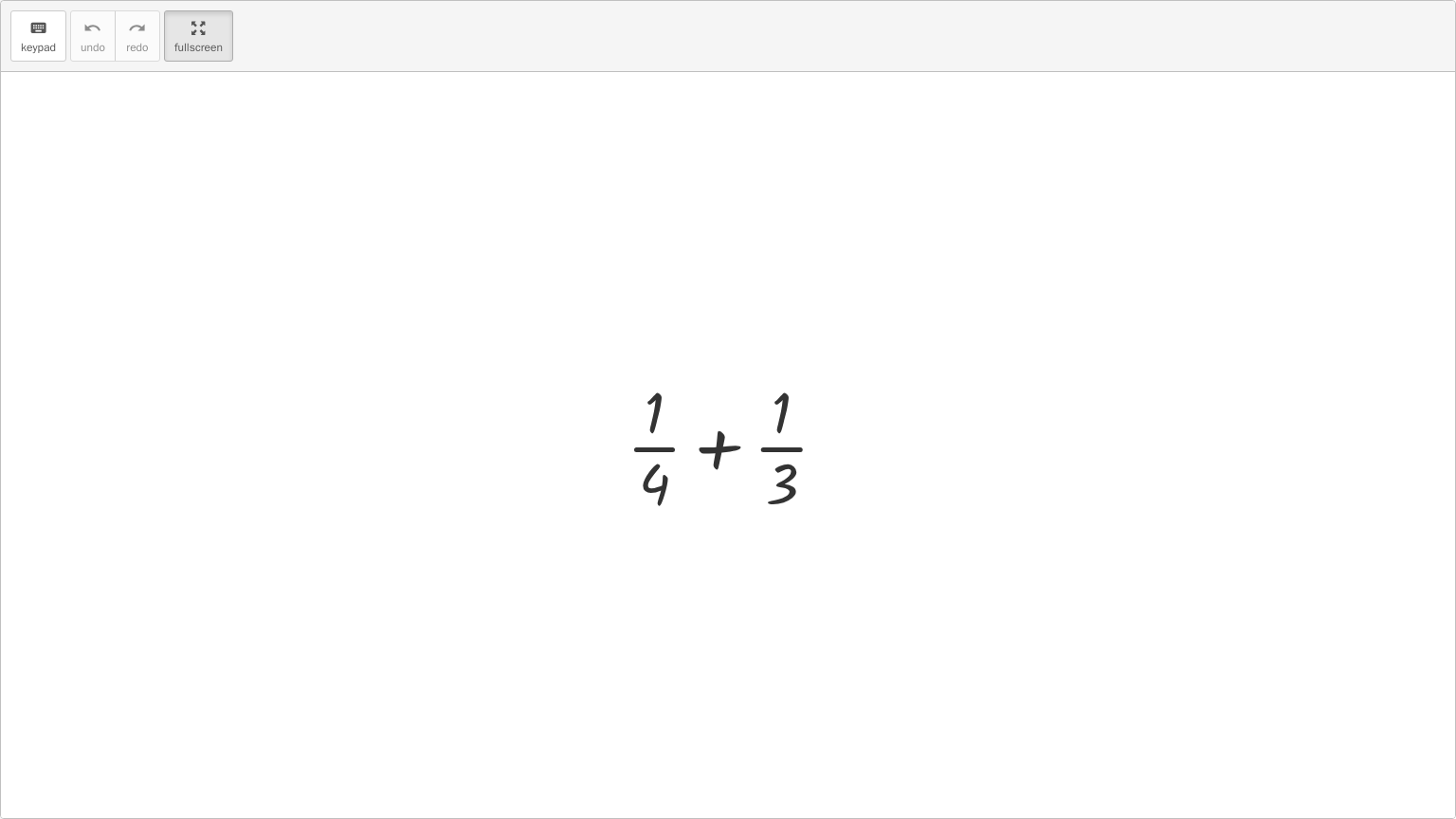 click on "keyboard keypad undo undo redo redo fullscreen + · 1 · 4 + · 1 · 3 ×" at bounding box center [728, 410] 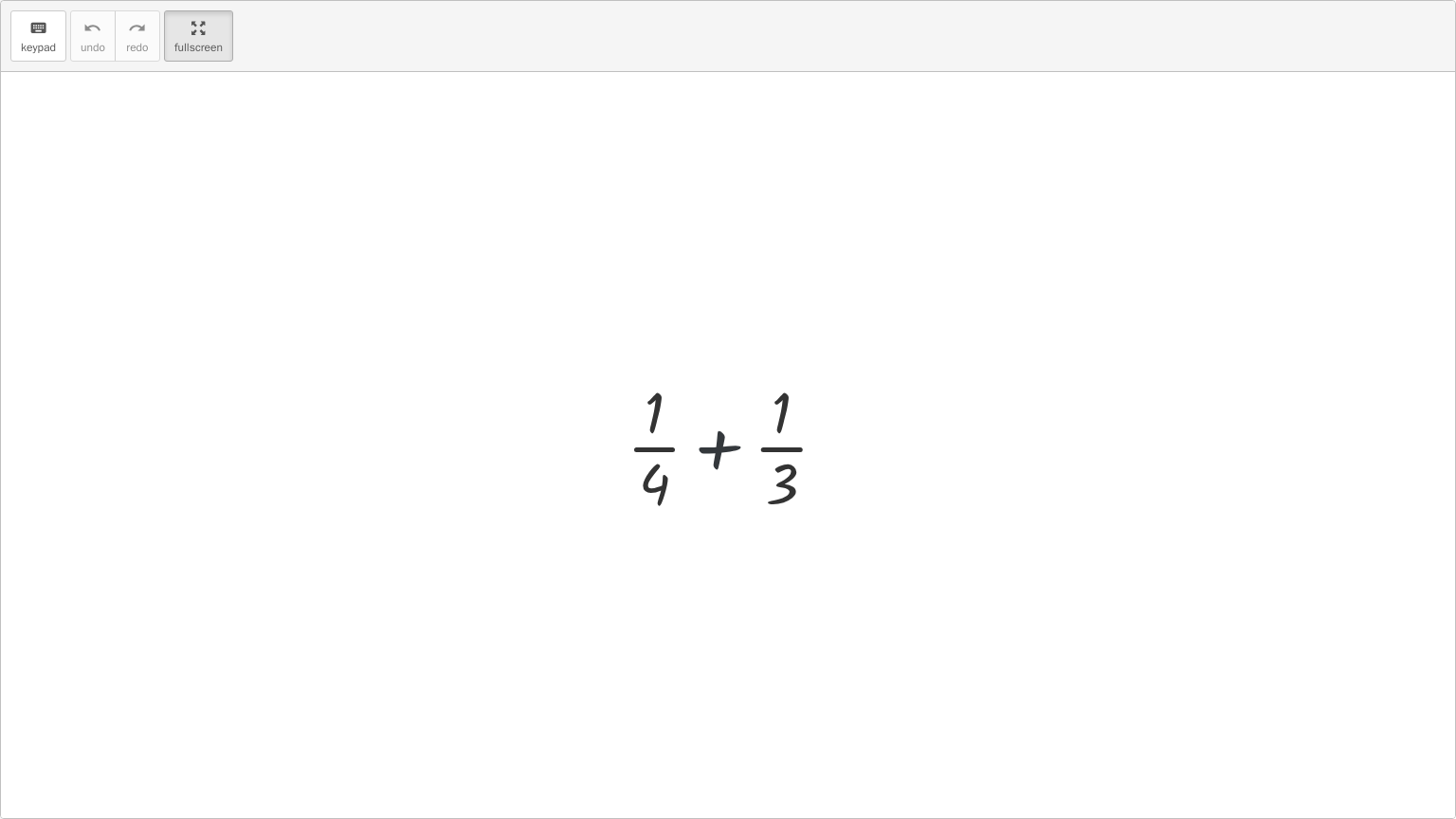 click at bounding box center [735, 446] 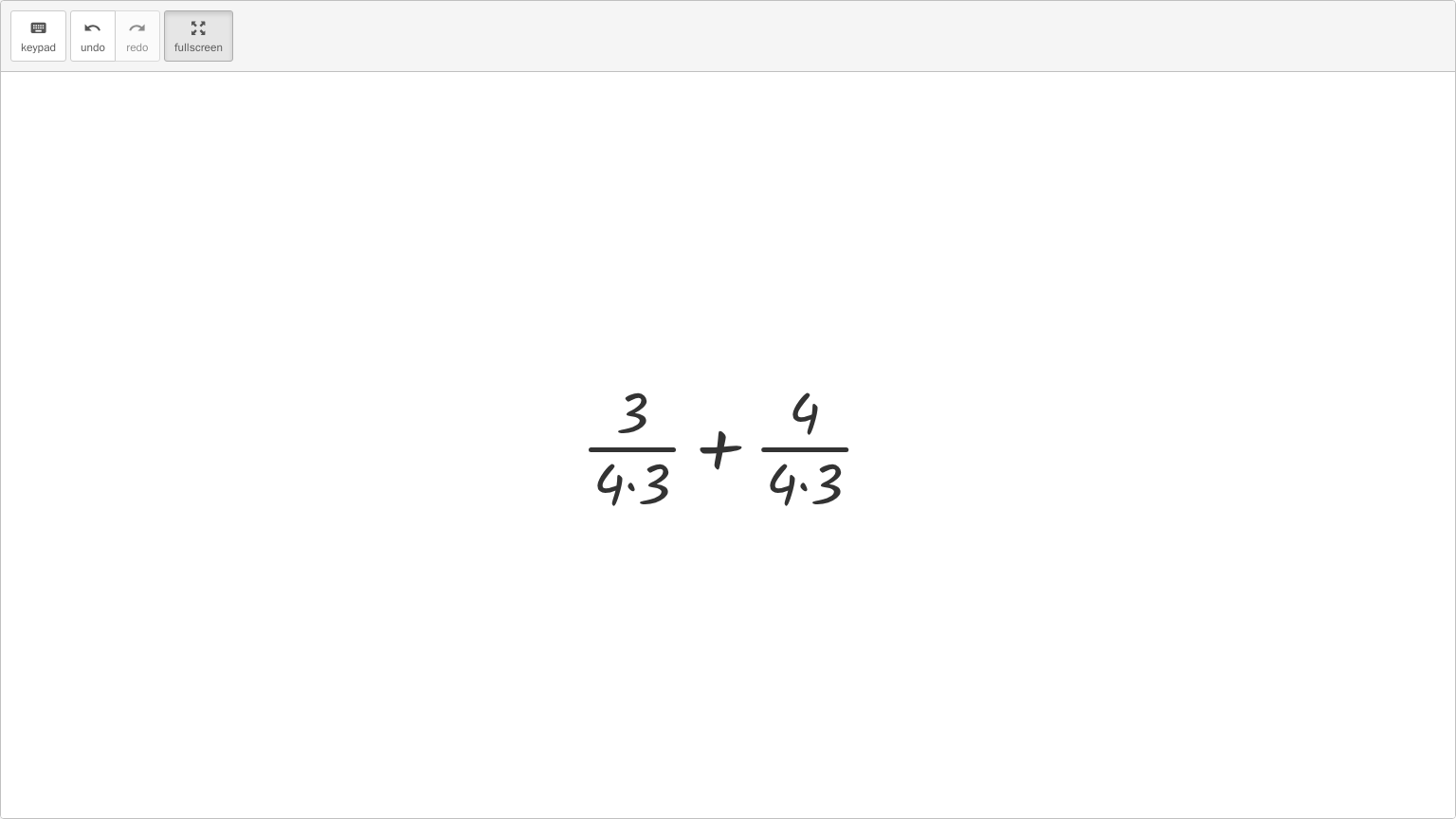 click at bounding box center (735, 446) 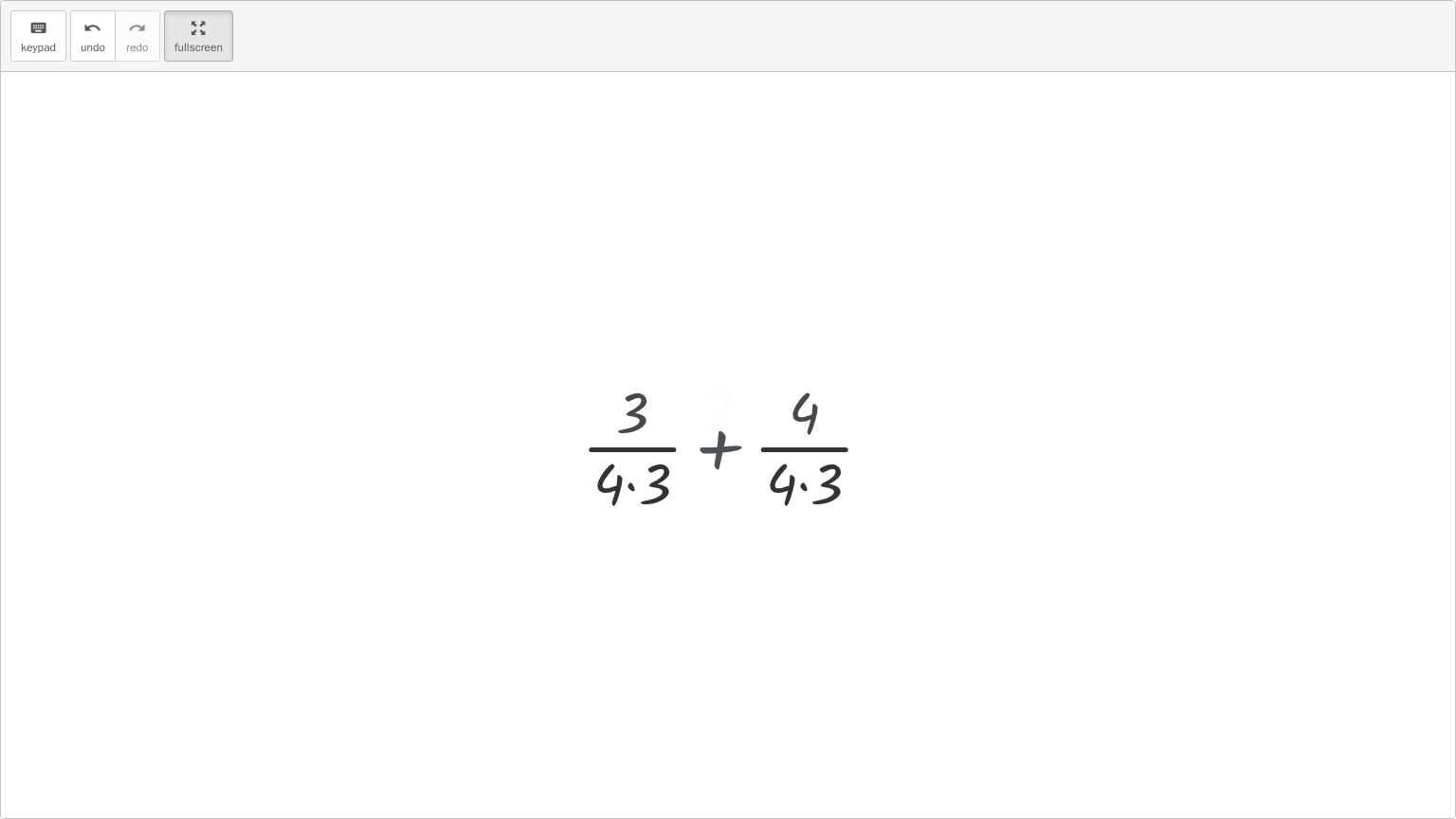 click at bounding box center (735, 446) 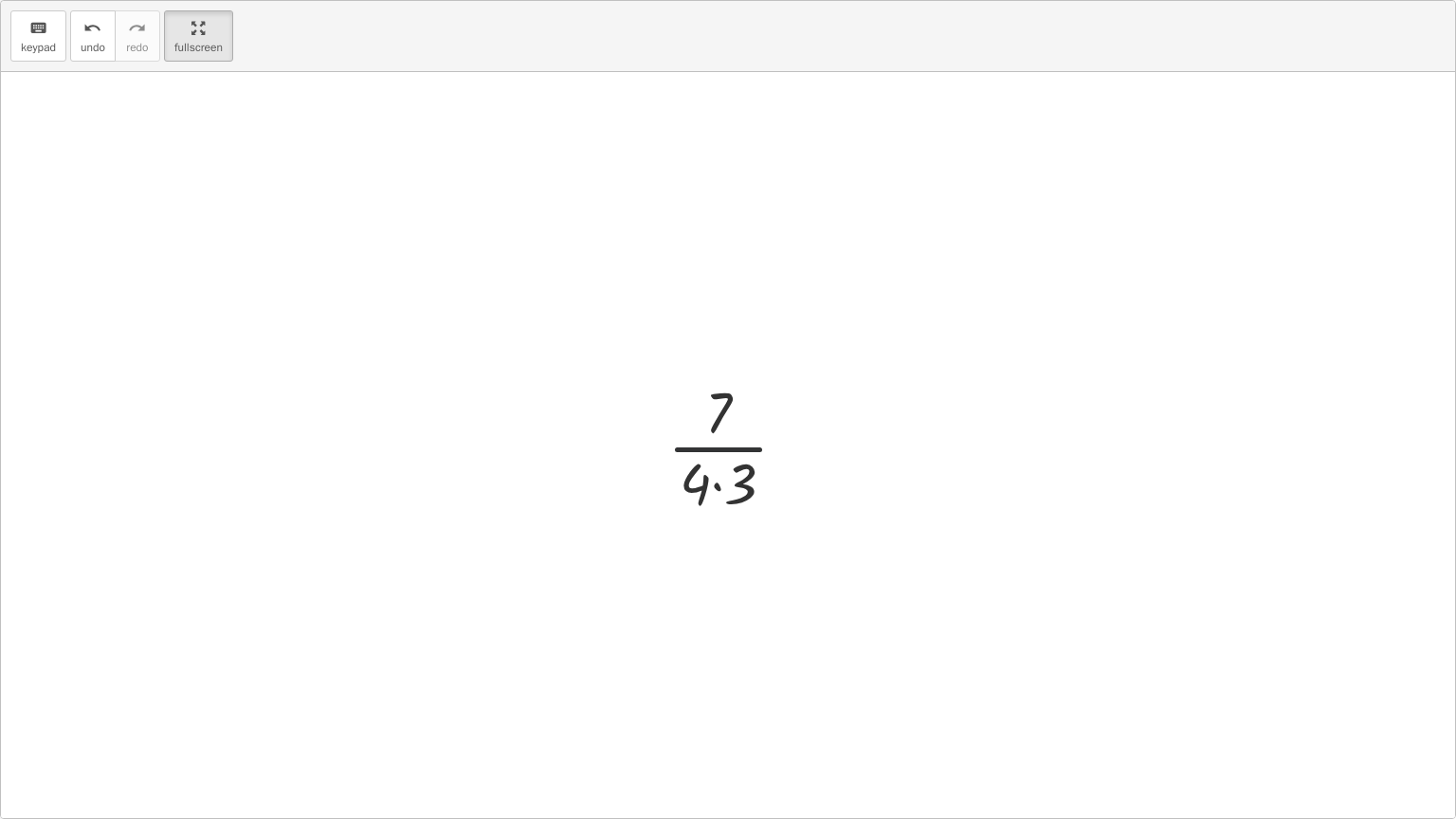 click at bounding box center [735, 446] 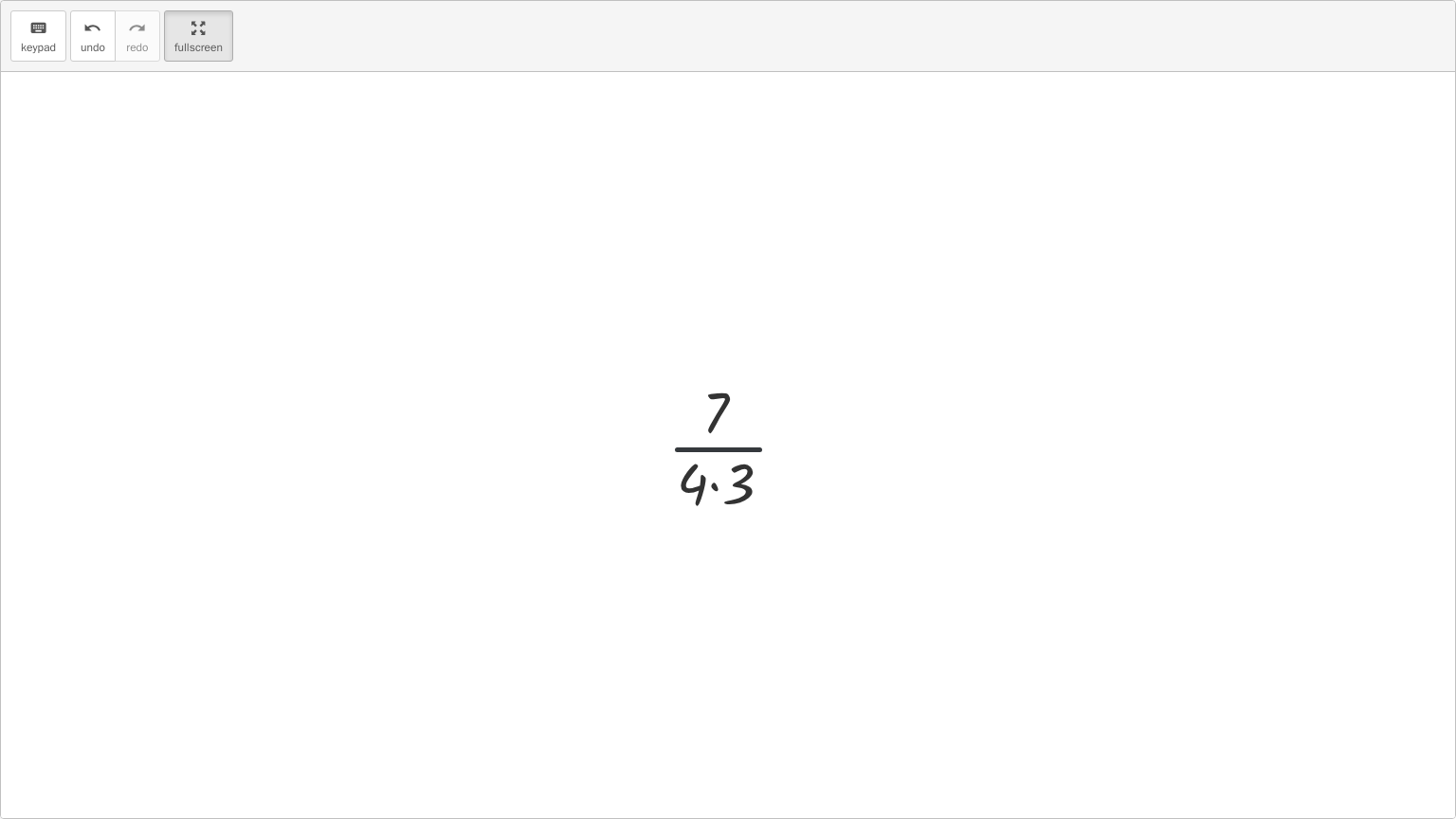 click at bounding box center (735, 446) 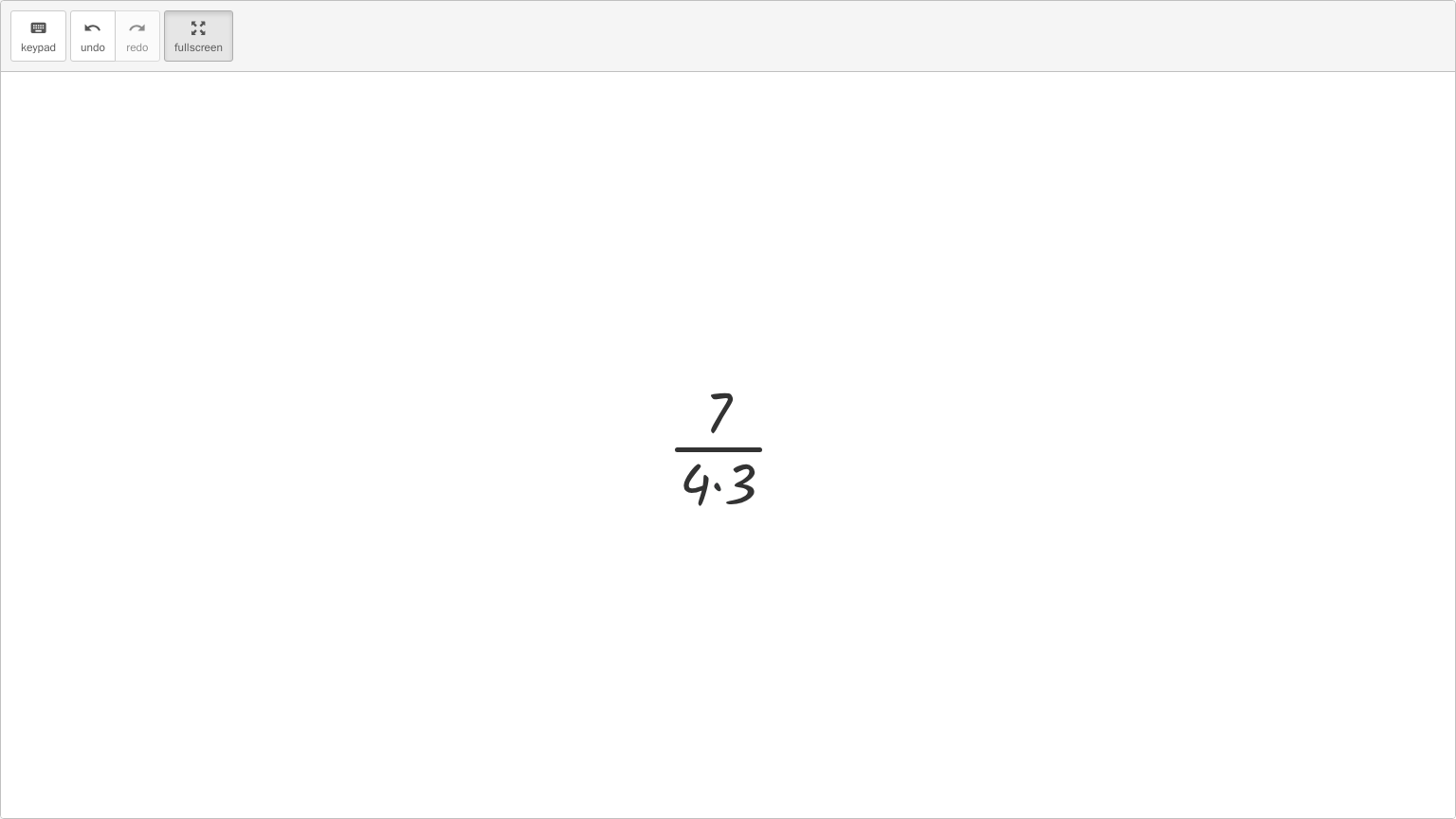 click at bounding box center [735, 446] 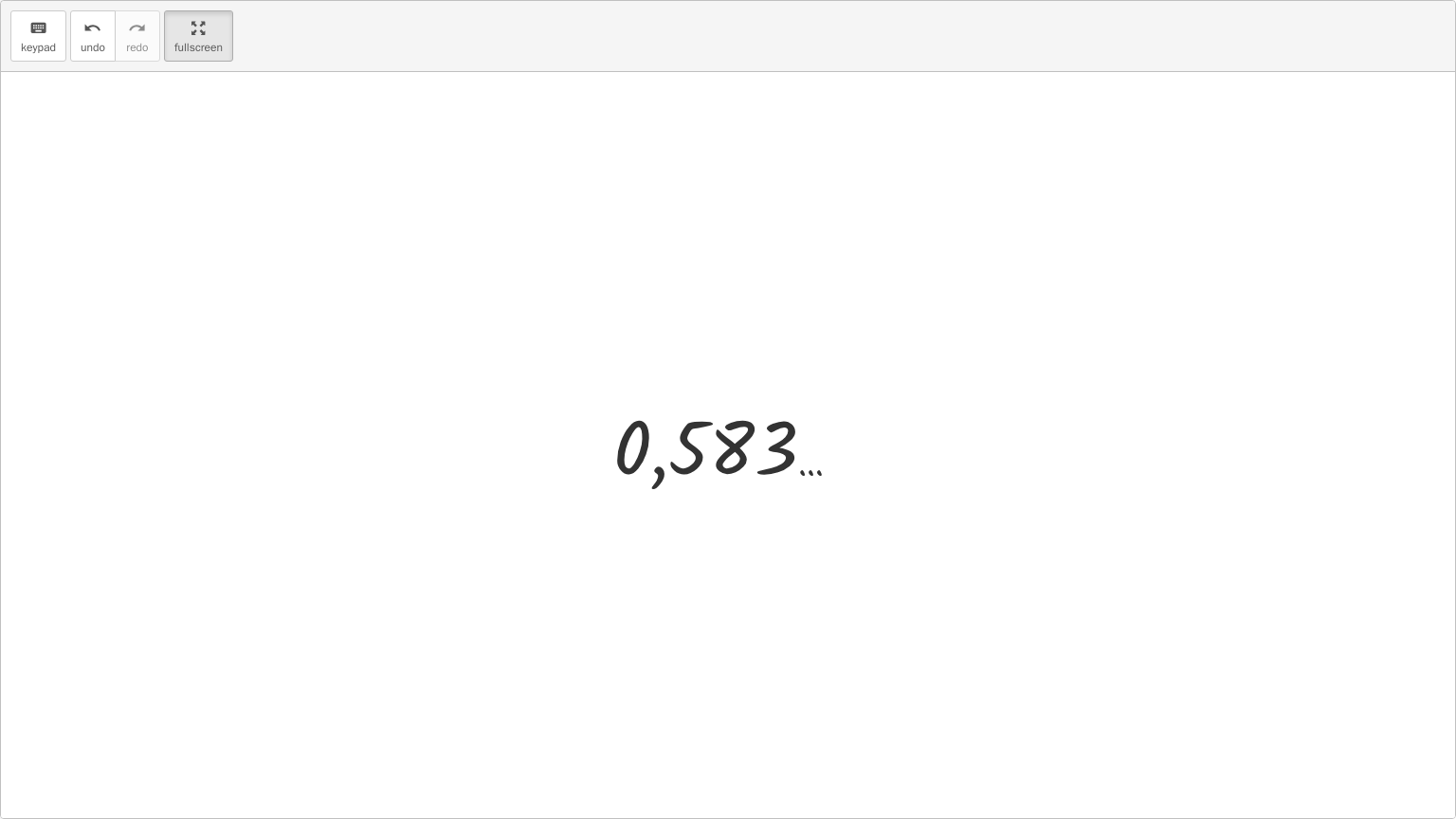 click at bounding box center (735, 446) 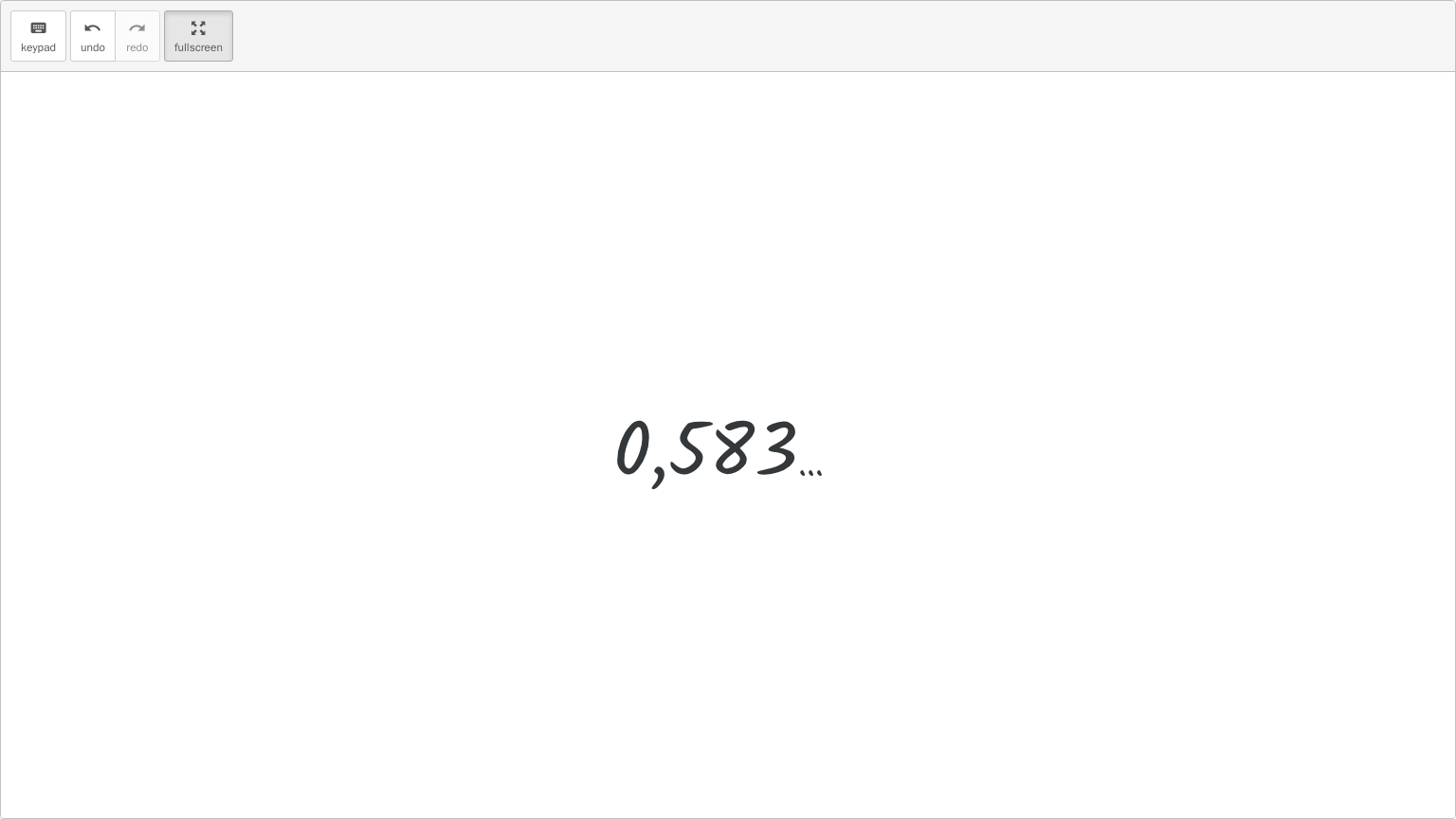 click at bounding box center [735, 446] 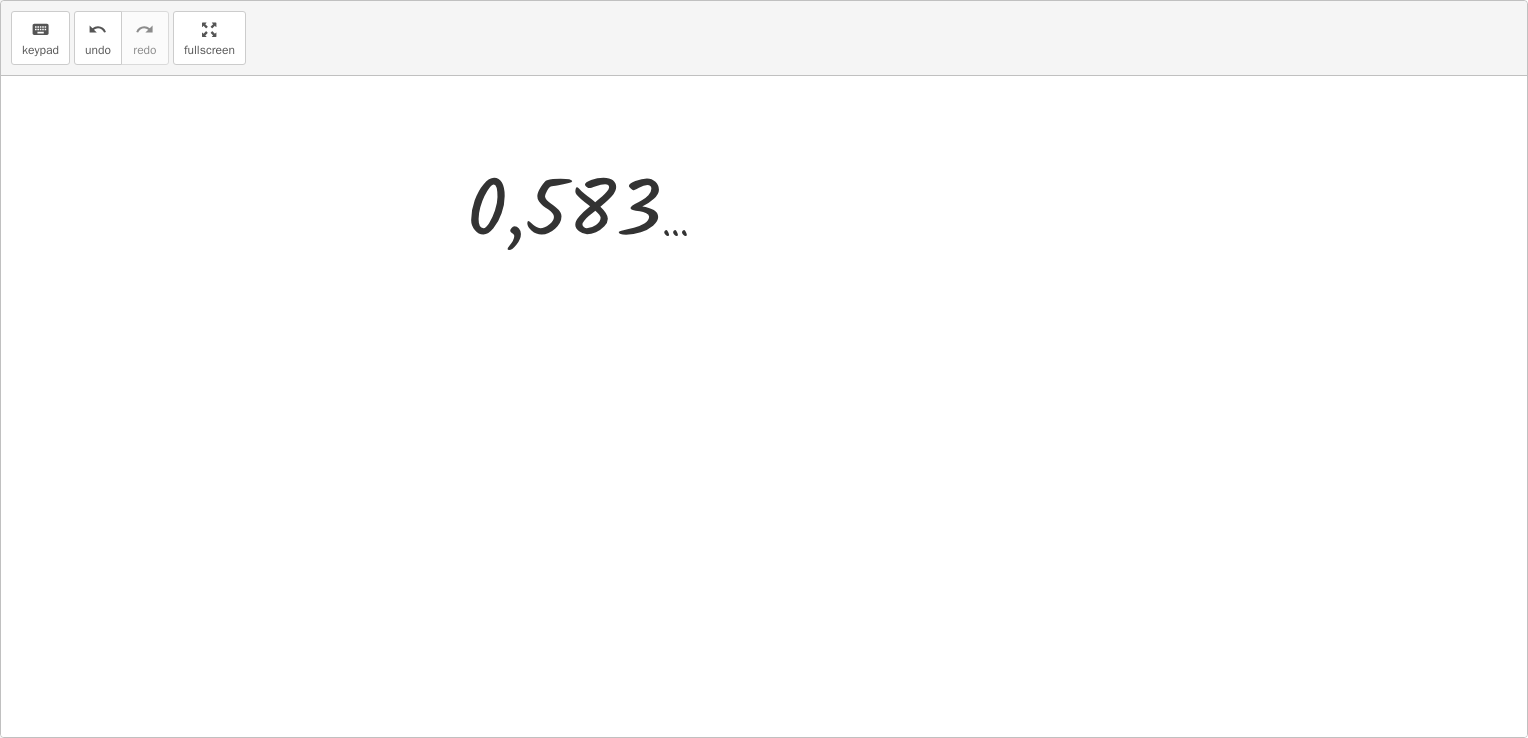 drag, startPoint x: 220, startPoint y: 34, endPoint x: 216, endPoint y: -40, distance: 74.10803 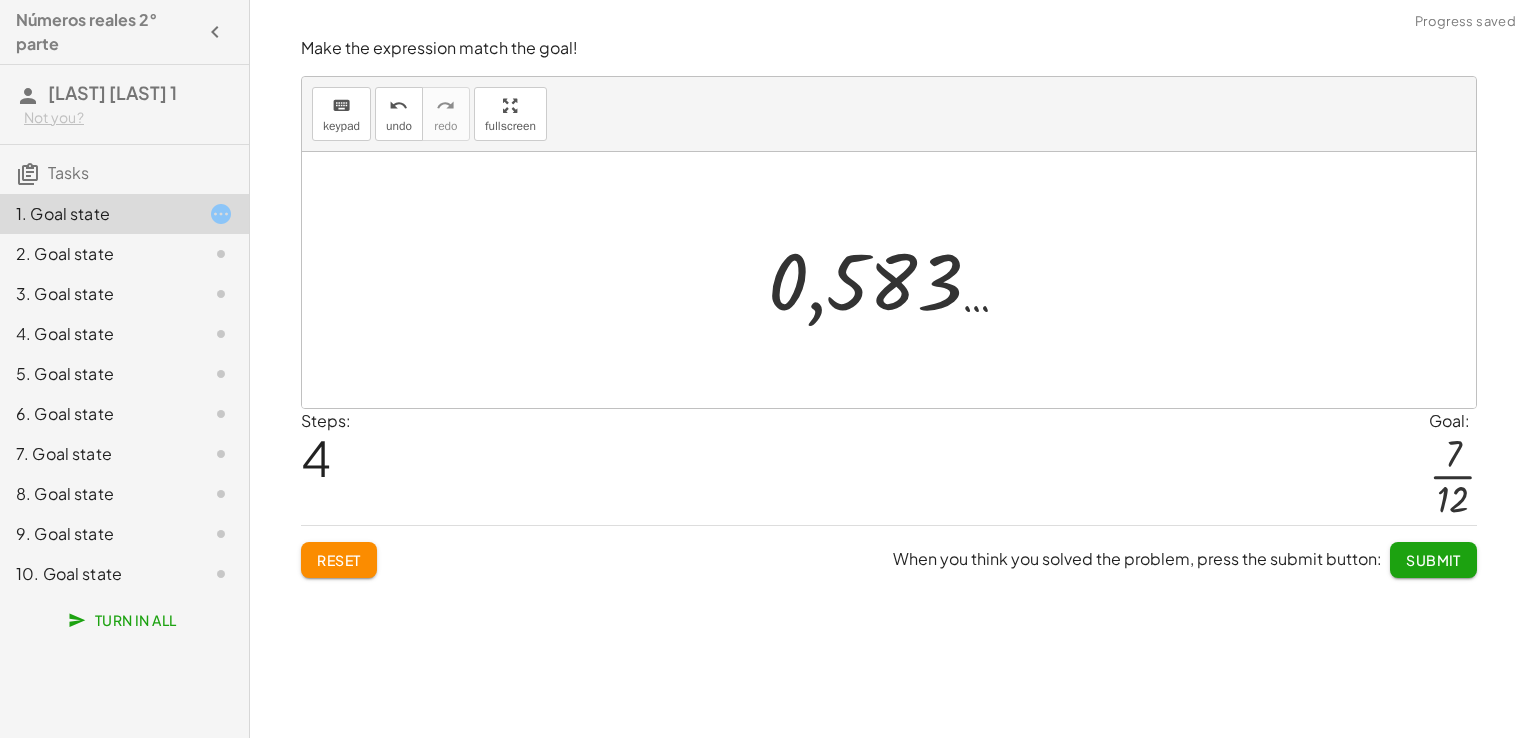 click on "Números reales 2° parte [FIRST] [LAST] 1 Not you? Tasks 1. Goal state 2. Goal state 3. Goal state 4. Goal state 5. Goal state 6. Goal state 7. Goal state 8. Goal state 9. Goal state 10. Goal state Turn In All Make the expression match the goal! keyboard keypad undo undo redo redo fullscreen + · 1 · 4 + · 1 · 3 + · 3 · 4 · 3 + · 4 · 4 · 3 · 7 · 4 · 3 · 7 · 12 0,583 … × Steps: 4 Goal: · 7 · 12 Reset When you think you solved the problem, press the submit button: Submit Simplify. keyboard keypad undo undo redo redo fullscreen × Steps: 0 Reset When you think you solved the problem, press the submit button: Continue Make the expression match the goal! keyboard keypad undo undo redo redo fullscreen × Steps: 0 Goal: · 2 · 45 Reset When you think you solved the problem, press the submit button: Continue Simplify. keyboard keypad undo undo redo redo fullscreen × Steps: 0 Reset When you think you solved the problem, press the submit button: Continue keyboard" at bounding box center [764, 369] 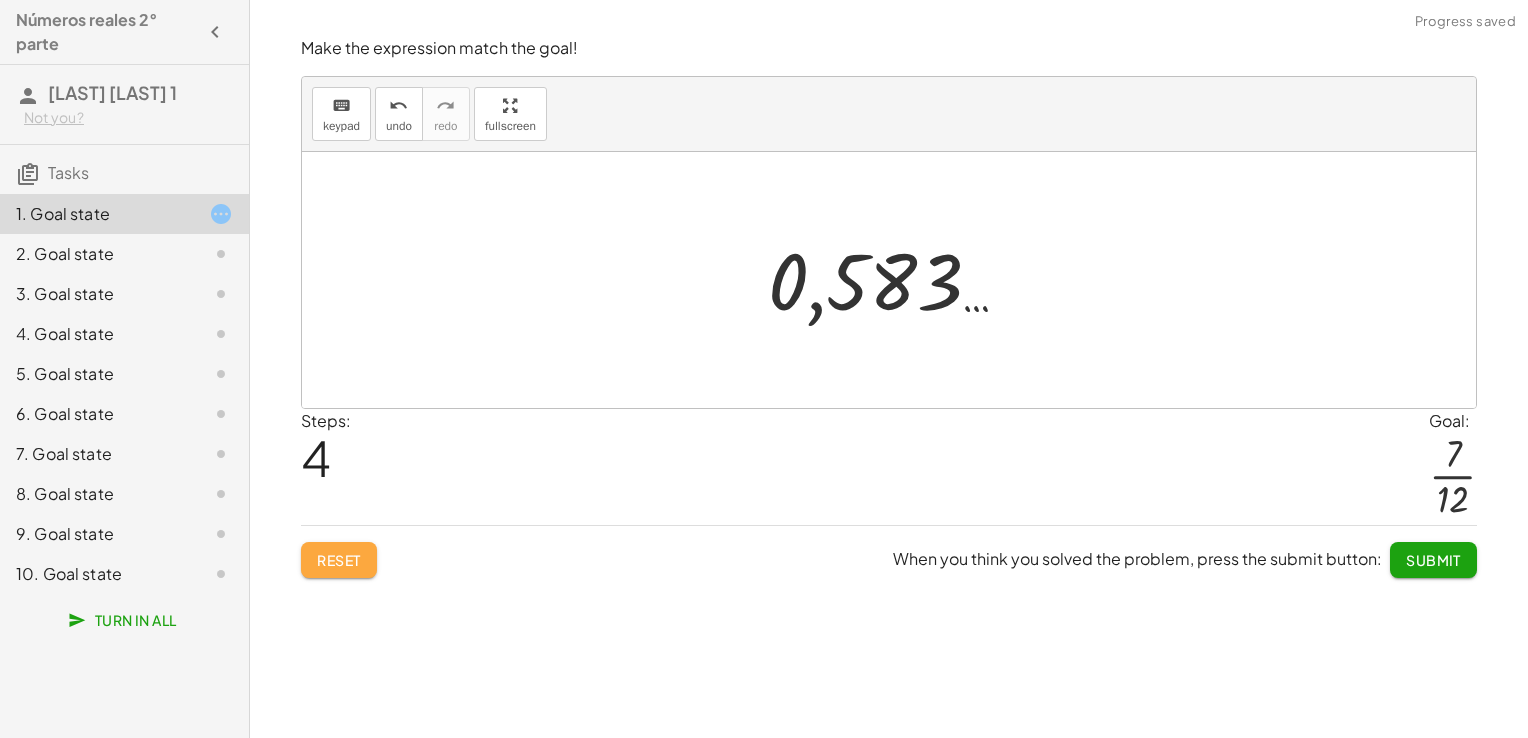 click on "Reset" 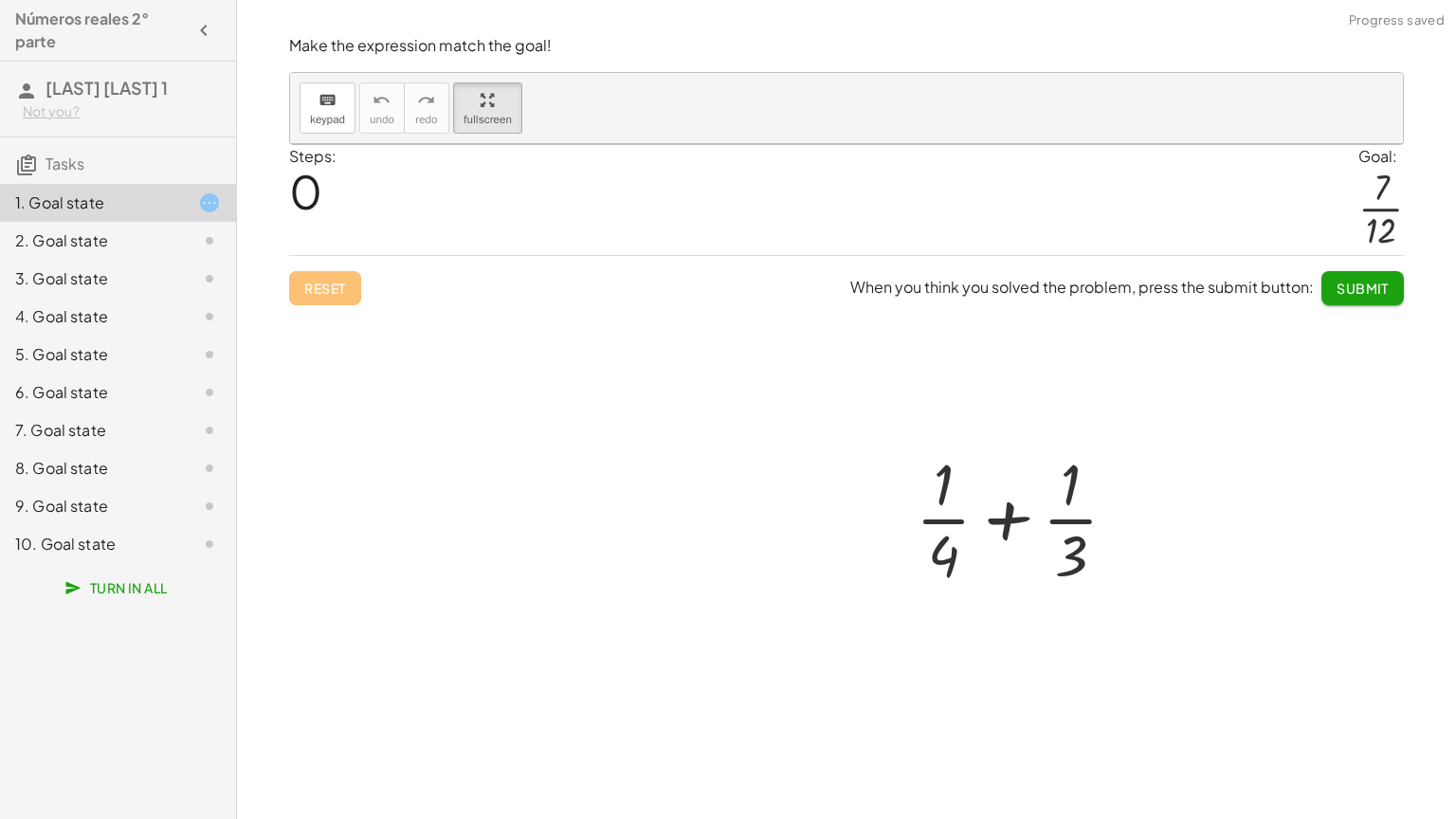 drag, startPoint x: 479, startPoint y: 123, endPoint x: 482, endPoint y: 193, distance: 70.06426 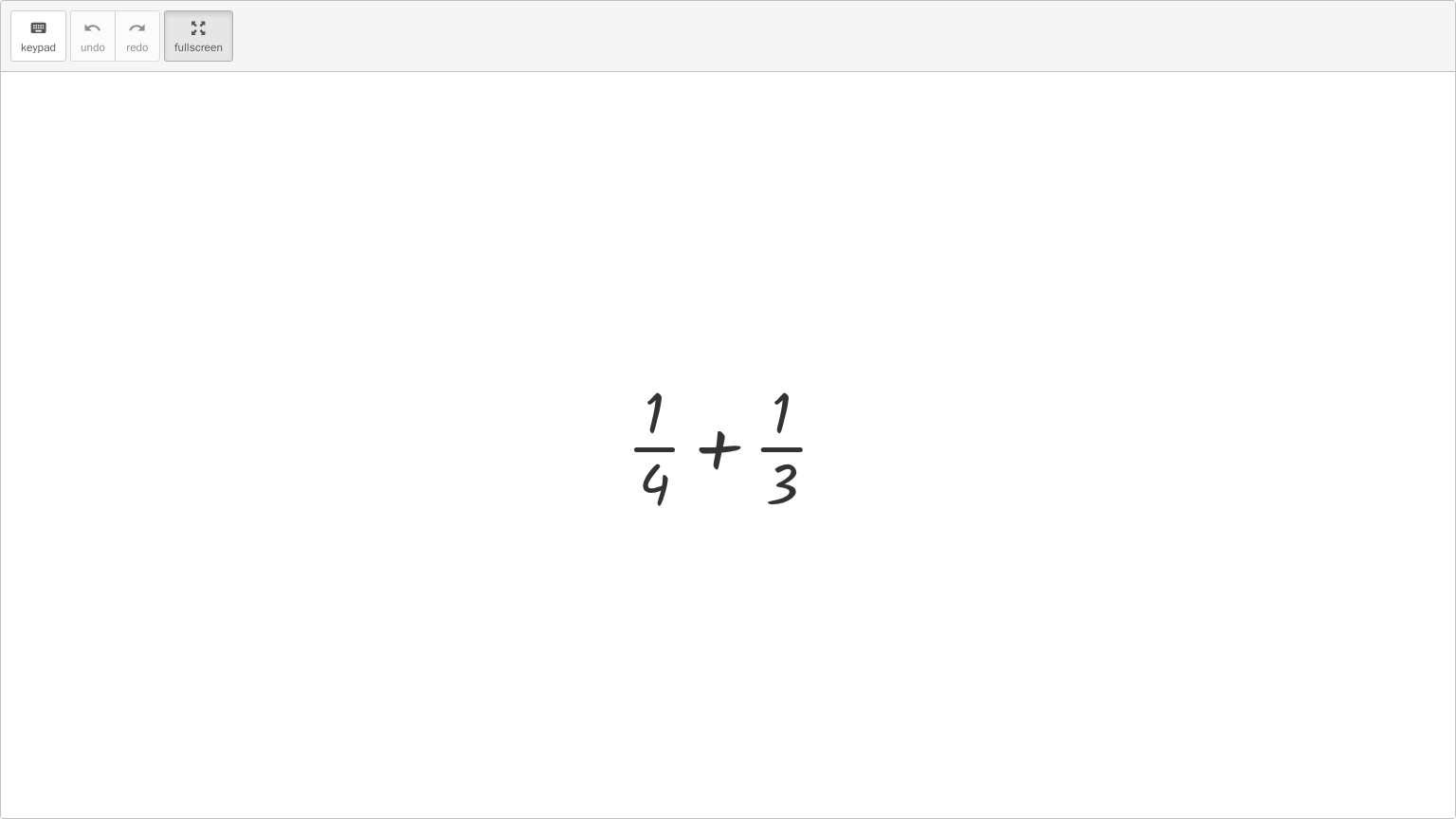 click on "keyboard keypad undo undo redo redo fullscreen + · 1 · 4 + · 1 · 3 ×" at bounding box center [728, 410] 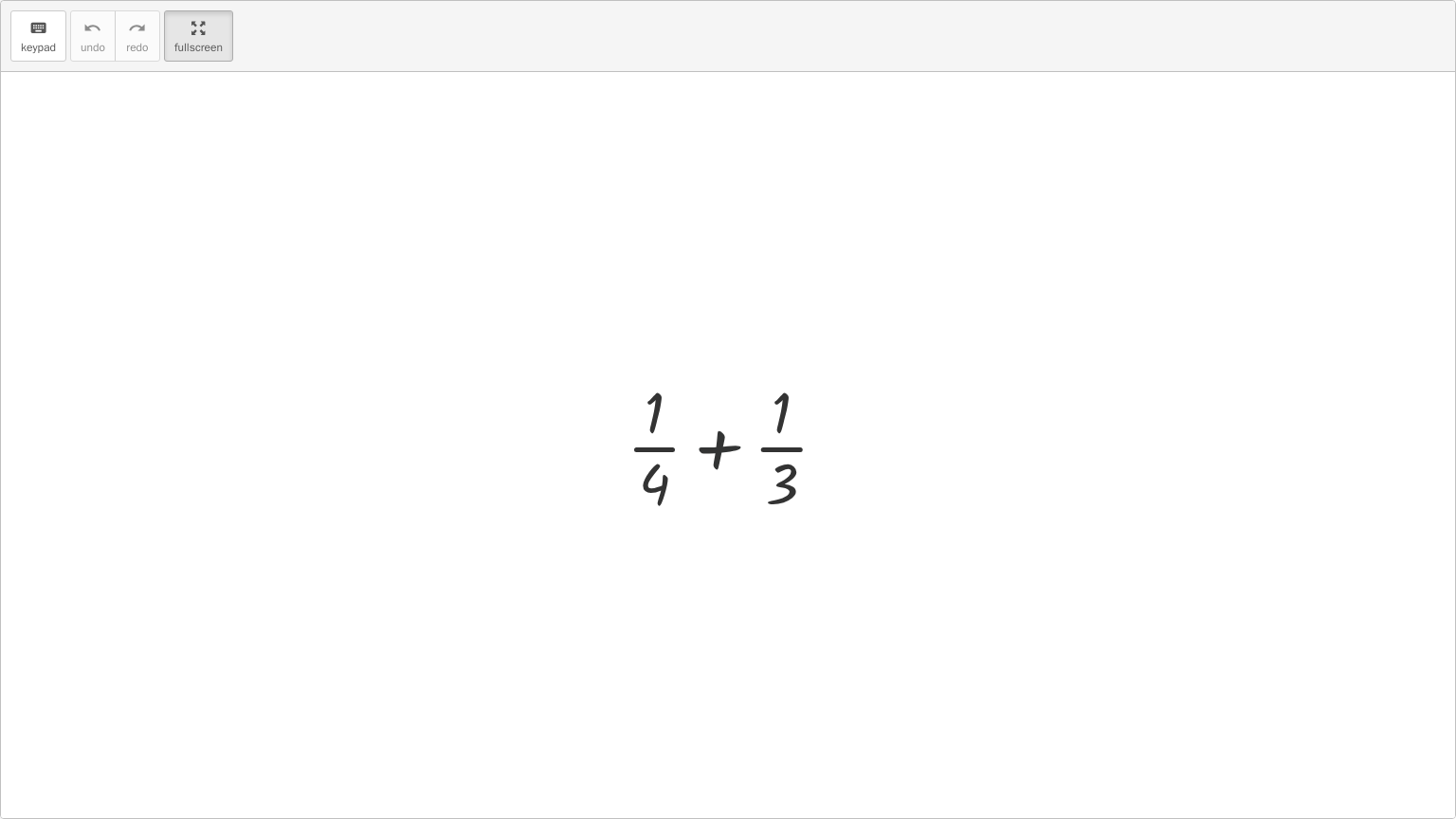click at bounding box center (735, 446) 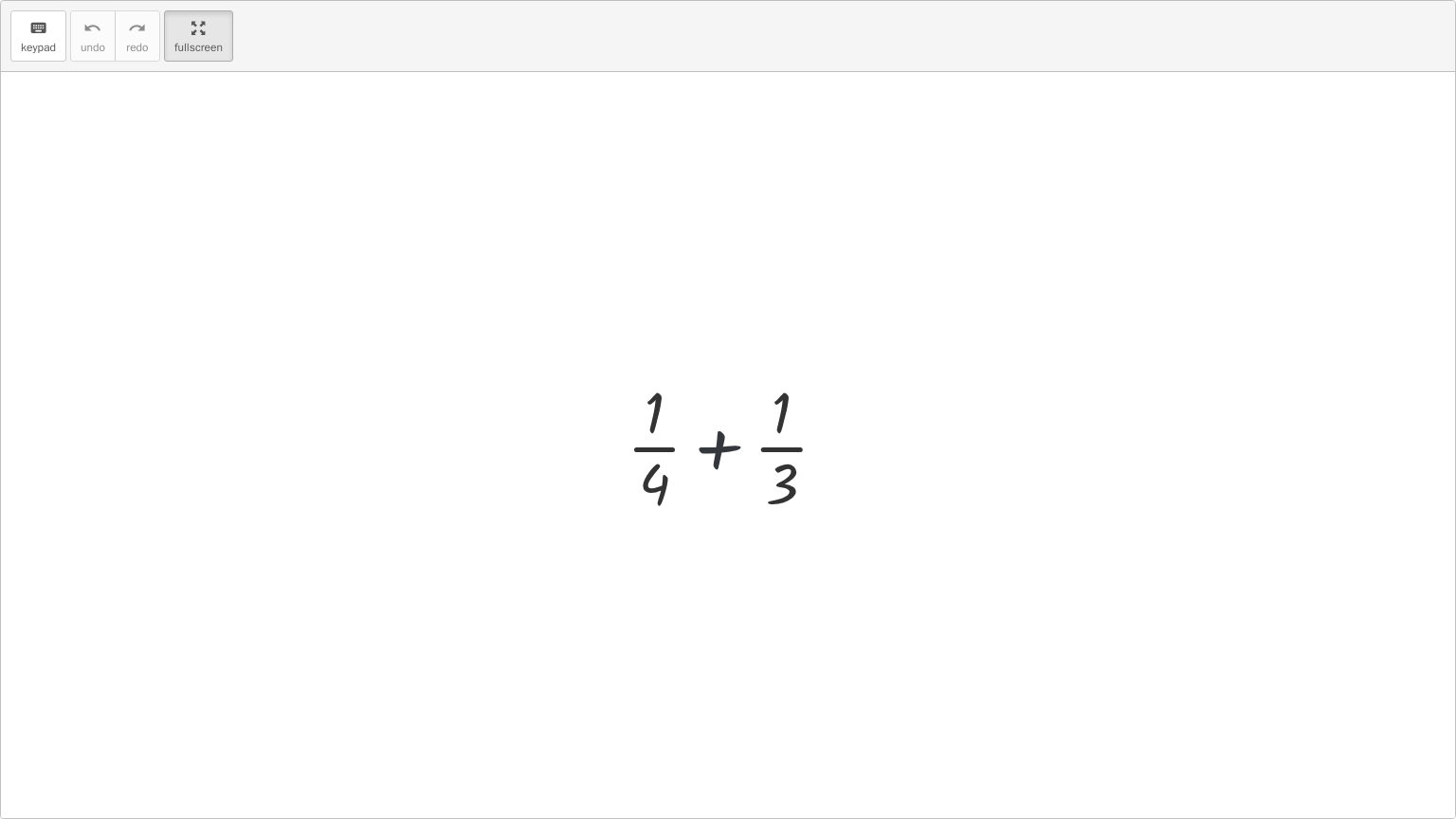 click at bounding box center [735, 446] 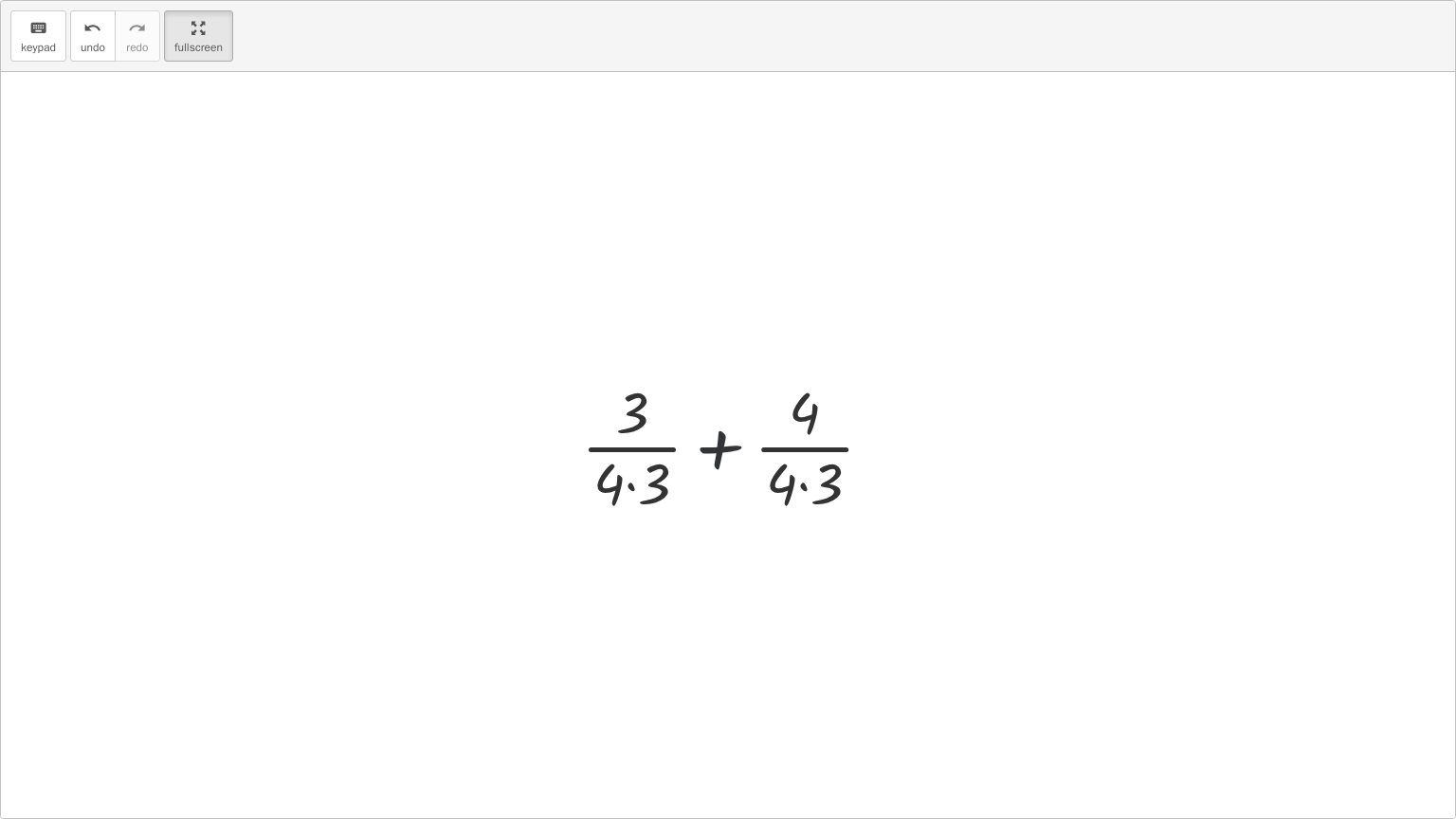 click at bounding box center (735, 446) 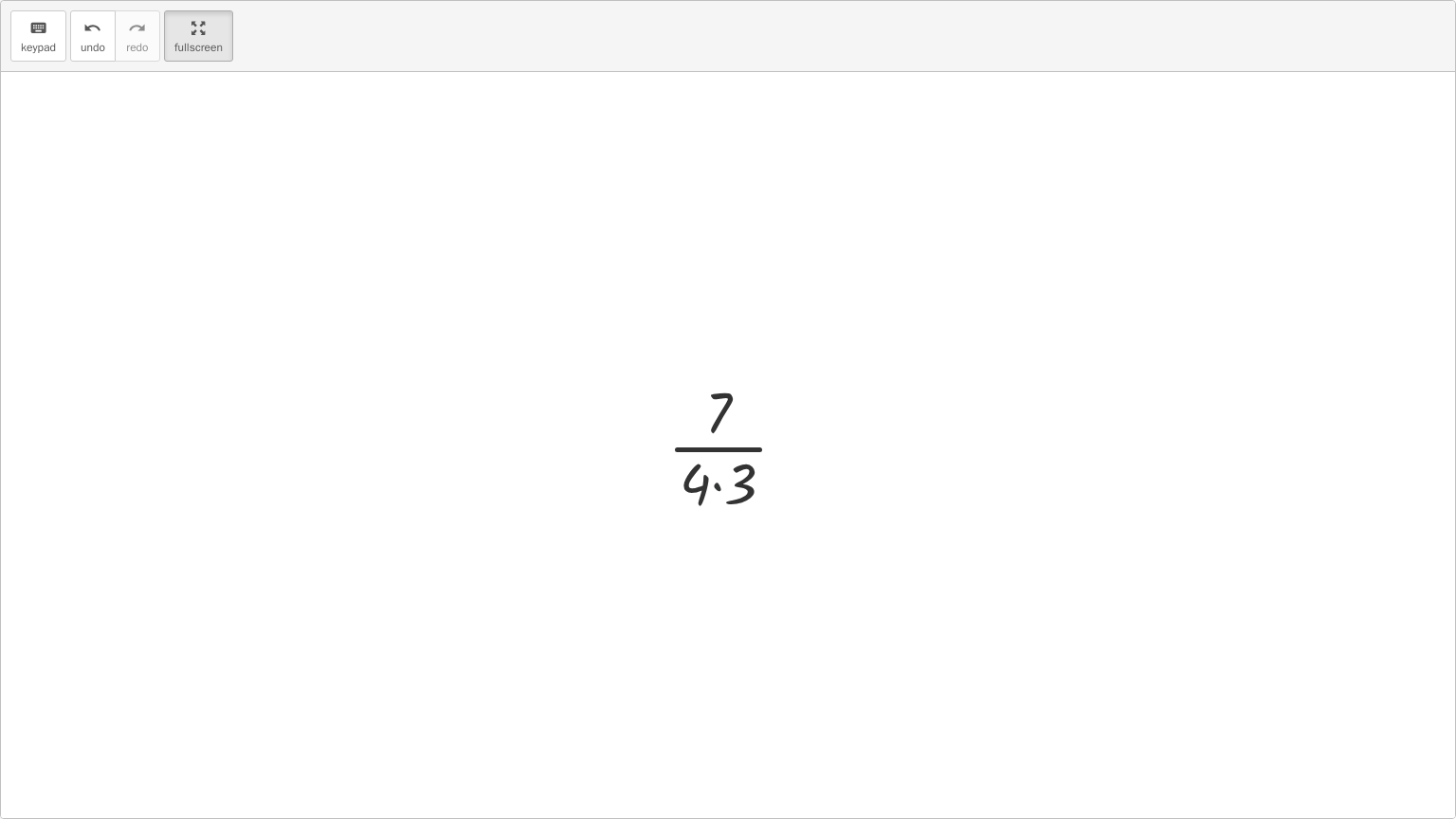 click at bounding box center [735, 446] 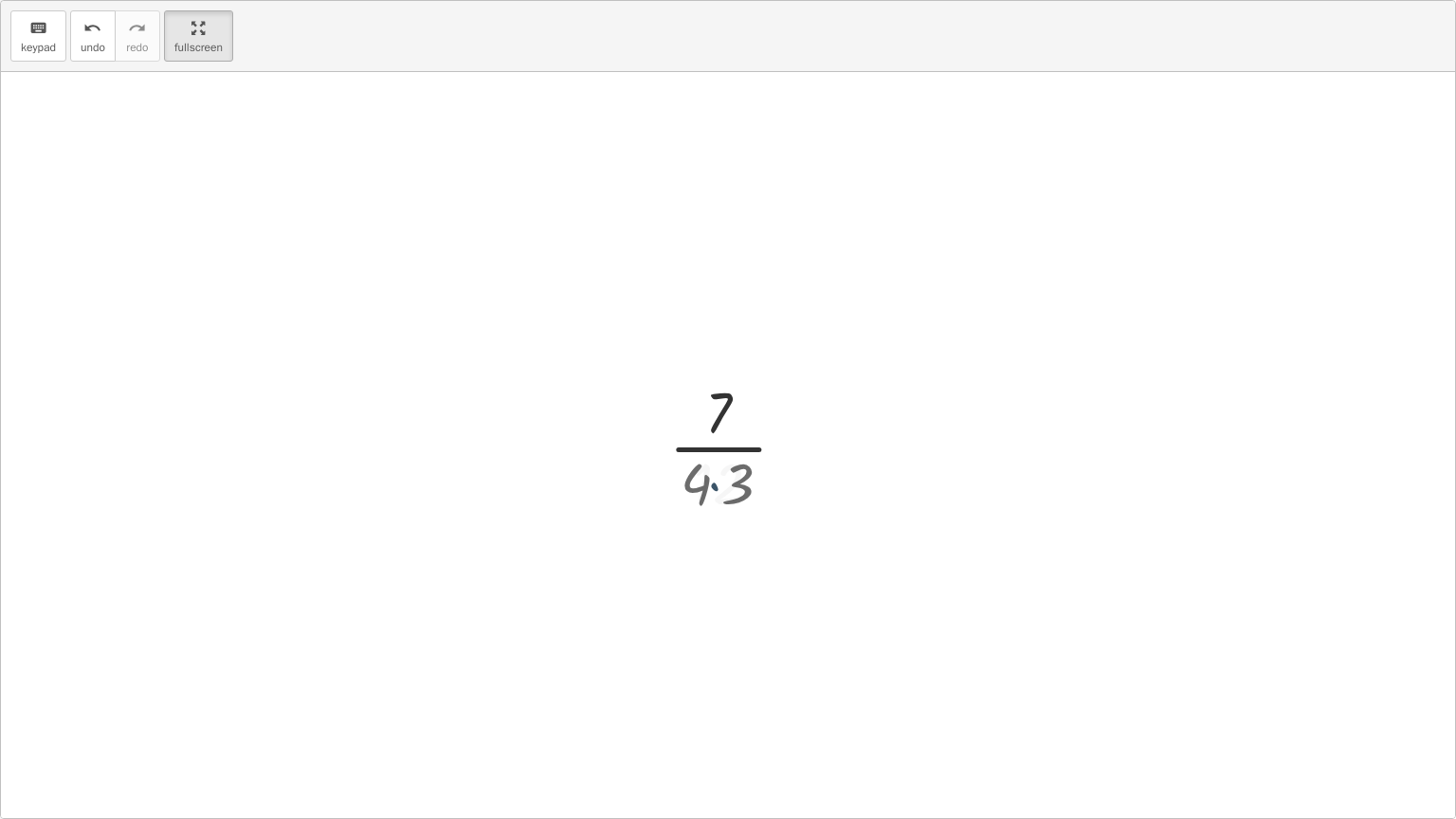 click at bounding box center (735, 446) 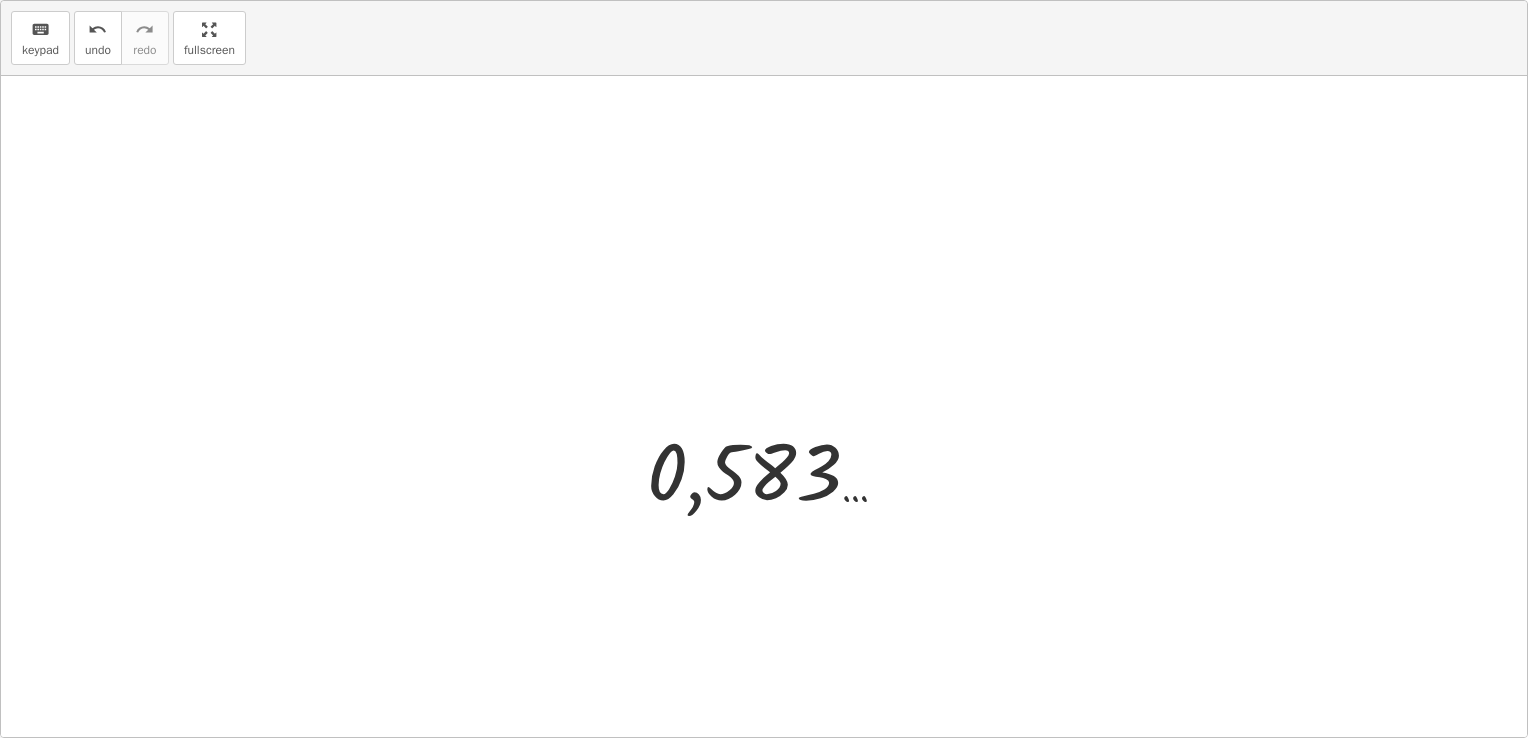 drag, startPoint x: 207, startPoint y: 38, endPoint x: 203, endPoint y: -36, distance: 74.10803 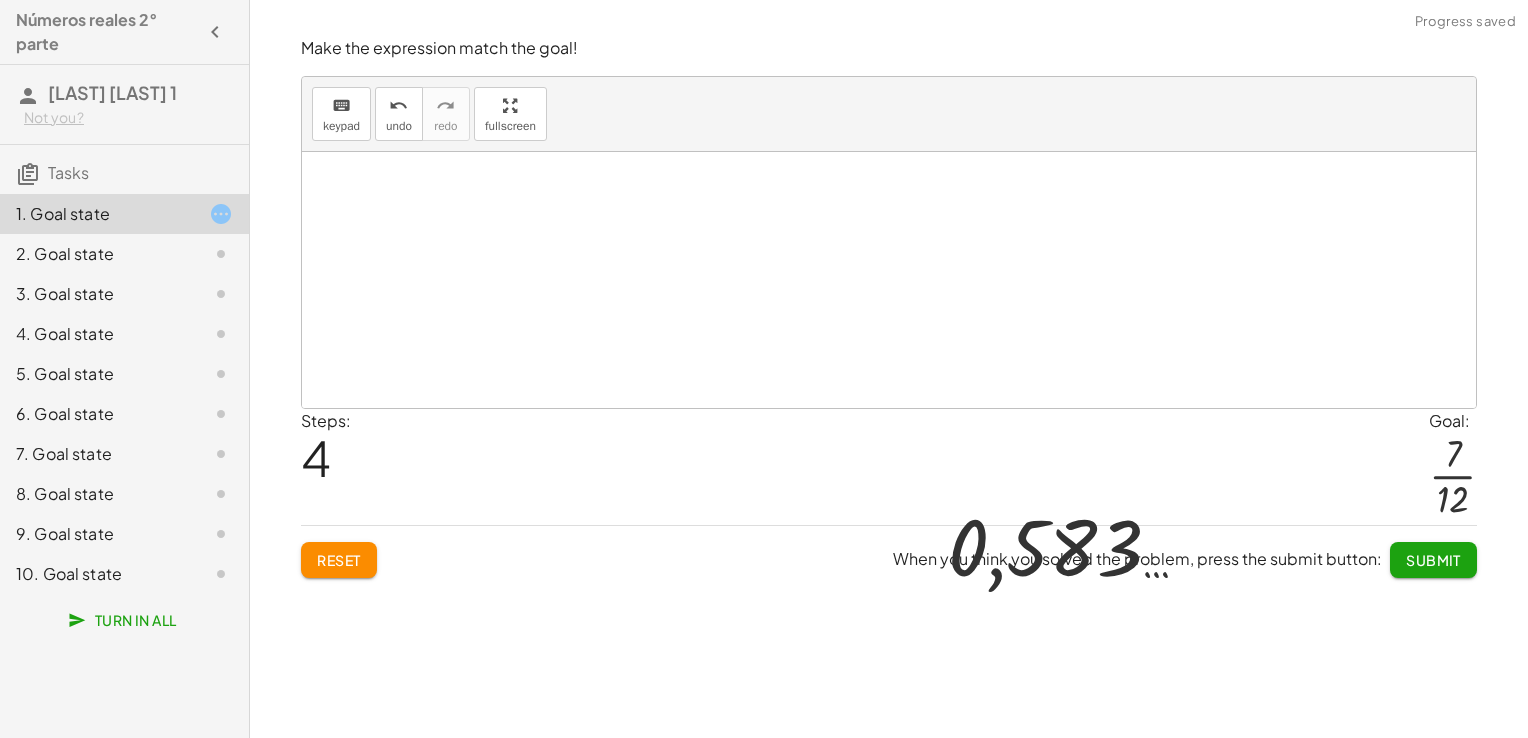 click on "Números reales 2° parte [FIRST] [LAST] 1 Not you? Tasks 1. Goal state 2. Goal state 3. Goal state 4. Goal state 5. Goal state 6. Goal state 7. Goal state 8. Goal state 9. Goal state 10. Goal state Turn In All Make the expression match the goal! keyboard keypad undo undo redo redo fullscreen + · 1 · 4 + · 1 · 3 + · 3 · 4 · 3 + · 4 · 4 · 3 · 7 · 4 · 3 · 7 · 12 0,583 … × Steps: 4 Goal: · 7 · 12 Reset When you think you solved the problem, press the submit button: Submit Simplify. keyboard keypad undo undo redo redo fullscreen × Steps: 0 Reset When you think you solved the problem, press the submit button: Continue Make the expression match the goal! keyboard keypad undo undo redo redo fullscreen × Steps: 0 Goal: · 2 · 45 Reset When you think you solved the problem, press the submit button: Continue Simplify. keyboard keypad undo undo redo redo fullscreen × Steps: 0 Reset When you think you solved the problem, press the submit button: Continue keyboard" at bounding box center (764, 369) 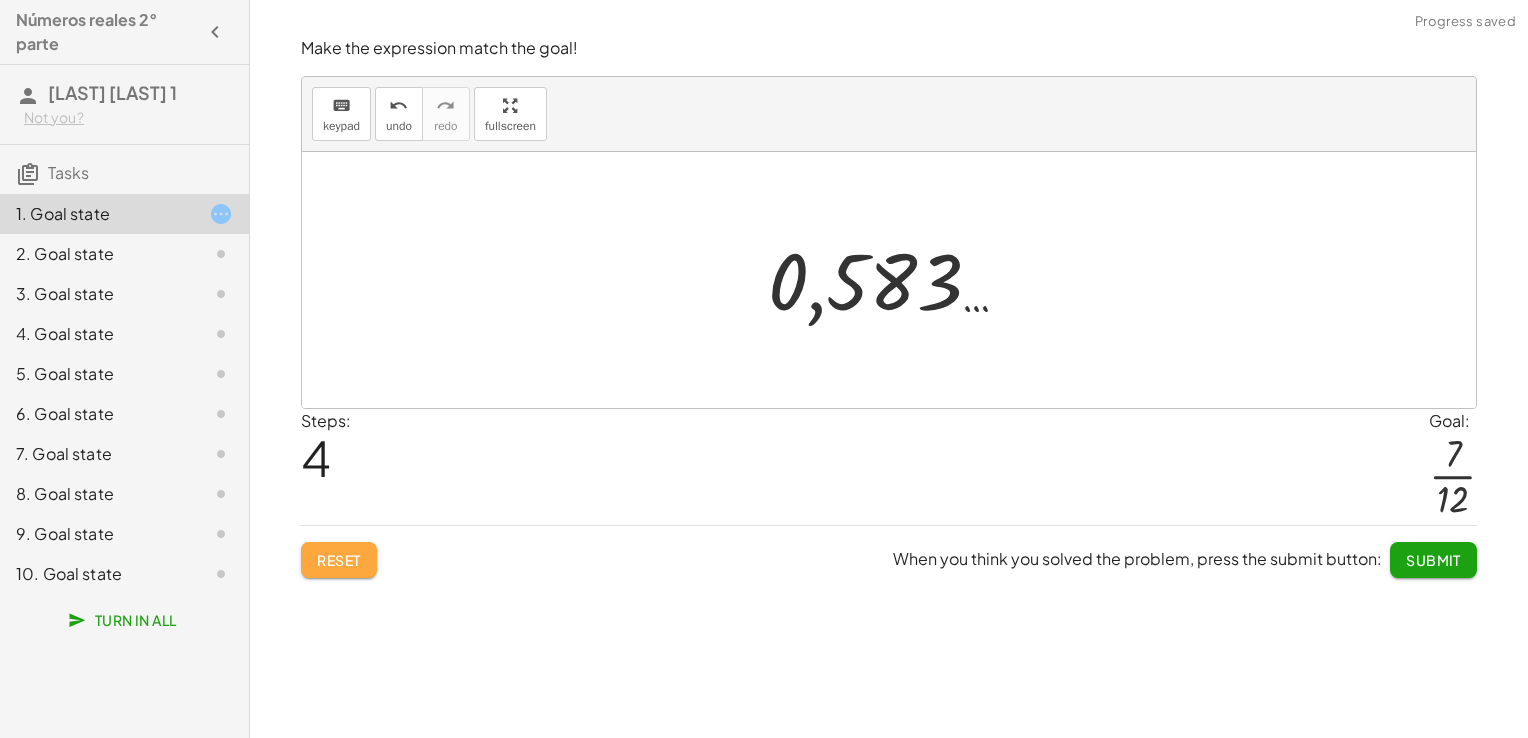 click on "Reset" at bounding box center [339, 560] 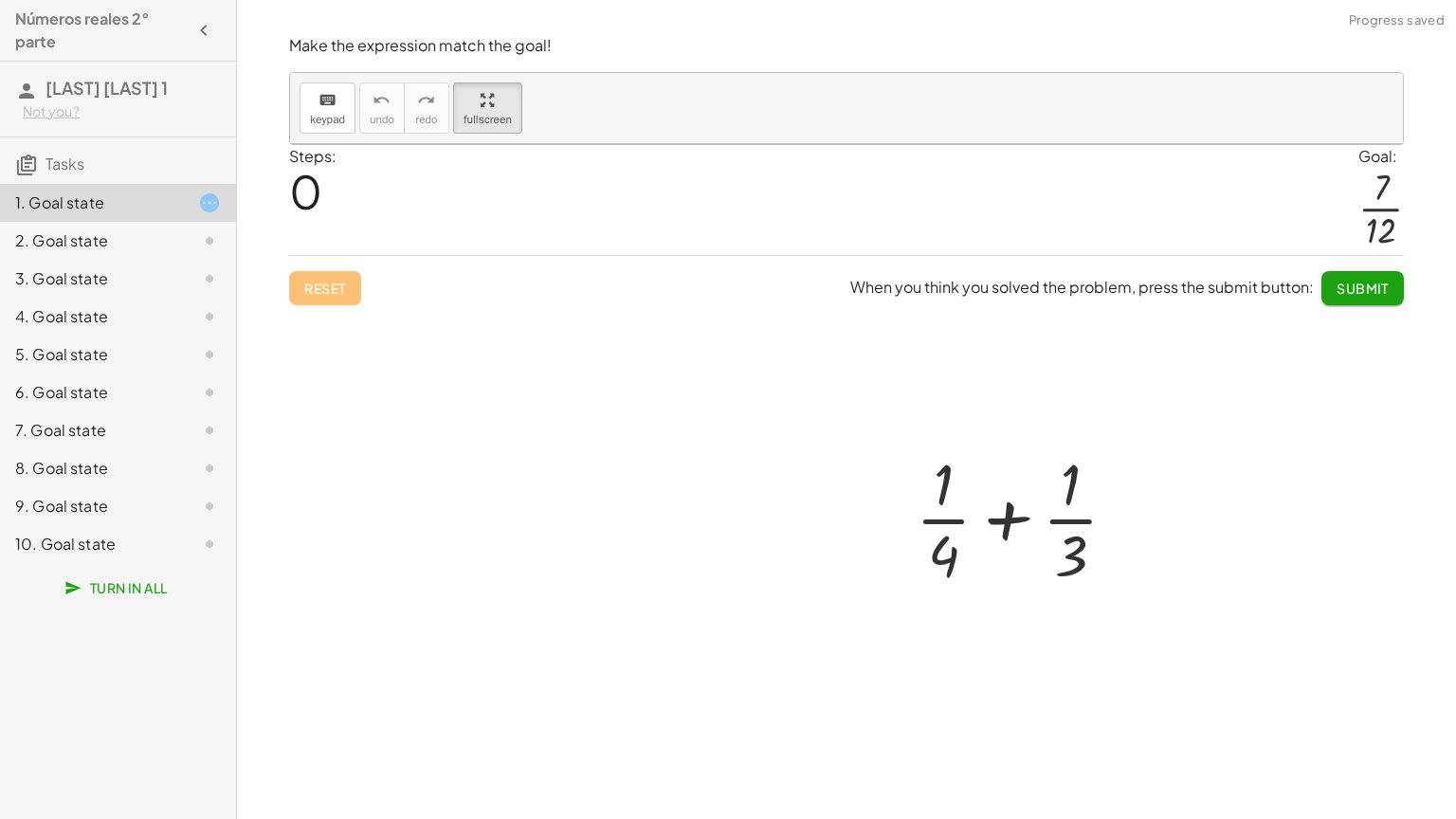 drag, startPoint x: 503, startPoint y: 119, endPoint x: 507, endPoint y: 190, distance: 71.11259 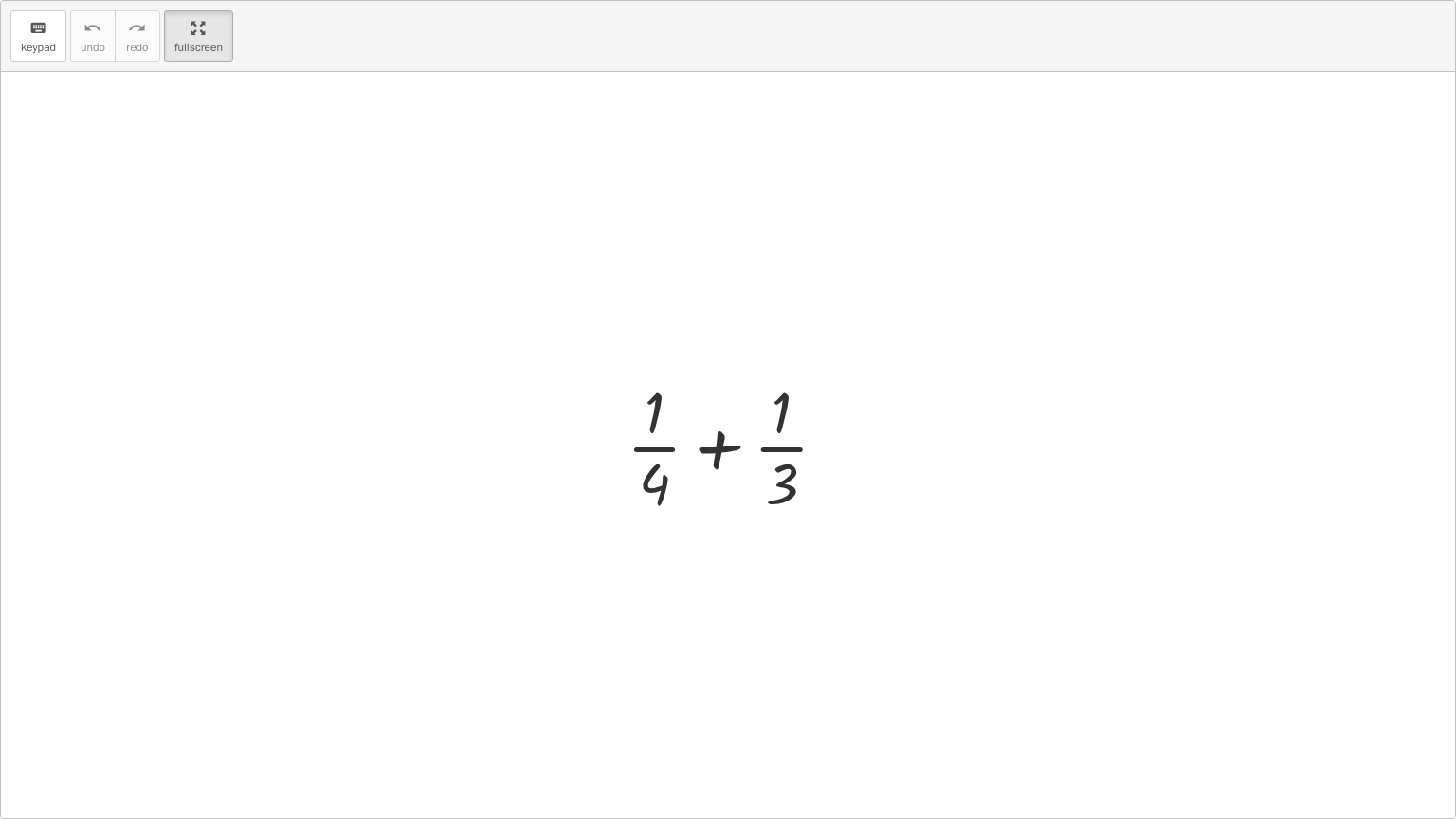 click on "keyboard keypad undo undo redo redo fullscreen + · 1 · 4 + · 1 · 3 ×" at bounding box center (728, 410) 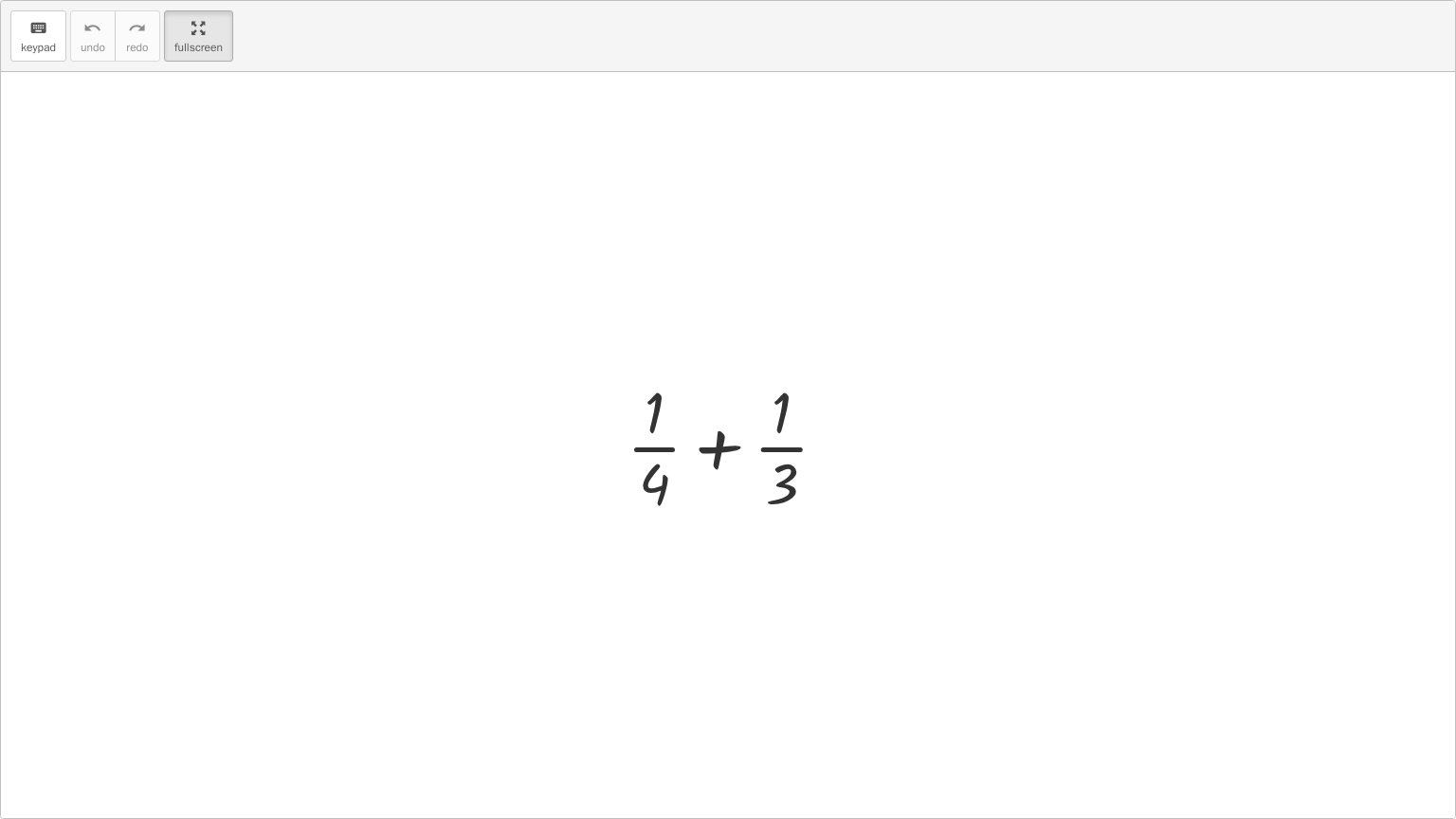 click at bounding box center [735, 446] 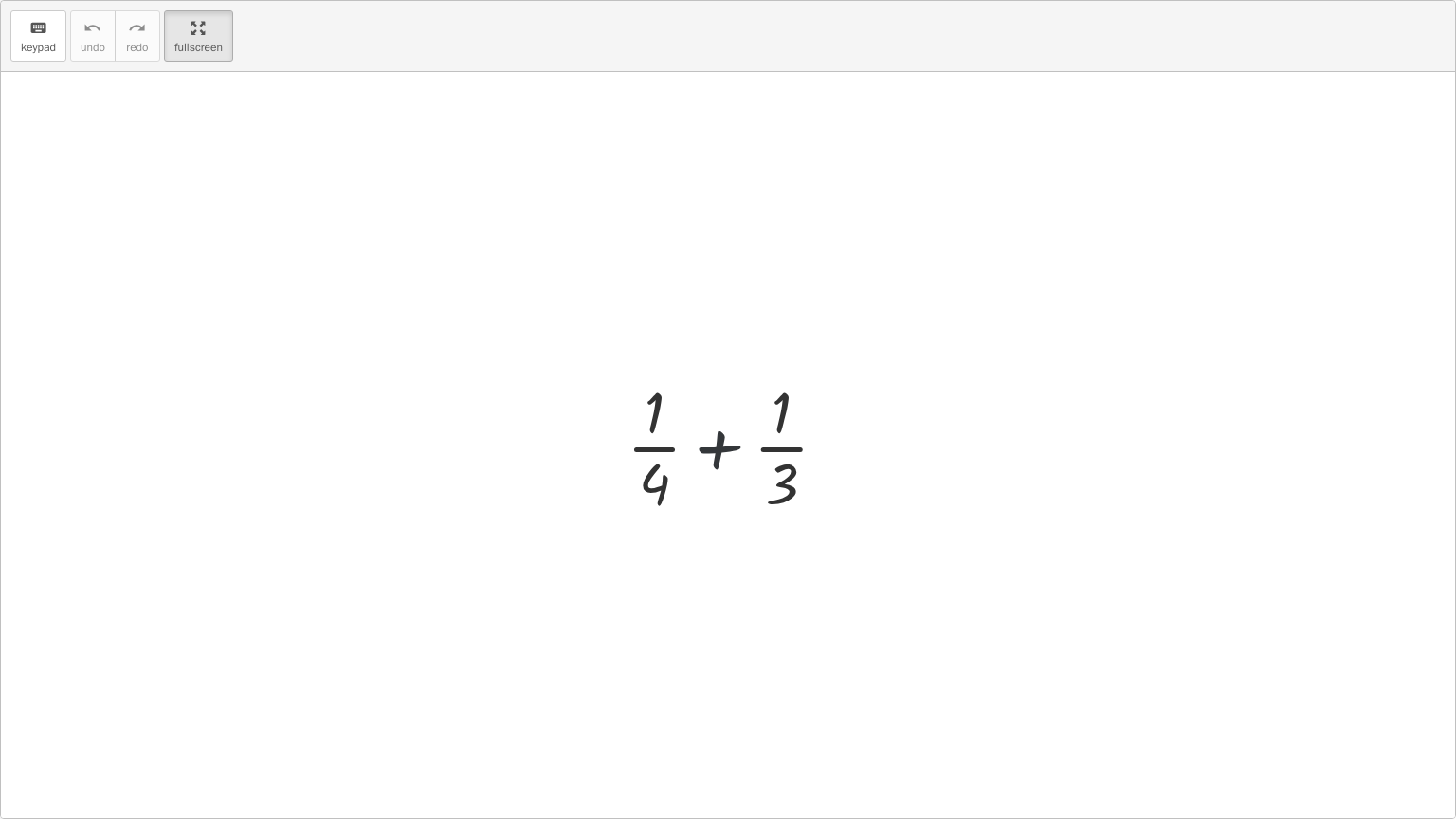 click at bounding box center (735, 446) 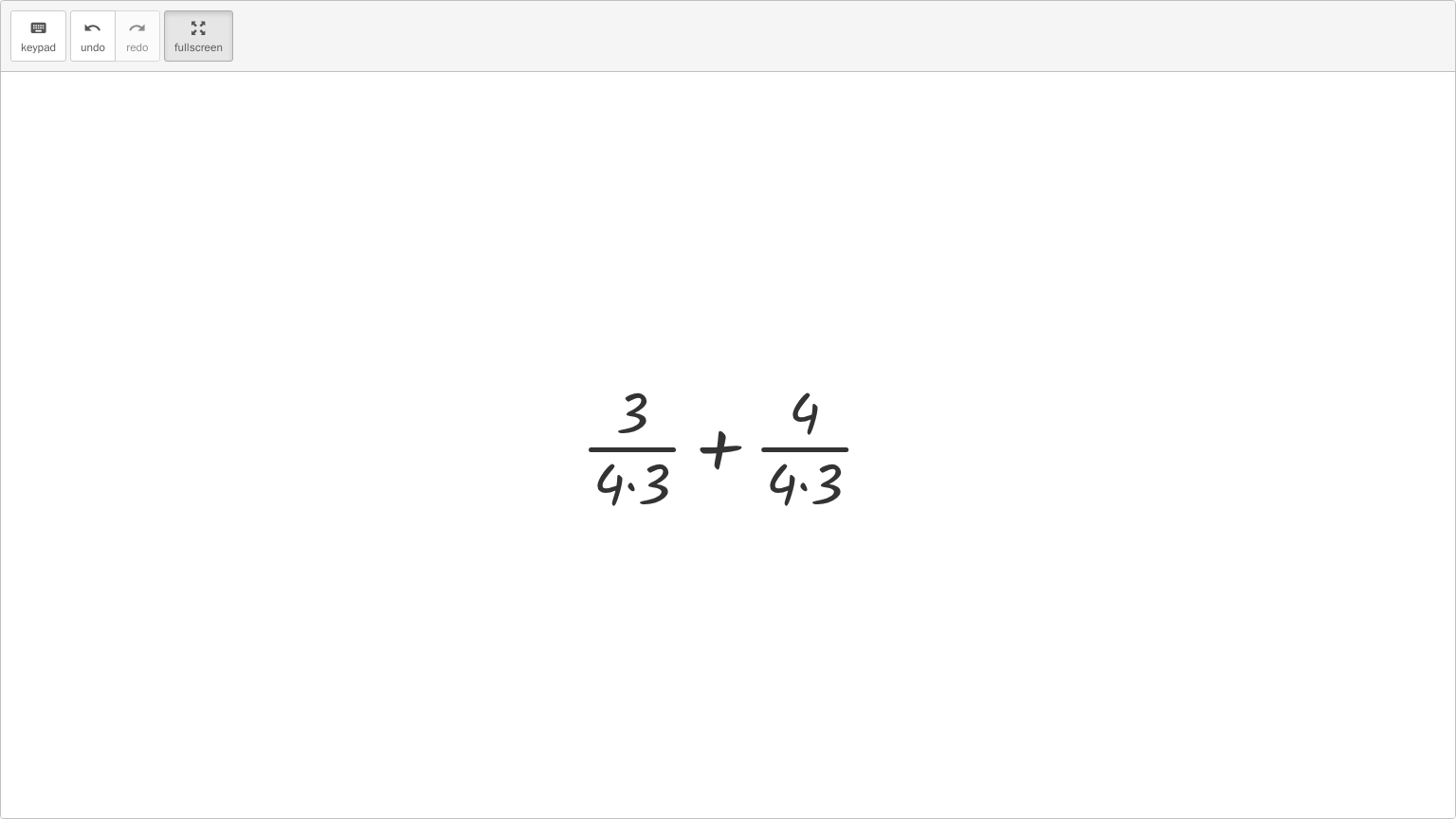 click at bounding box center [735, 446] 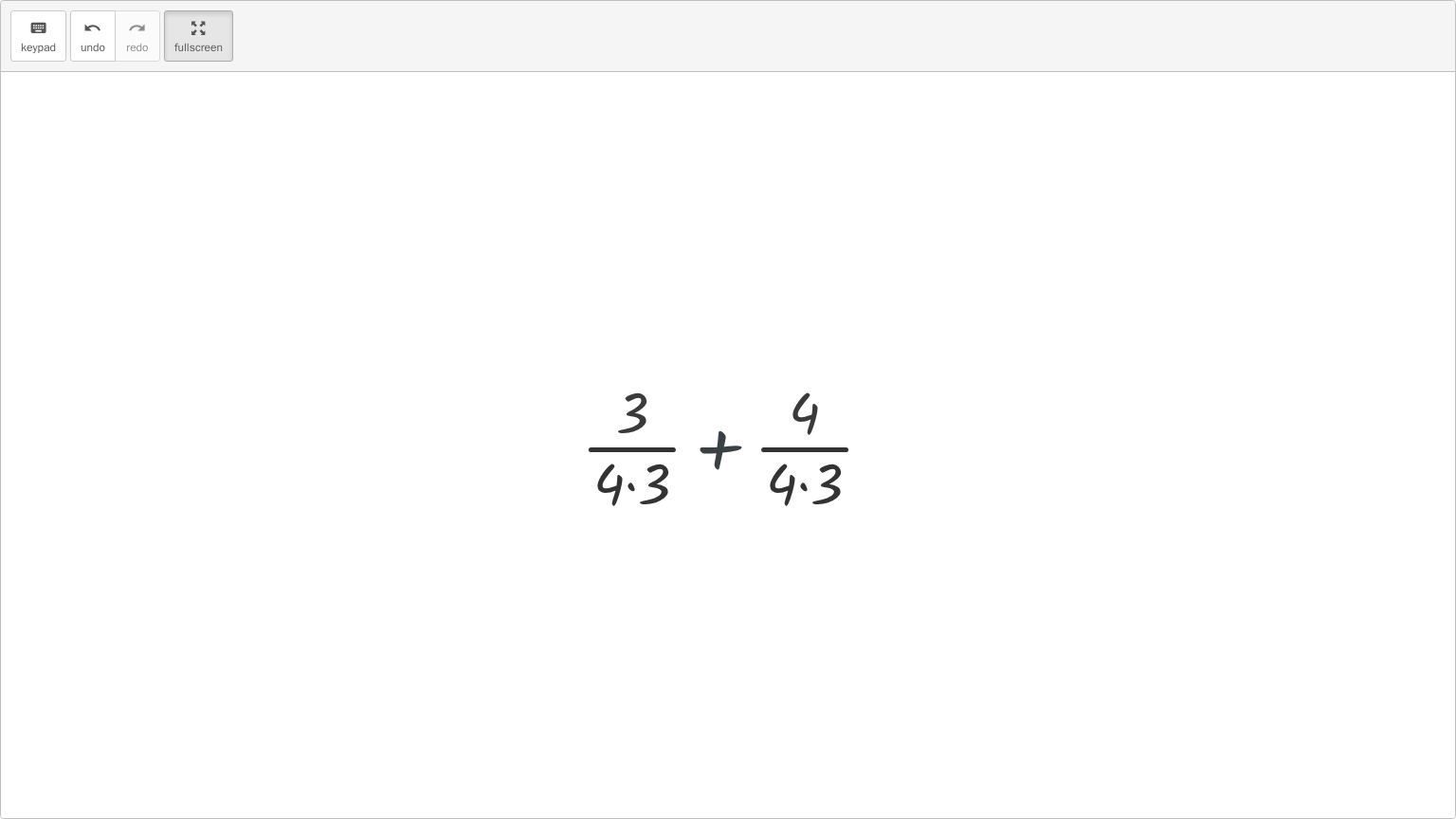 click at bounding box center (735, 446) 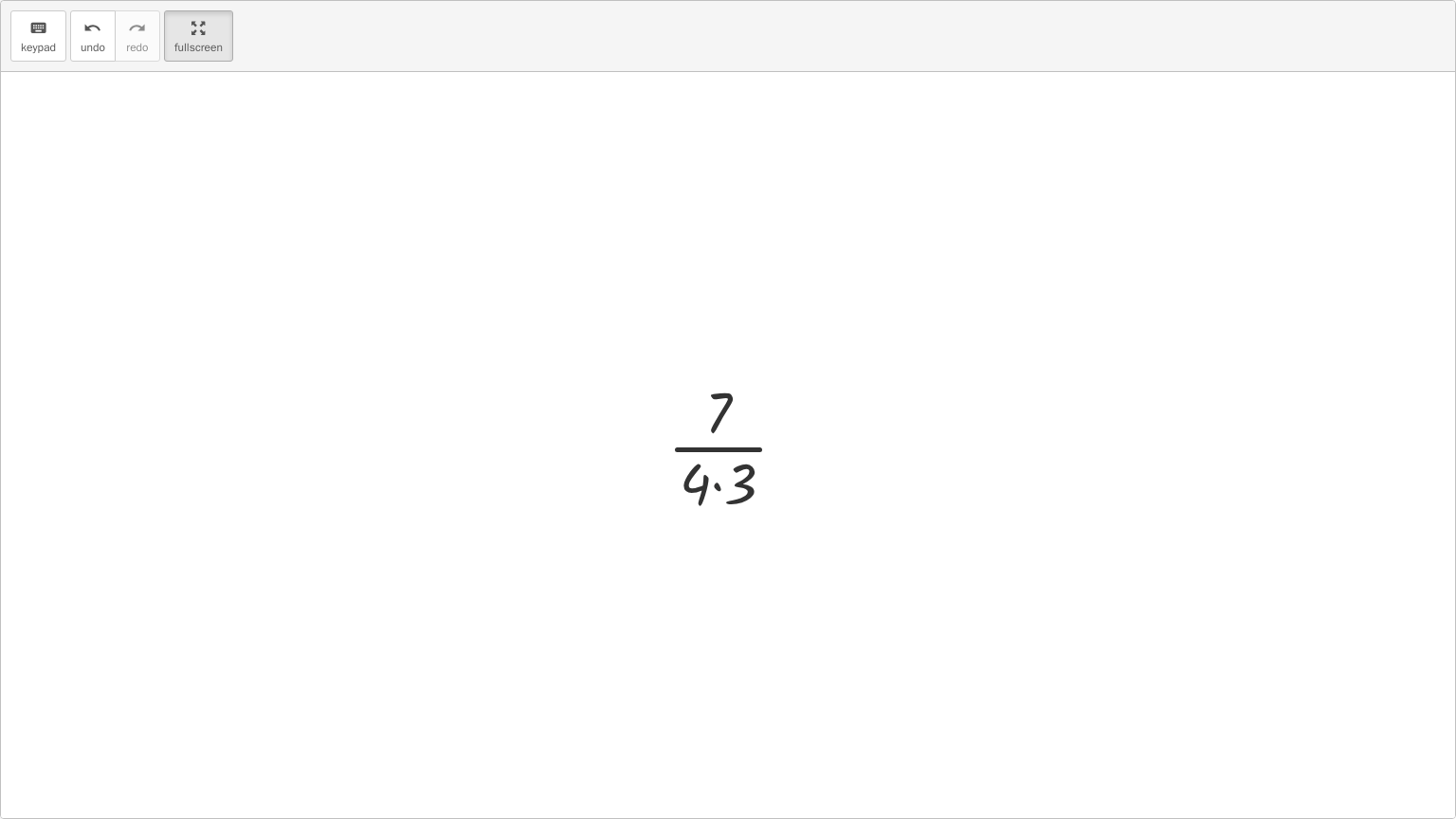 click at bounding box center [735, 446] 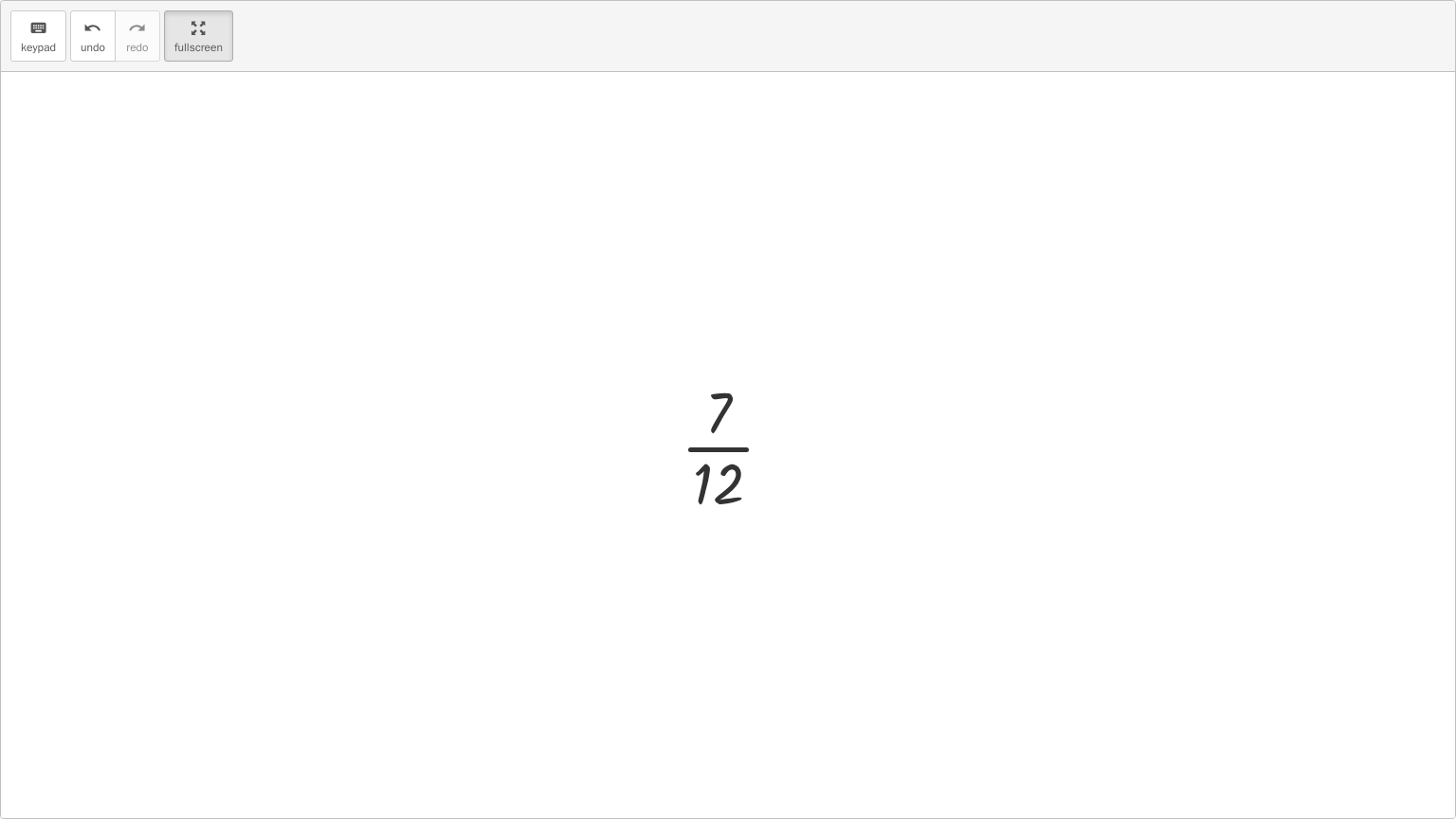 click at bounding box center (735, 446) 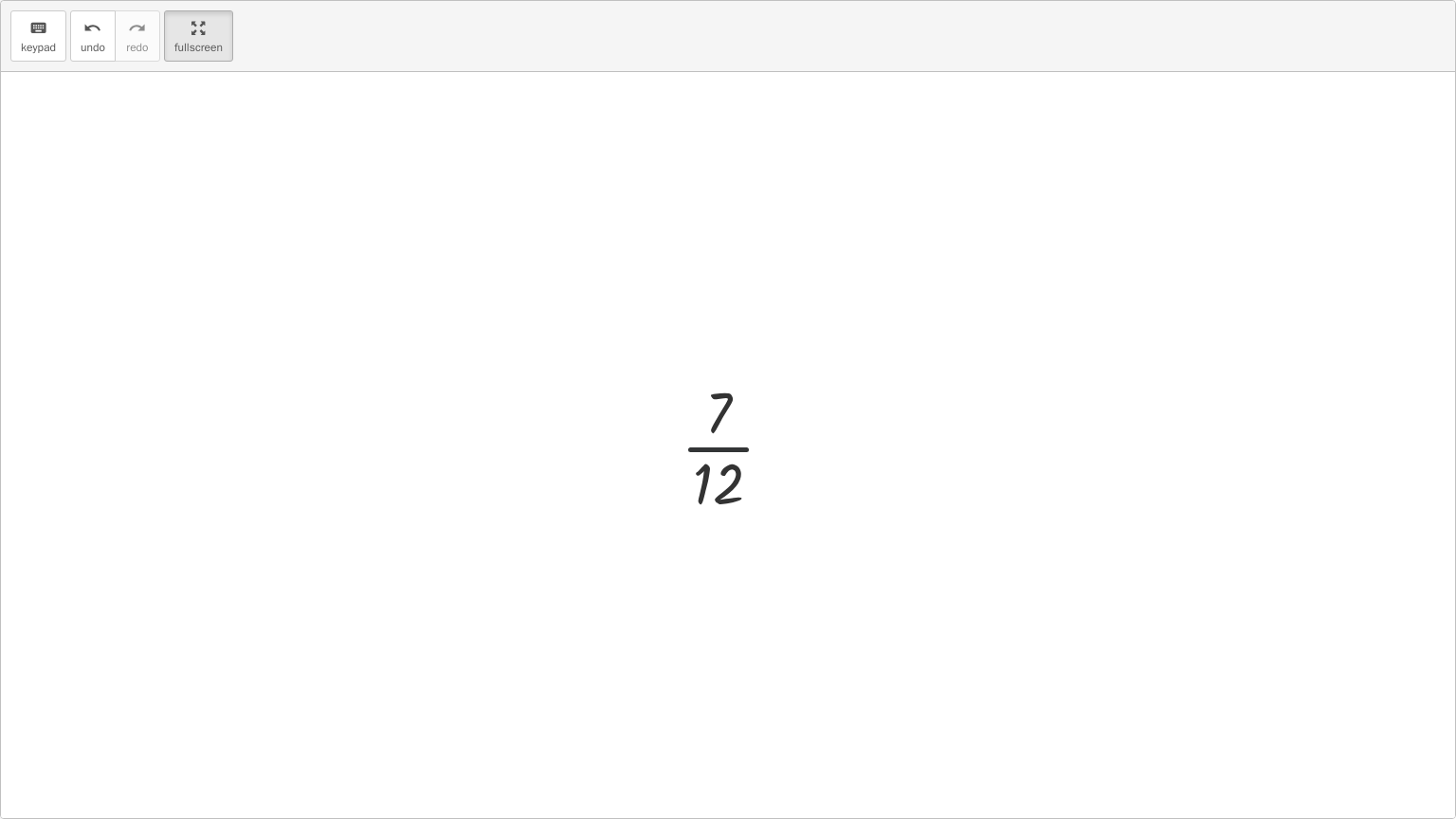 click at bounding box center (735, 446) 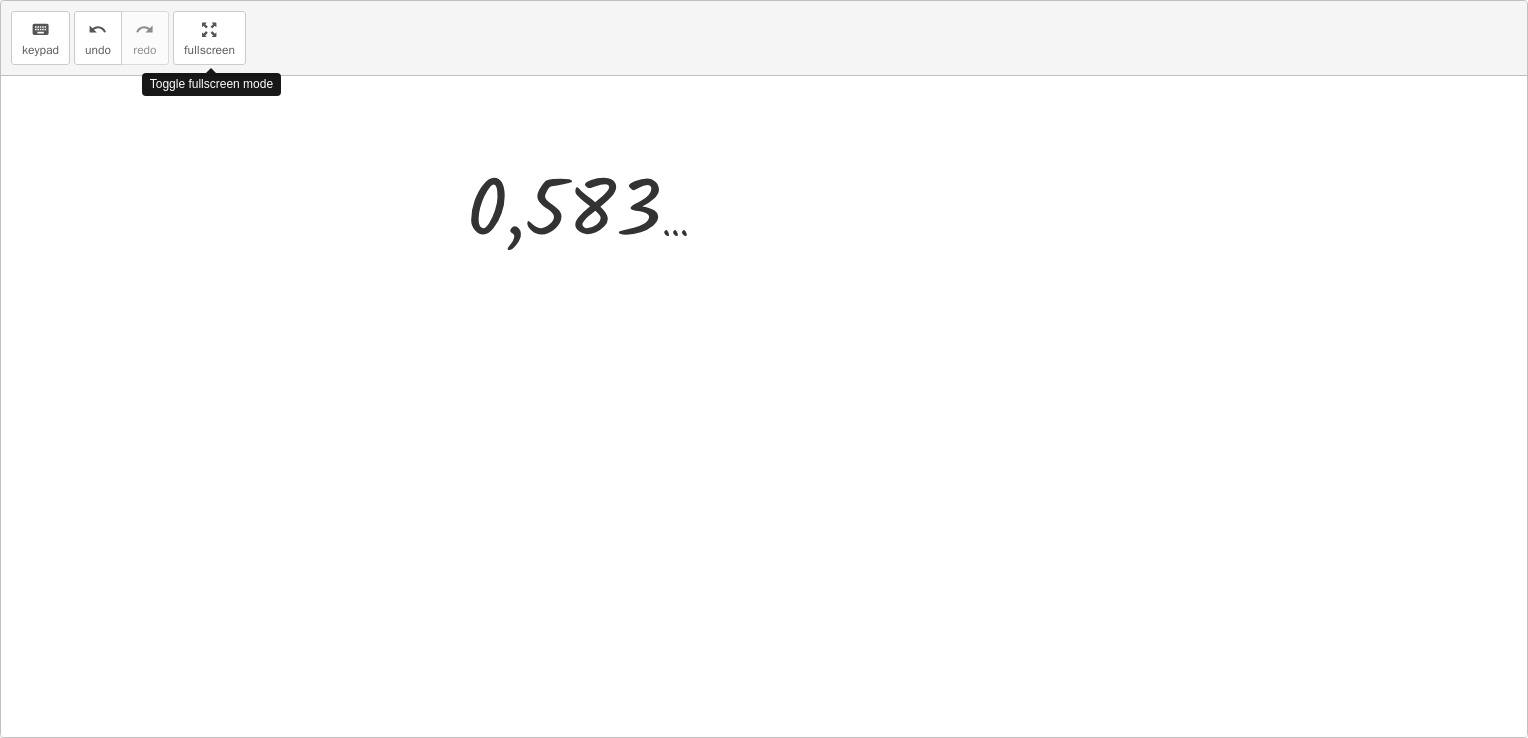 drag, startPoint x: 208, startPoint y: 27, endPoint x: 204, endPoint y: -47, distance: 74.10803 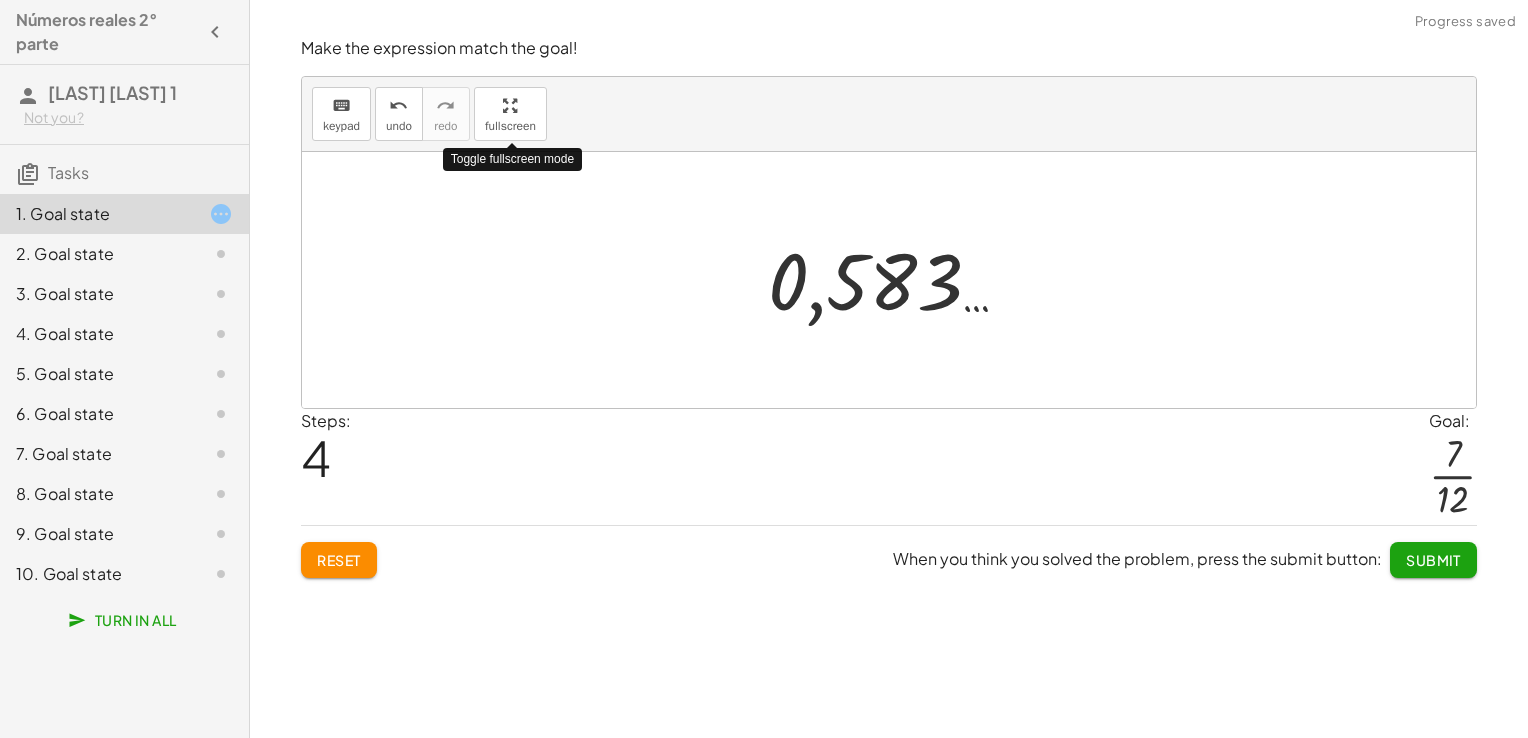 click on "Números reales 2° parte [FIRST] [LAST] 1 Not you? Tasks 1. Goal state 2. Goal state 3. Goal state 4. Goal state 5. Goal state 6. Goal state 7. Goal state 8. Goal state 9. Goal state 10. Goal state Turn In All Make the expression match the goal! keyboard keypad undo undo redo redo fullscreen Toggle fullscreen mode + · 1 · 4 + · 1 · 3 + · 3 · 4 · 3 + · 4 · 4 · 3 · 7 · 4 · 3 · 7 · 12 0,583 … × Steps: 4 Goal: · 7 · 12 Reset When you think you solved the problem, press the submit button: Submit Simplify. keyboard keypad undo undo redo redo fullscreen × Steps: 0 Reset When you think you solved the problem, press the submit button: Continue Make the expression match the goal! keyboard keypad undo undo redo redo fullscreen × Steps: 0 Goal: · 2 · 45 Reset When you think you solved the problem, press the submit button: Continue Simplify. keyboard keypad undo undo redo redo fullscreen × Steps: 0 Reset Continue Make the expression match the goal! keyboard undo" at bounding box center (764, 369) 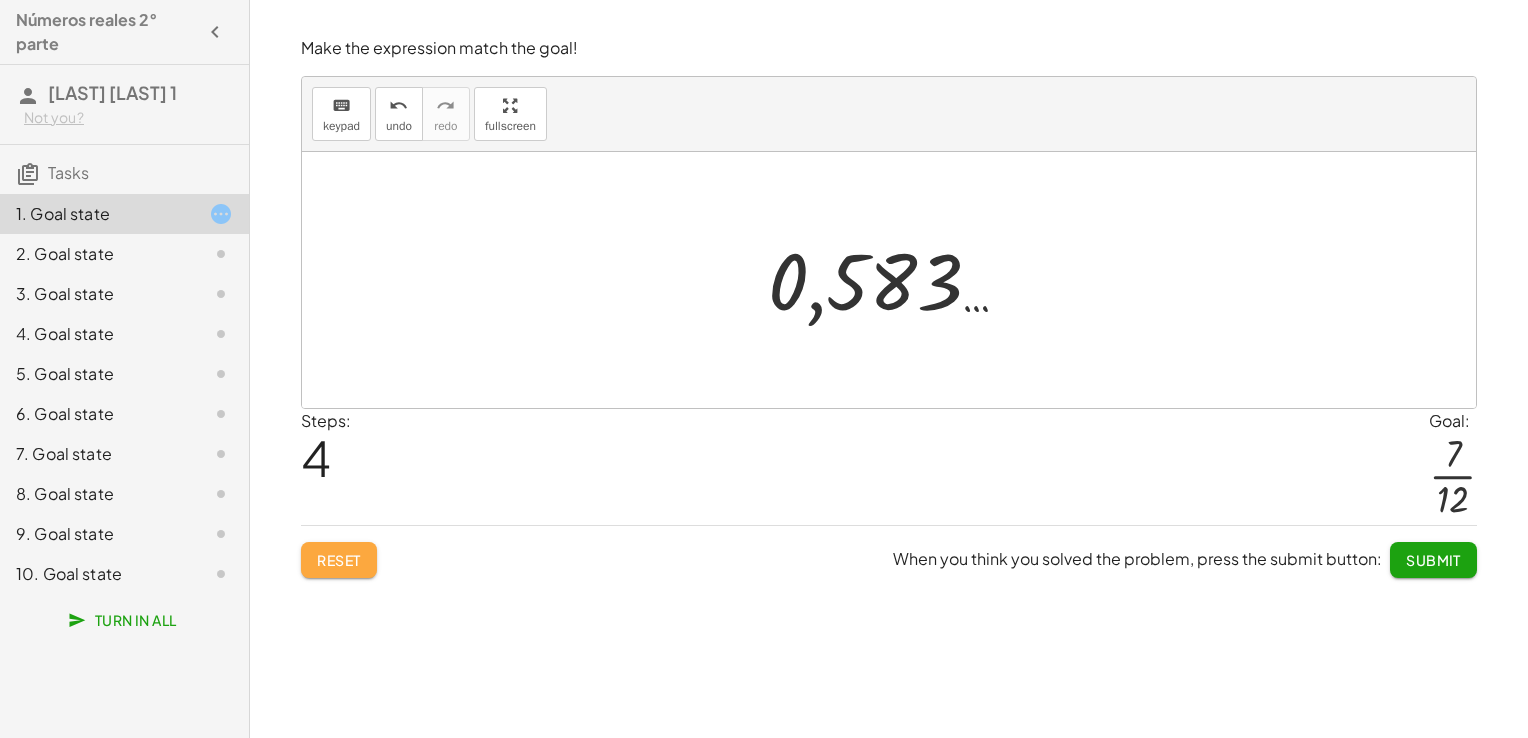 click on "Reset" at bounding box center [339, 560] 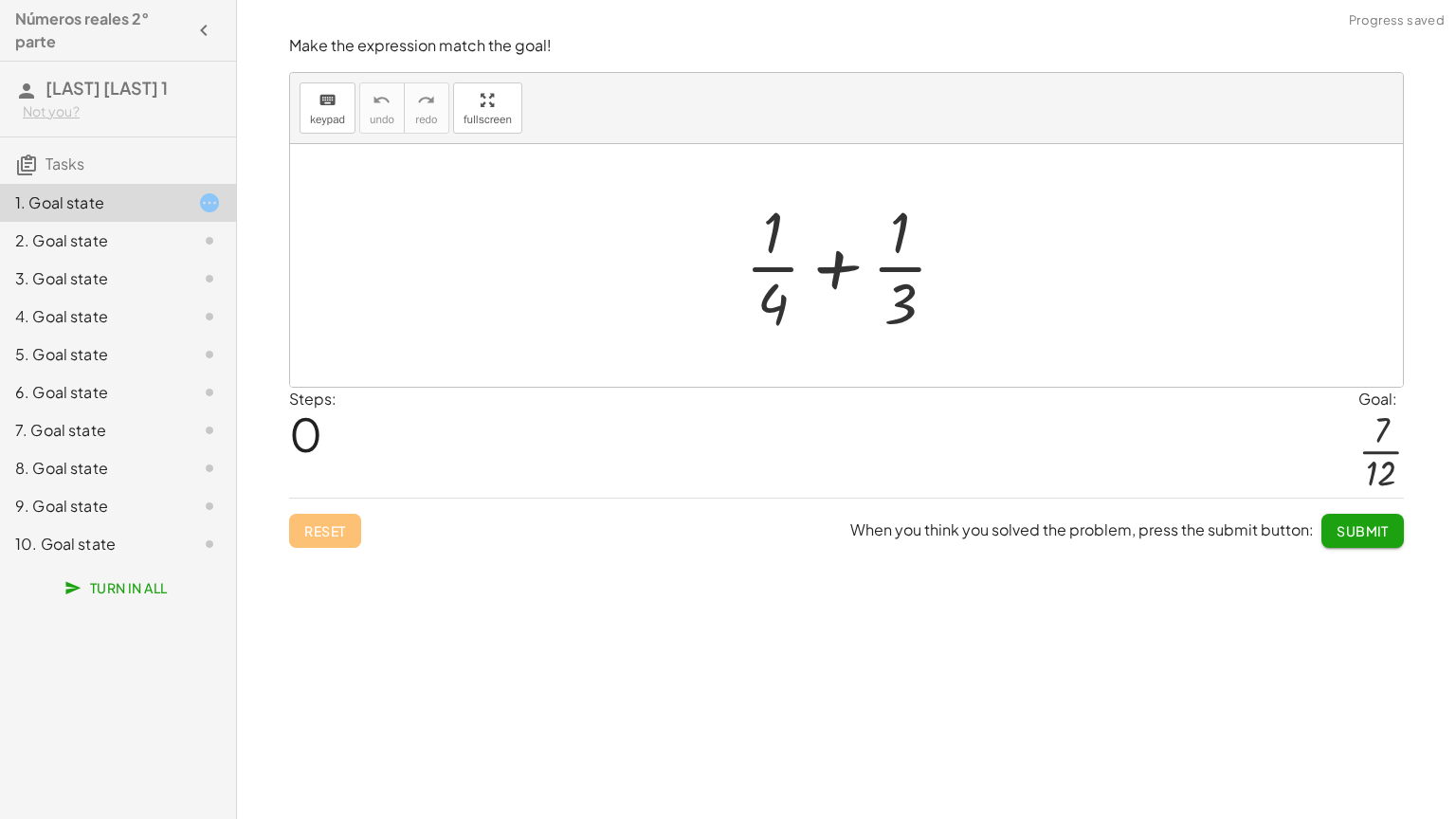 drag, startPoint x: 497, startPoint y: 108, endPoint x: 500, endPoint y: 178, distance: 70.06426 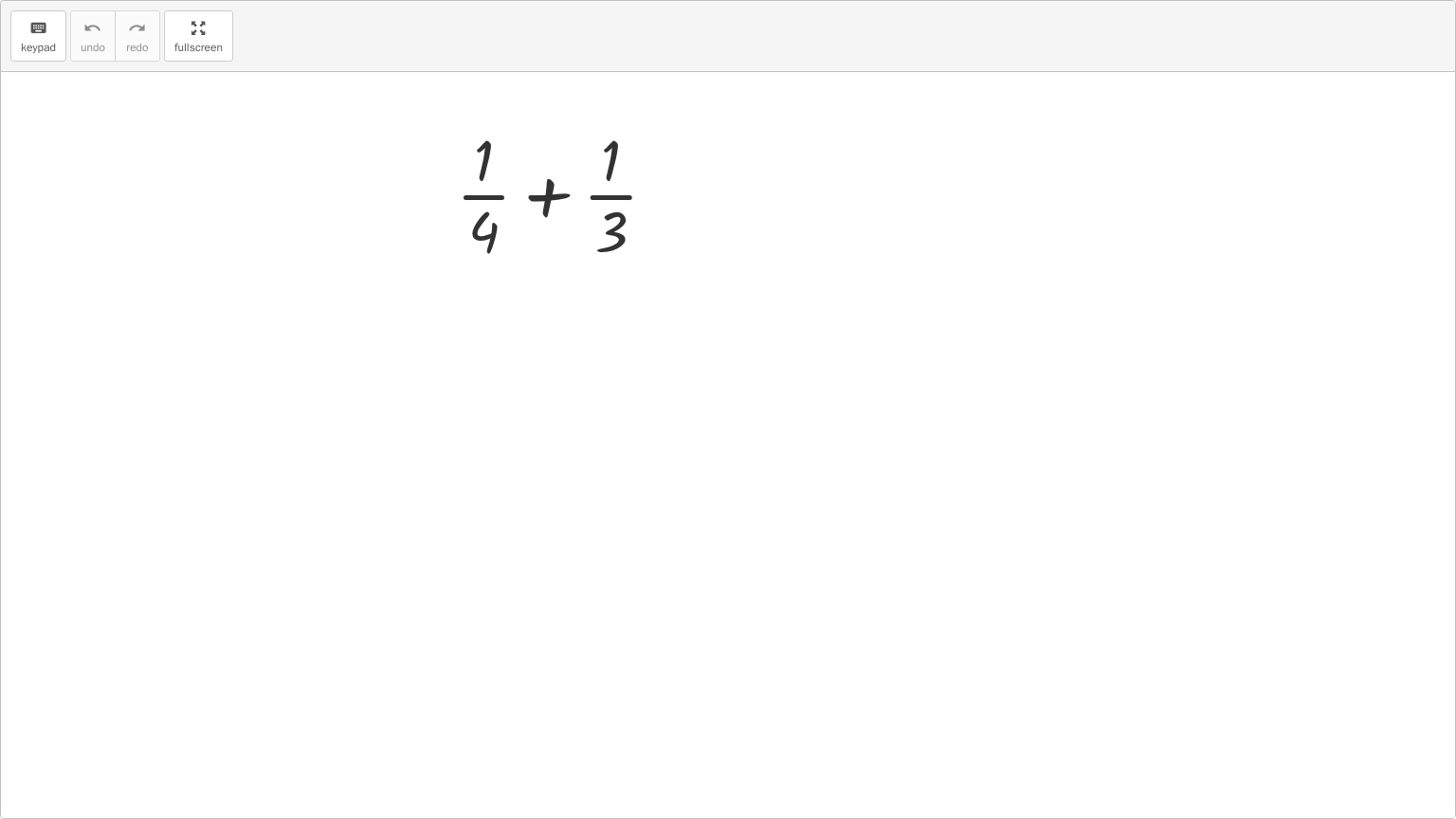 click on "keyboard keypad undo undo redo redo fullscreen + · 1 · 4 + · 1 · 3 ×" at bounding box center [728, 410] 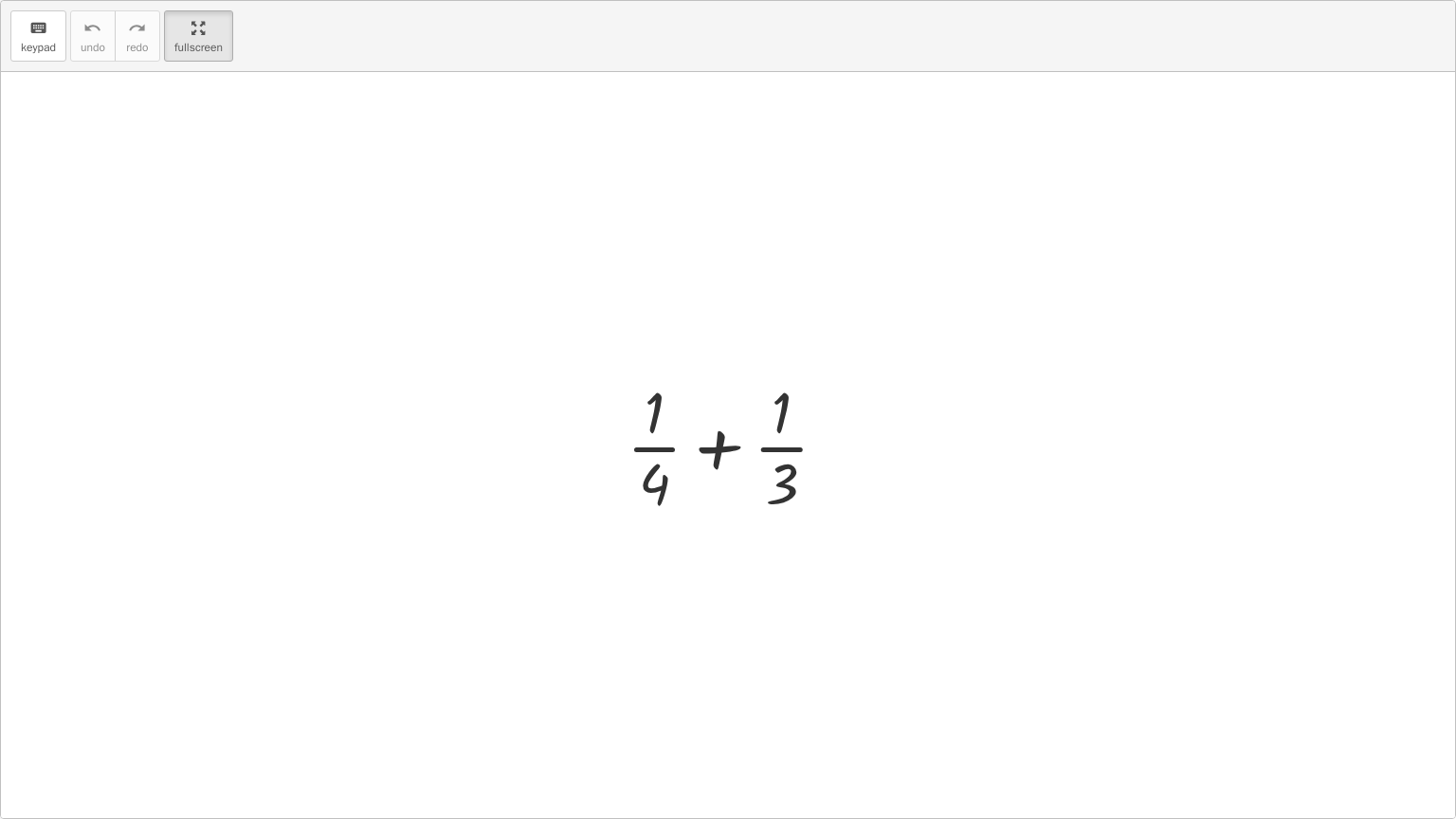 click at bounding box center [735, 446] 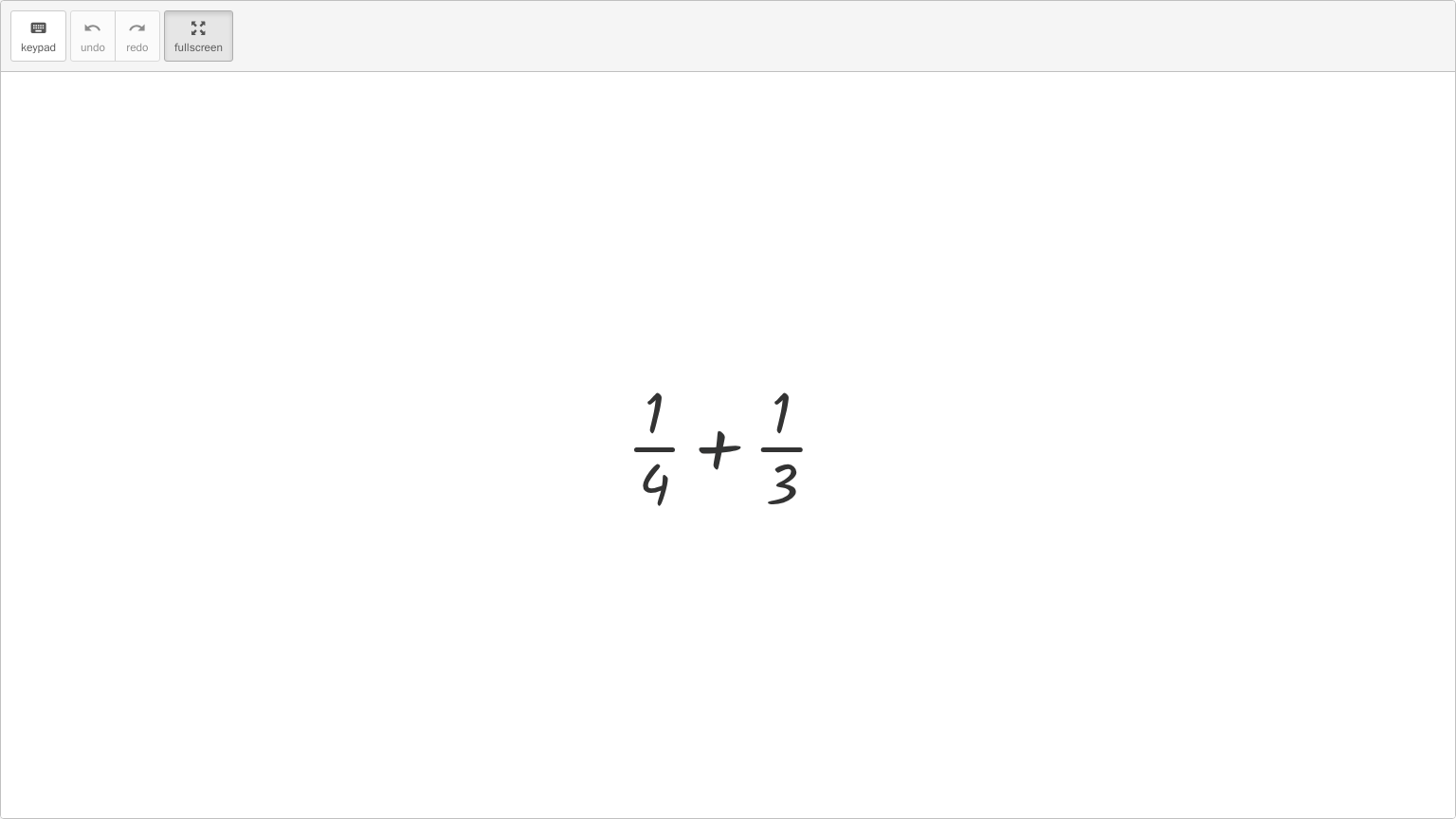 click at bounding box center (735, 446) 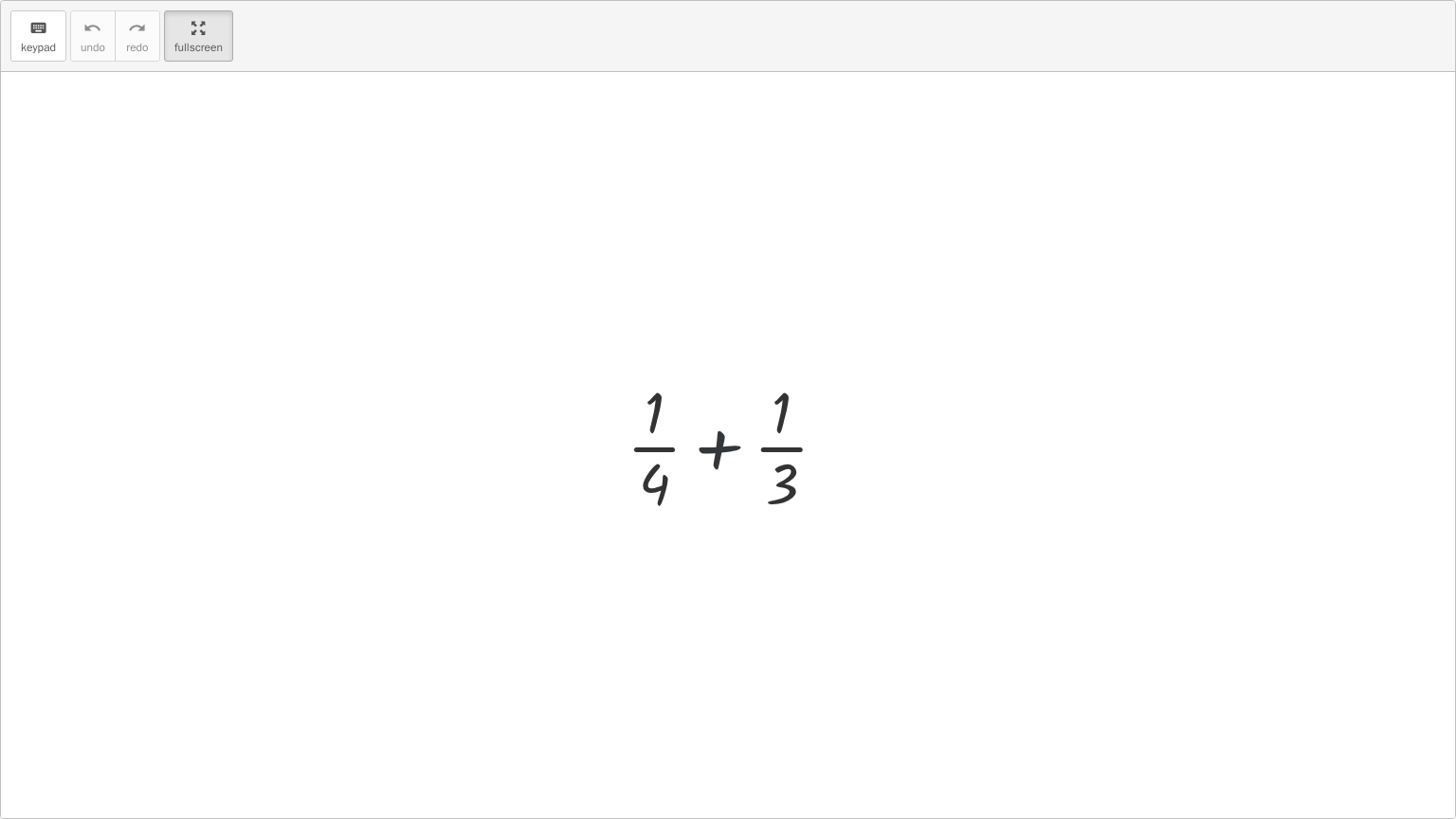 click at bounding box center [735, 446] 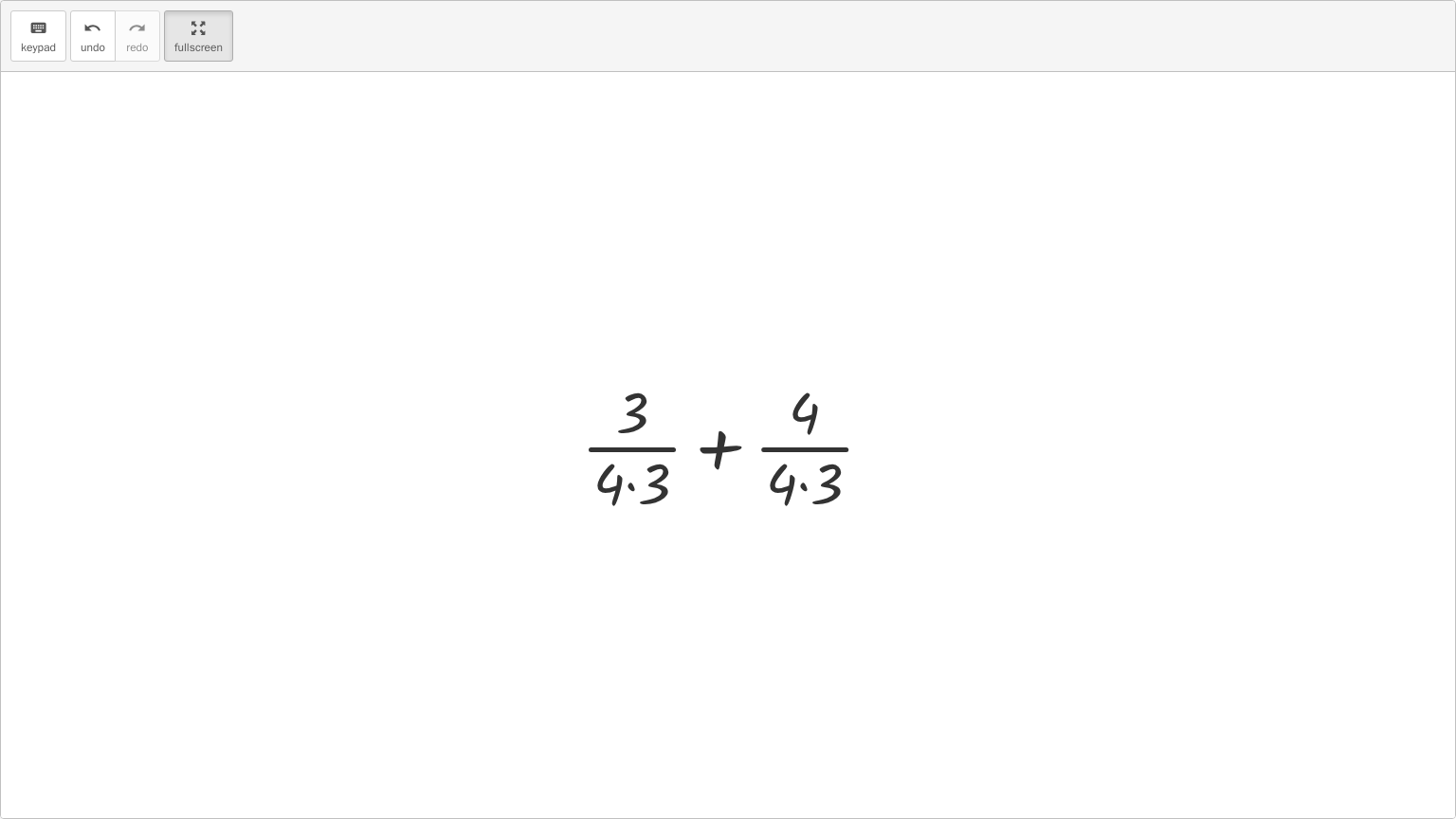 click at bounding box center [735, 446] 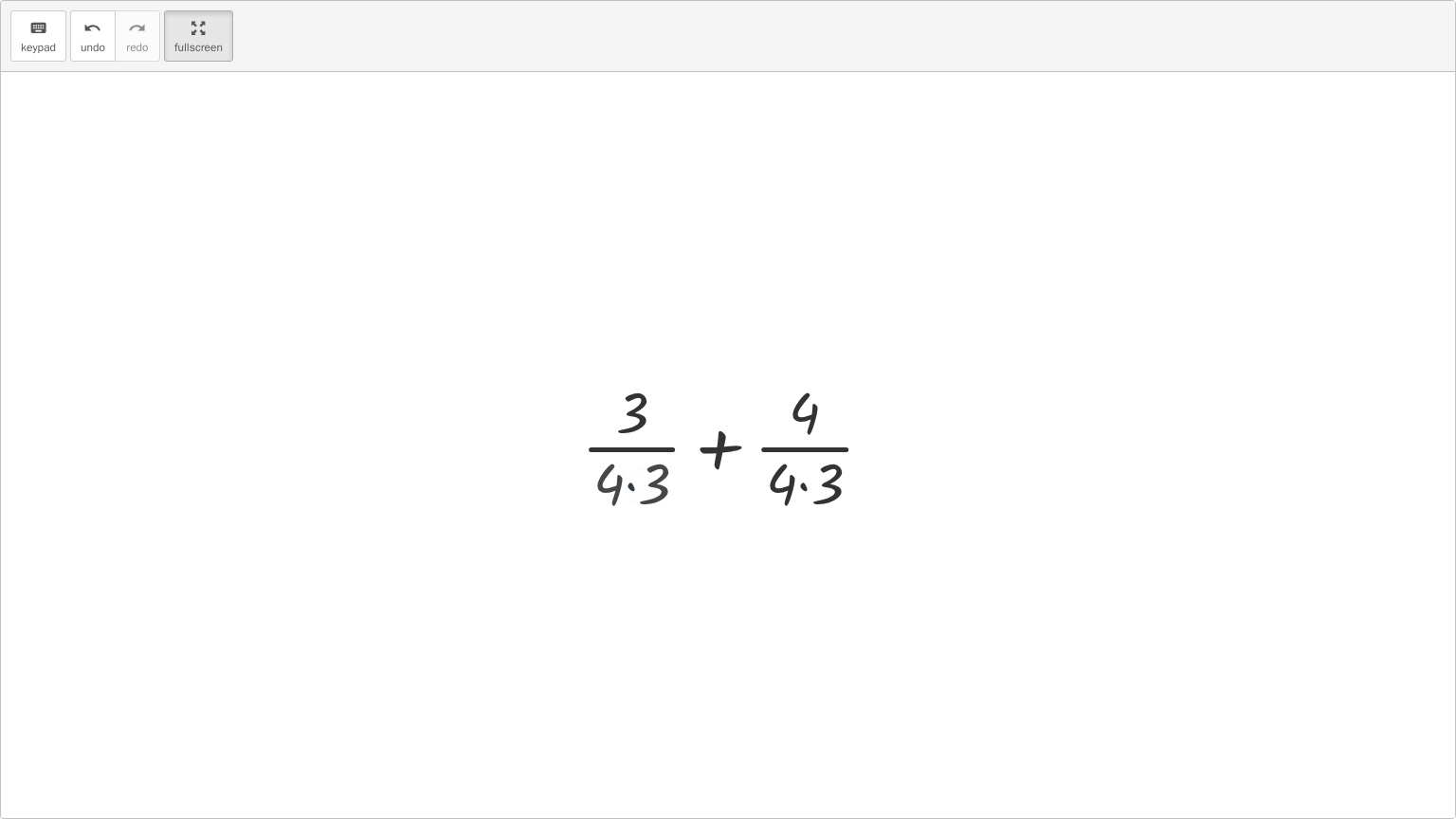 click at bounding box center [735, 446] 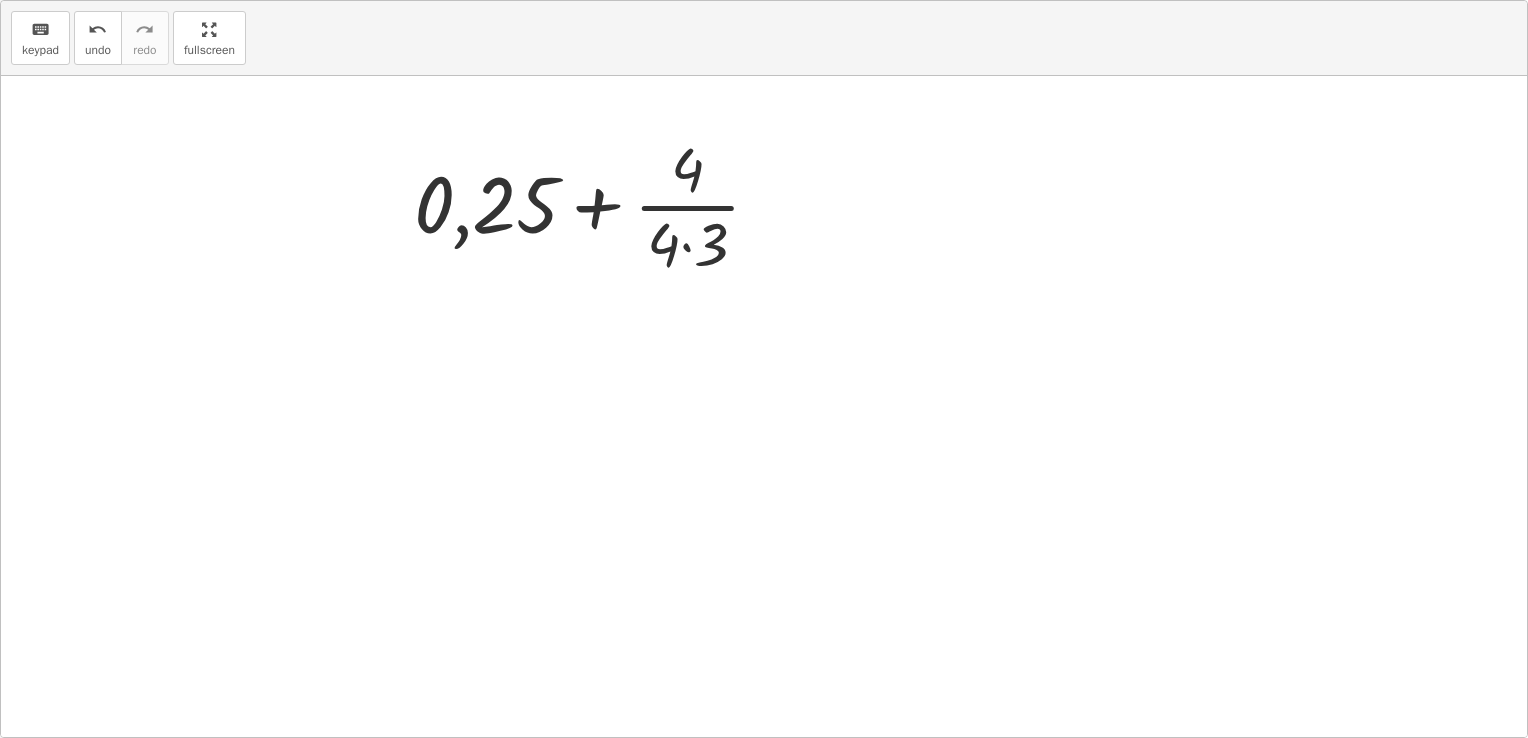 drag, startPoint x: 204, startPoint y: 22, endPoint x: 200, endPoint y: -52, distance: 74.10803 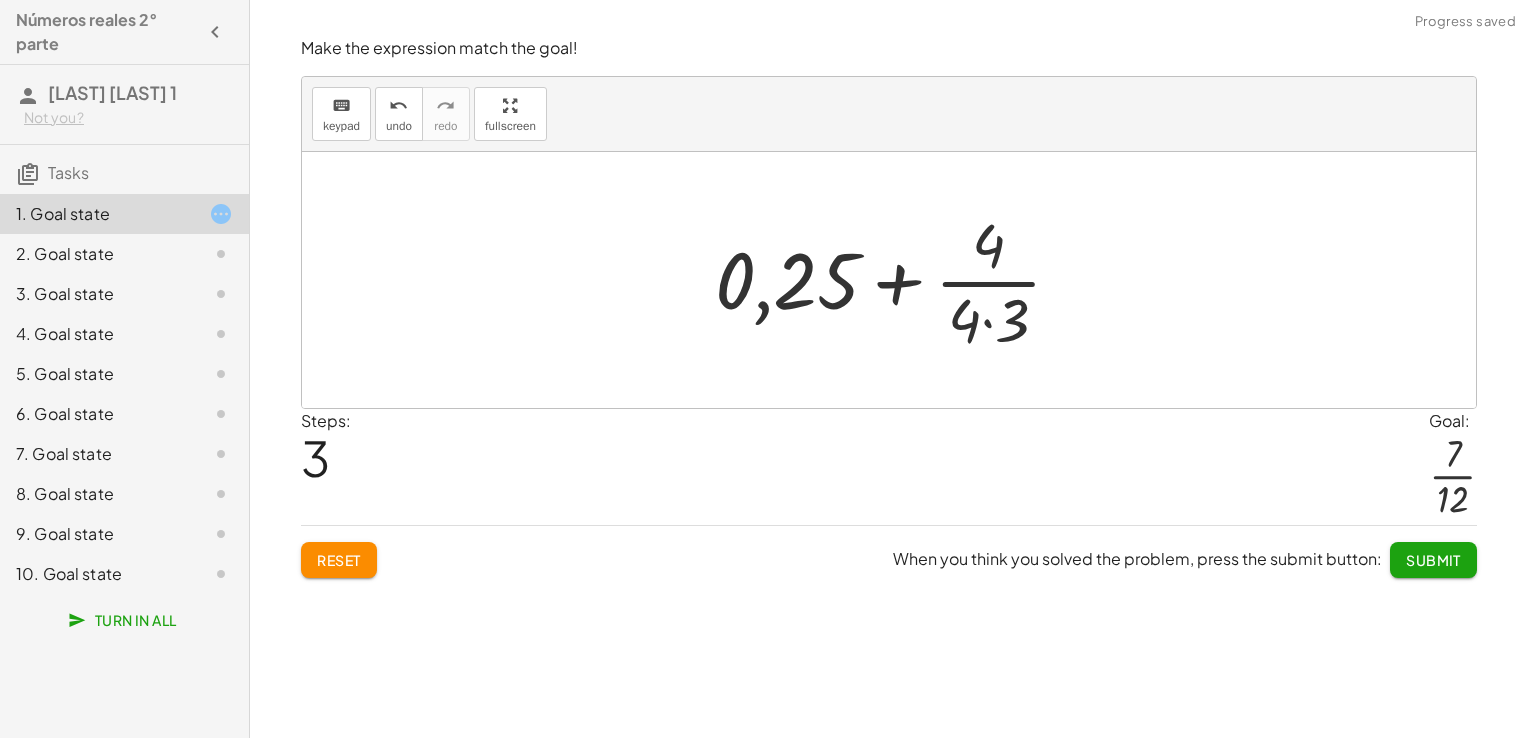 click on "Números reales 2° parte [FIRST] [LAST] 1 Not you? Tasks 1. Goal state 2. Goal state 3. Goal state 4. Goal state 5. Goal state 6. Goal state 7. Goal state 8. Goal state 9. Goal state 10. Goal state Turn In All Make the expression match the goal! keyboard keypad undo undo redo redo fullscreen + · 1 · 4 + · 1 · 3 + · 3 · 4 · 3 + · 4 · 4 · 3 + · 3 · 12 + · 4 · 4 · 3 + + · 4 · 4 · 3 0,25 × Steps: 3 Goal: · 7 · 12 Reset When you think you solved the problem, press the submit button: Submit Simplify. keyboard keypad undo undo redo redo fullscreen × Steps: 0 Reset When you think you solved the problem, press the submit button: Continue Make the expression match the goal! keyboard keypad undo undo redo redo fullscreen × Steps: 0 Goal: · 2 · 45 Reset When you think you solved the problem, press the submit button: Continue Simplify. keyboard keypad undo undo redo redo fullscreen × Steps: 0 Reset When you think you solved the problem, press the submit button: 0" at bounding box center (764, 369) 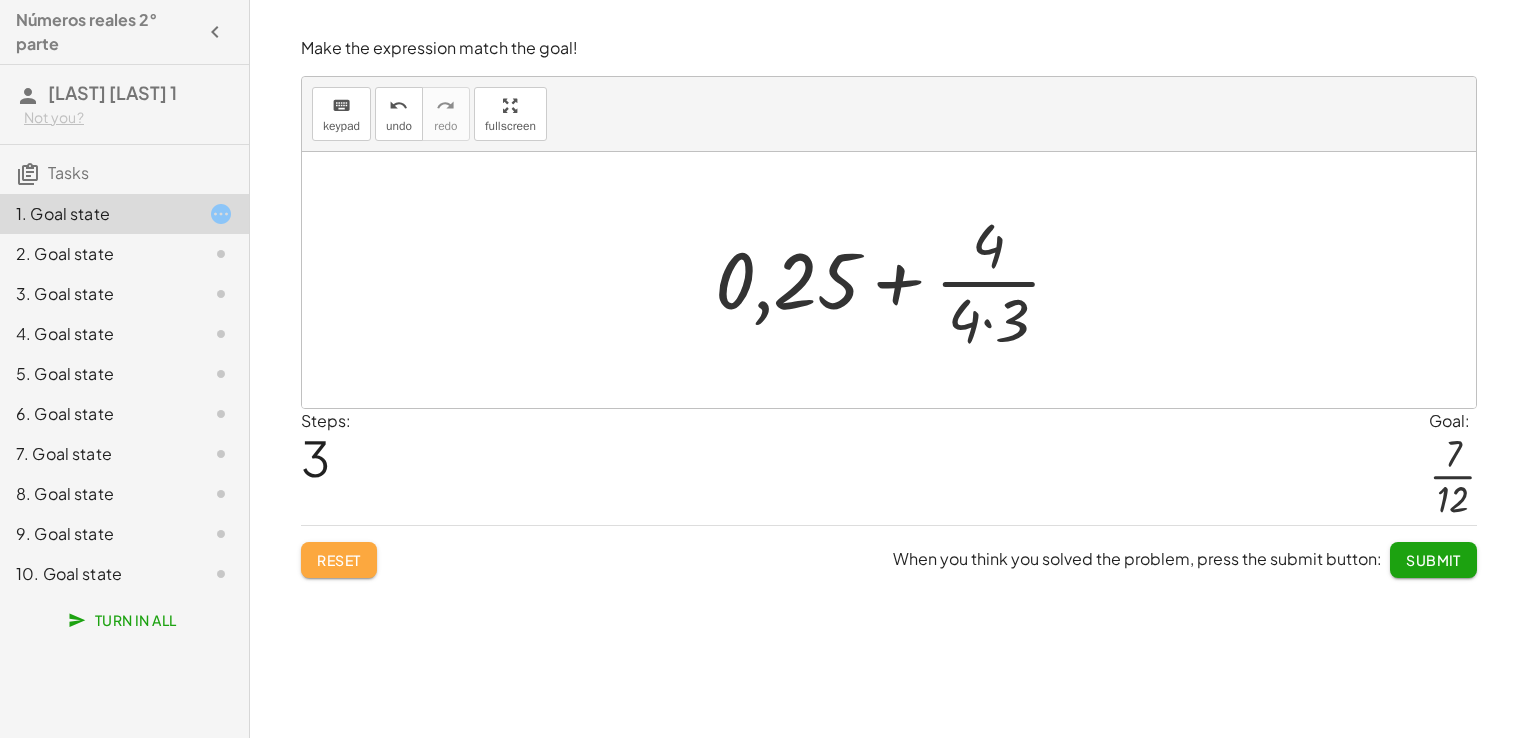 click on "Reset" 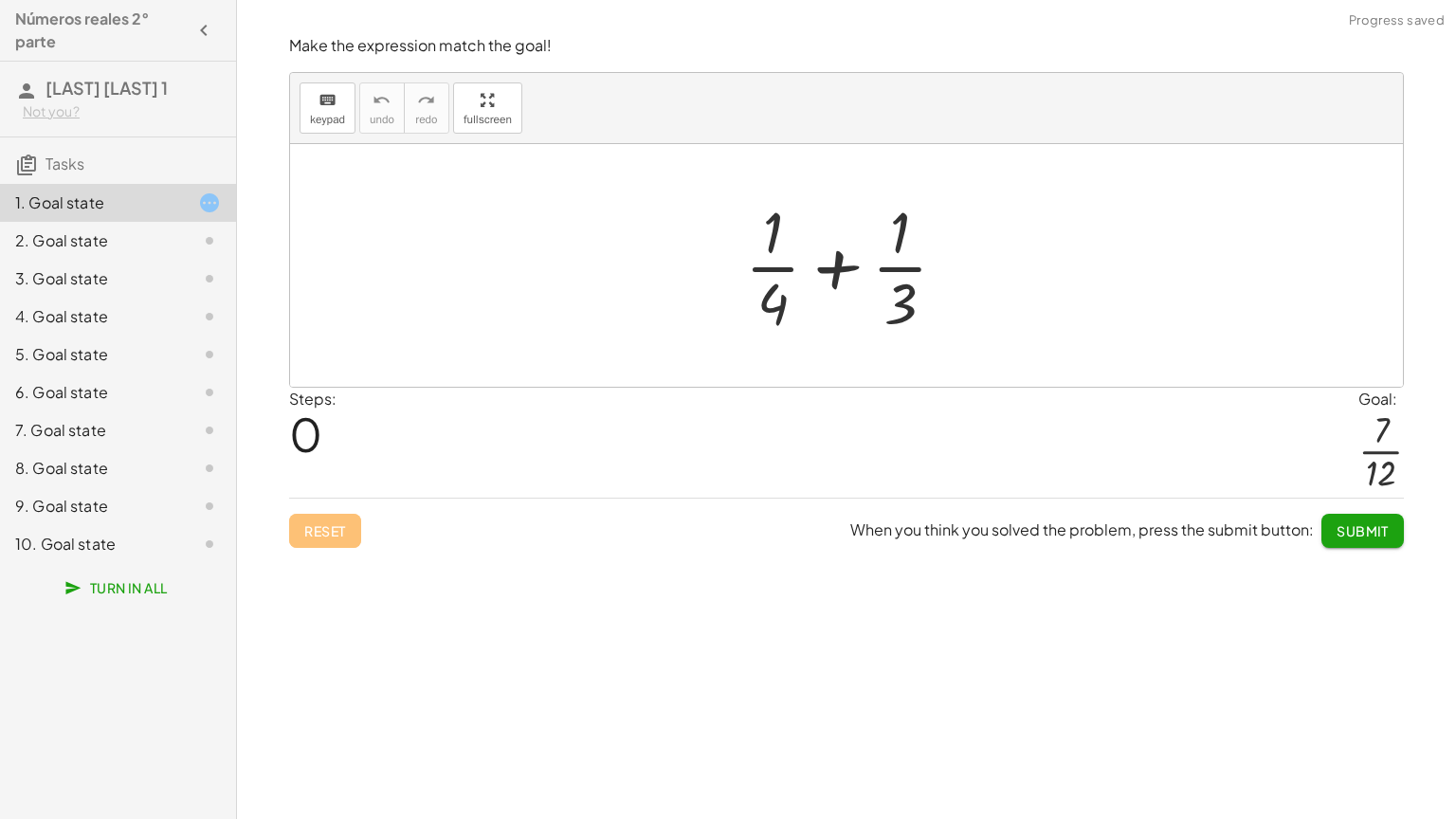 drag, startPoint x: 512, startPoint y: 118, endPoint x: 516, endPoint y: 188, distance: 70.11419 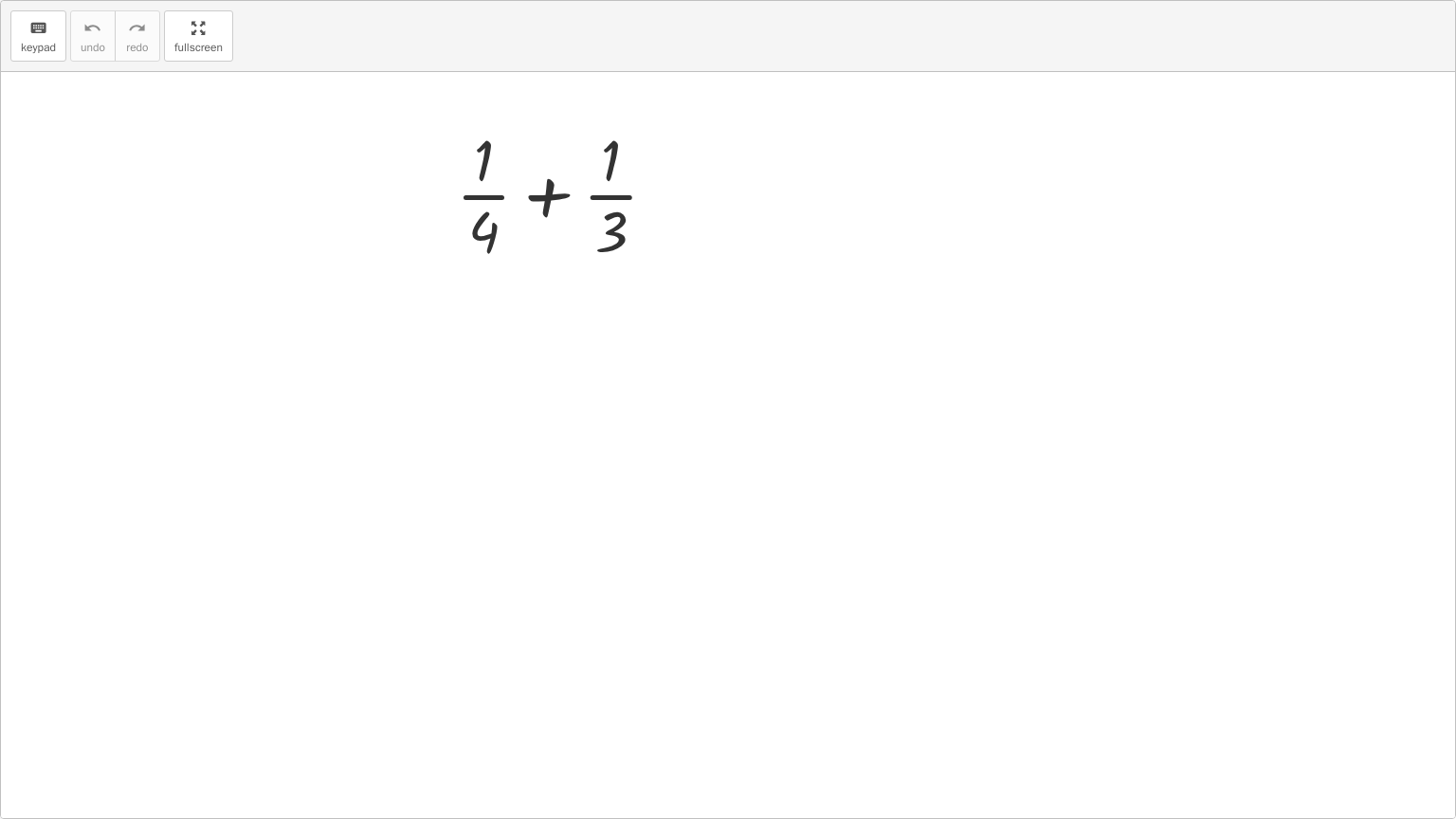 click on "keyboard keypad undo undo redo redo fullscreen + · 1 · 4 + · 1 · 3 ×" at bounding box center [728, 410] 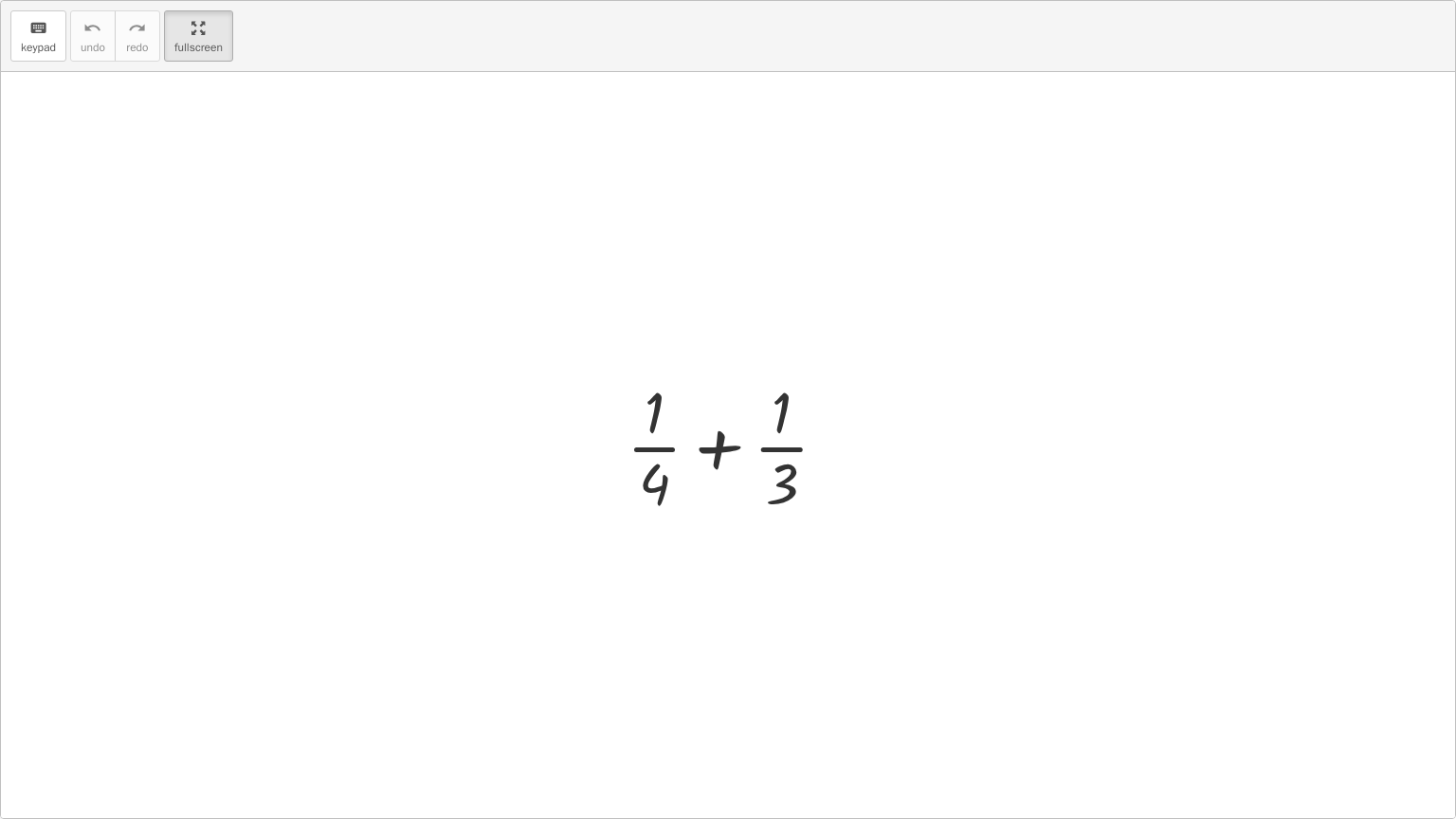click at bounding box center (735, 446) 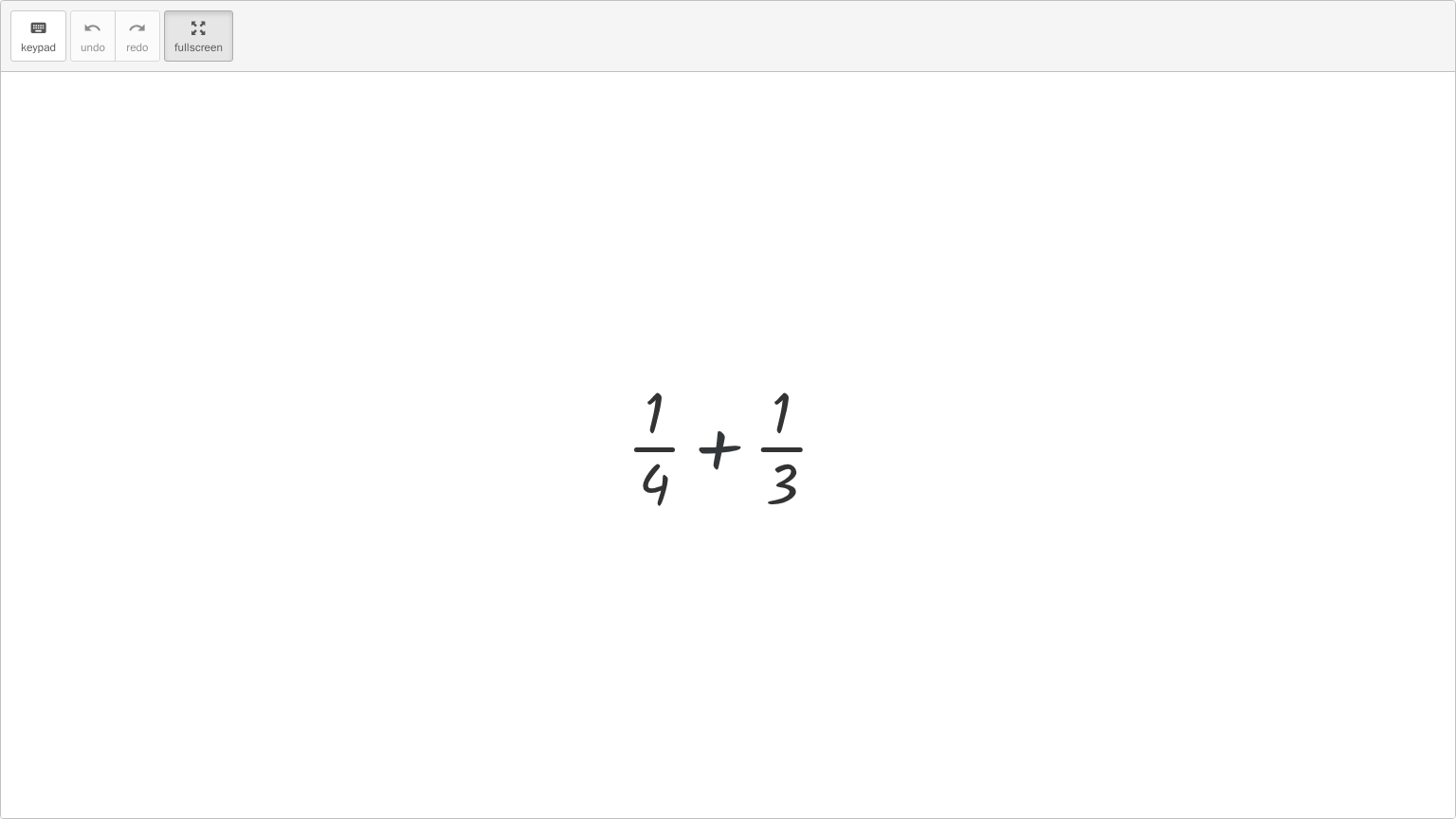 click at bounding box center (735, 446) 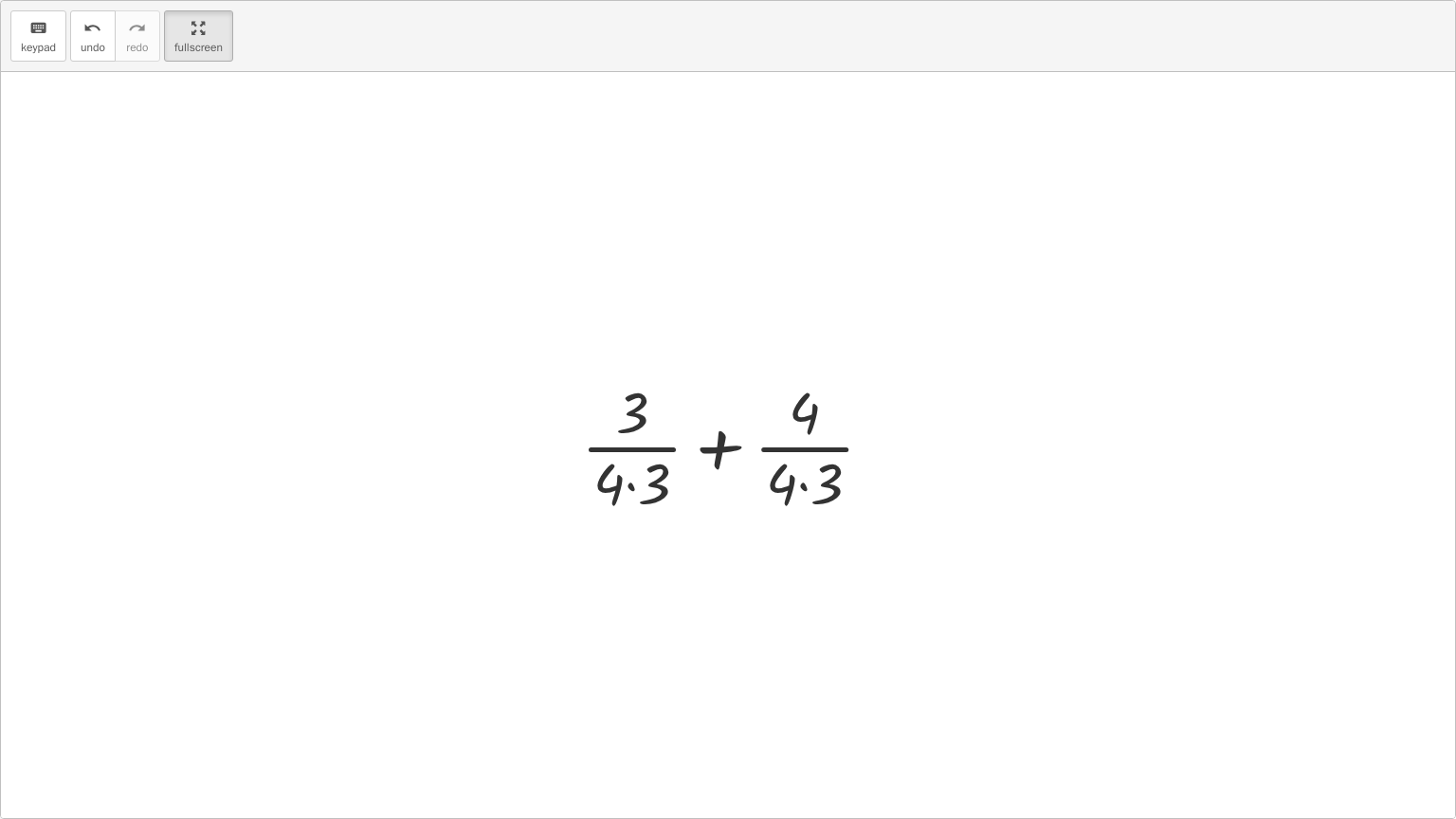 click at bounding box center [735, 446] 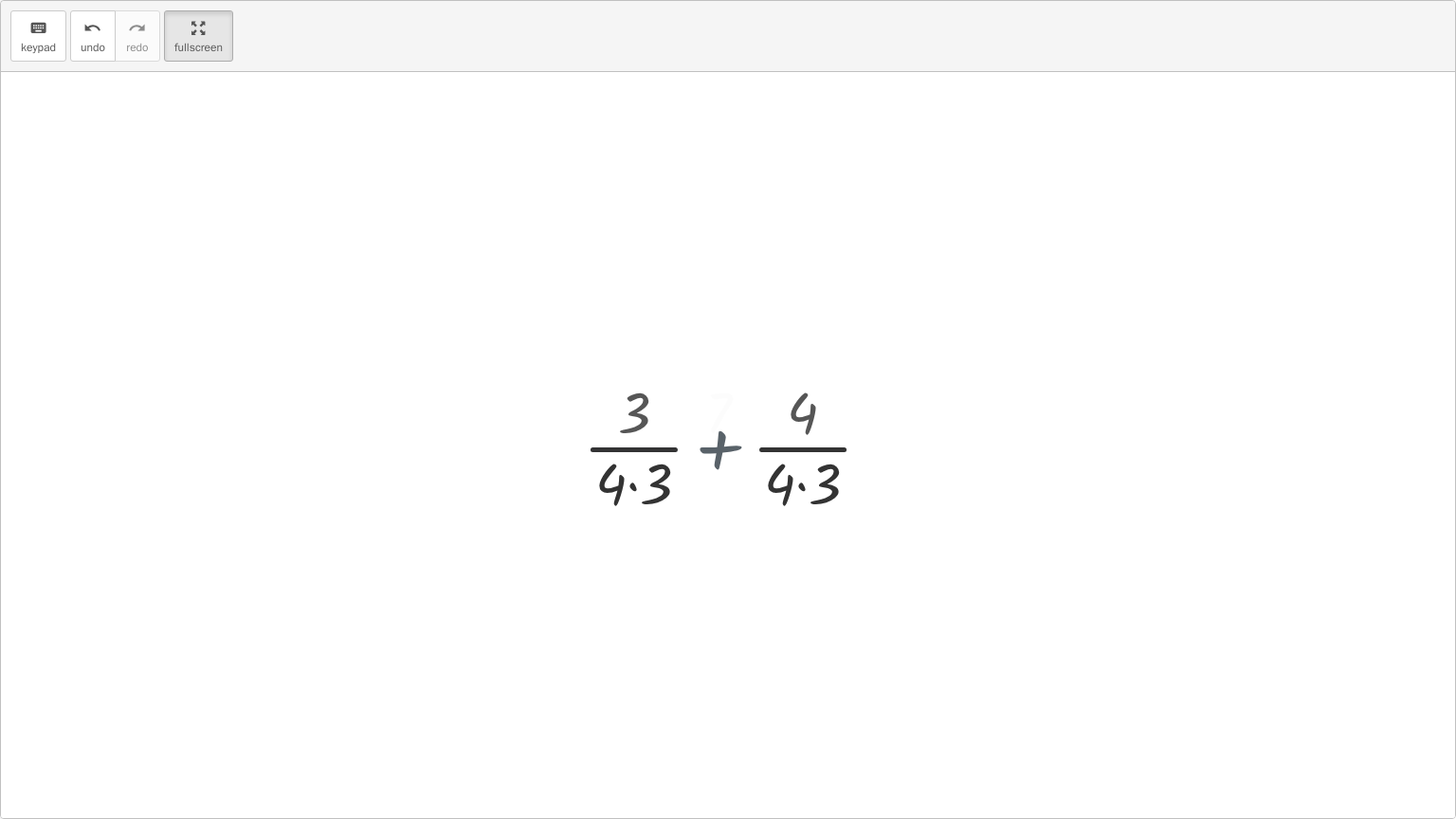 click at bounding box center (735, 446) 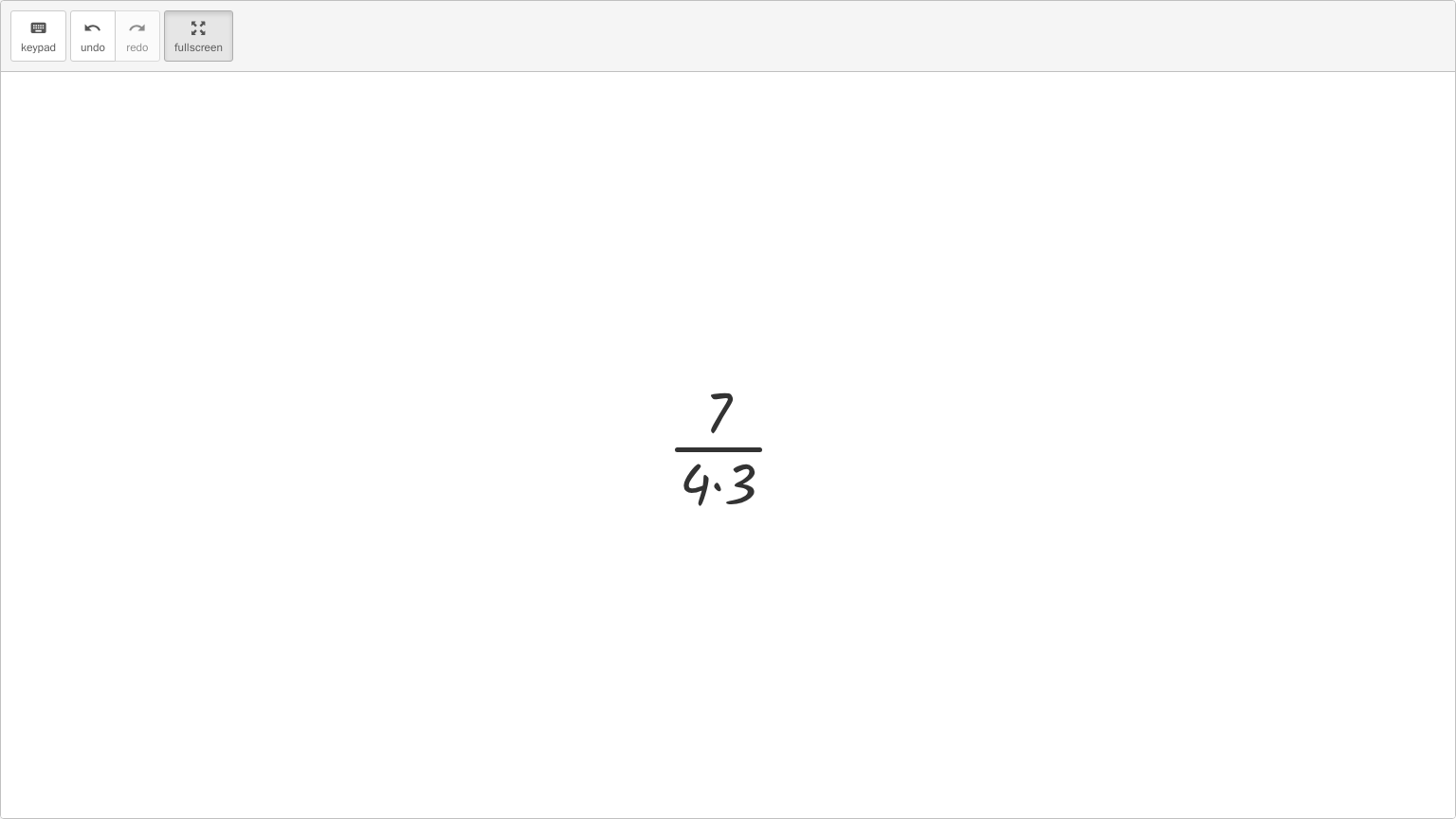click at bounding box center (735, 446) 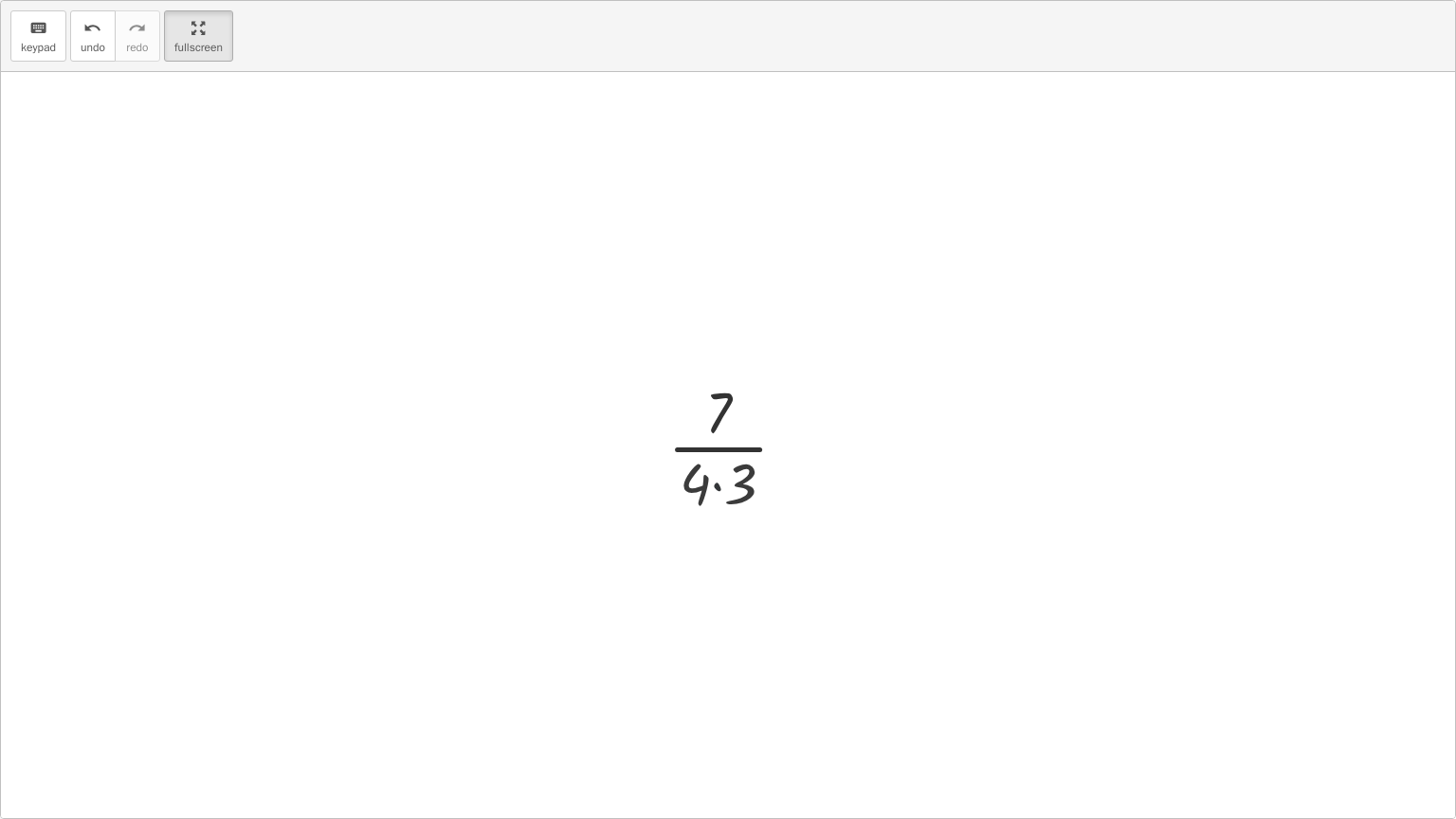 click at bounding box center (735, 446) 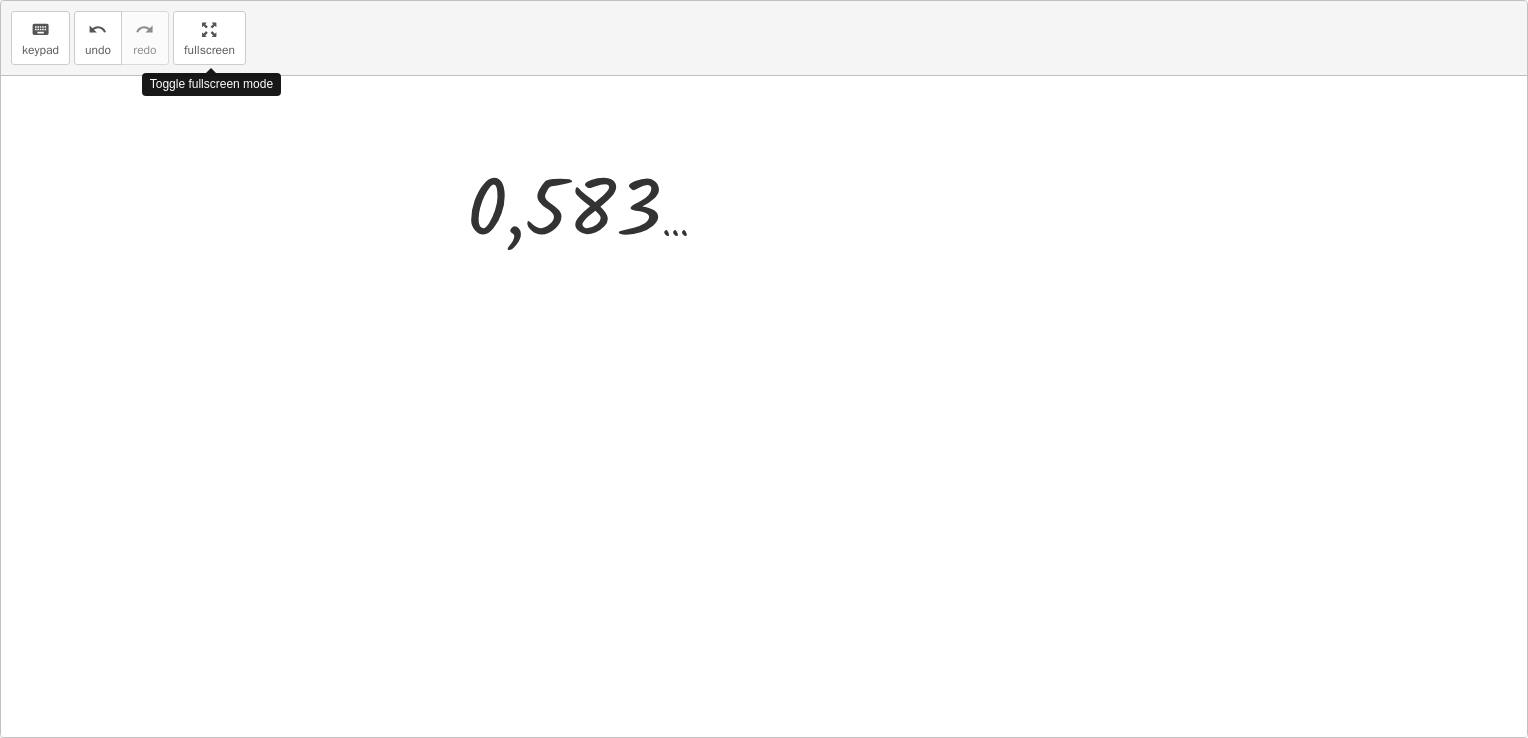 drag, startPoint x: 223, startPoint y: 37, endPoint x: 219, endPoint y: -37, distance: 74.10803 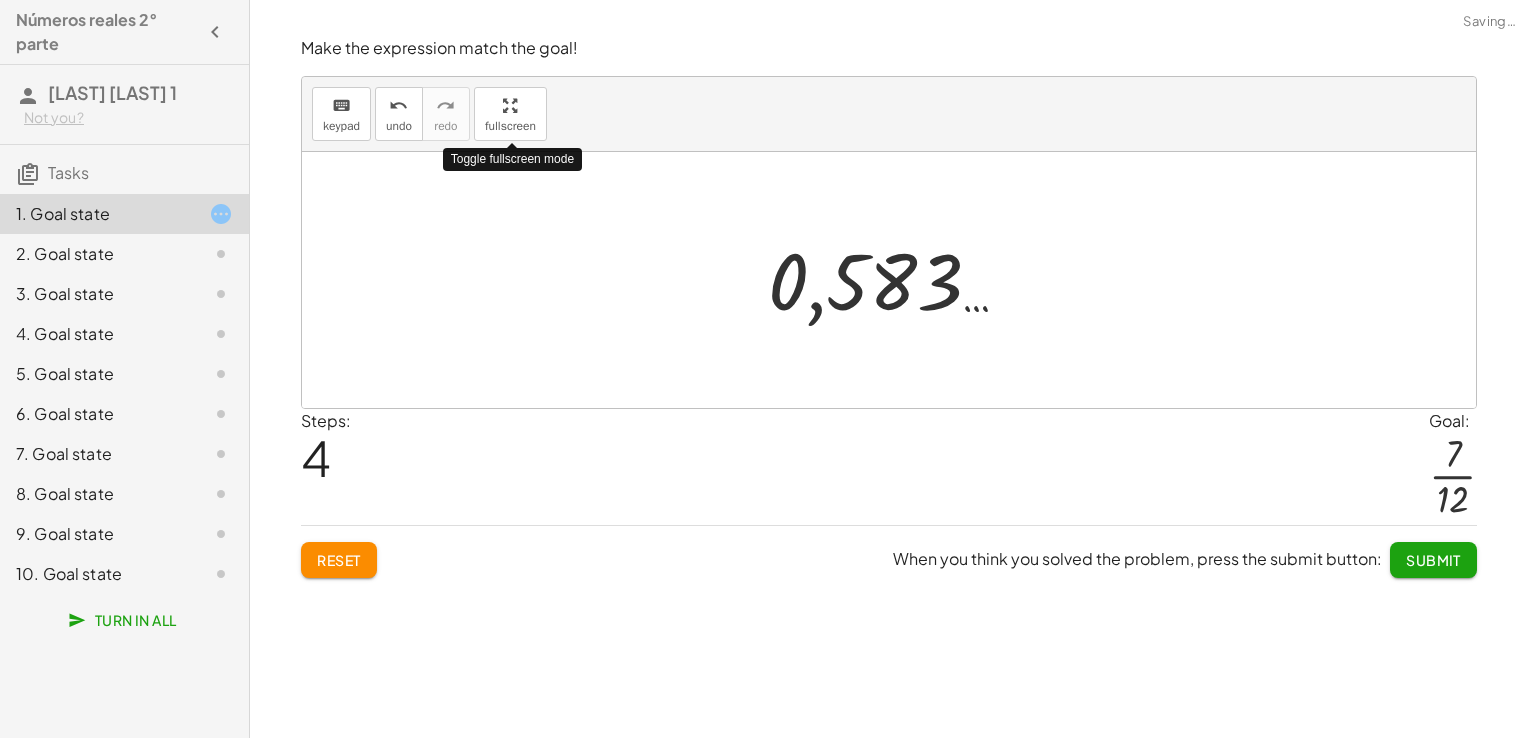 click on "Números reales 2° parte [FIRST] [LAST] 1 Not you? Tasks 1. Goal state 2. Goal state 3. Goal state 4. Goal state 5. Goal state 6. Goal state 7. Goal state 8. Goal state 9. Goal state 10. Goal state Turn In All Make the expression match the goal! keyboard keypad undo undo redo redo fullscreen Toggle fullscreen mode + · 1 · 4 + · 1 · 3 + · 3 · 4 · 3 + · 4 · 4 · 3 · 7 · 4 · 3 · 7 · 12 0,583 … × Steps: 4 Goal: · 7 · 12 Reset When you think you solved the problem, press the submit button: Submit Simplify. keyboard keypad undo undo redo redo fullscreen × Steps: 0 Reset When you think you solved the problem, press the submit button: Continue Make the expression match the goal! keyboard keypad undo undo redo redo fullscreen × Steps: 0 Goal: · 2 · 45 Reset When you think you solved the problem, press the submit button: Continue Simplify. keyboard keypad undo undo redo redo fullscreen × Steps: 0 Reset Continue Make the expression match the goal! keyboard undo" at bounding box center [764, 369] 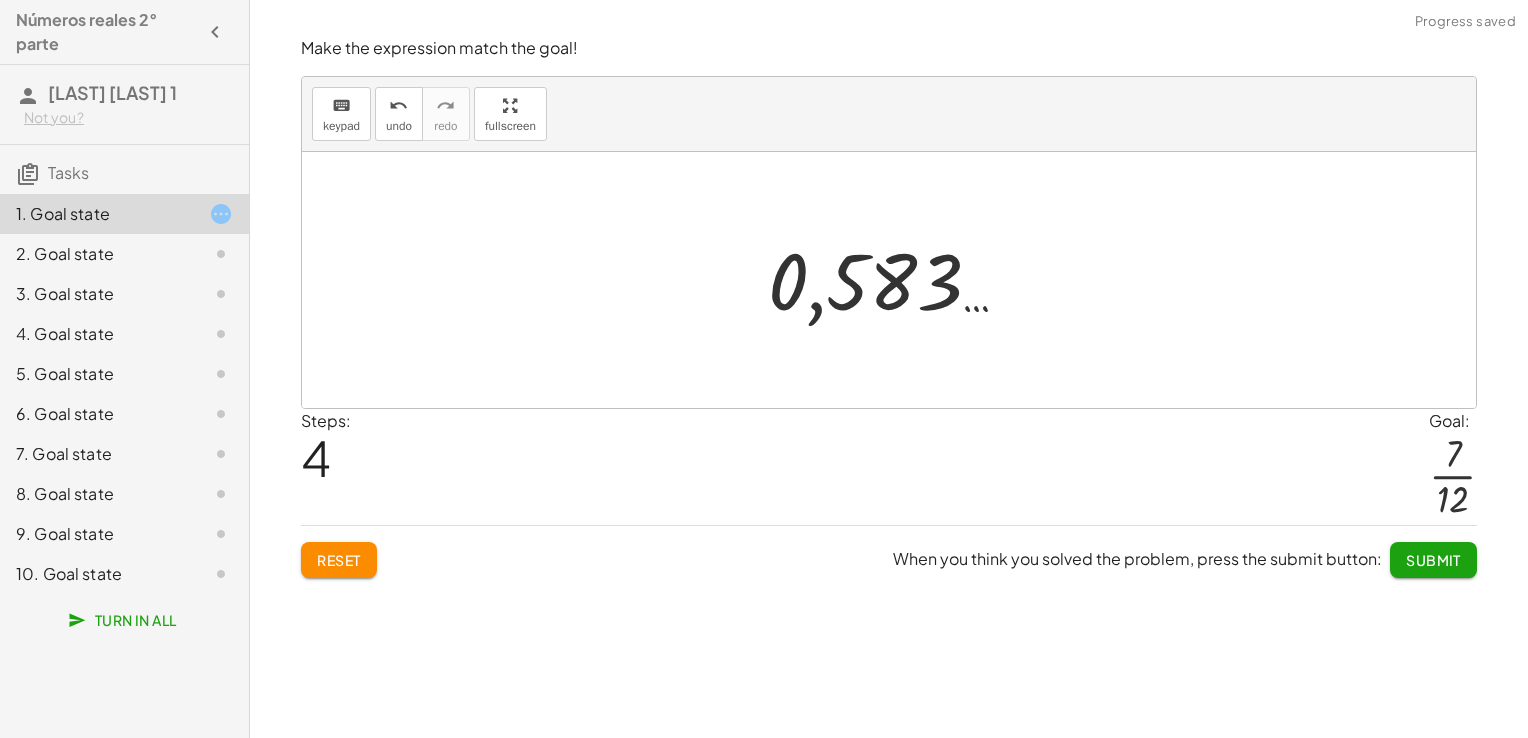 click on "Make the expression match the goal! keyboard keypad undo undo redo redo fullscreen + · 1 · 4 + · 1 · 3 + · 3 · 4 · 3 + · 4 · 4 · 3 · 7 · 4 · 3 · 7 · 12 0,583 … × Steps: 4 Goal: · 7 · 12 Reset When you think you solved the problem, press the submit button: Submit" 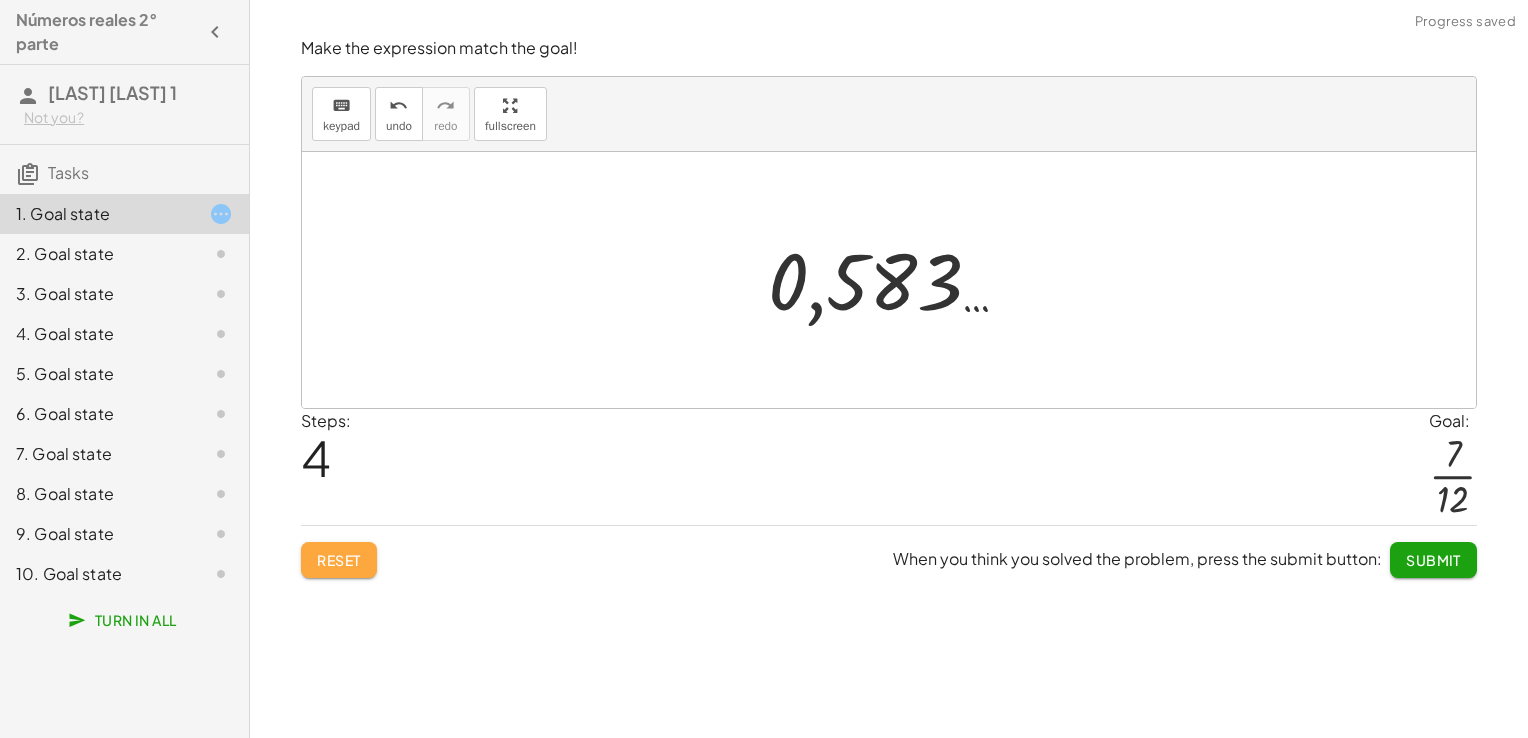 click on "Reset" 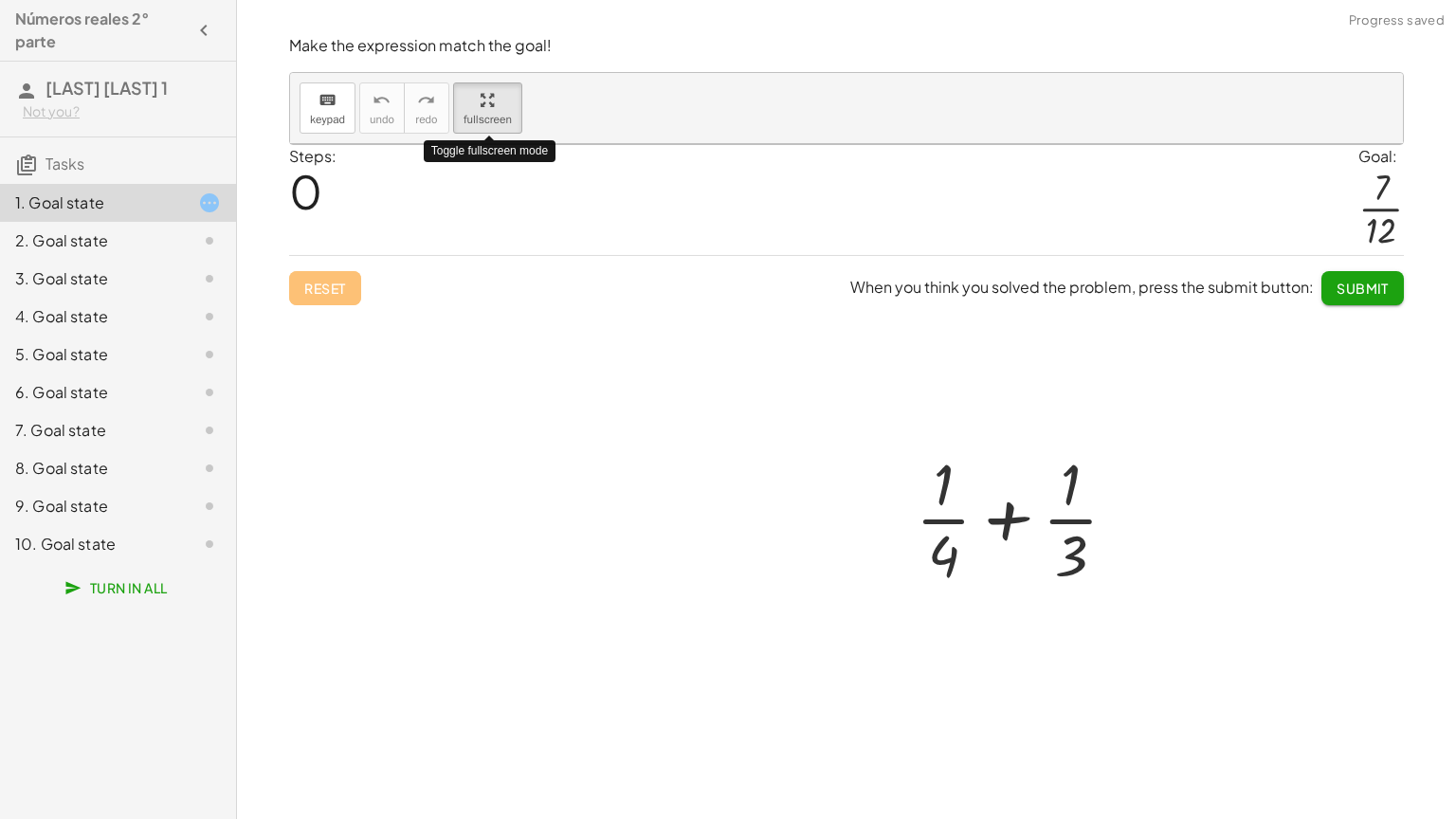 drag, startPoint x: 488, startPoint y: 100, endPoint x: 492, endPoint y: 171, distance: 71.11259 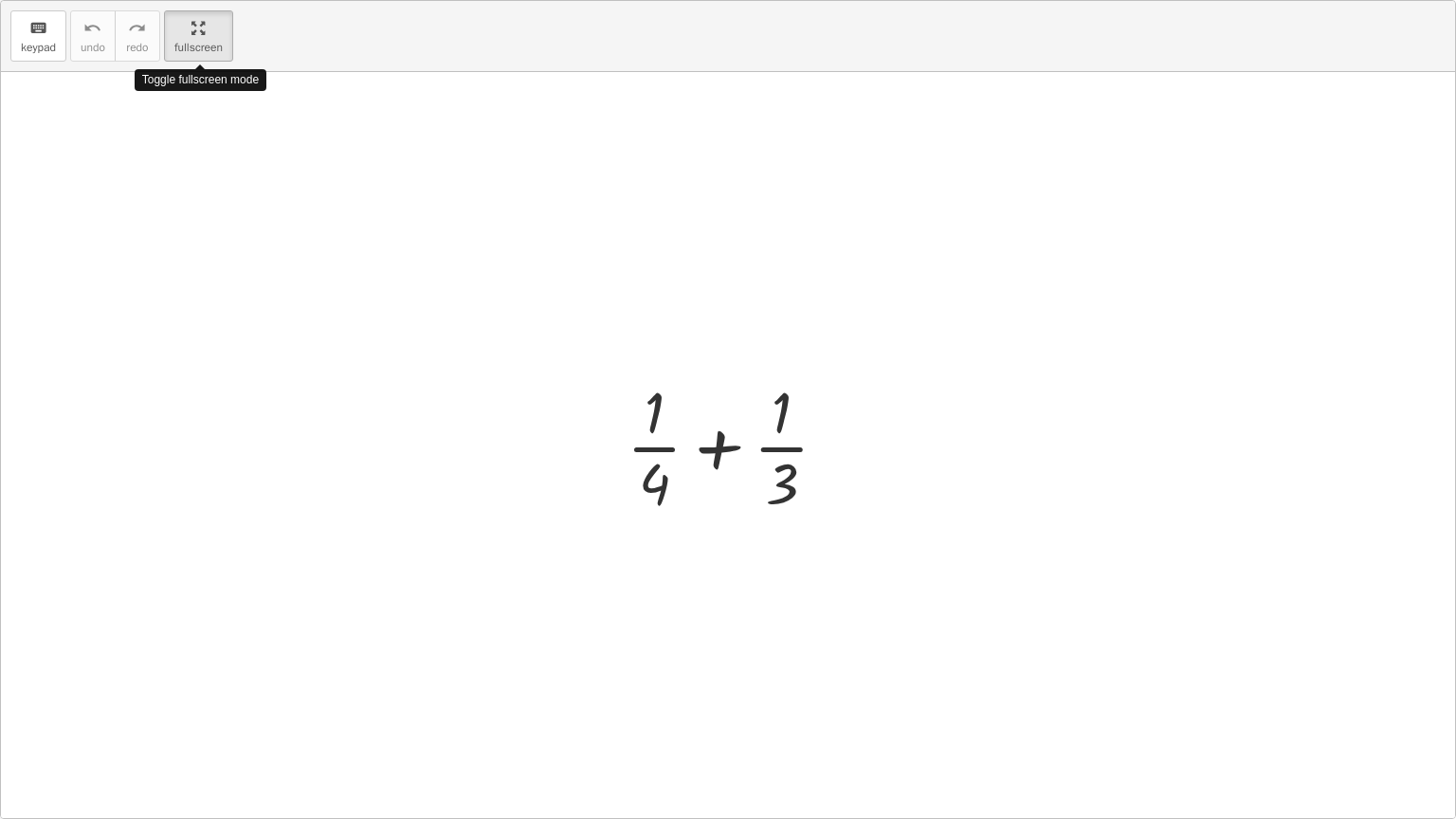click on "keyboard keypad undo undo redo redo fullscreen Toggle fullscreen mode + · 1 · 4 + · 1 · 3 ×" at bounding box center [728, 410] 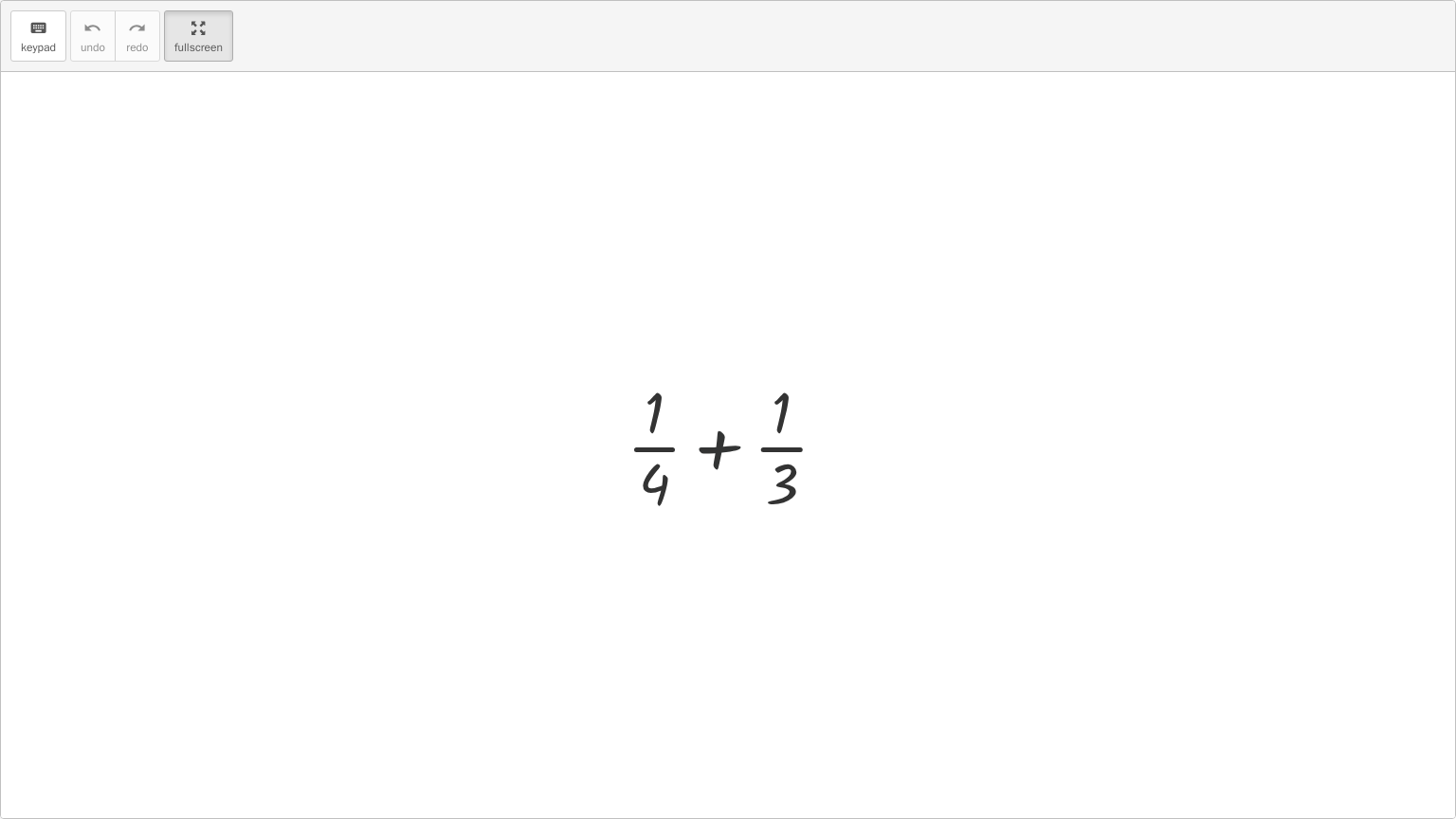 click at bounding box center [735, 446] 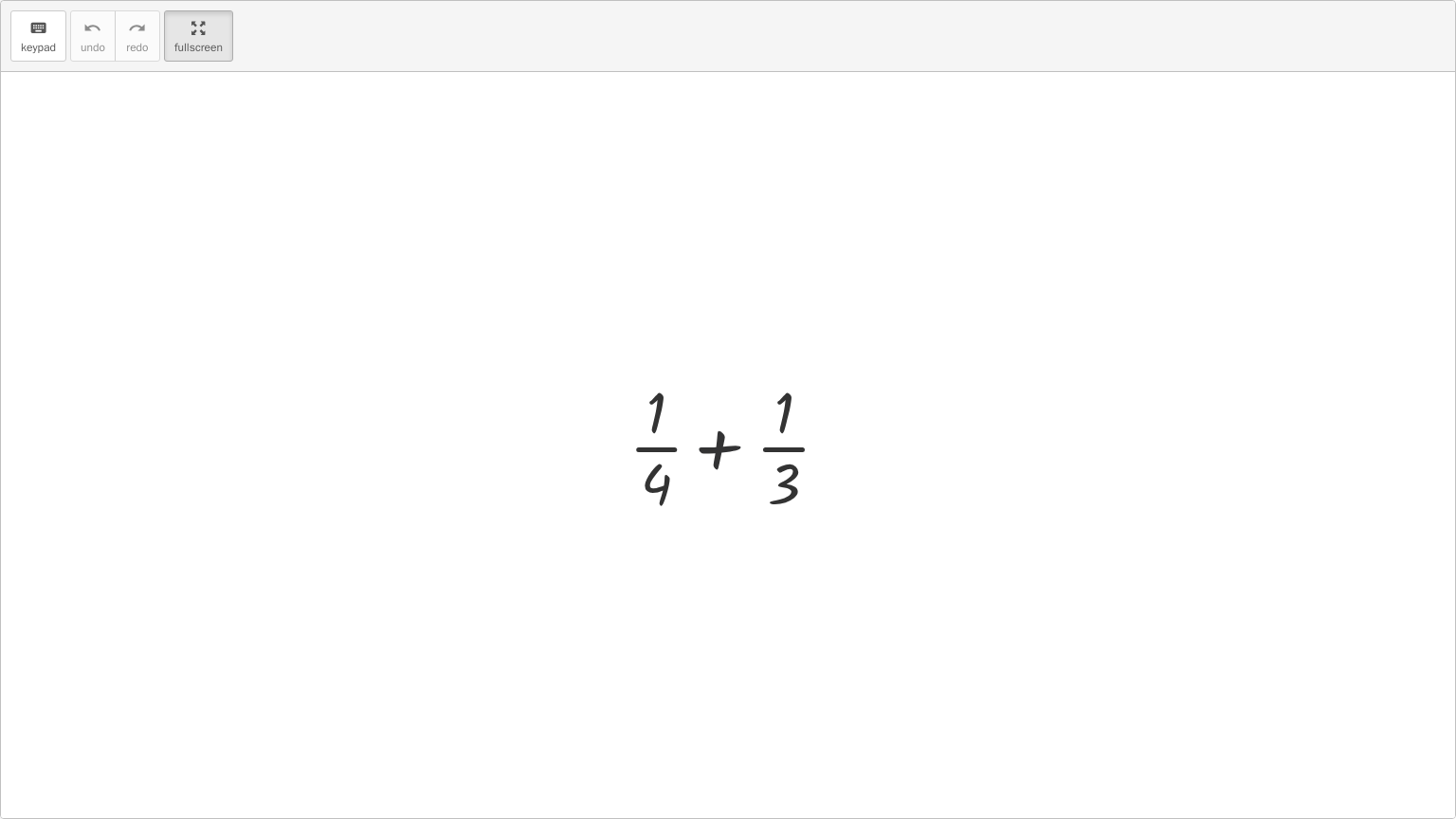 click at bounding box center (735, 446) 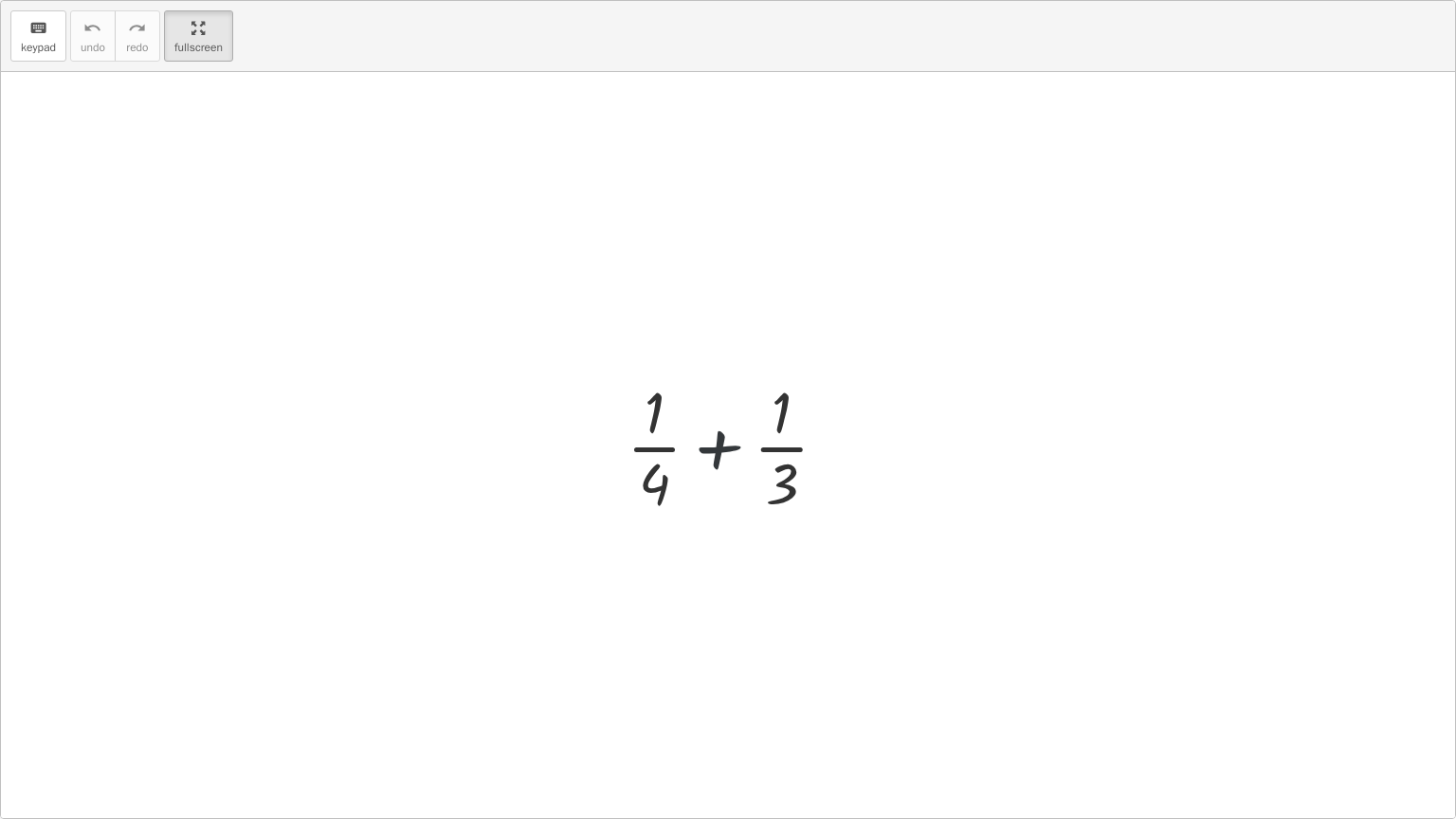click at bounding box center [735, 446] 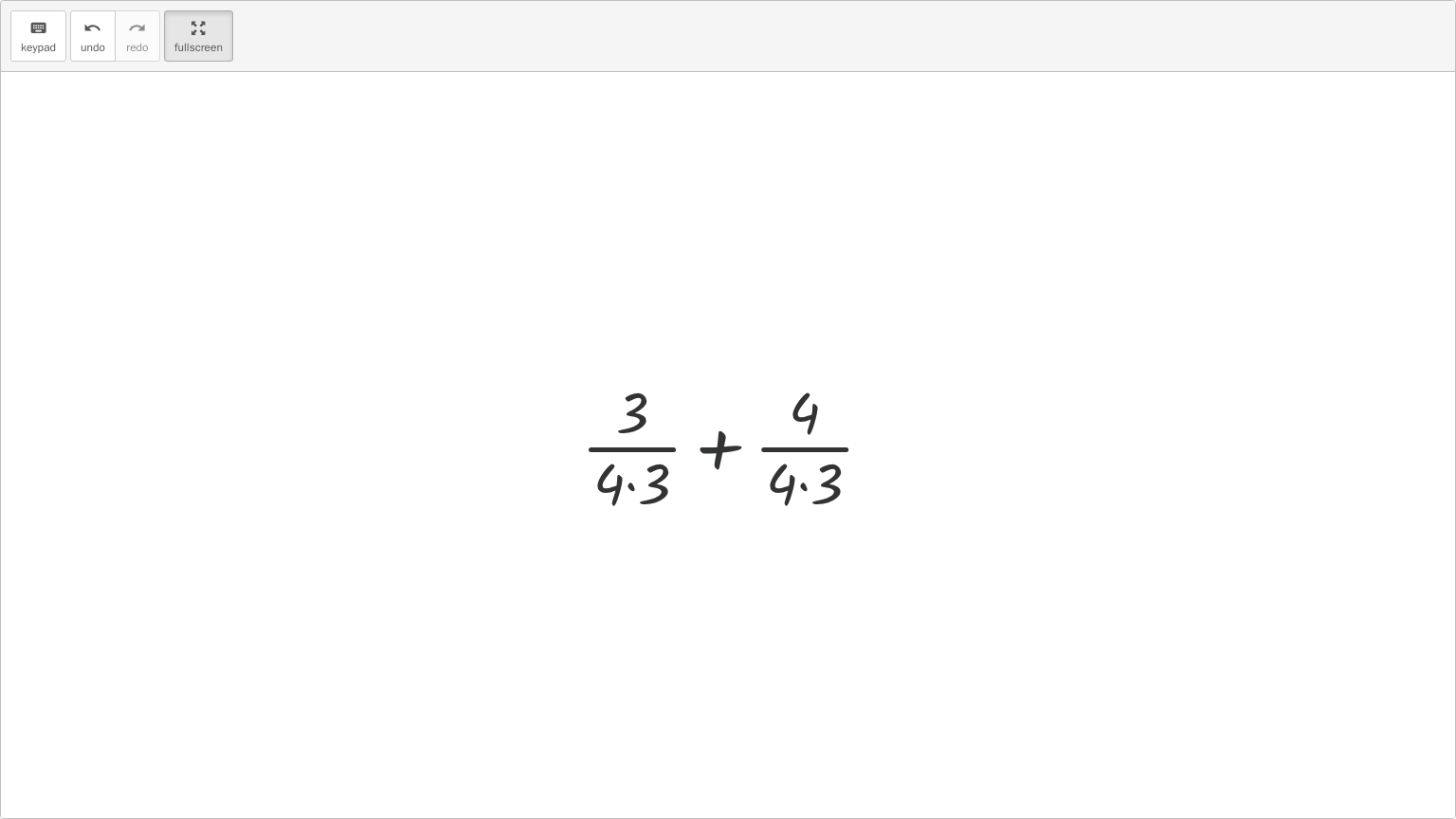 click at bounding box center (735, 446) 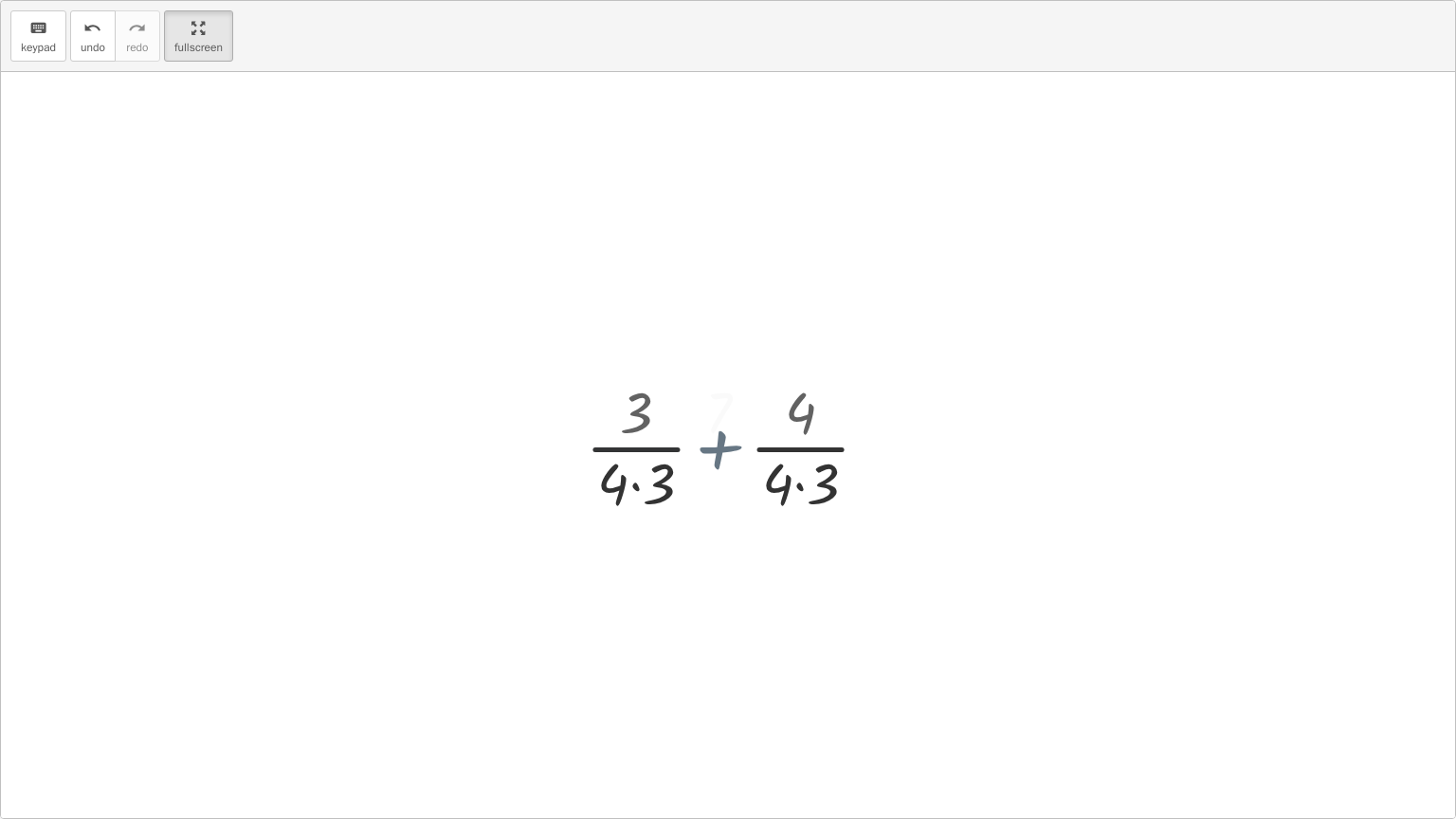 click at bounding box center [735, 446] 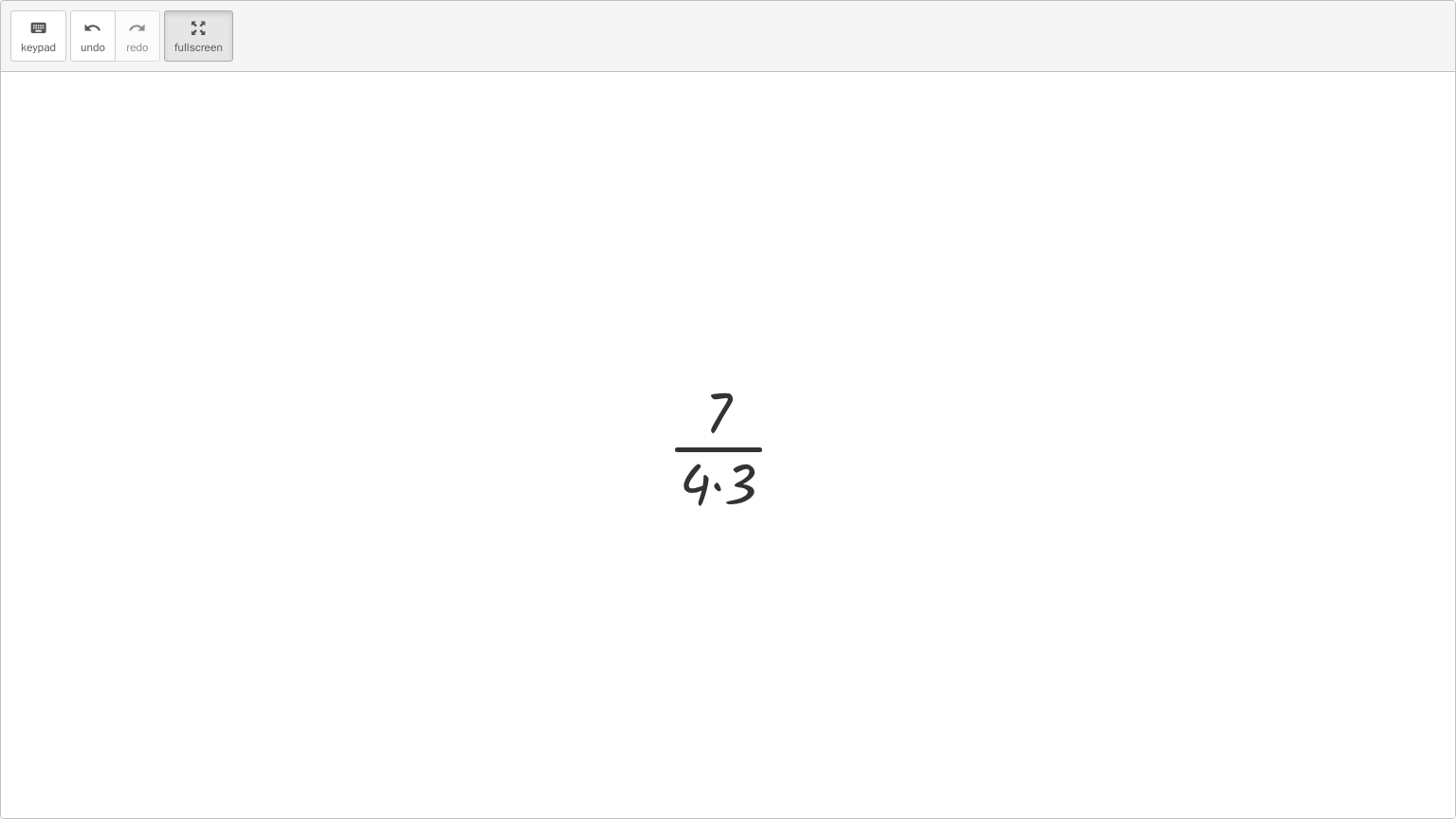 click at bounding box center (735, 446) 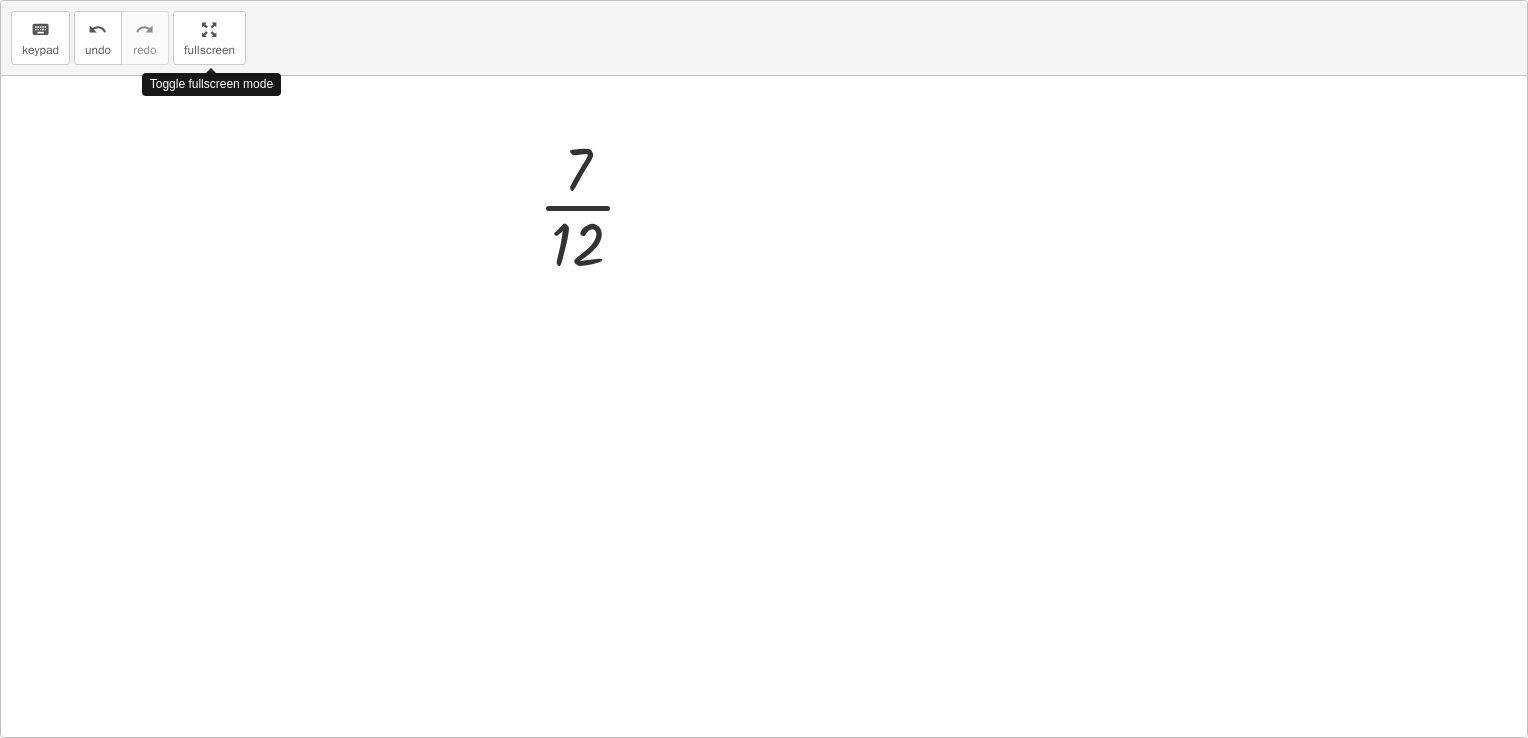 drag, startPoint x: 218, startPoint y: 19, endPoint x: 214, endPoint y: -55, distance: 74.10803 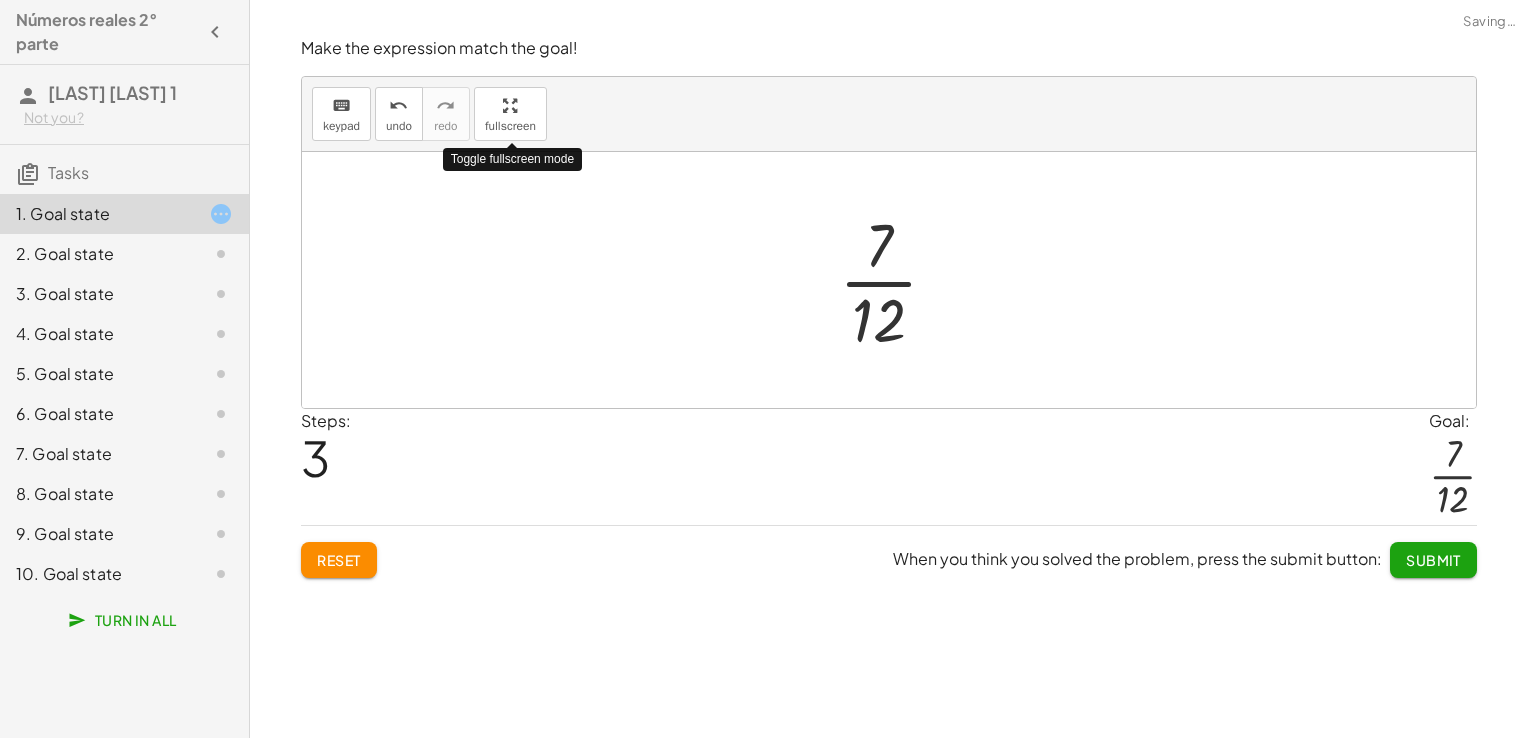 click on "Números reales 2° parte [FIRST] [LAST] 1 Not you? Tasks 1. Goal state 2. Goal state 3. Goal state 4. Goal state 5. Goal state 6. Goal state 7. Goal state 8. Goal state 9. Goal state 10. Goal state Turn In All Make the expression match the goal! keyboard keypad undo undo redo redo fullscreen Toggle fullscreen mode + · 1 · 4 + · 1 · 3 + · 3 · 4 · 3 + · 4 · 4 · 3 · 7 · 4 · 3 · · 7 12 × Steps: 3 Goal: · 7 · 12 Reset When you think you solved the problem, press the submit button: Submit Simplify. keyboard keypad undo undo redo redo fullscreen × Steps: 0 Reset When you think you solved the problem, press the submit button: Continue Make the expression match the goal! keyboard keypad undo undo redo redo fullscreen × Steps: 0 Goal: · 2 · 45 Reset When you think you solved the problem, press the submit button: Continue Simplify. keyboard keypad undo undo redo redo fullscreen × Steps: 0 Reset When you think you solved the problem, press the submit button: keypad" at bounding box center (764, 369) 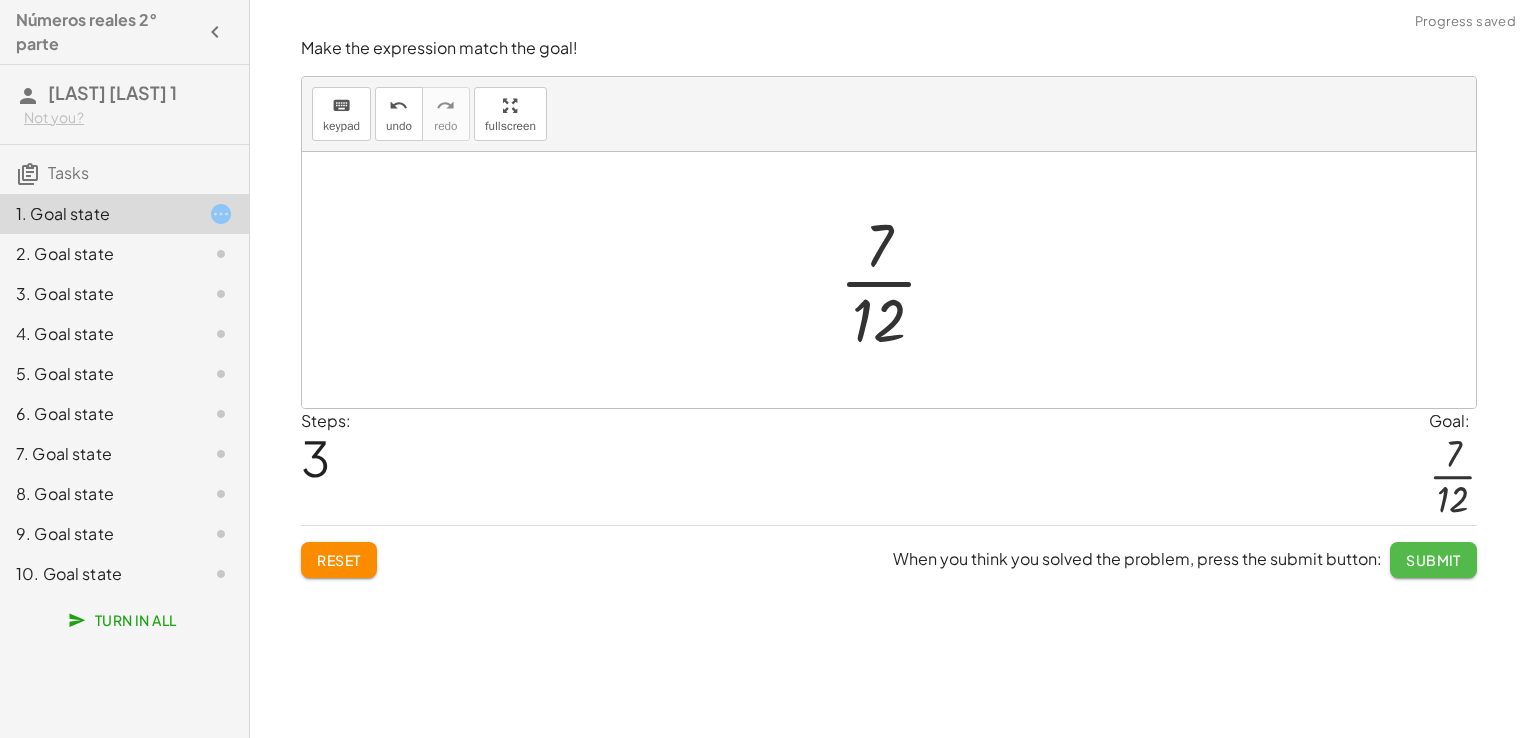 click on "Submit" 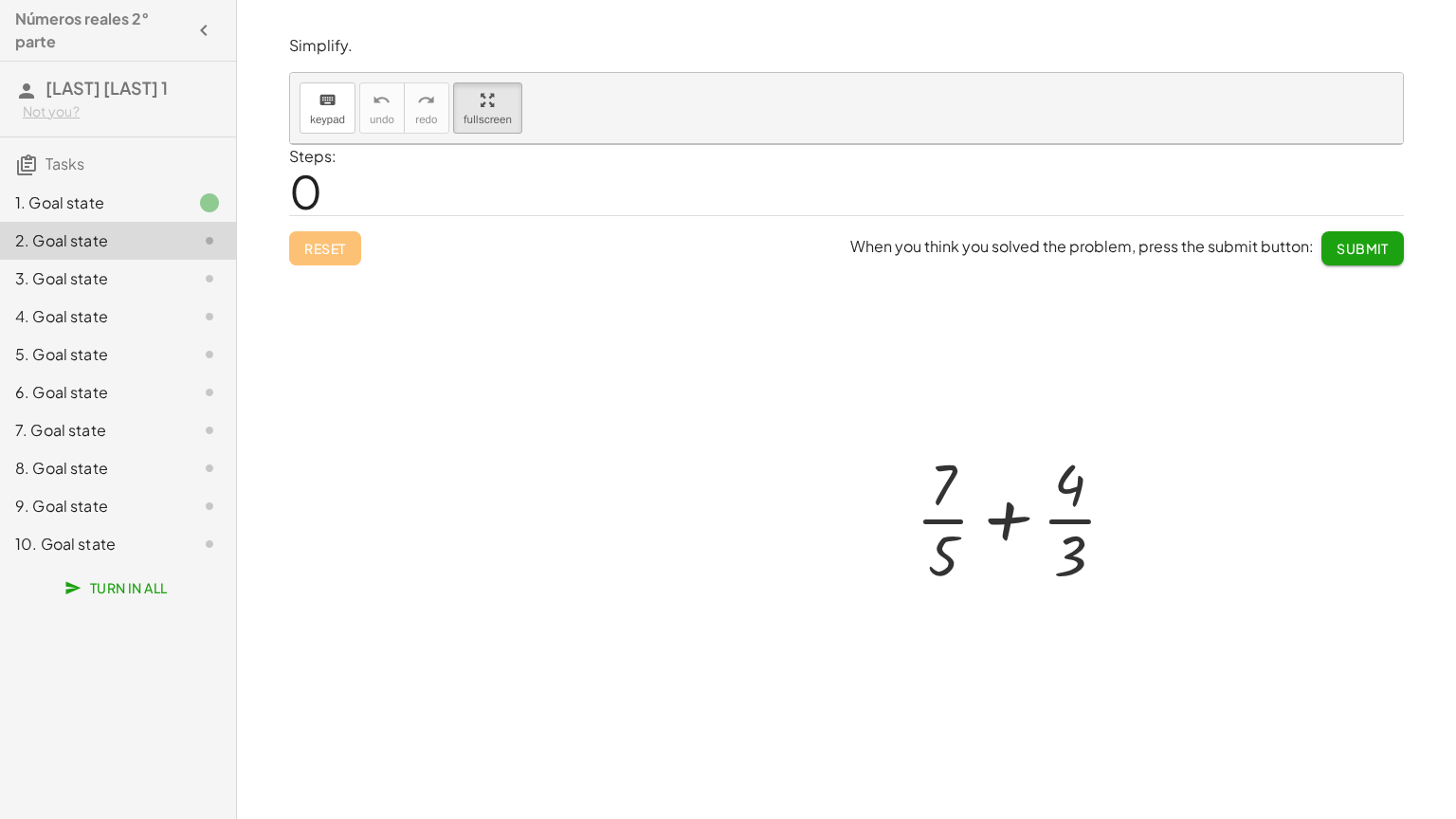 drag, startPoint x: 497, startPoint y: 85, endPoint x: 500, endPoint y: 155, distance: 70.06426 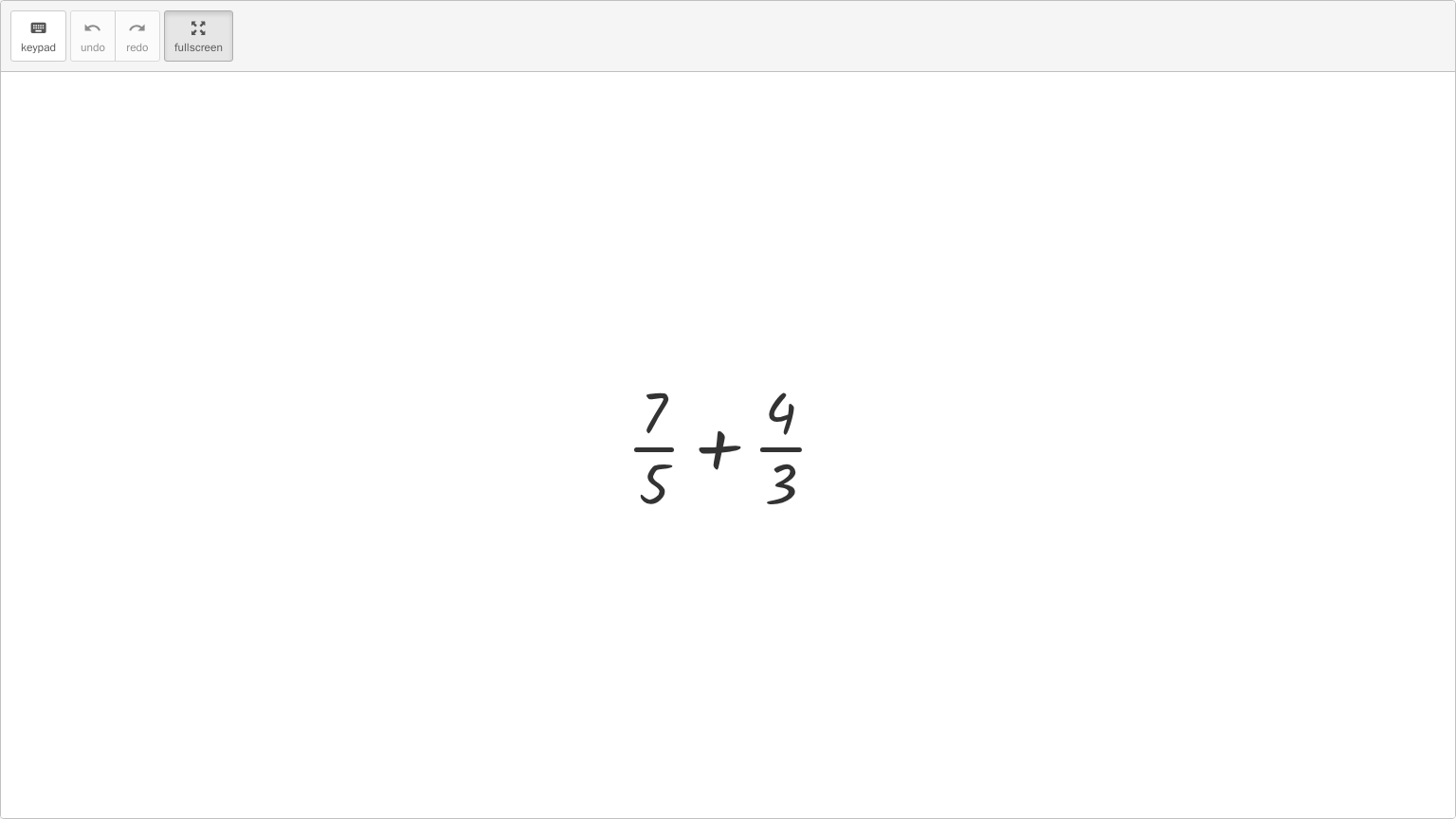 click on "keyboard keypad undo undo redo redo fullscreen + · 7 · 5 + · 4 · 3 ×" at bounding box center [728, 410] 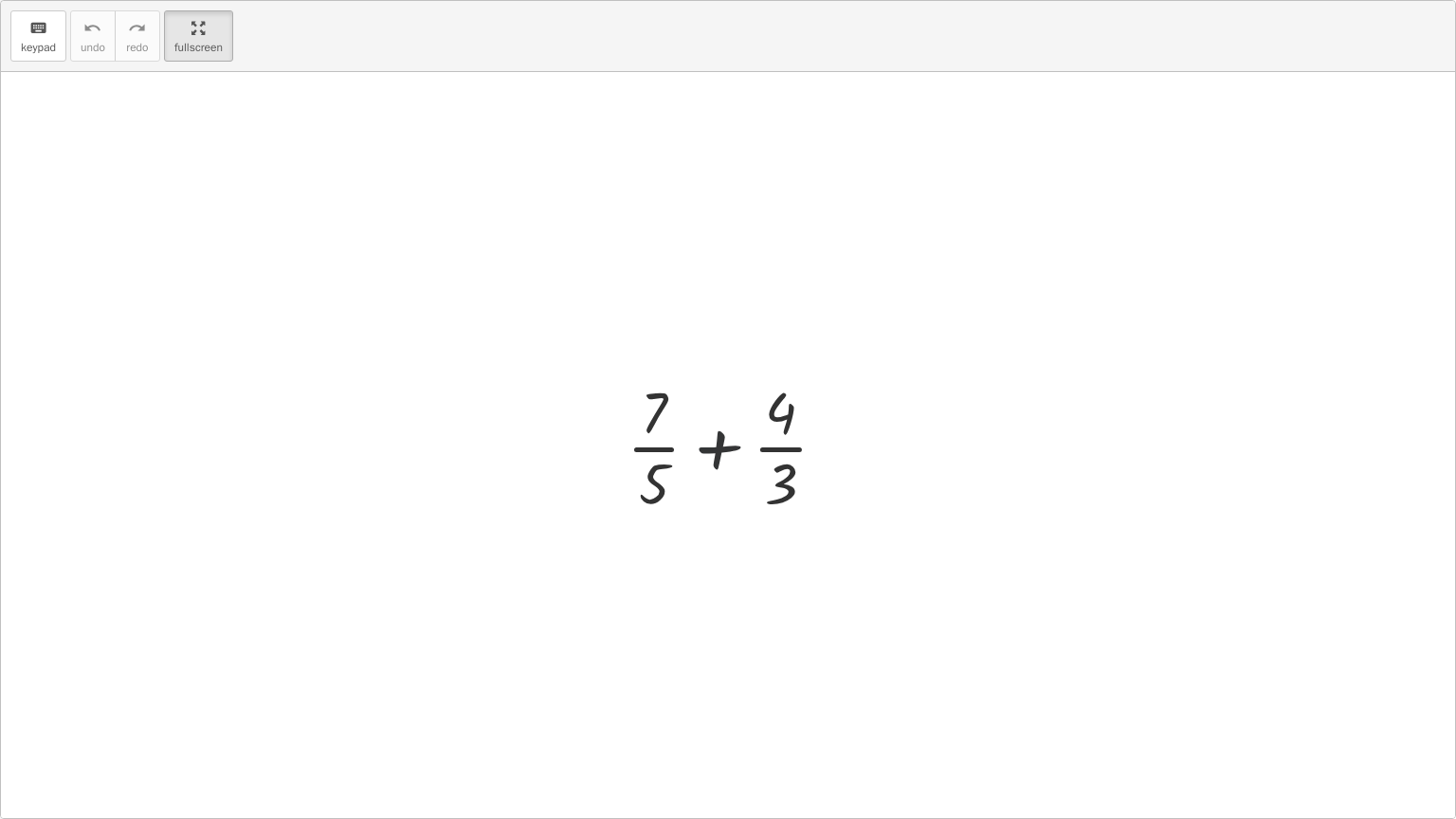 click at bounding box center [735, 446] 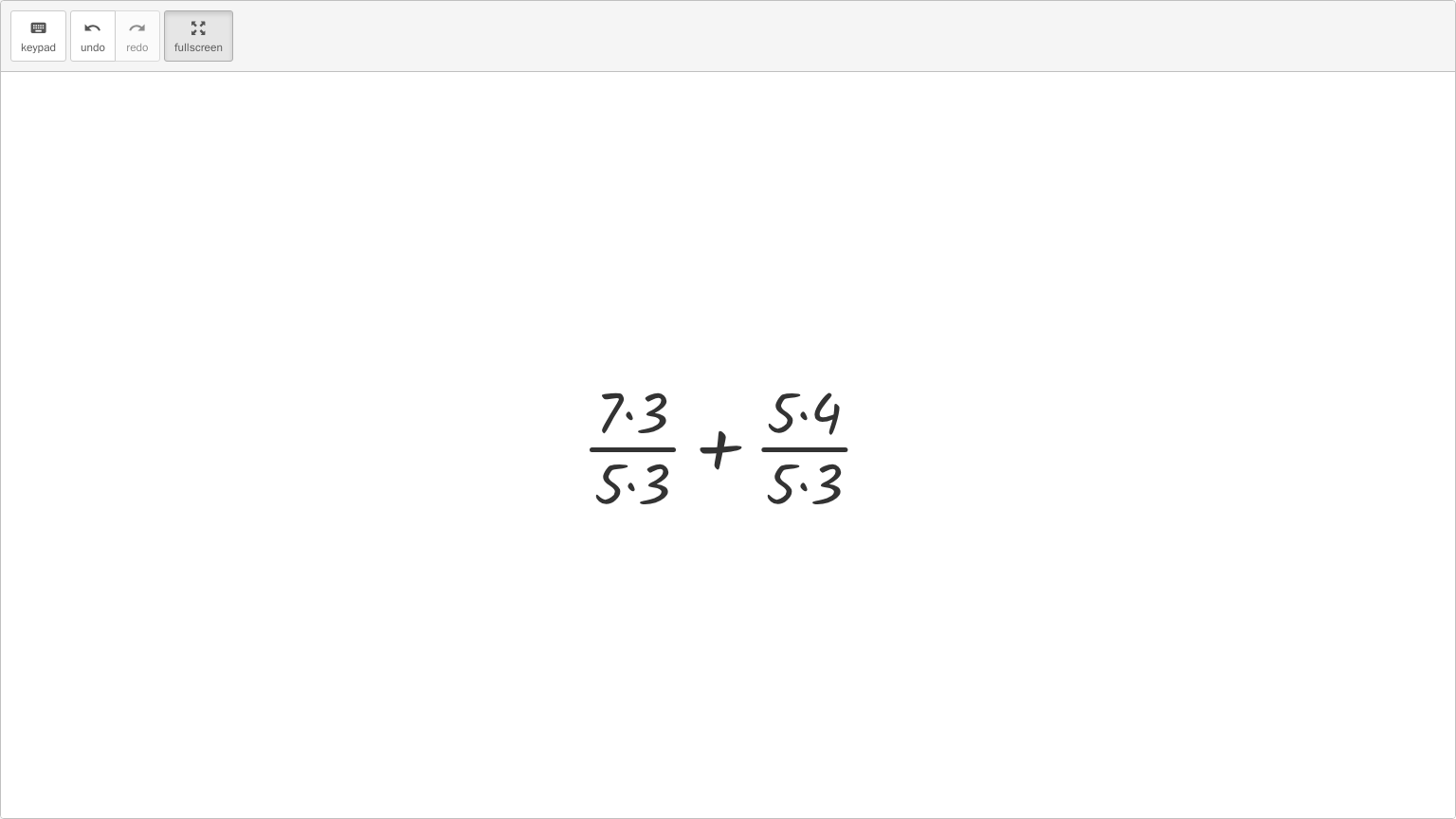 click at bounding box center (735, 446) 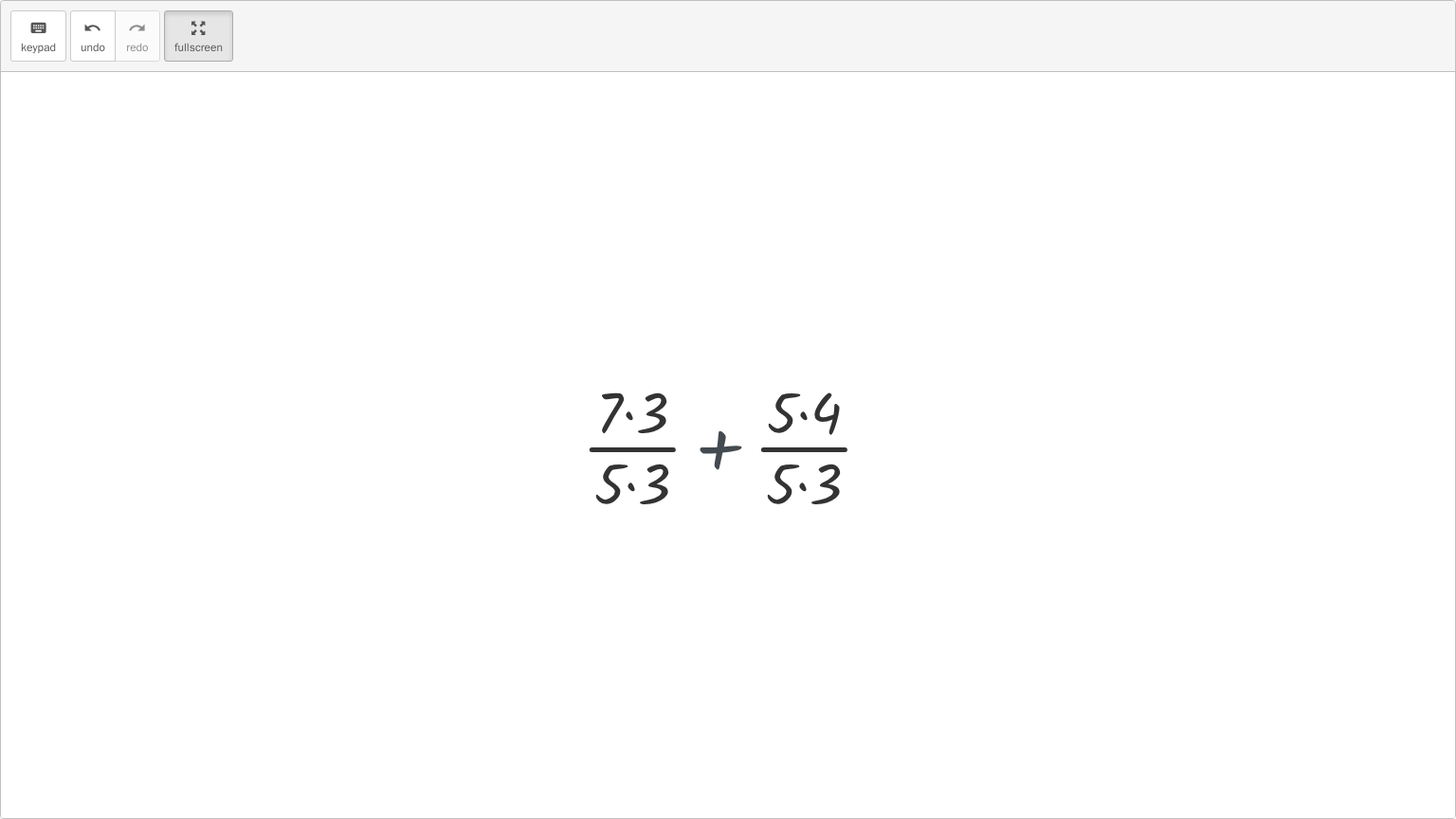 click at bounding box center [735, 446] 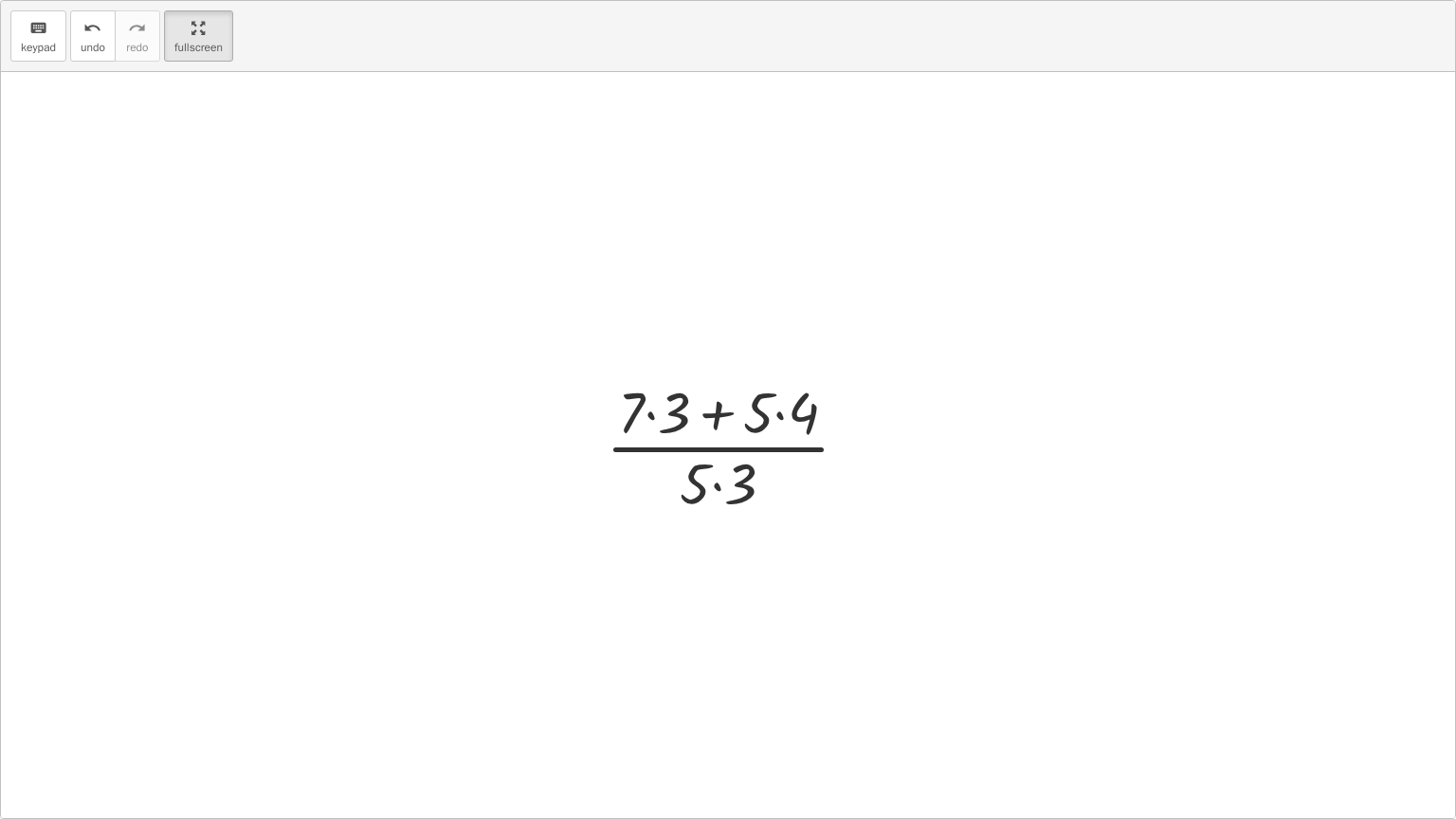 click at bounding box center [735, 446] 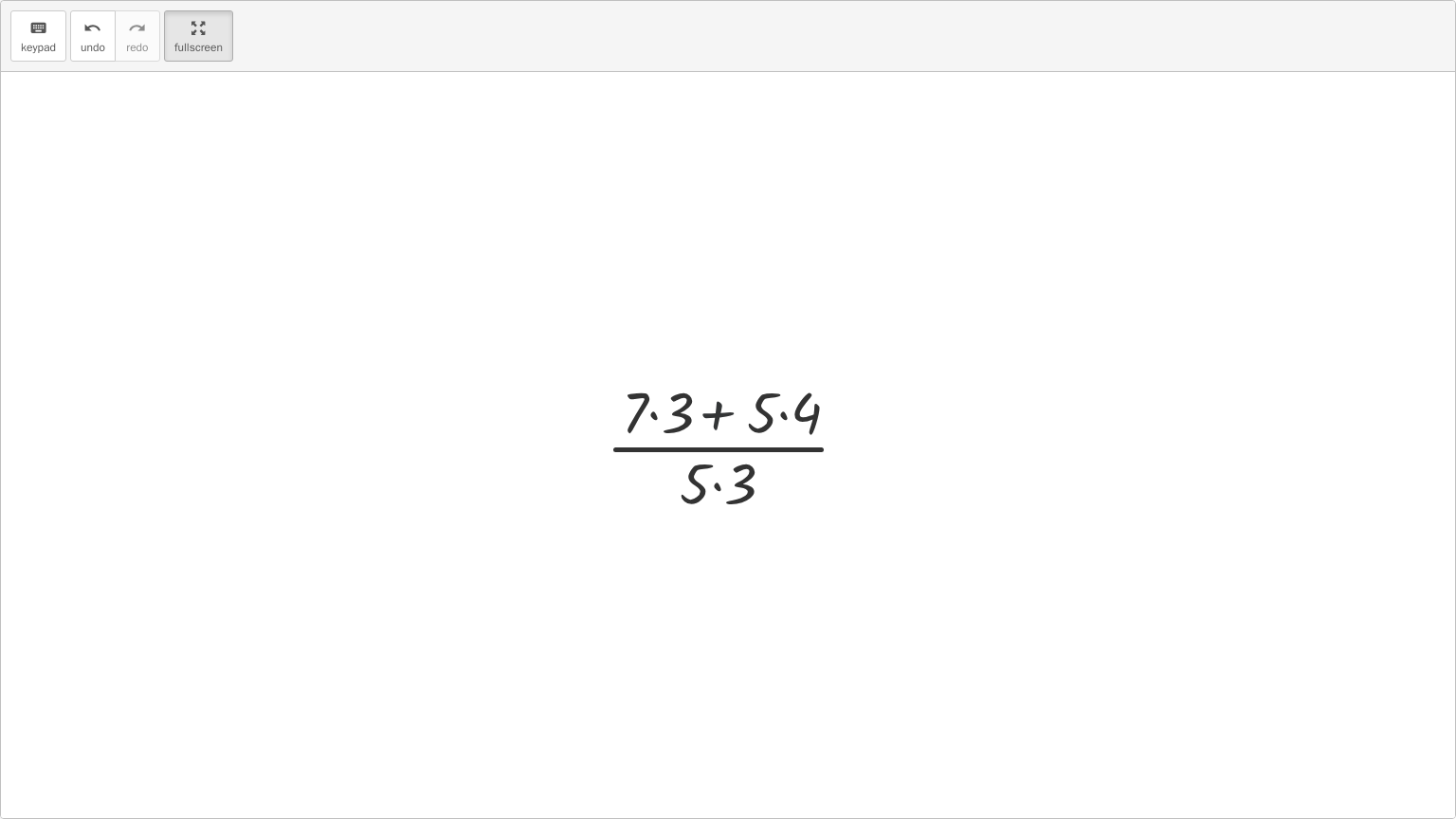 click at bounding box center [735, 446] 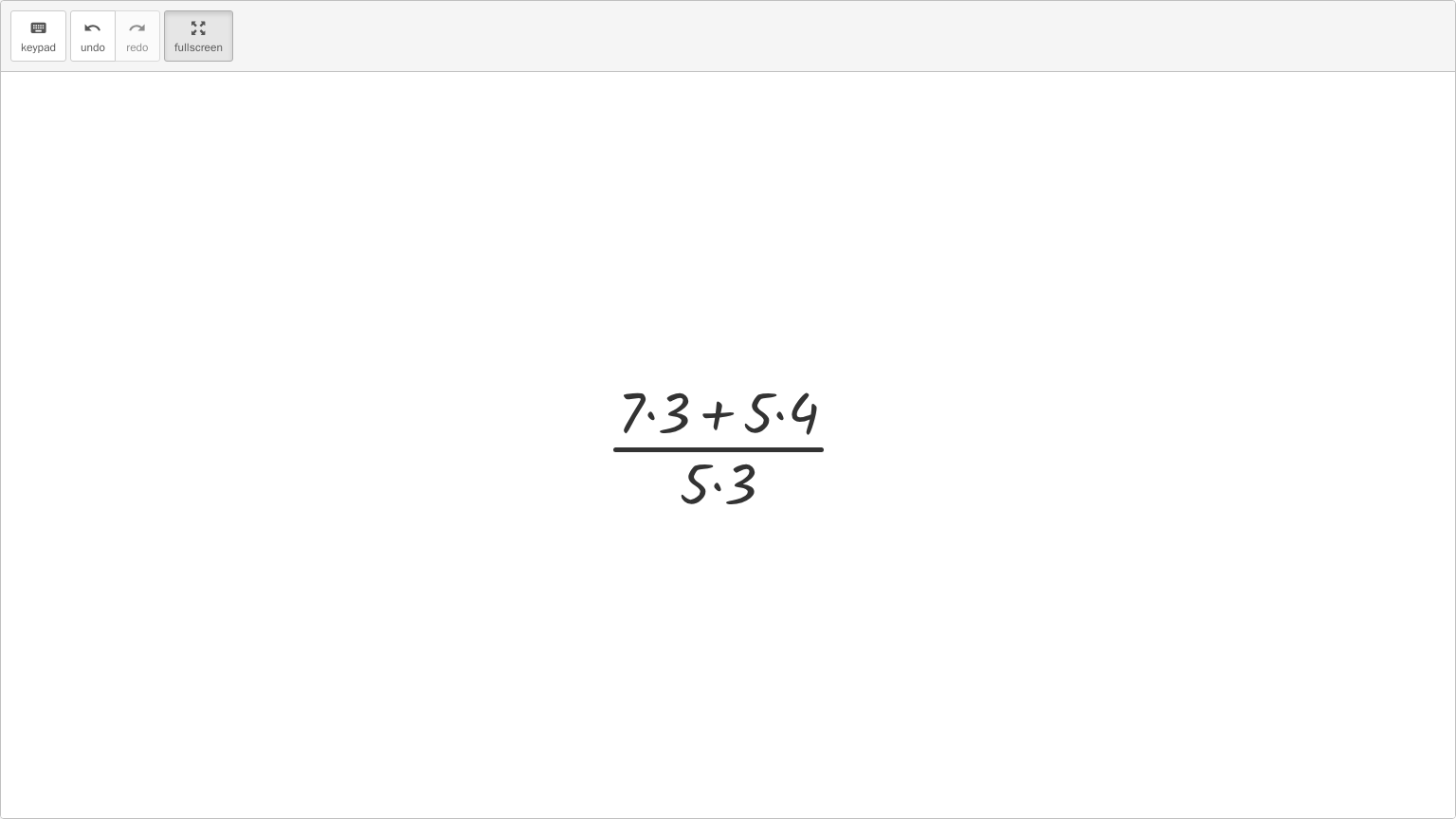 click at bounding box center (735, 446) 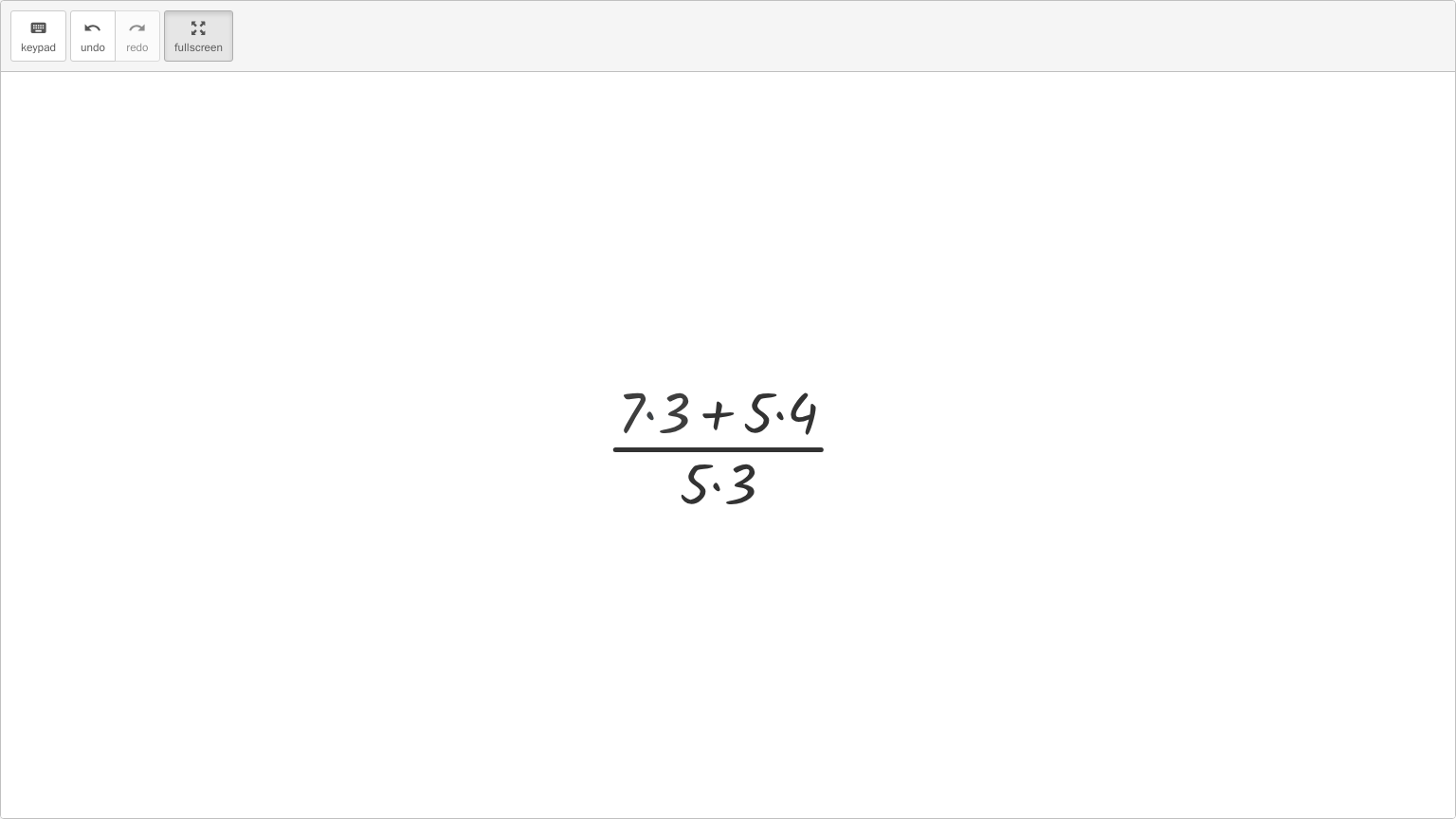 click at bounding box center [735, 446] 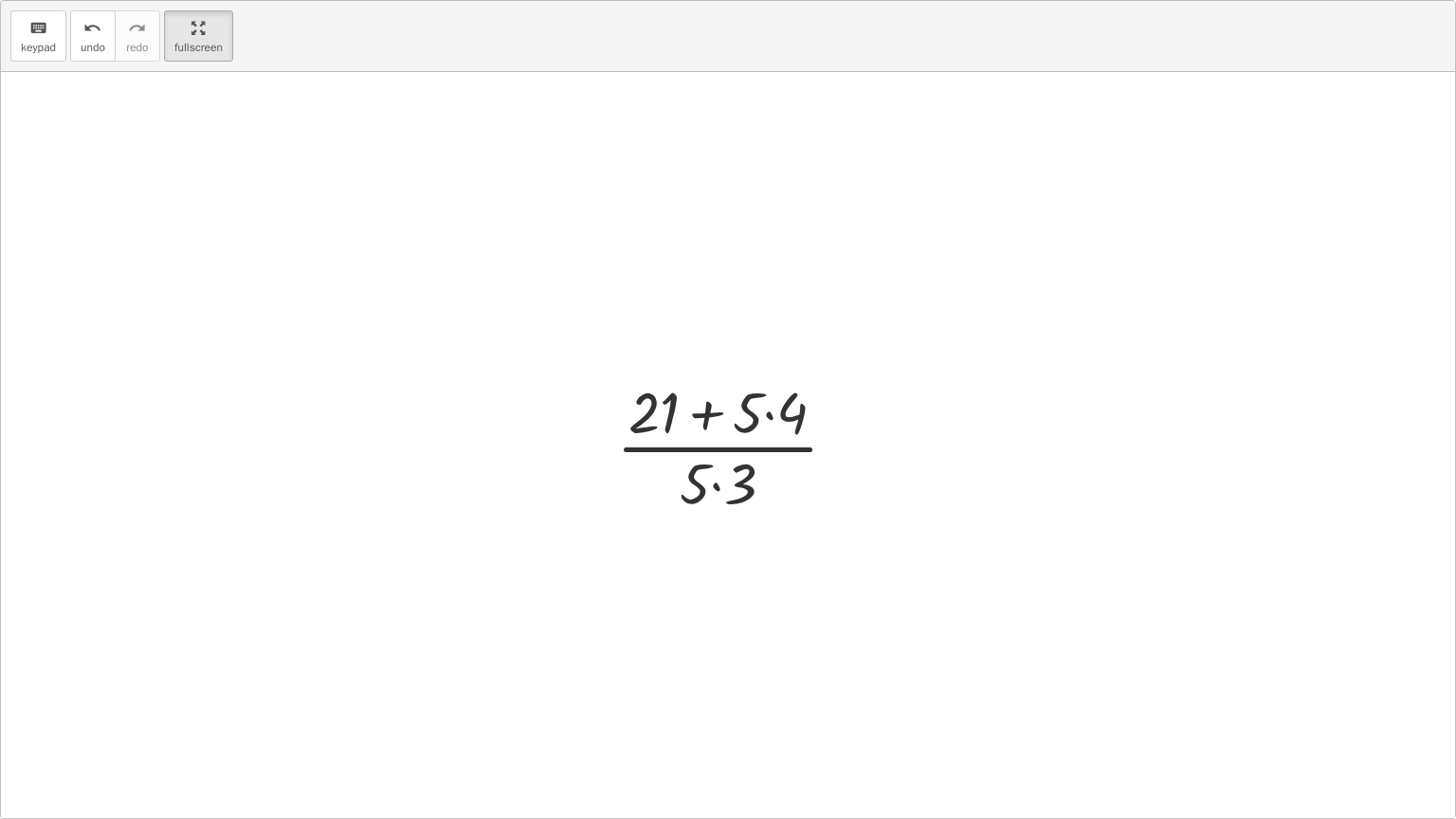 click at bounding box center (735, 446) 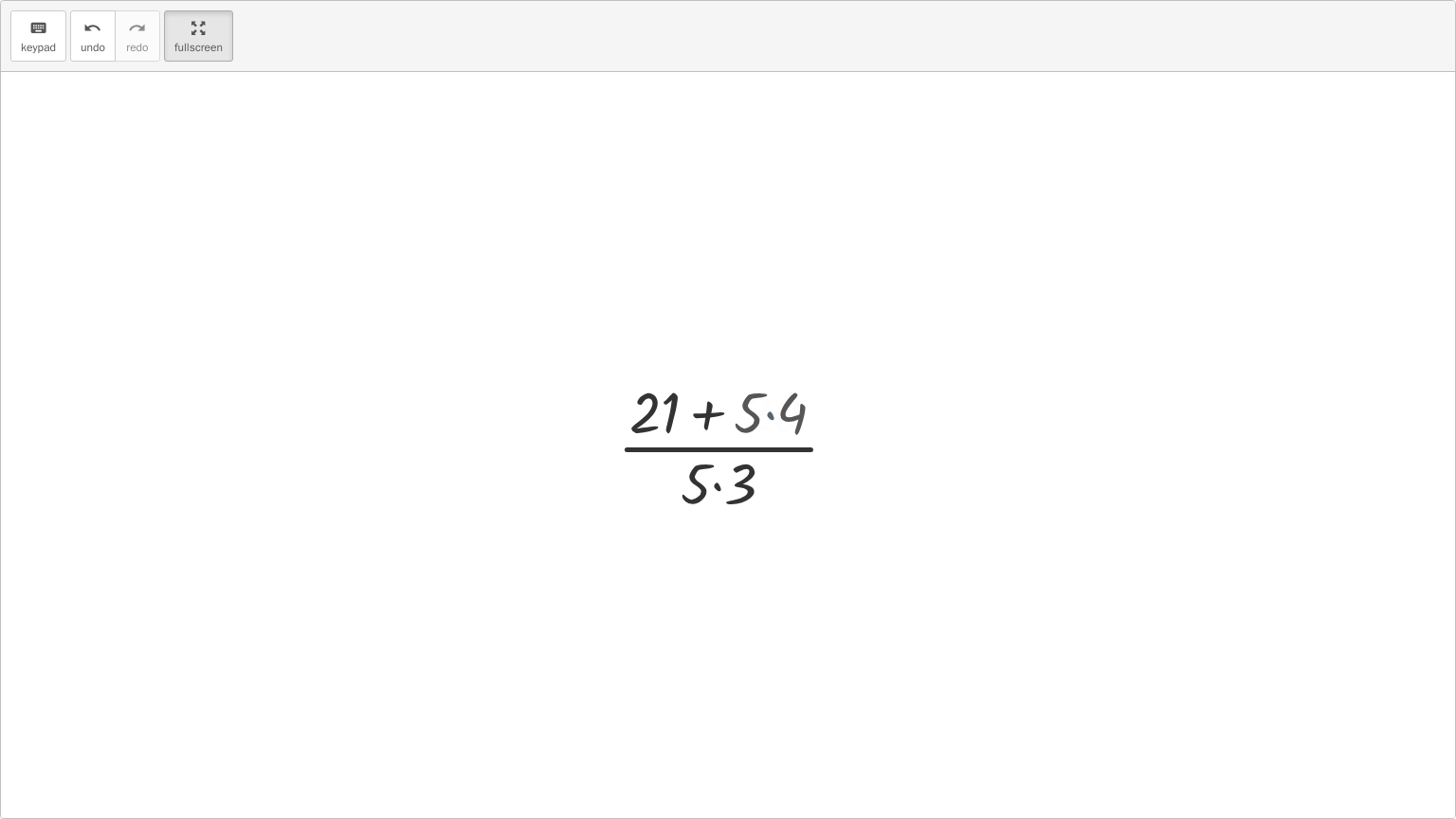 click at bounding box center (736, 446) 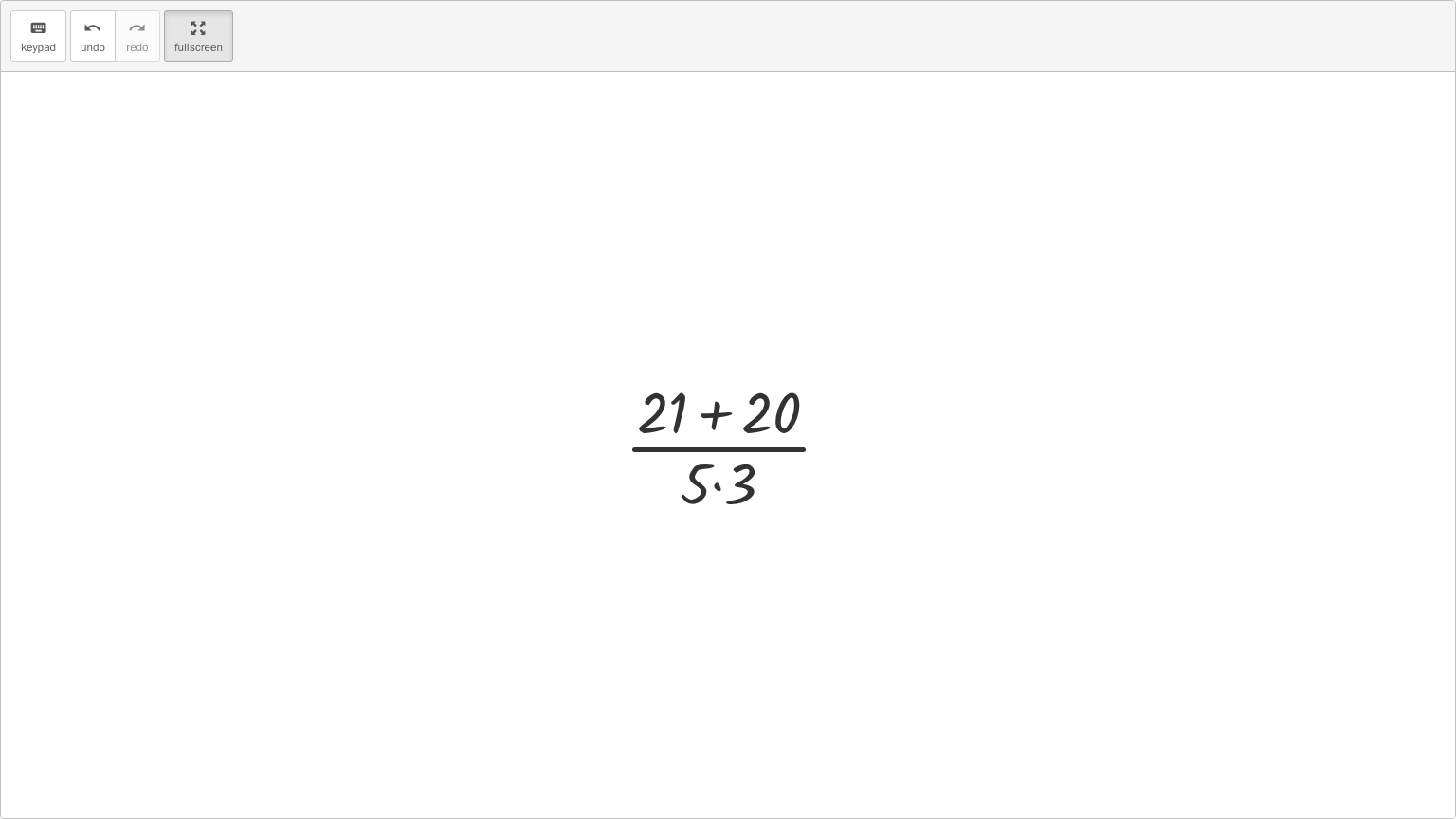 click at bounding box center (736, 446) 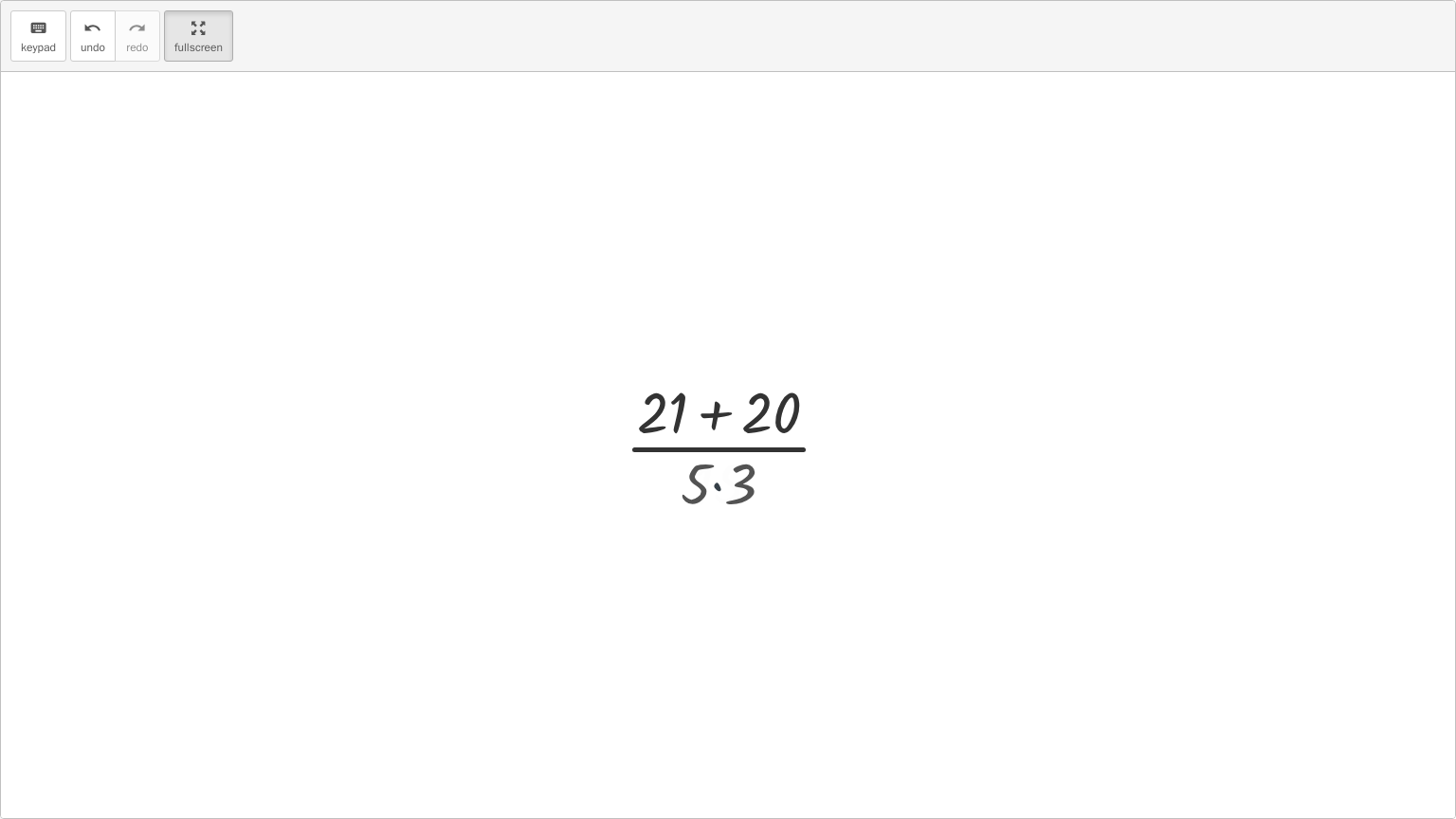 click at bounding box center [736, 446] 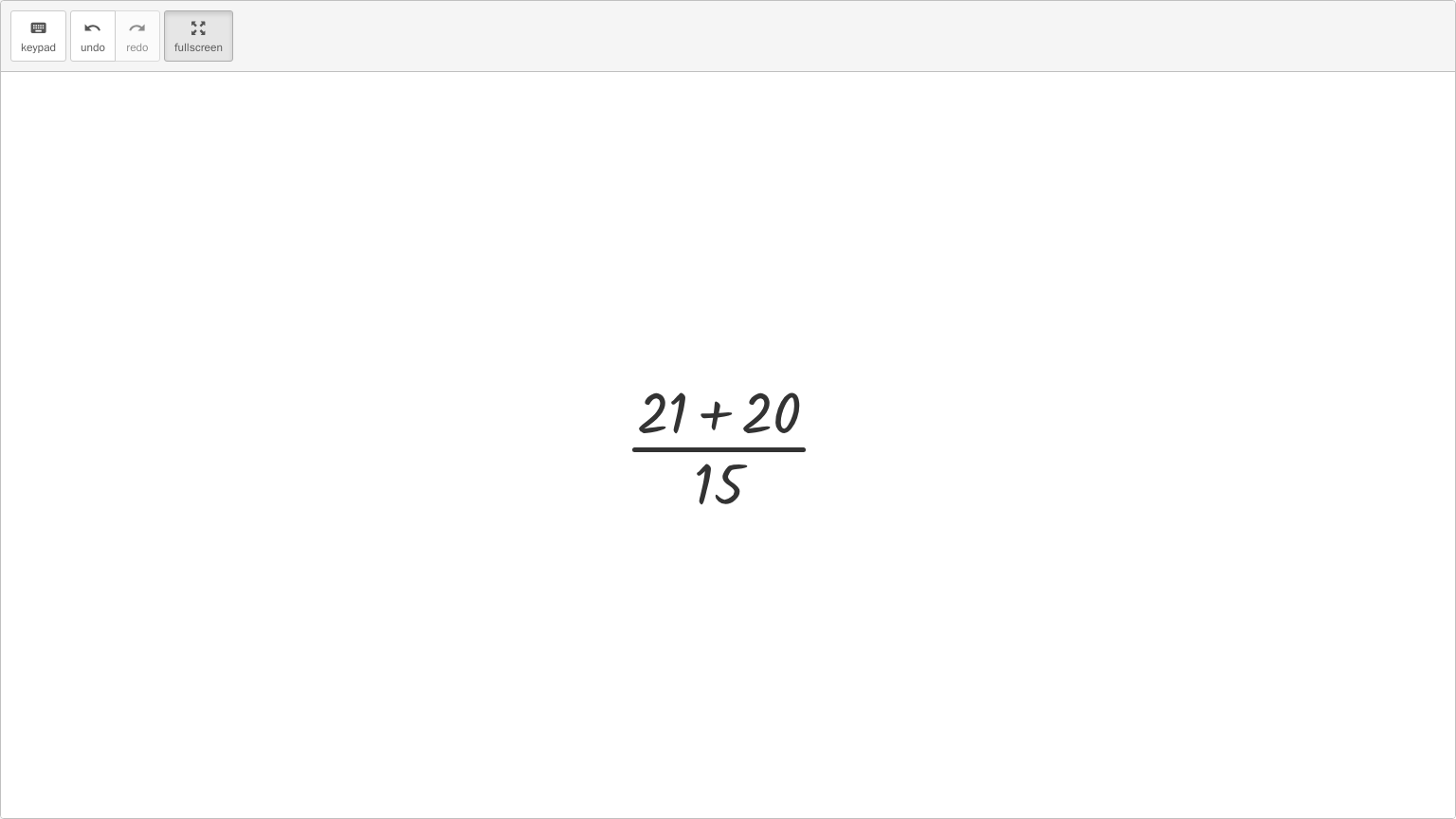 click at bounding box center [736, 446] 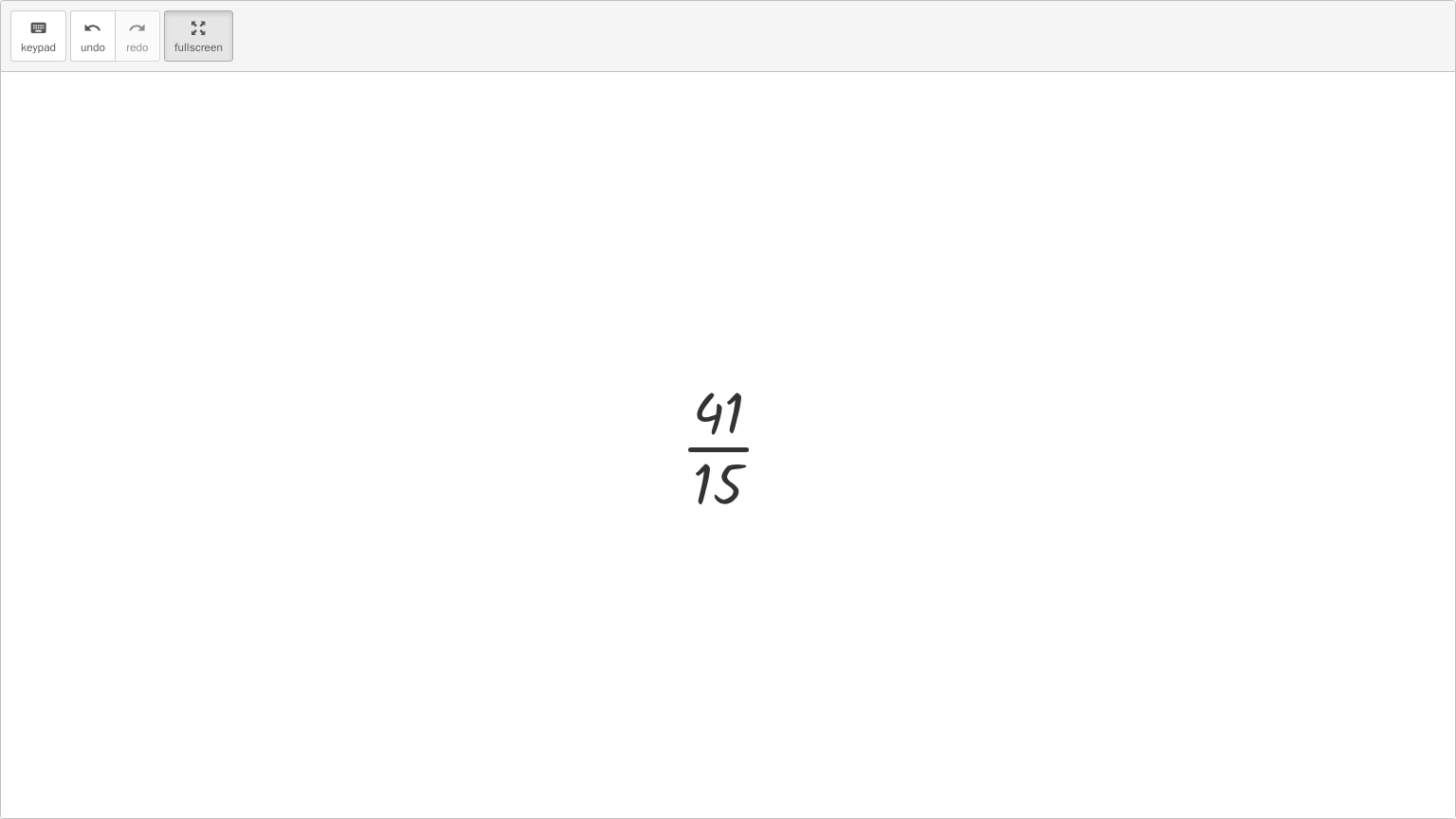 click at bounding box center (735, 446) 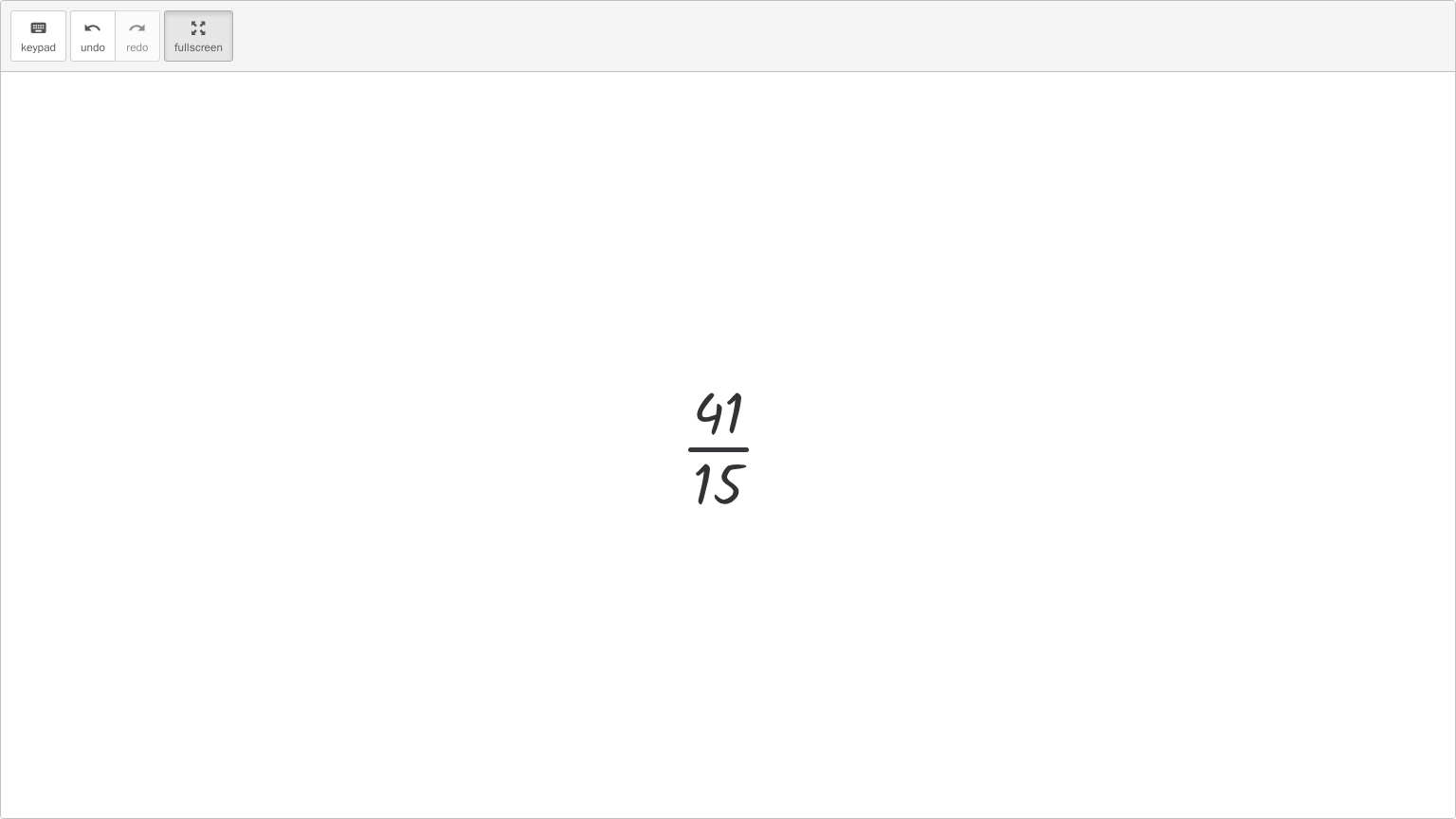click at bounding box center (735, 446) 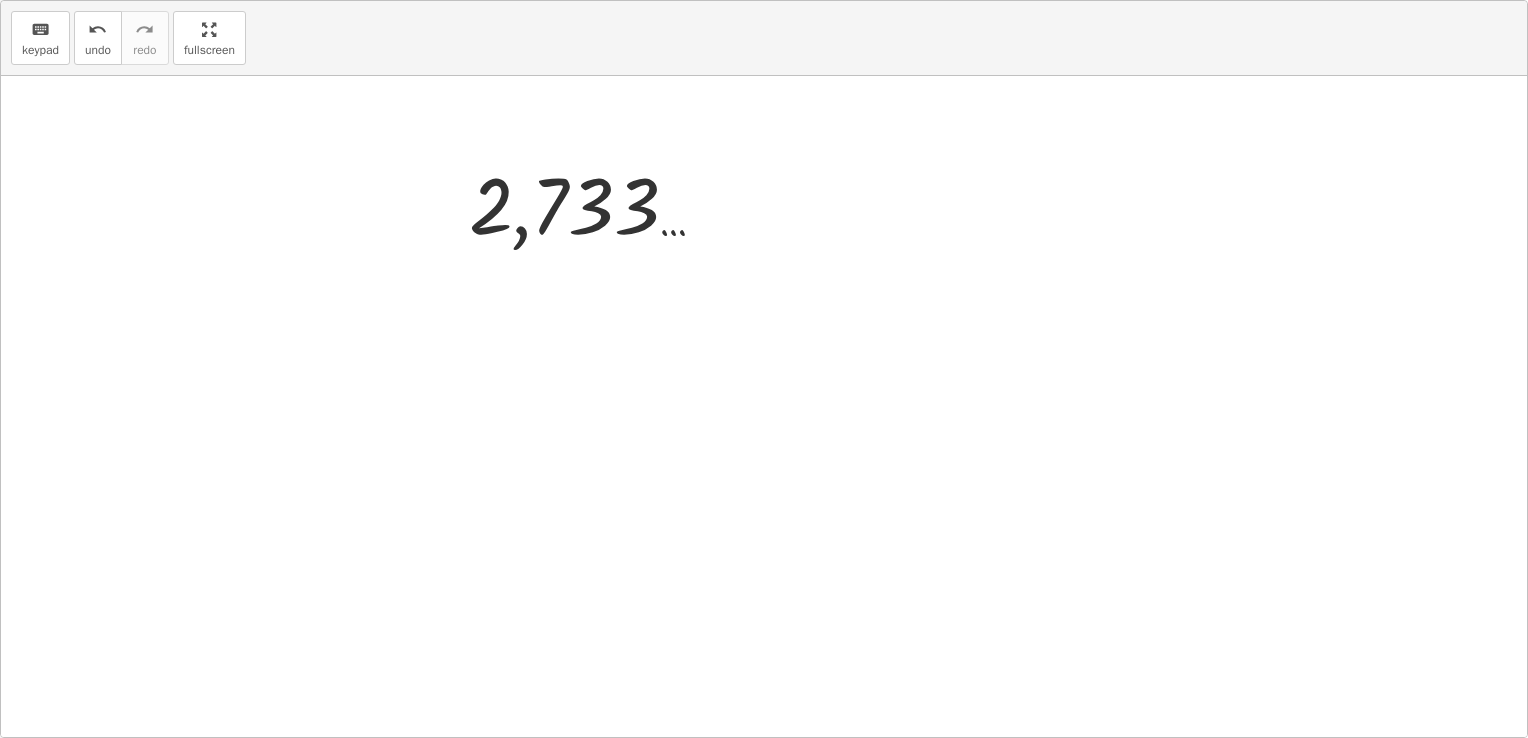 drag, startPoint x: 204, startPoint y: 44, endPoint x: 200, endPoint y: -30, distance: 74.10803 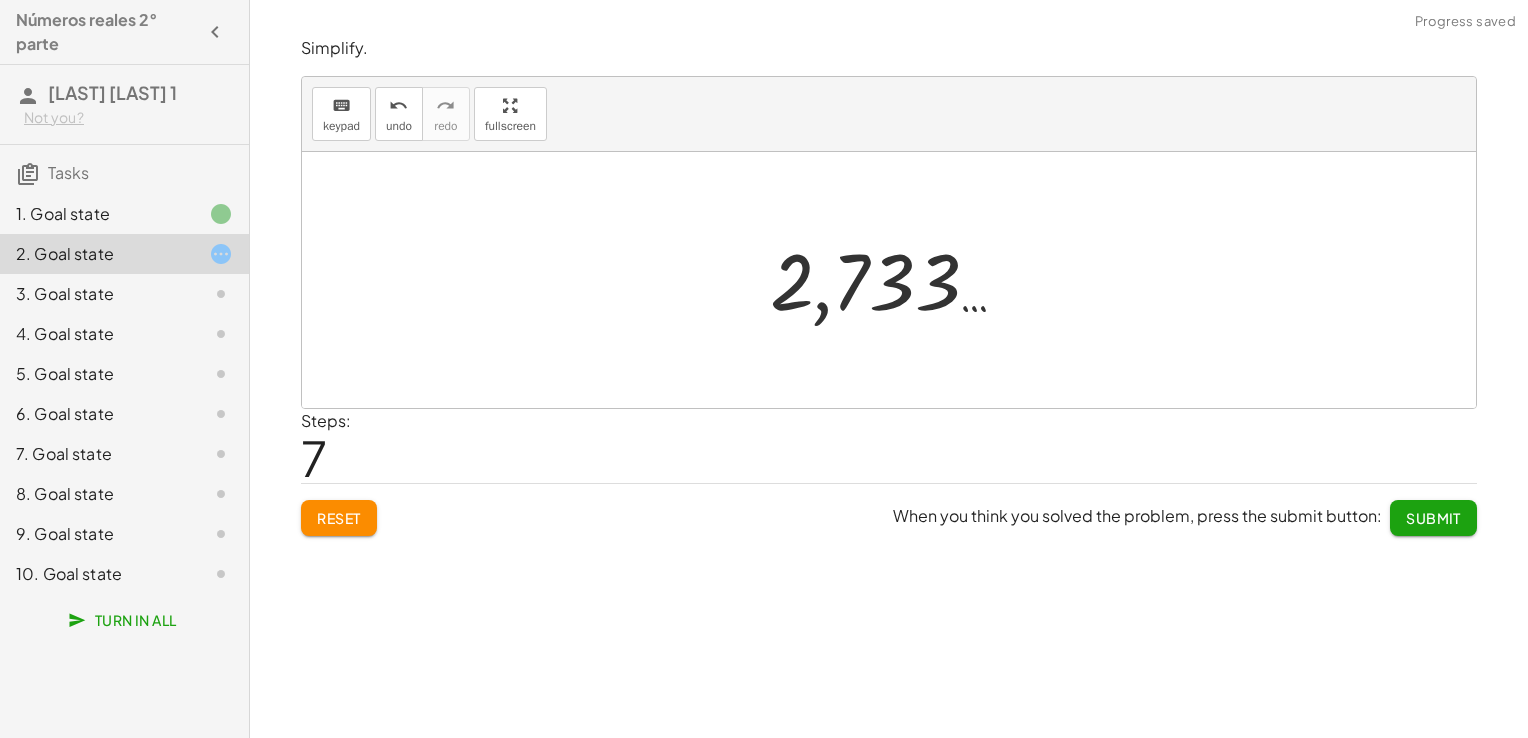 click on "Números reales 2° parte [FIRST] [LAST] 1 Not you? Tasks 1. Goal state 2. Goal state 3. Goal state 4. Goal state 5. Goal state 6. Goal state 7. Goal state 8. Goal state 9. Goal state 10. Goal state Turn In All Make the expression match the goal! keyboard keypad undo undo redo redo fullscreen + · 1 · 4 + · 1 · 3 + · 3 · 4 · 3 + · 4 · 4 · 3 · 7 · 4 · 3 · · 7 12 × Steps: 3 Goal: · 7 · 12 Reset When you think you solved the problem, press the submit button: Continue Simplify. keyboard keypad undo undo redo redo fullscreen + · 7 · 5 + · 4 · 3 + · 7 · 3 · 5 · 3 + · 5 · 4 · 5 · 3 + · 21 · 5 · 3 + · 5 · 4 · 5 · 3 + · 21 · 15 + · 5 · 4 · 5 · 3 + + · 4 · 5 · 5 · 3 2,733 … × Steps: 7 Reset When you think you solved the problem, press the submit button: Submit Make the expression match the goal! keyboard keypad undo undo redo redo fullscreen × Steps: 0 Goal: · 2 · 45 Reset Continue Simplify. keyboard 0" at bounding box center [764, 369] 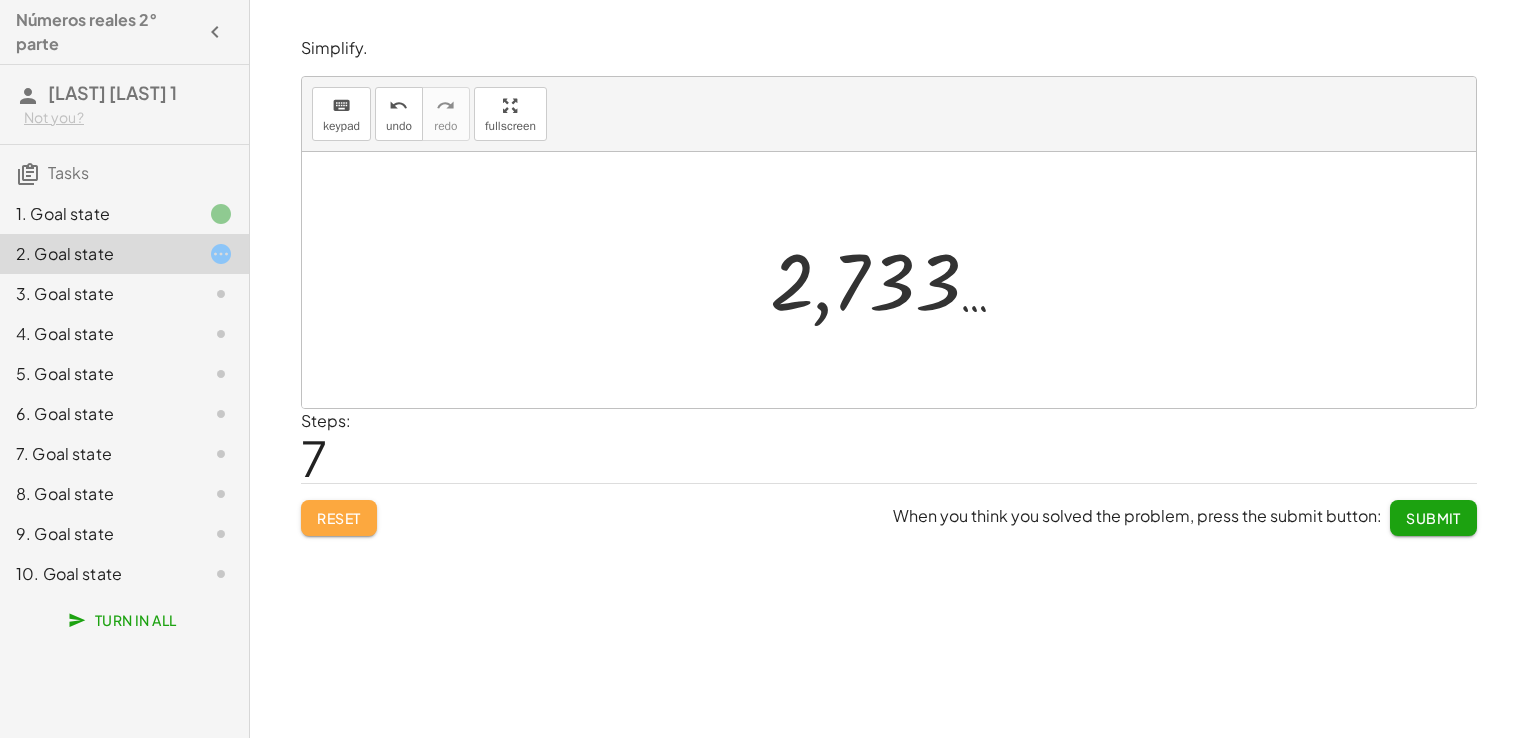 click on "Reset" 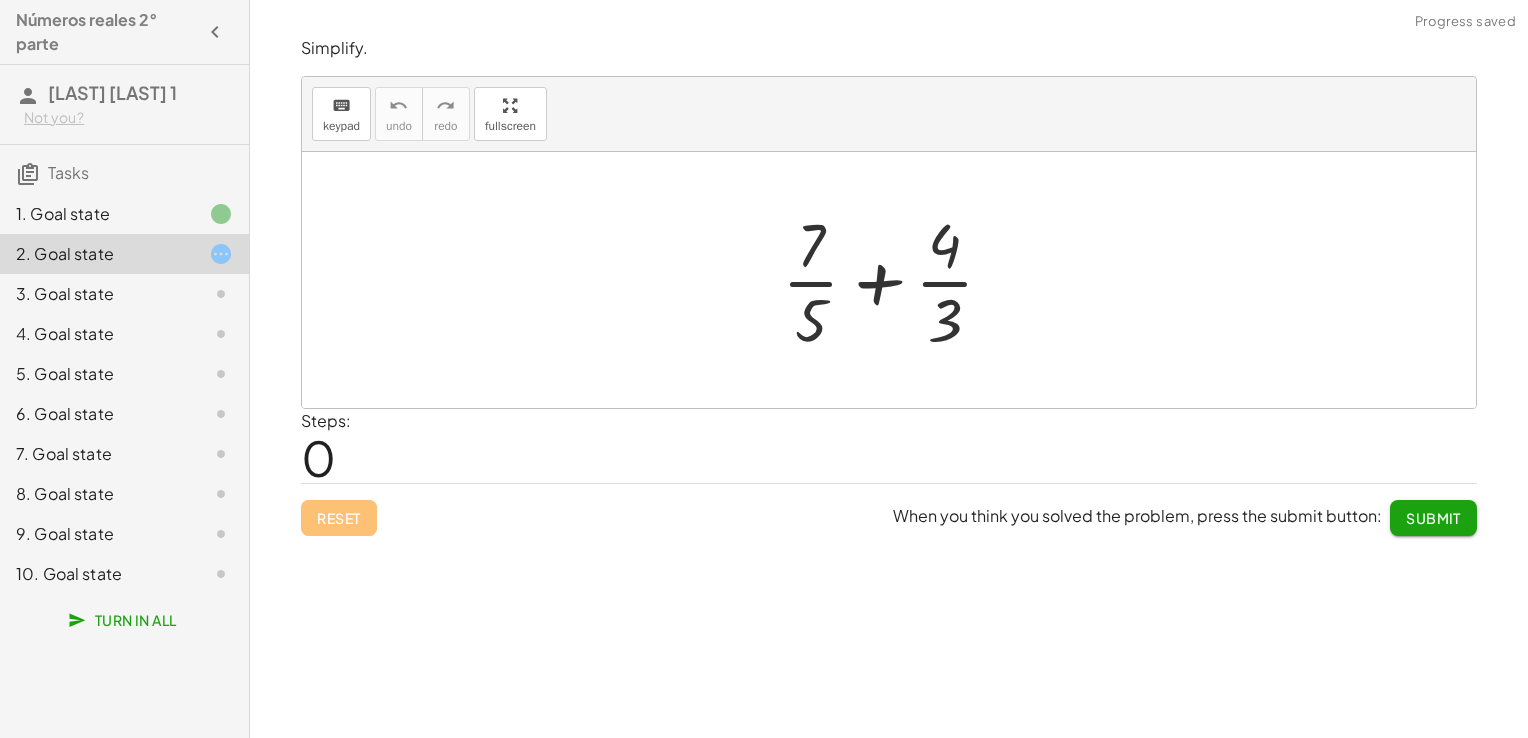 click at bounding box center (896, 280) 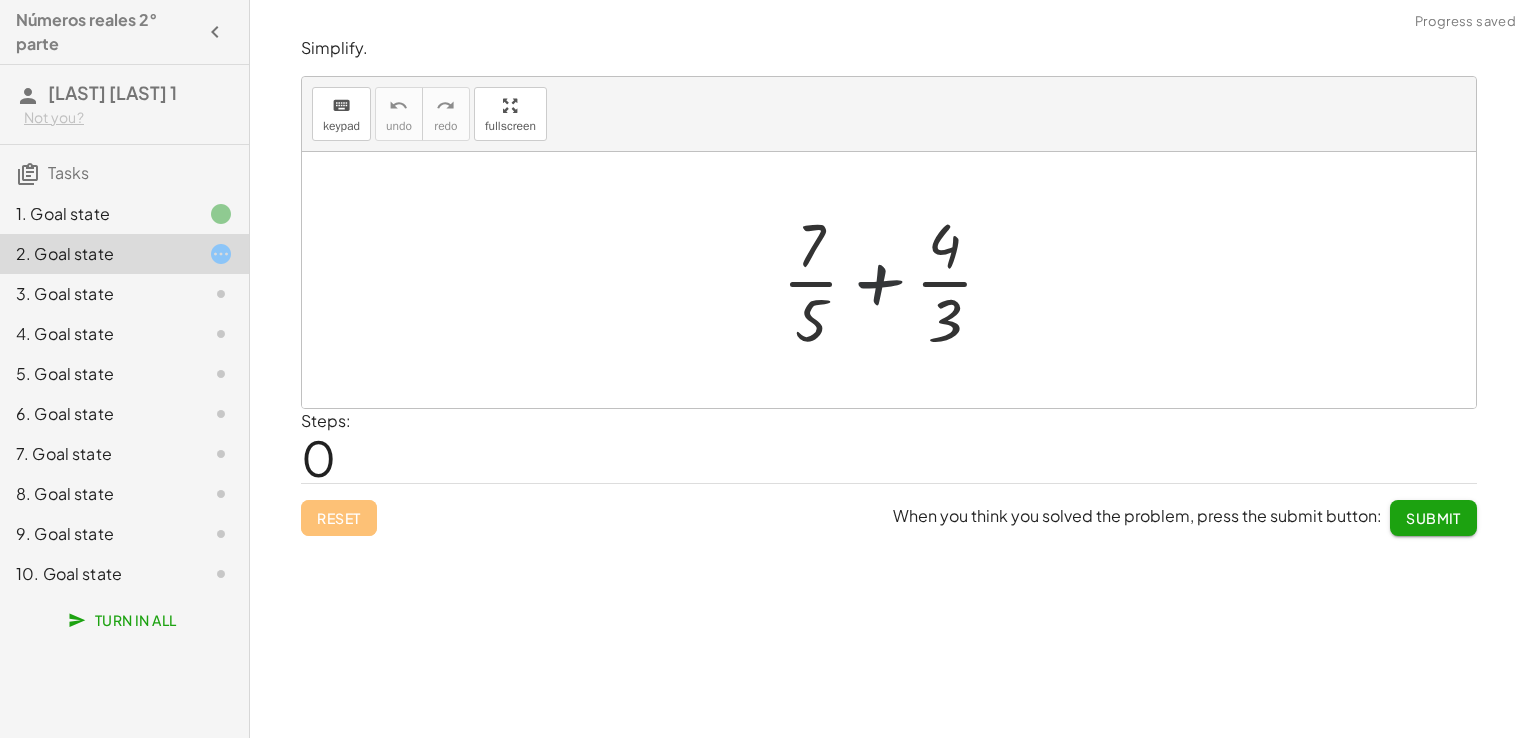 click at bounding box center [896, 280] 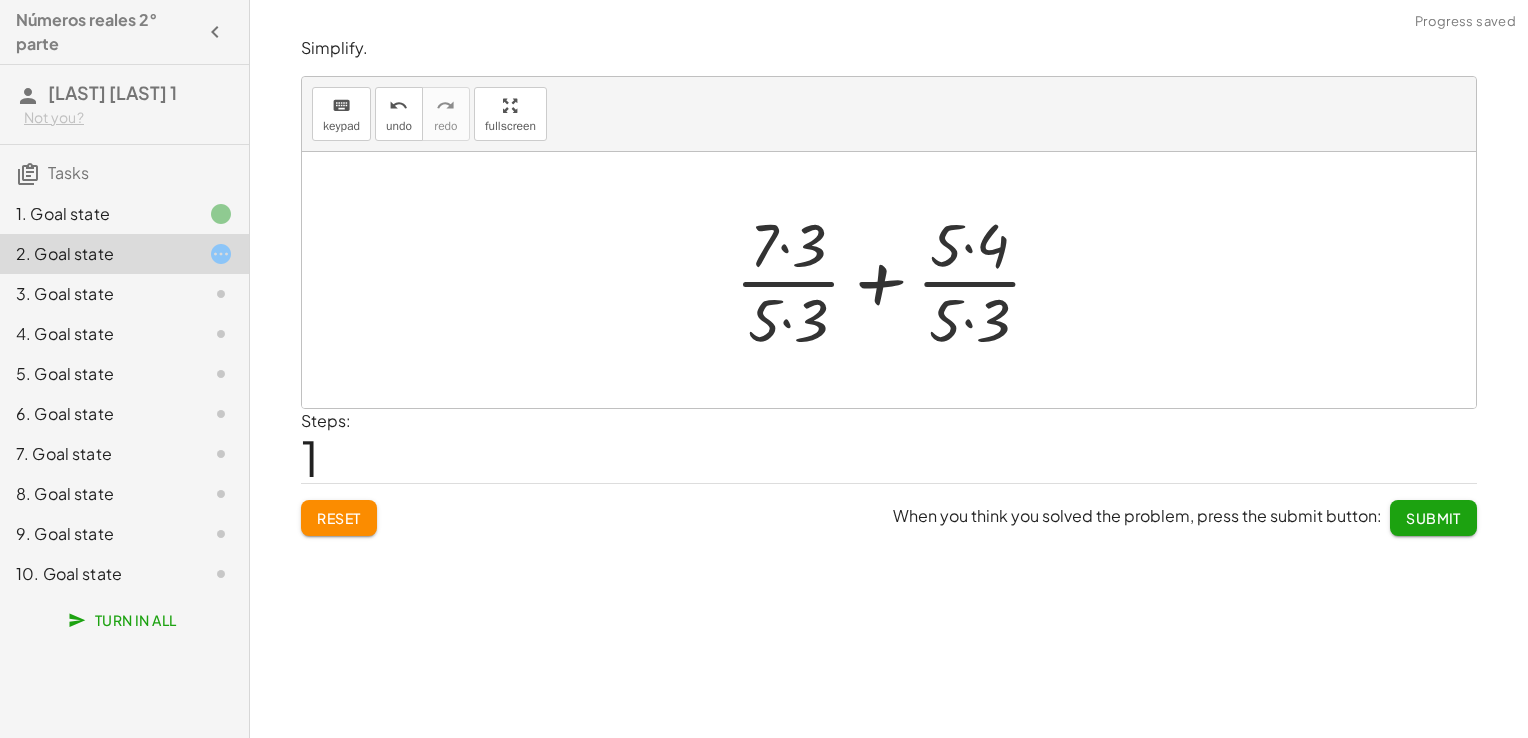 click at bounding box center [896, 280] 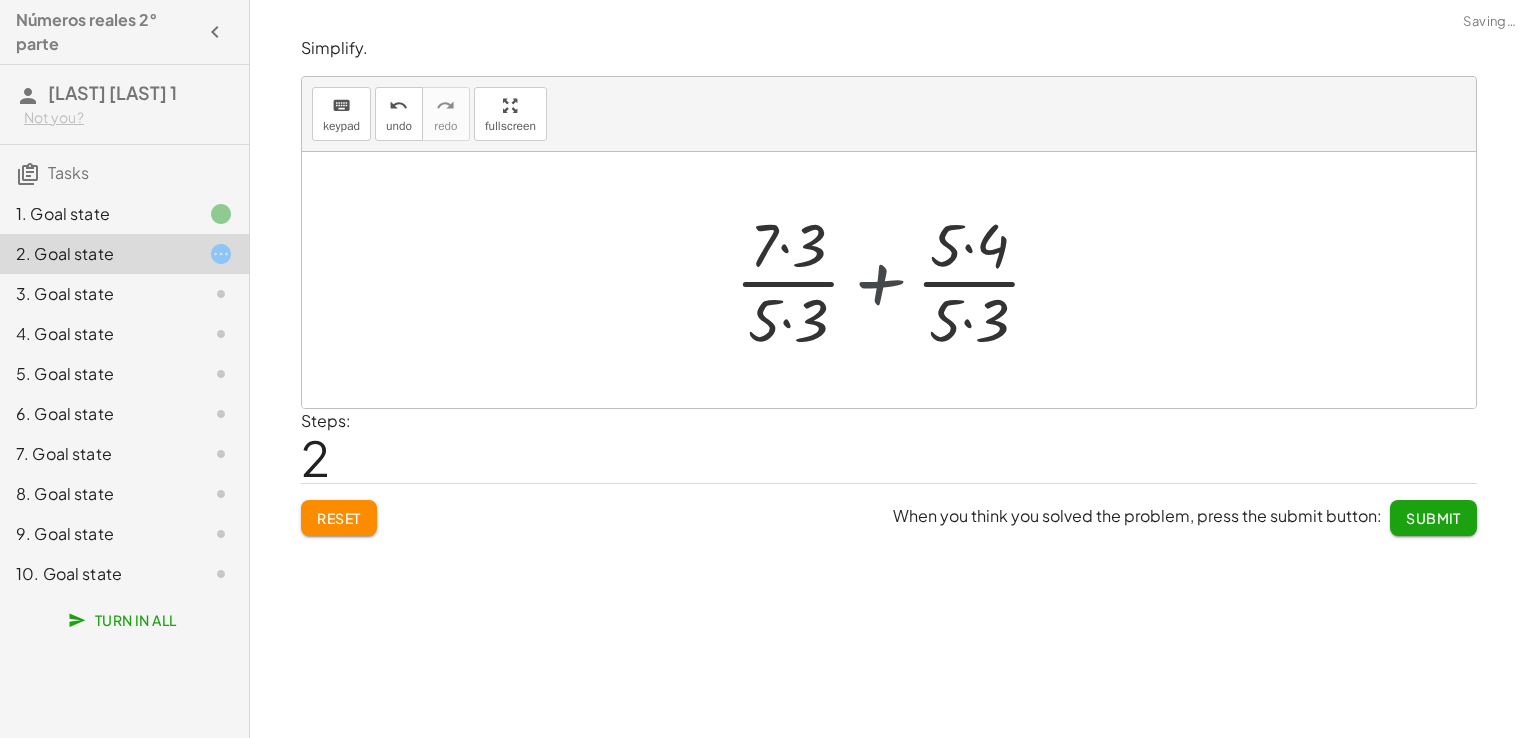 click at bounding box center [896, 280] 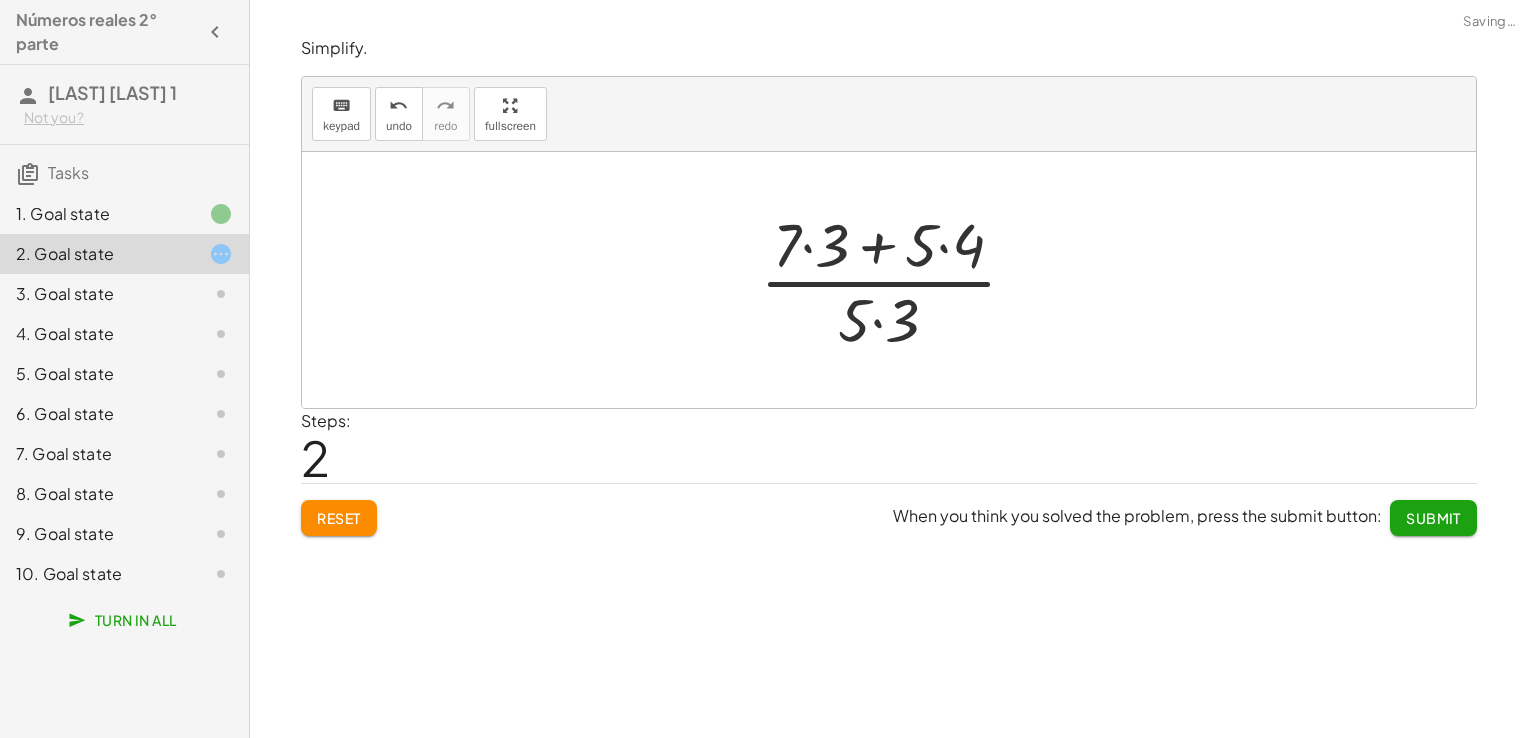 click at bounding box center [896, 280] 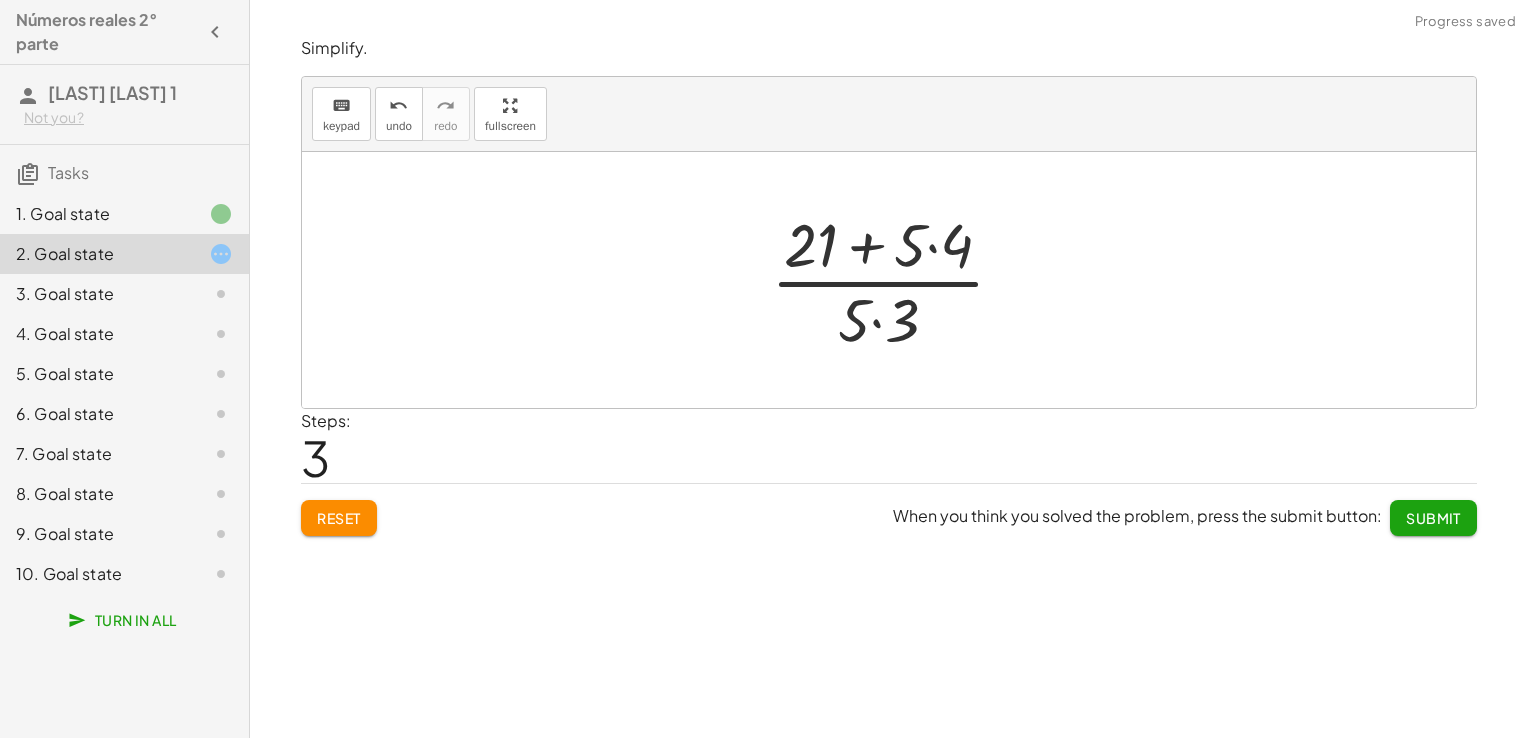 click at bounding box center [896, 280] 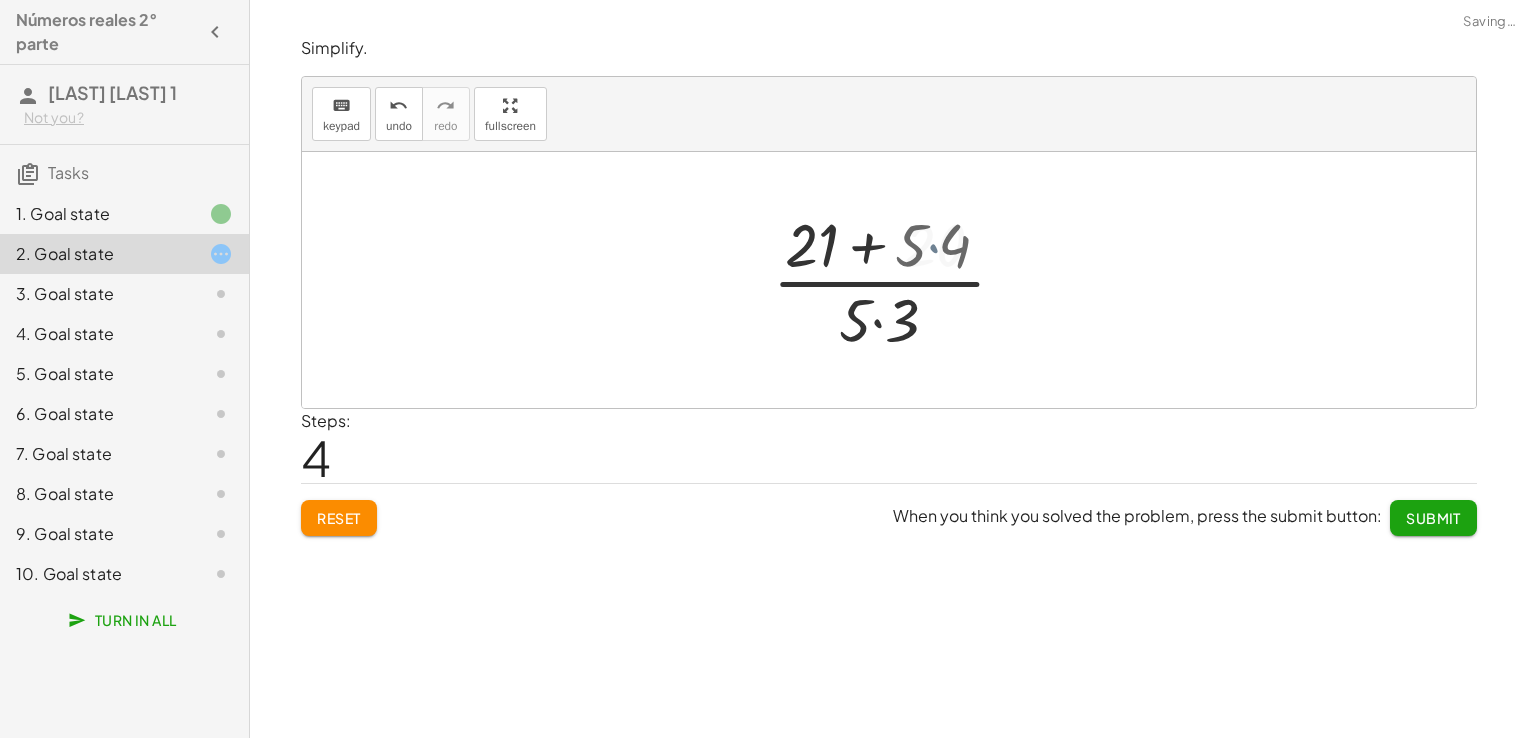 click at bounding box center (897, 280) 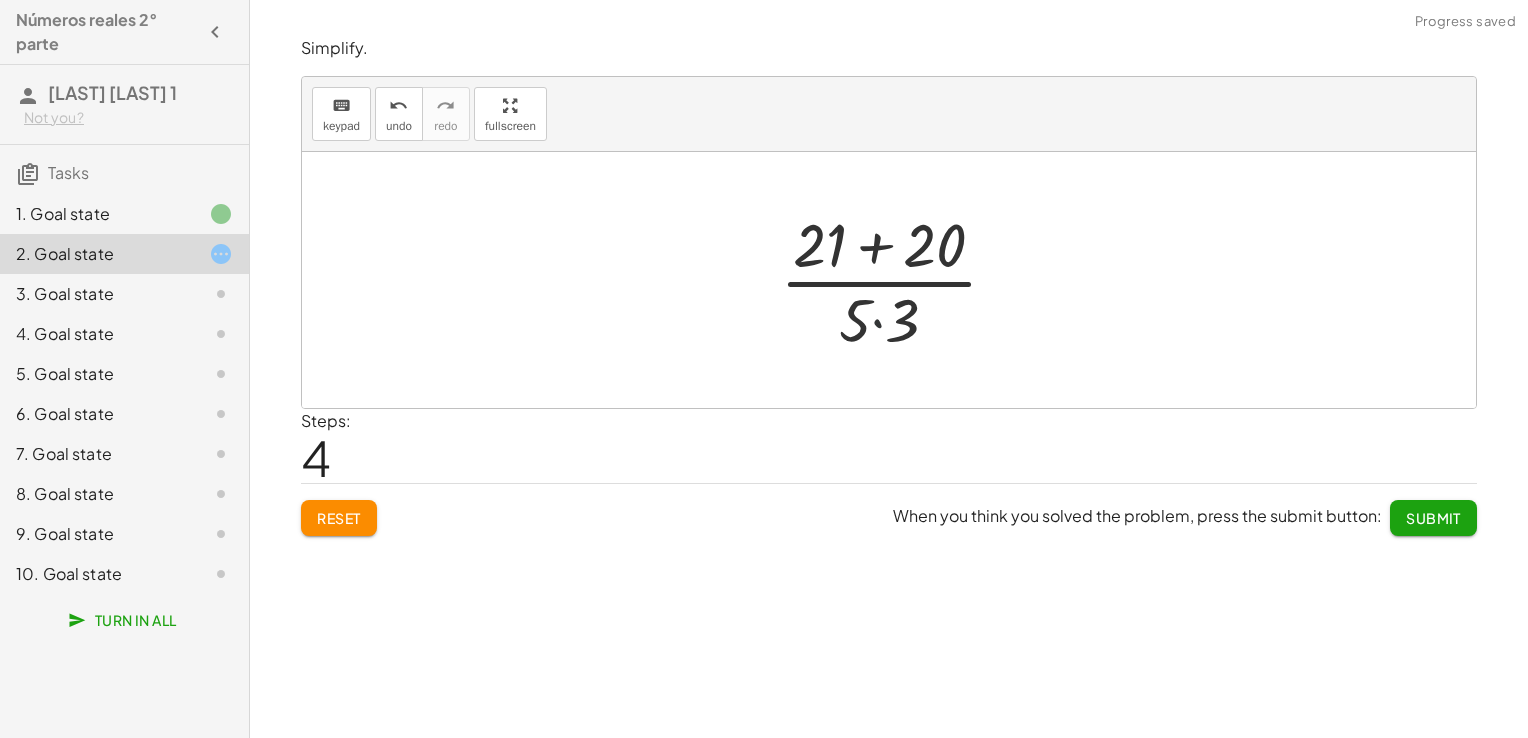 click at bounding box center [897, 280] 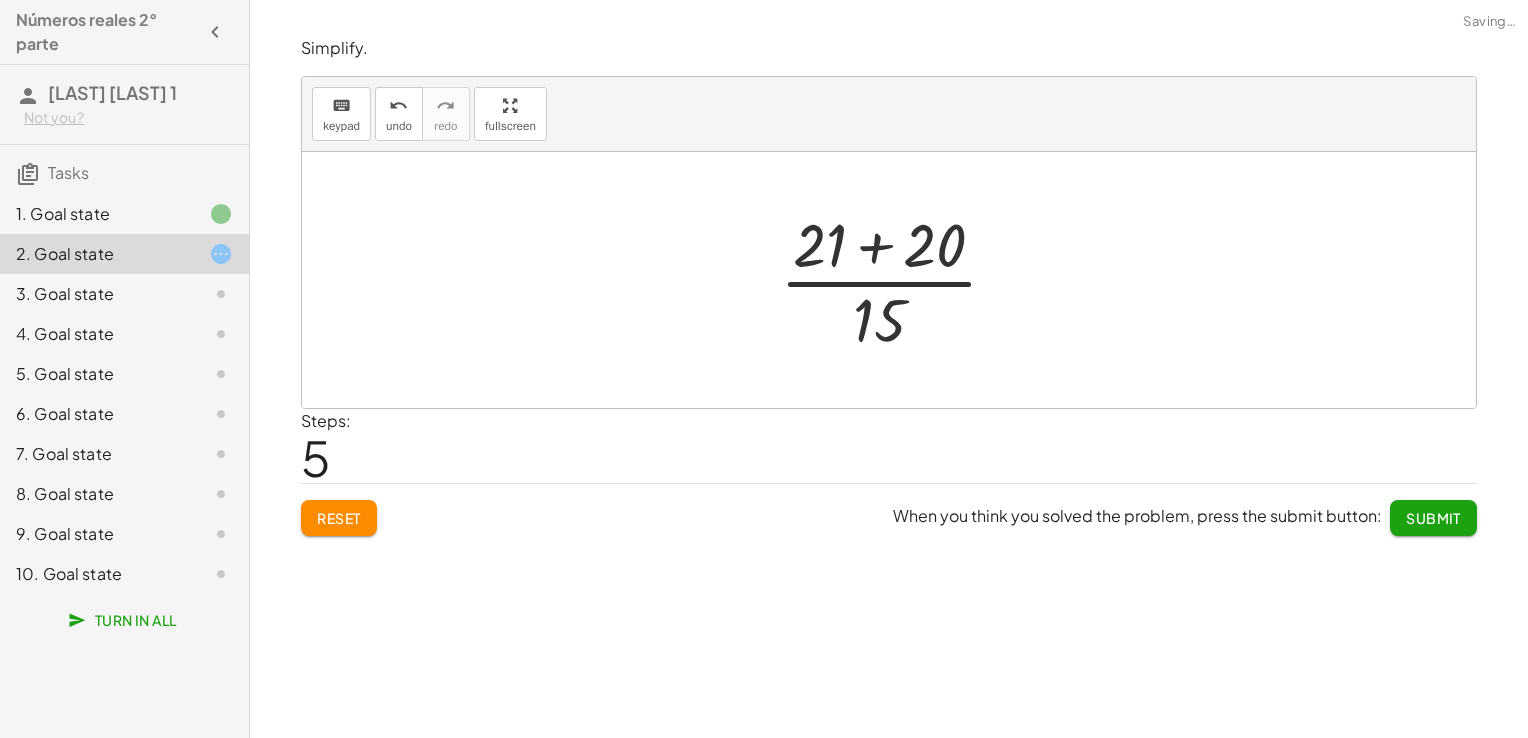 click at bounding box center [897, 280] 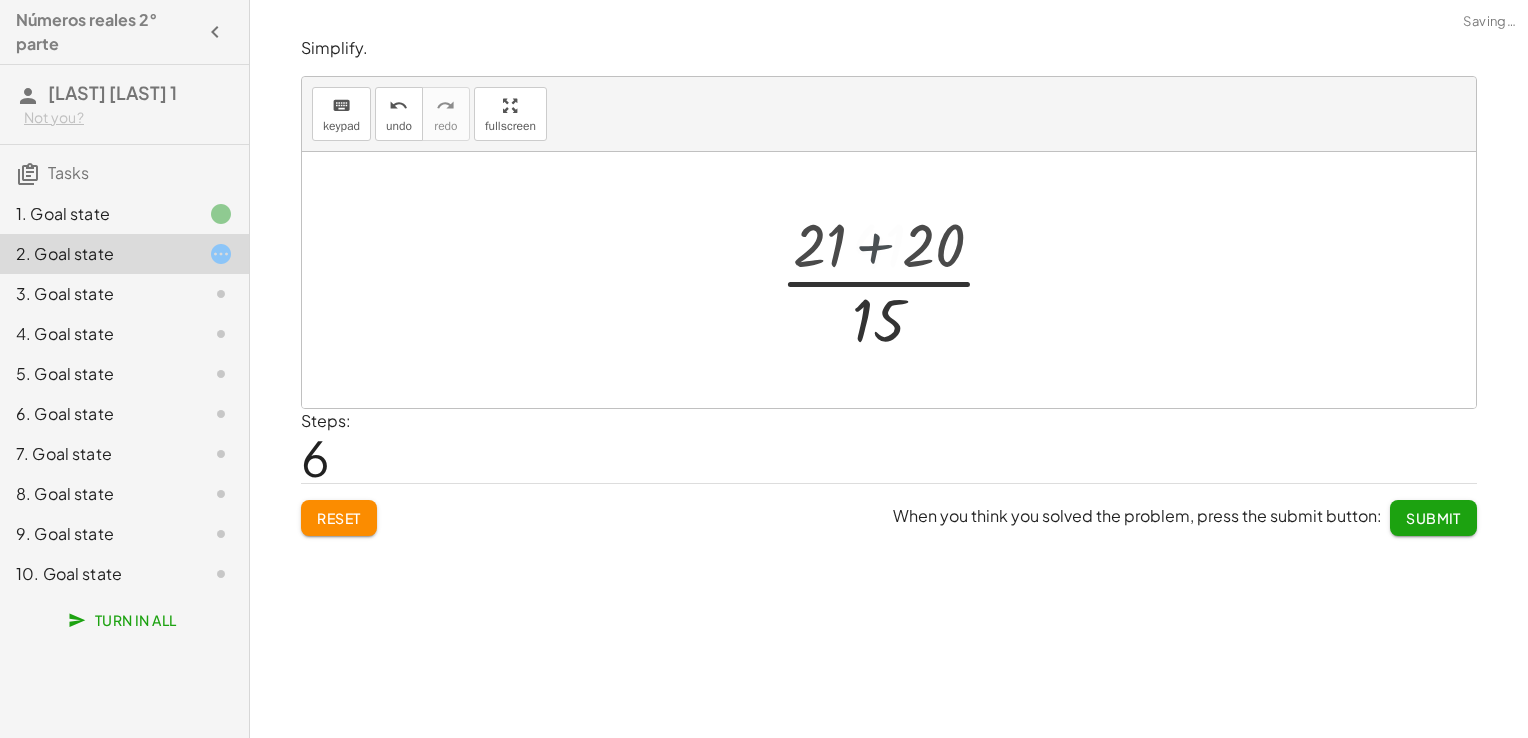 click at bounding box center [896, 280] 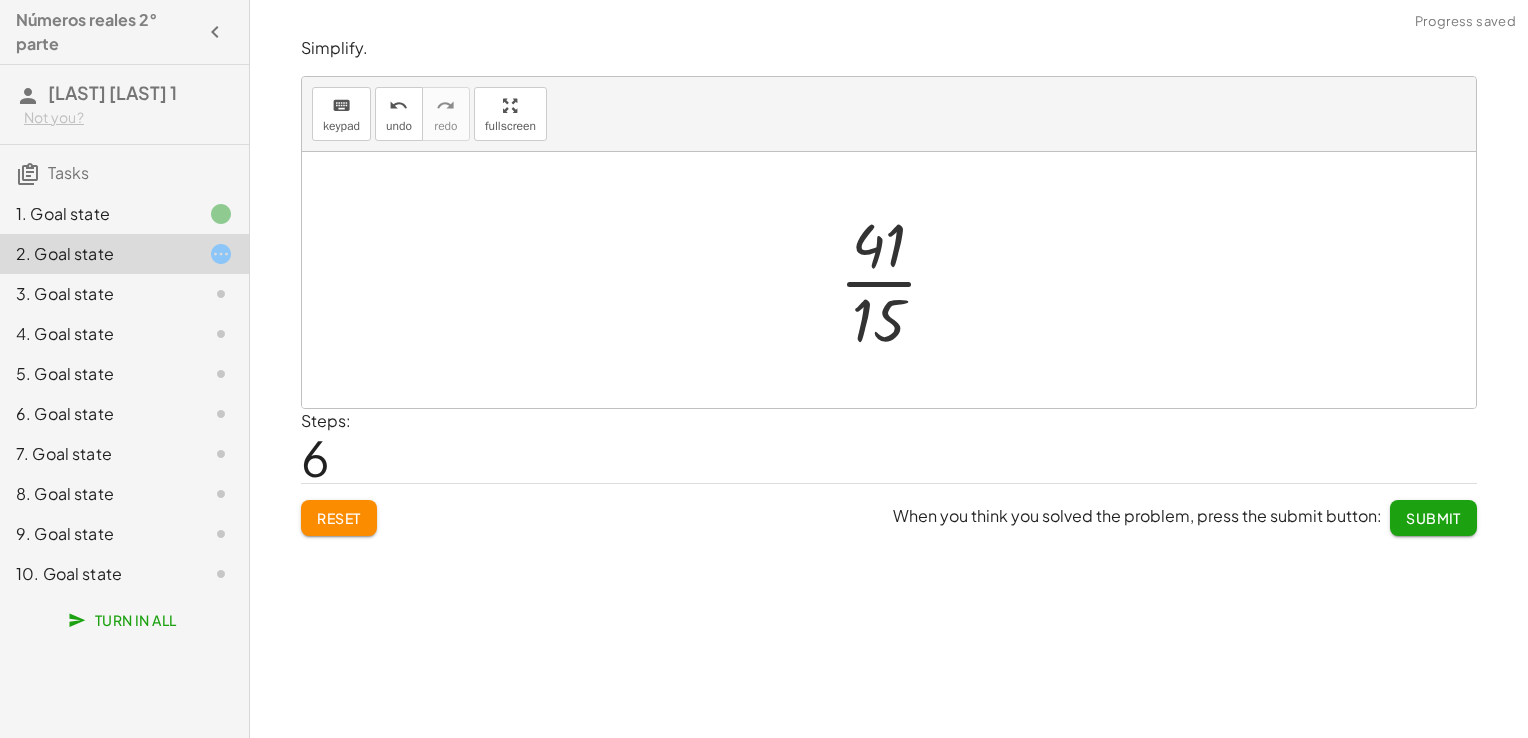 click at bounding box center (896, 280) 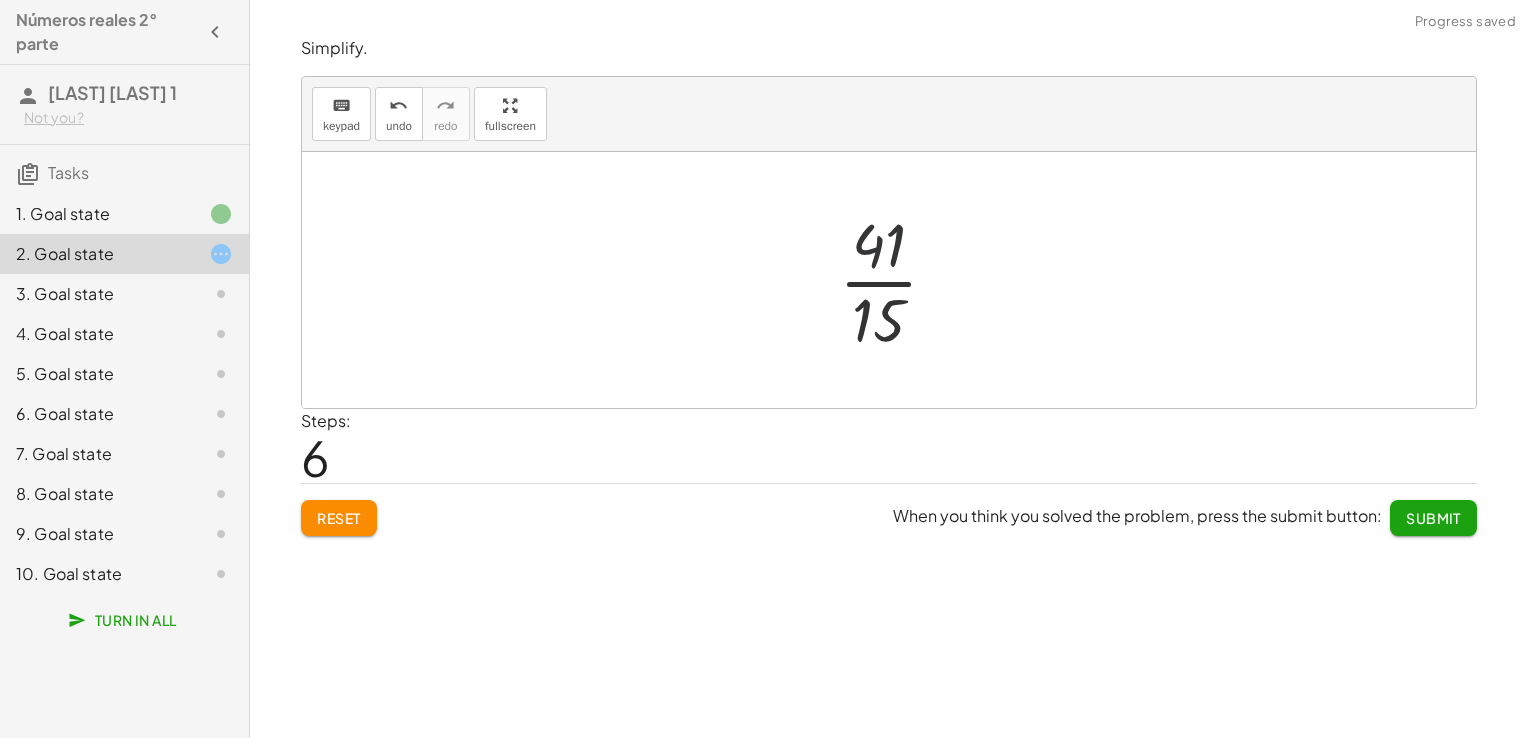 click at bounding box center (896, 280) 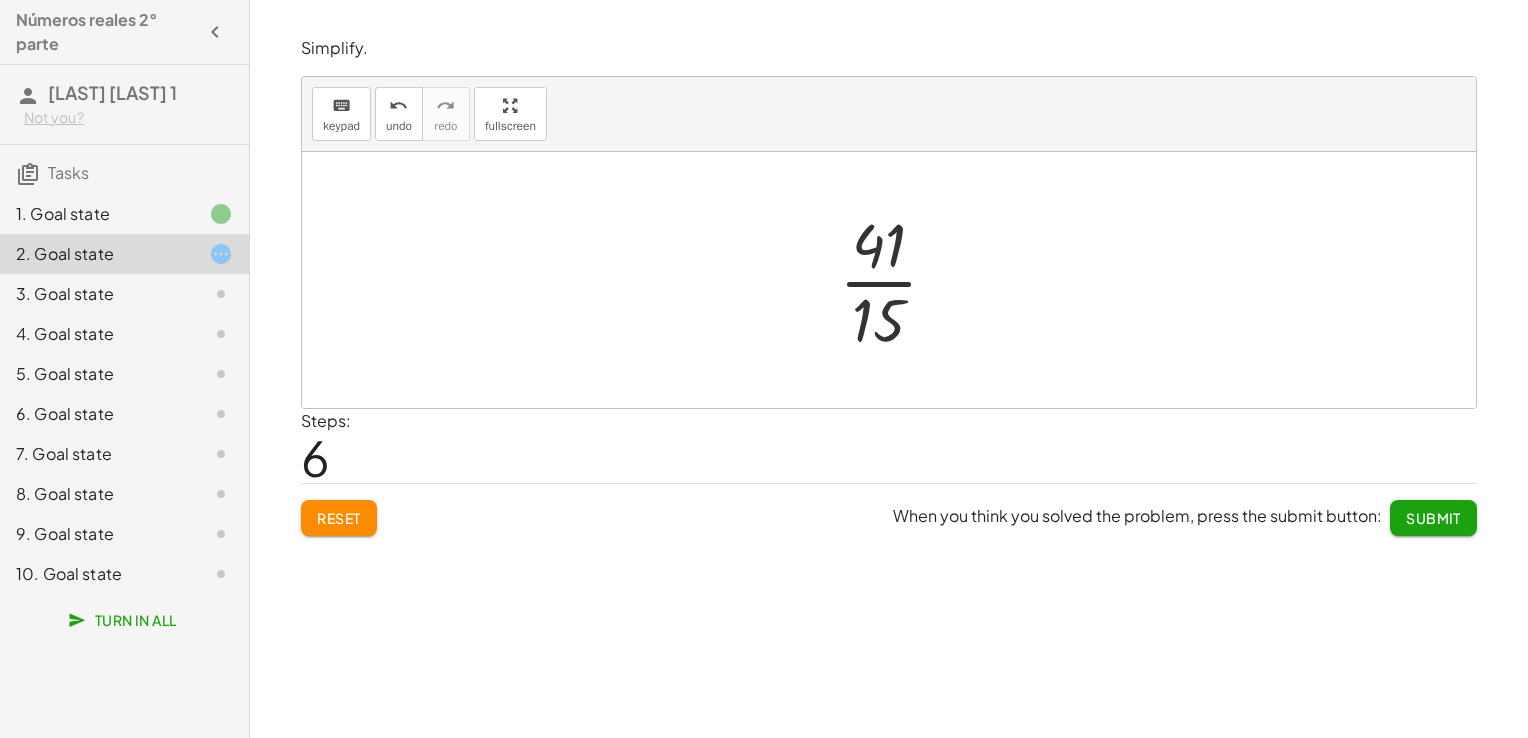 click at bounding box center (896, 280) 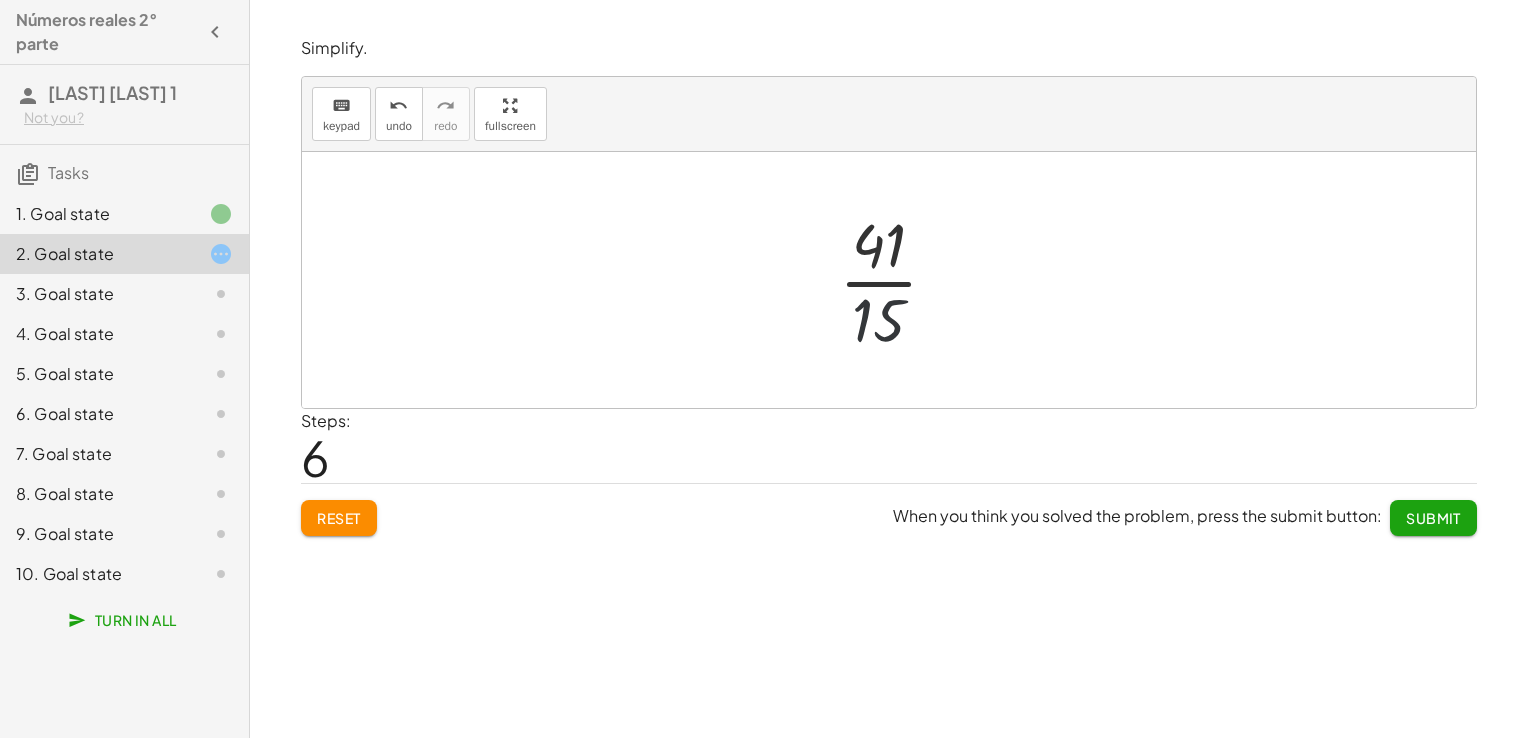 click at bounding box center (896, 280) 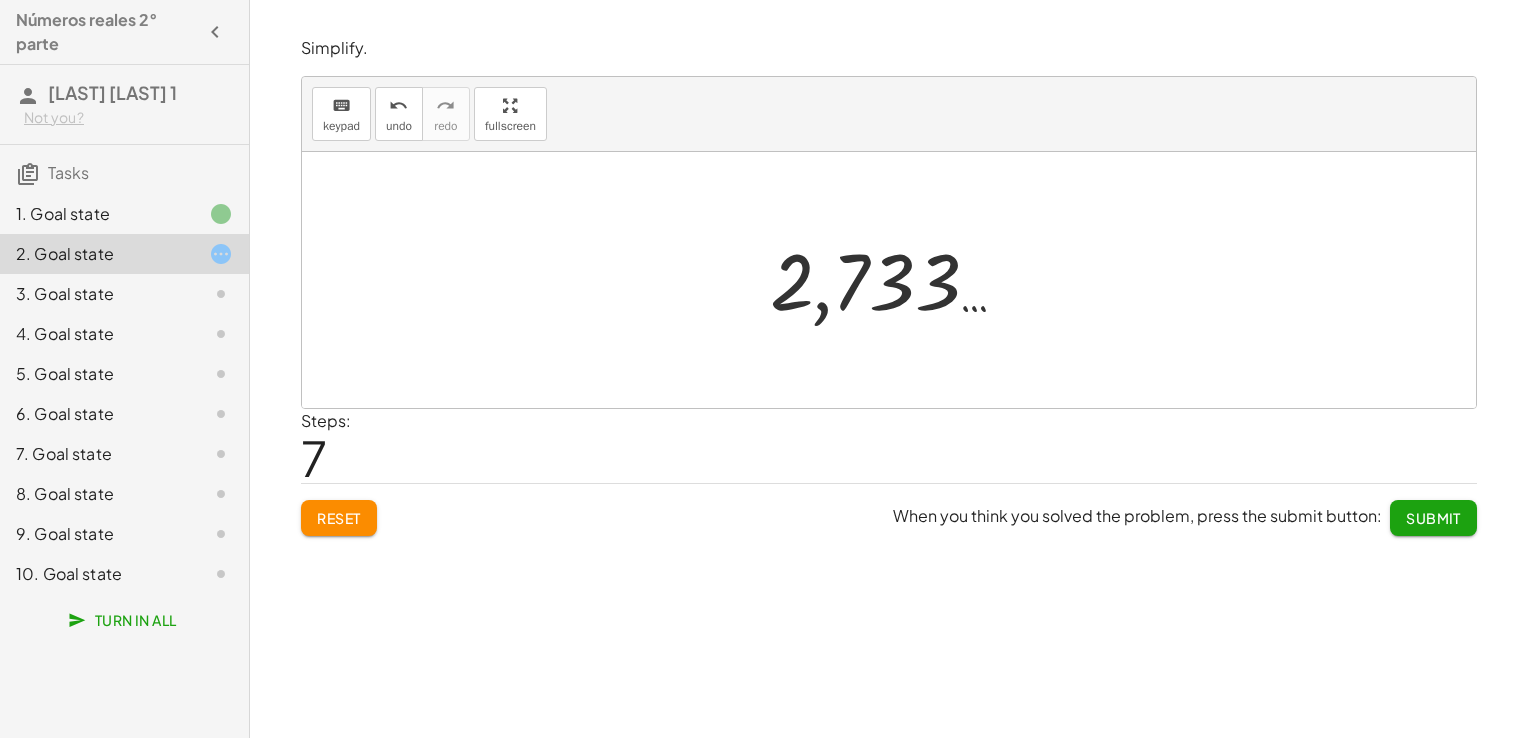 click on "Simplify. keyboard keypad undo undo redo redo fullscreen + · 7 · 5 + · 4 · 3 + · 7 · 3 · 5 · 3 + · 5 · 4 · 5 · 3 · ( + · 7 · 3 + · 5 · 4 ) · 5 · 3 · ( + 21 + · 5 · 4 ) · 5 · 3 · ( + 21 + 20 ) · 5 · 3 · ( + 21 + 20 ) · 15 · 41 · 15 2,733 … × Steps: 7 Reset When you think you solved the problem, press the submit button: Submit" 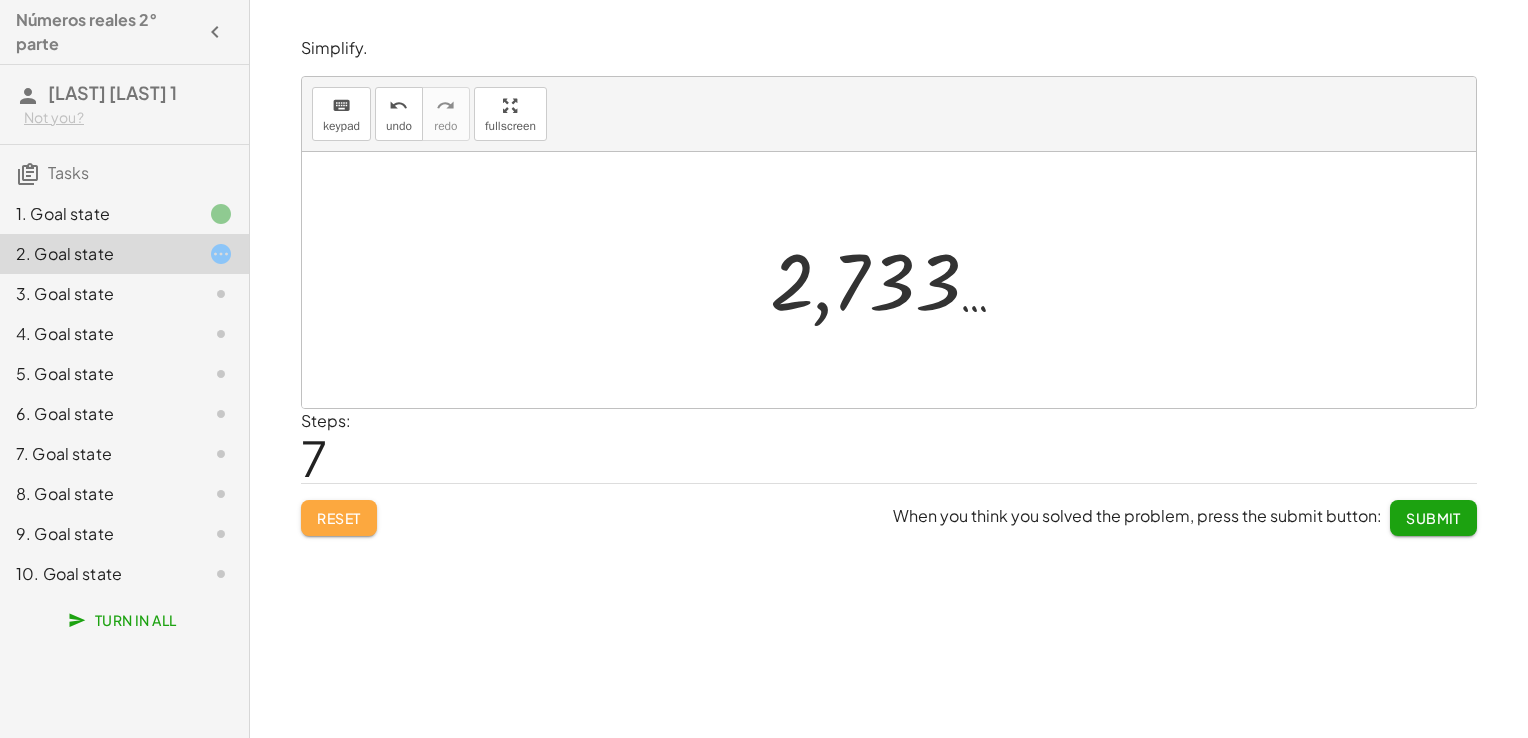 click on "Reset" 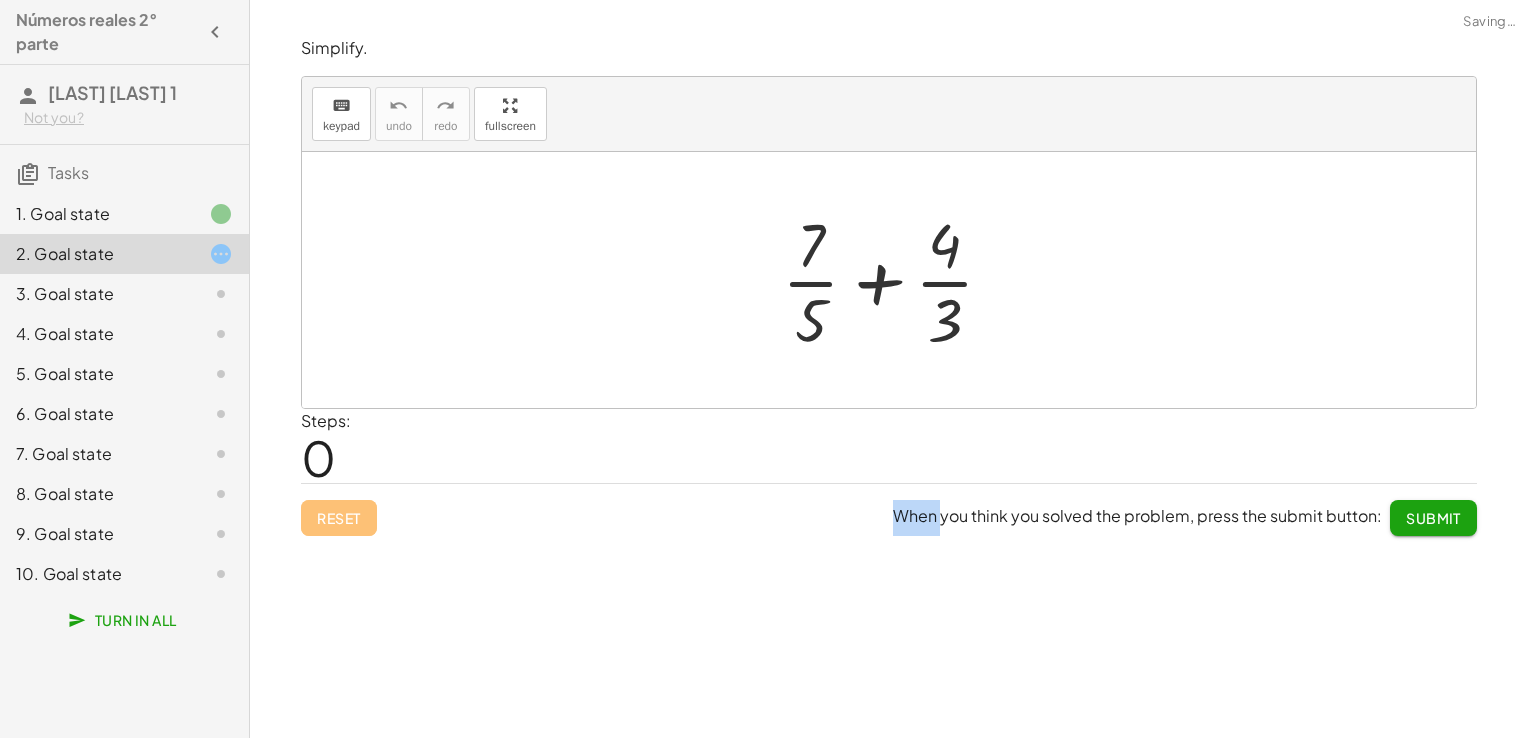 click on "Reset  When you think you solved the problem, press the submit button: Submit" at bounding box center [889, 509] 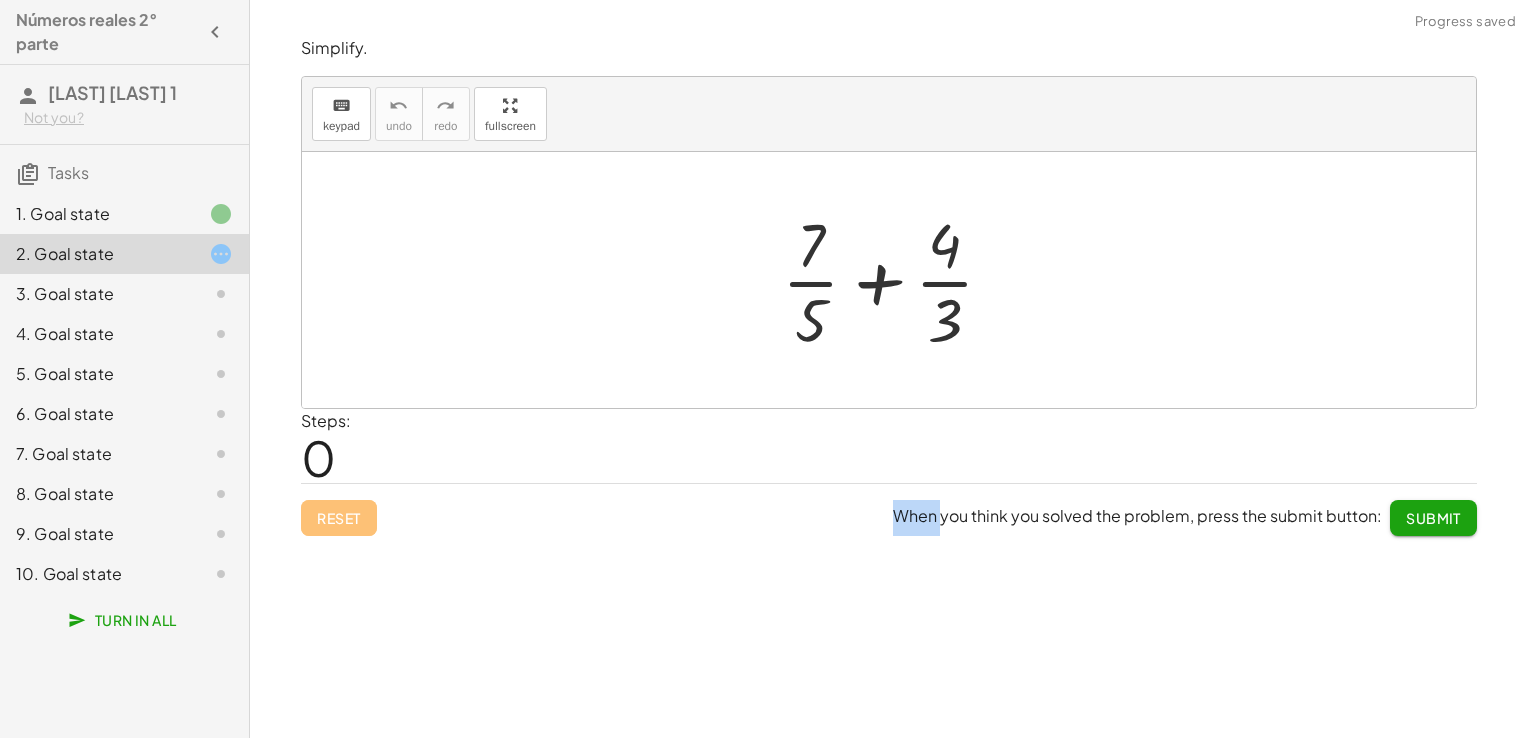 click at bounding box center [889, 280] 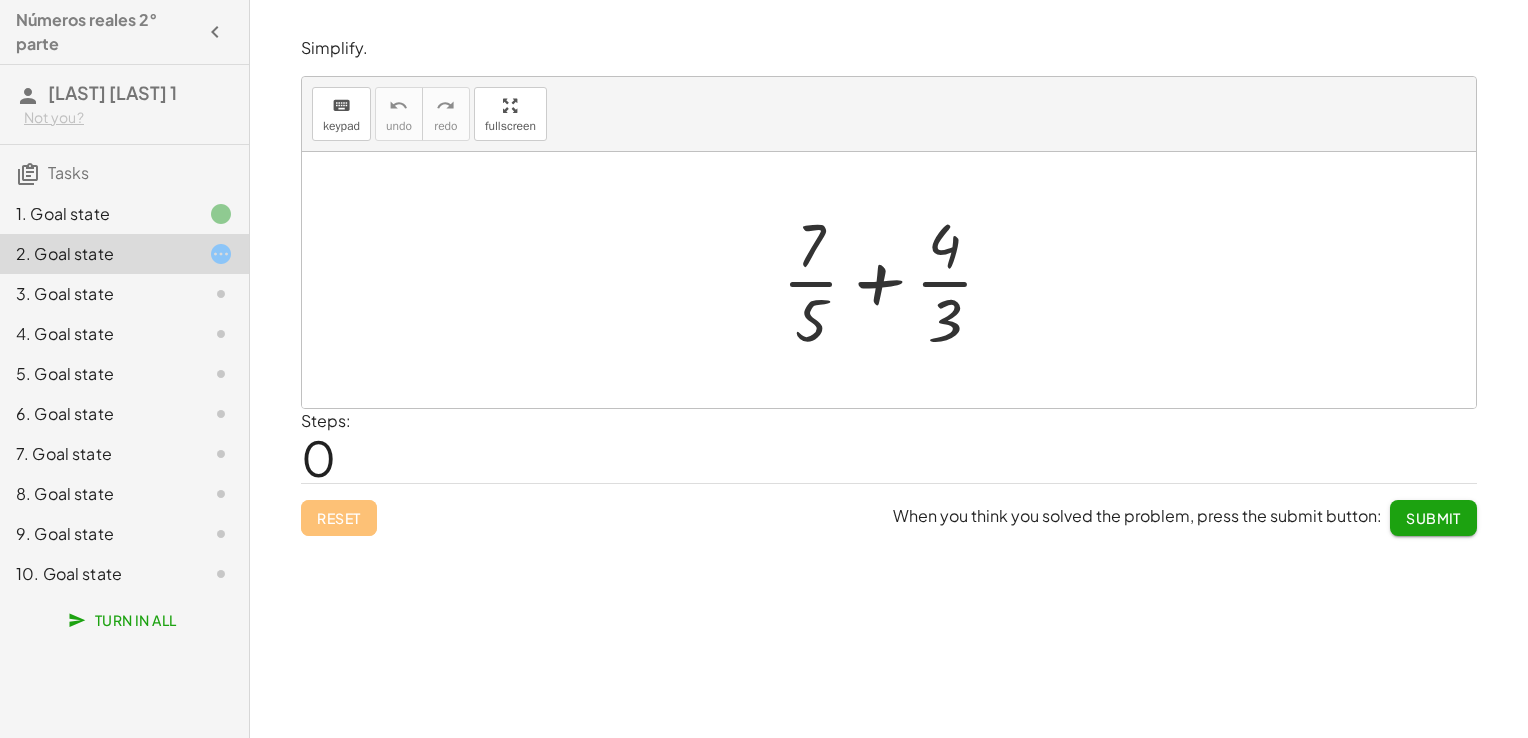 click at bounding box center [896, 280] 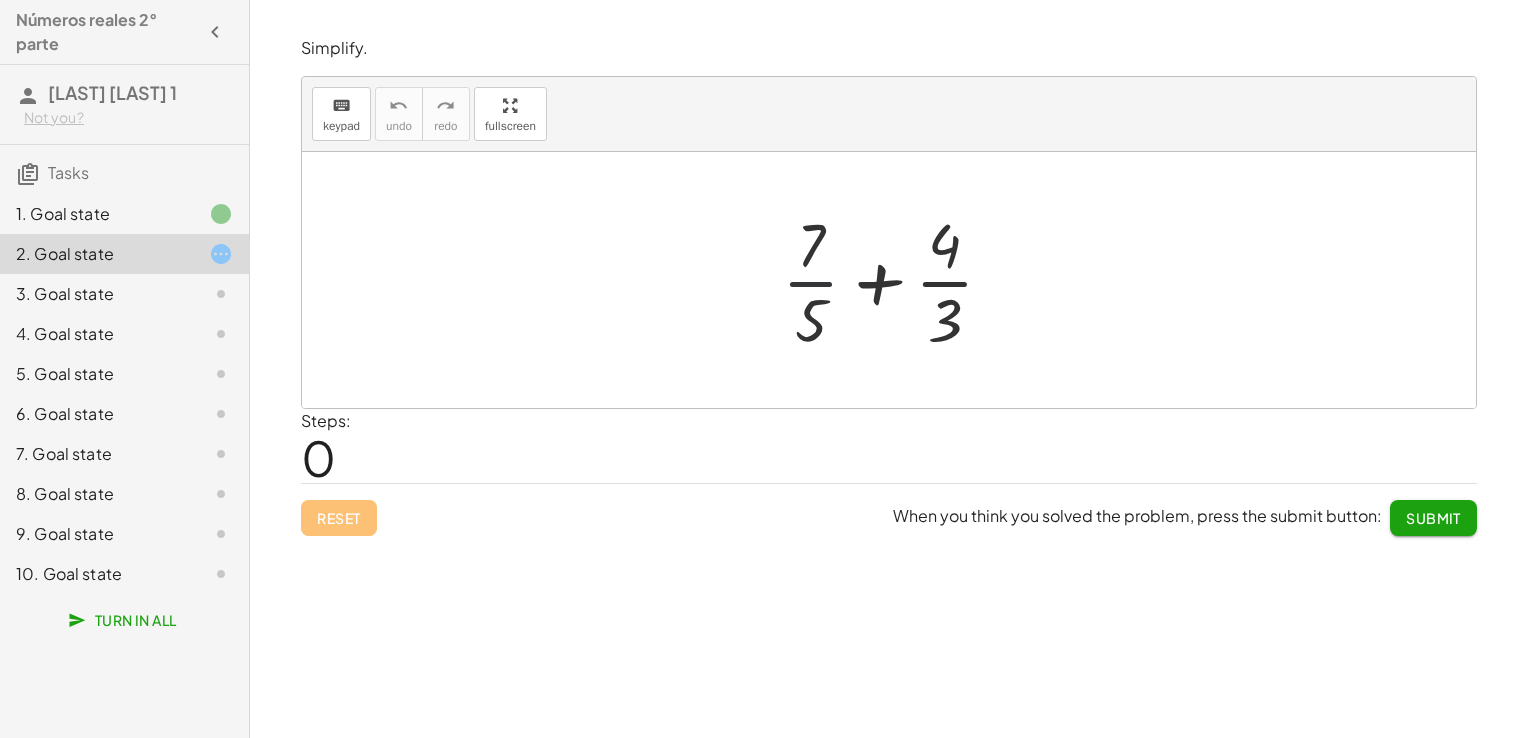 click at bounding box center [896, 280] 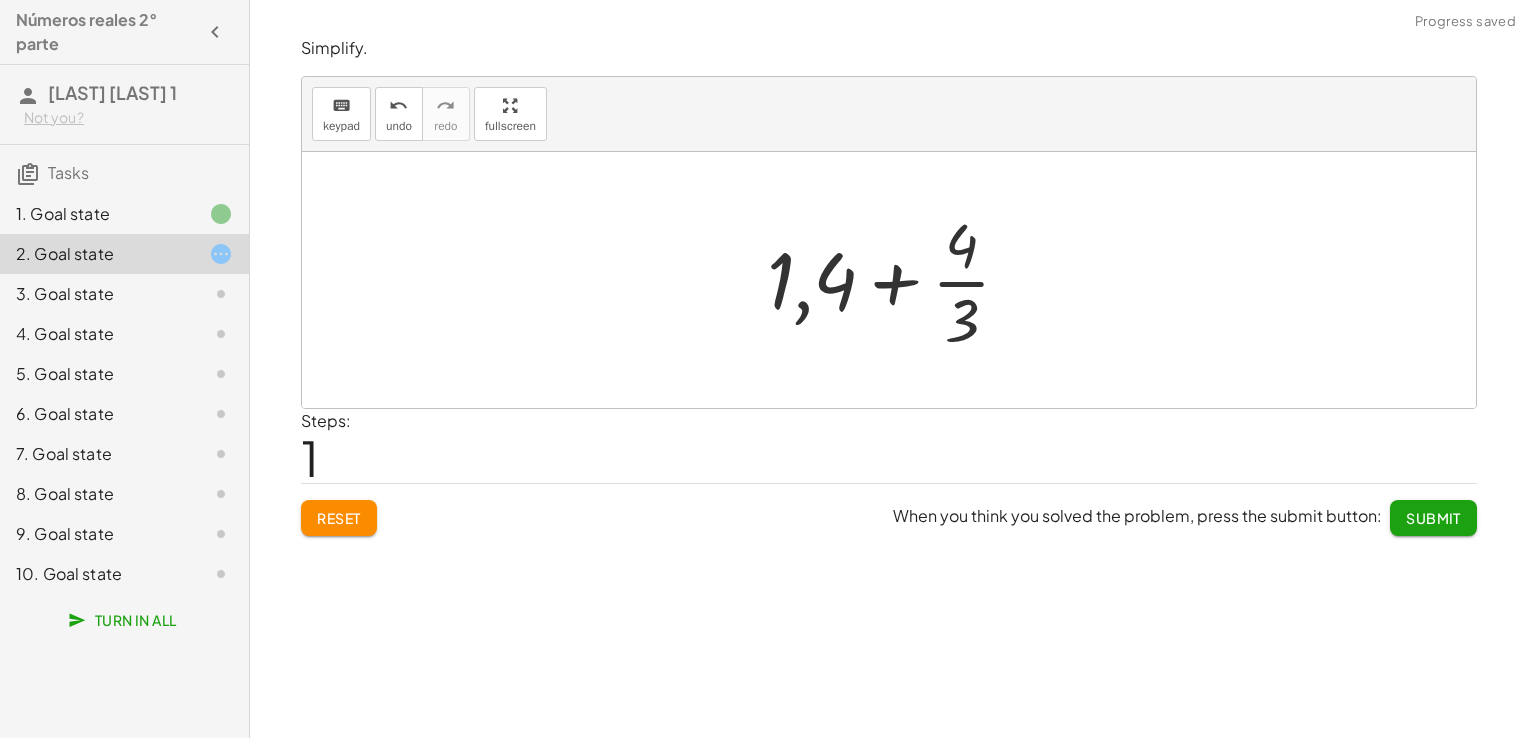 click at bounding box center [897, 280] 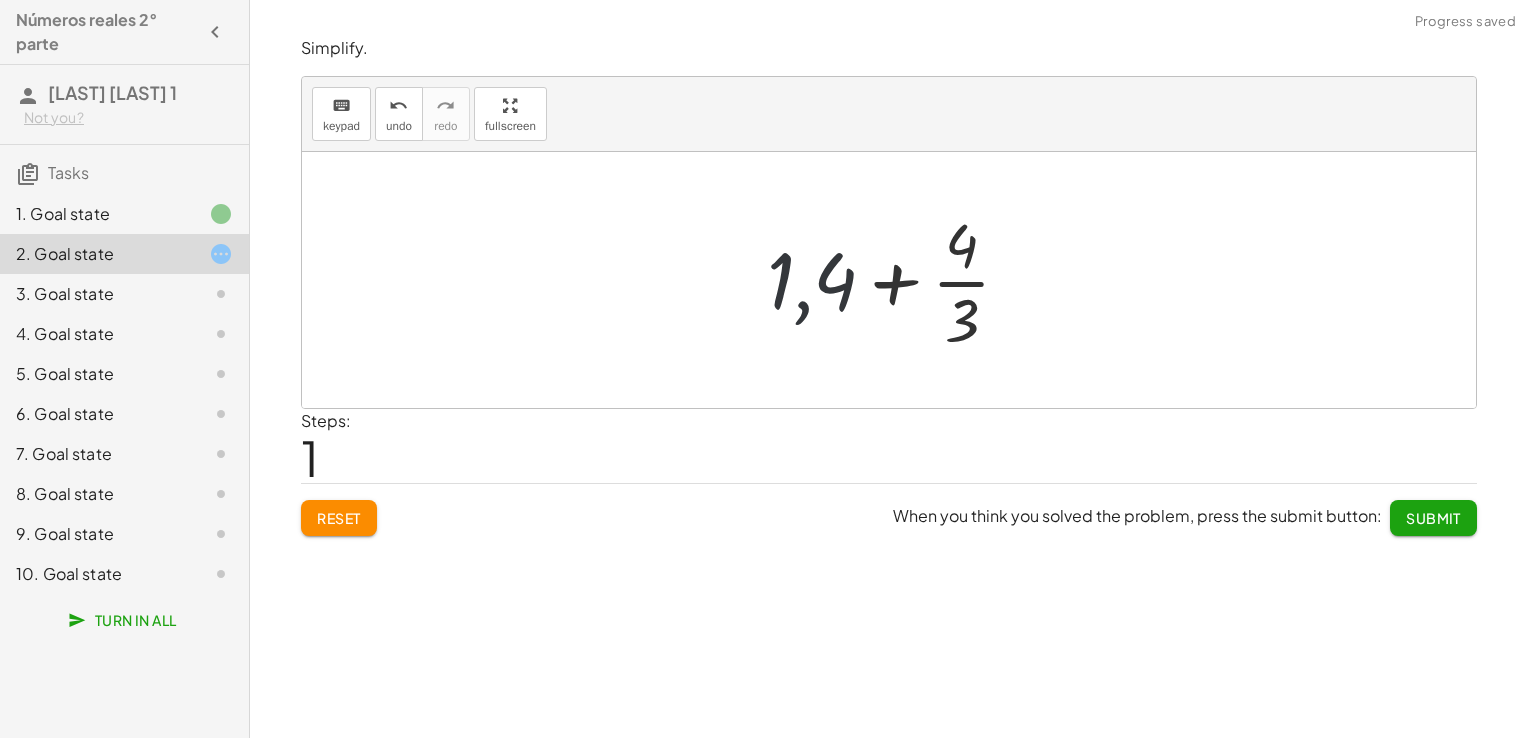 click at bounding box center (897, 280) 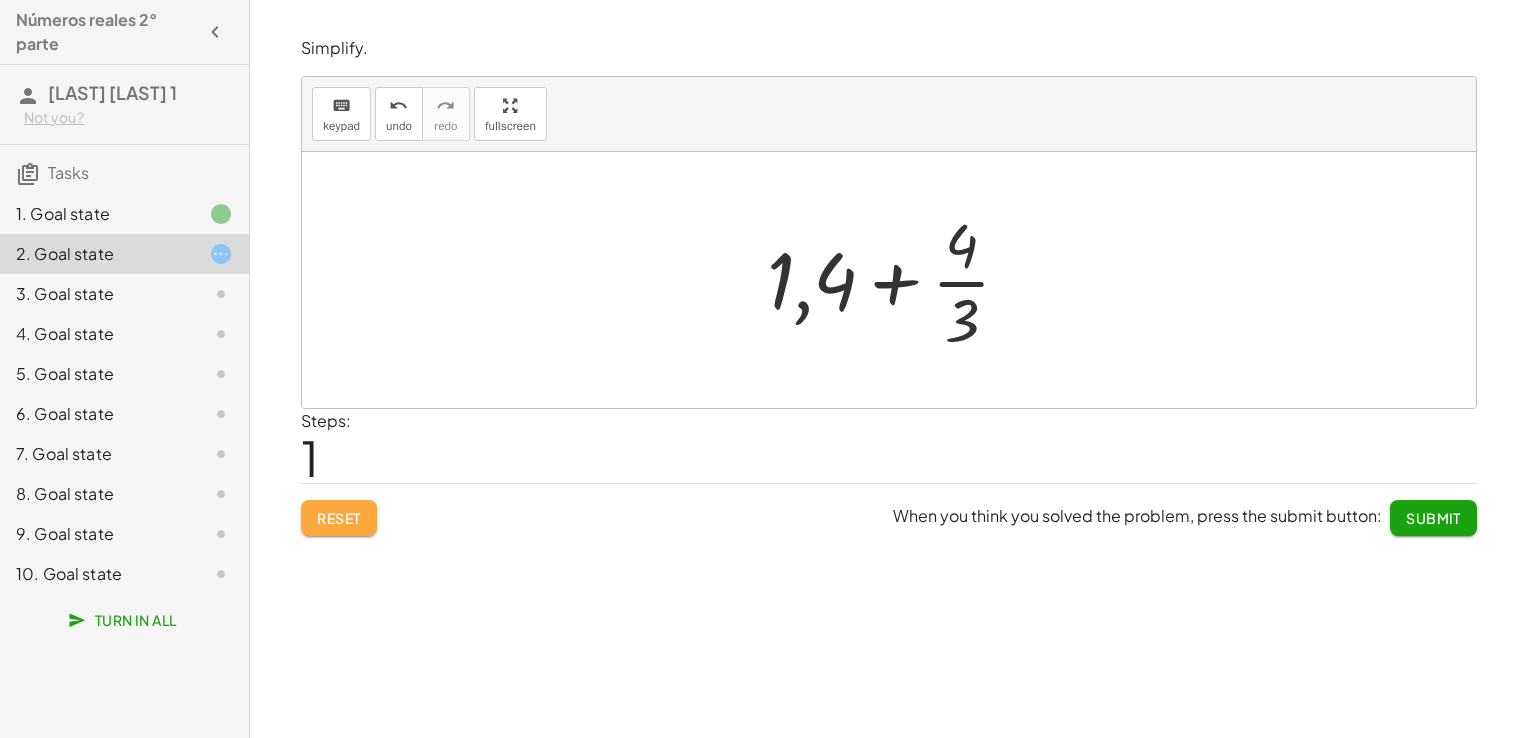 click on "Reset" 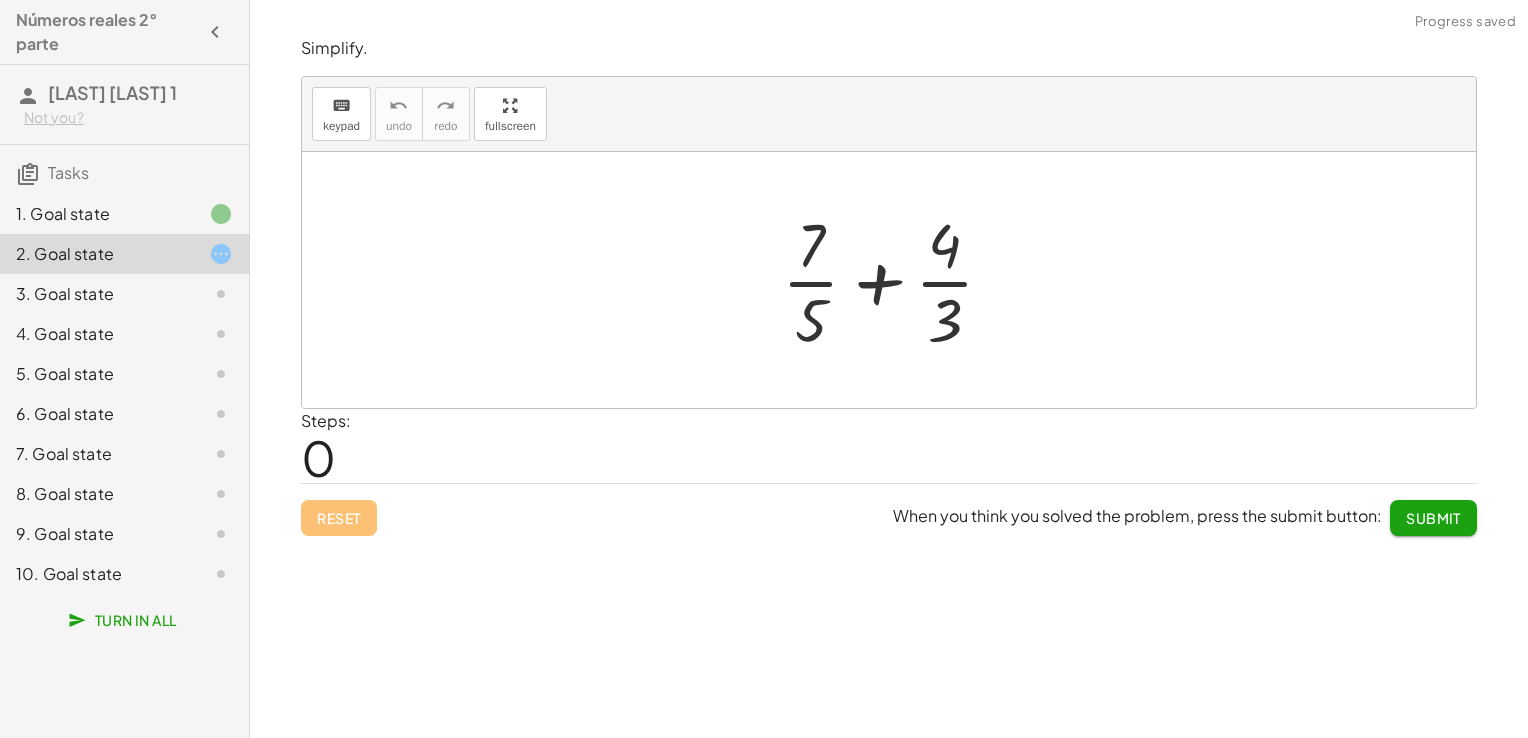 click at bounding box center (896, 280) 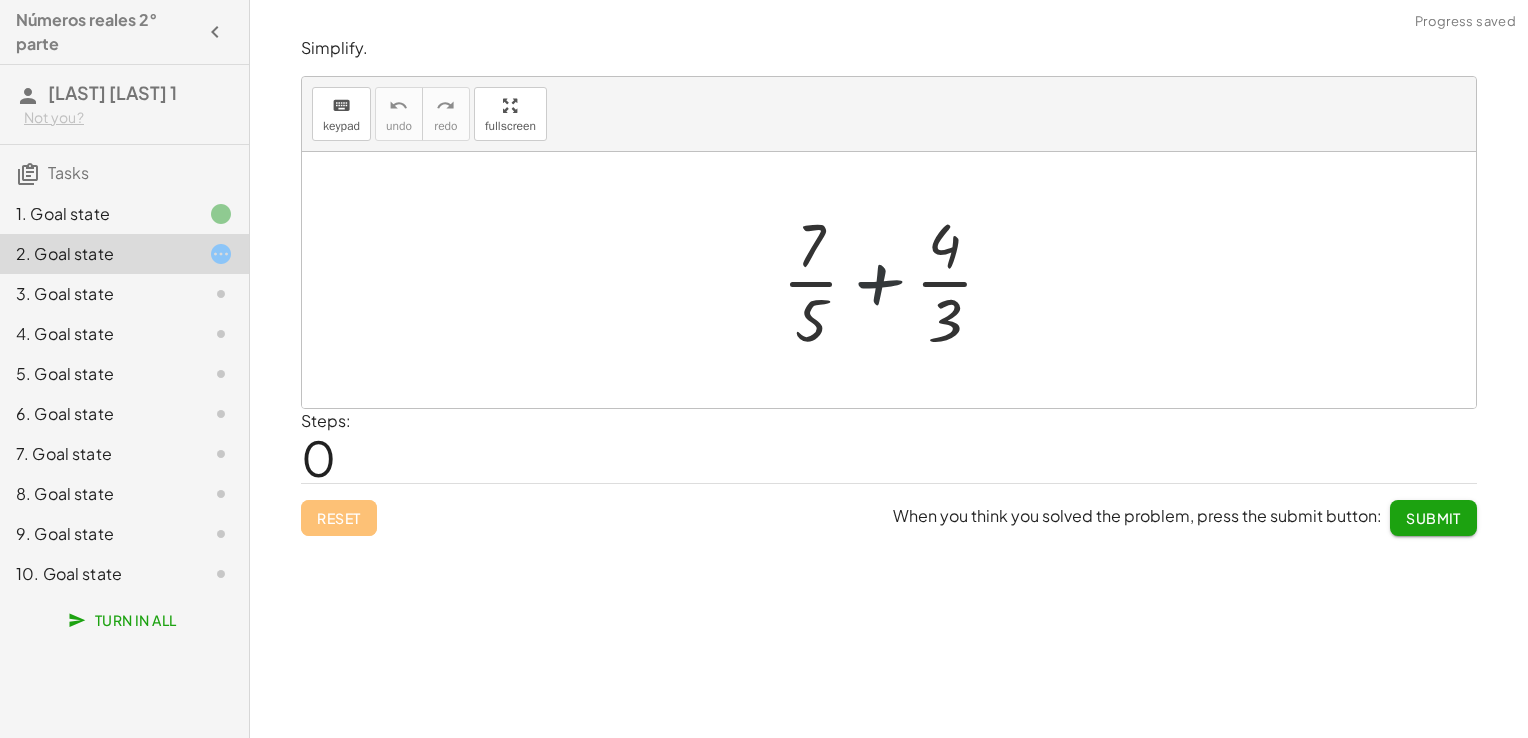 click at bounding box center [896, 280] 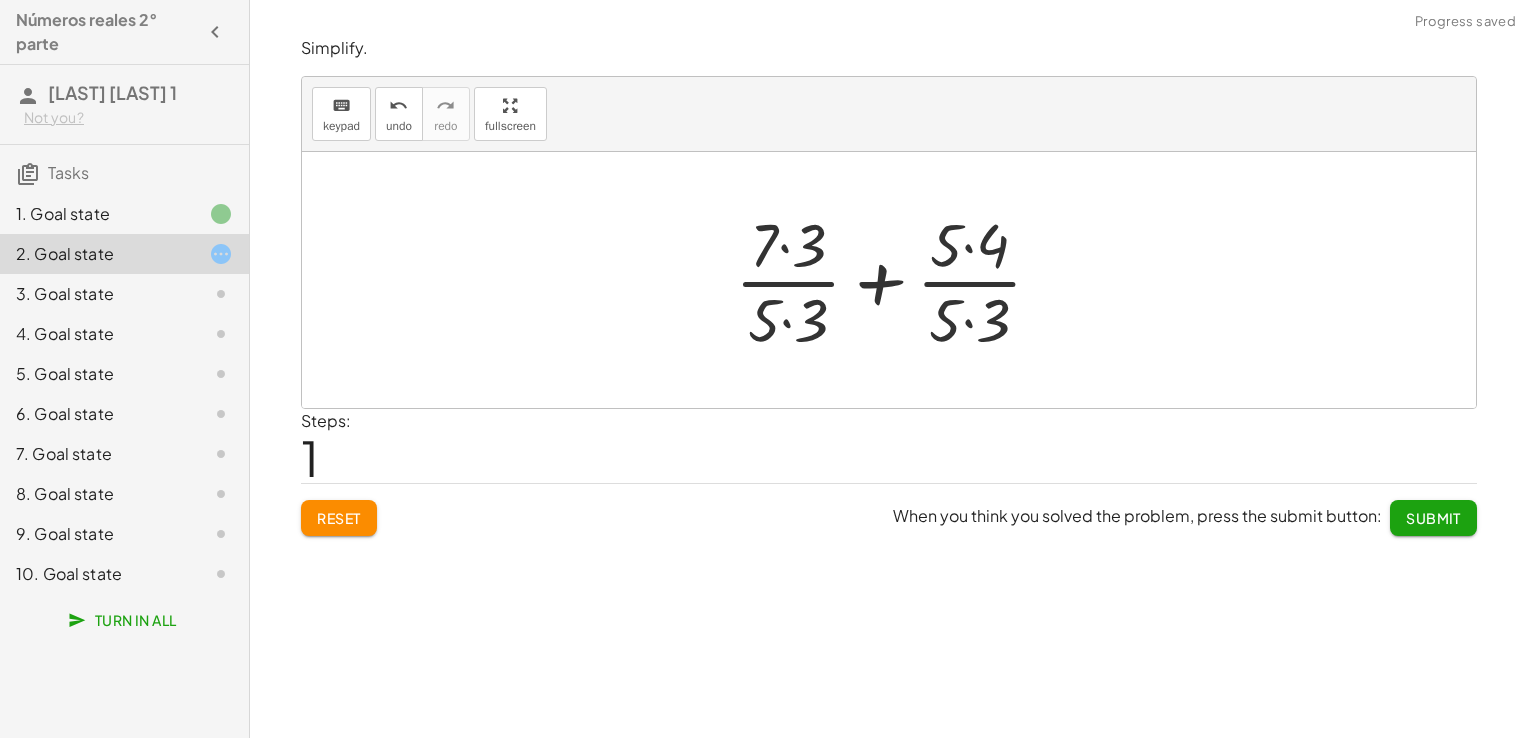 click at bounding box center [896, 280] 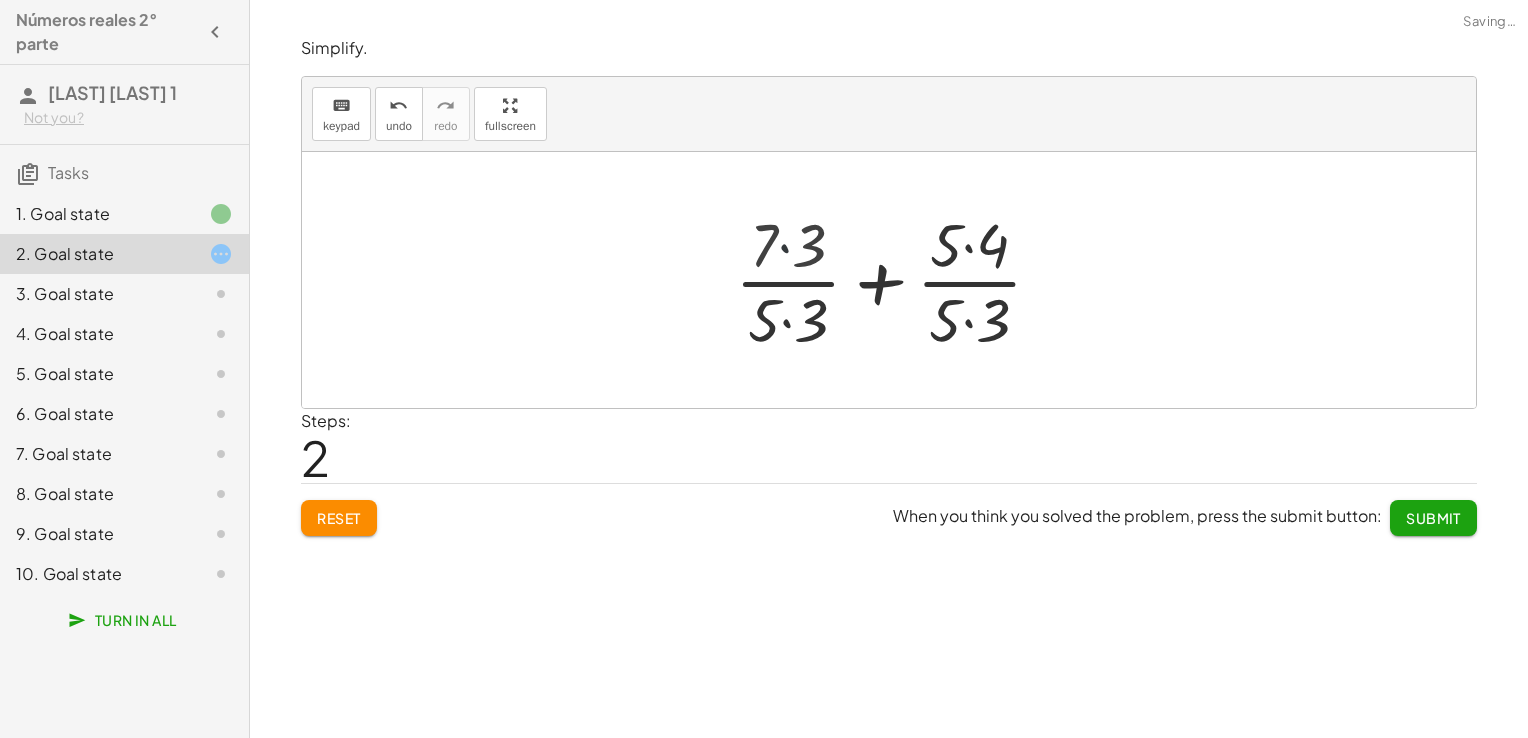 click at bounding box center [896, 280] 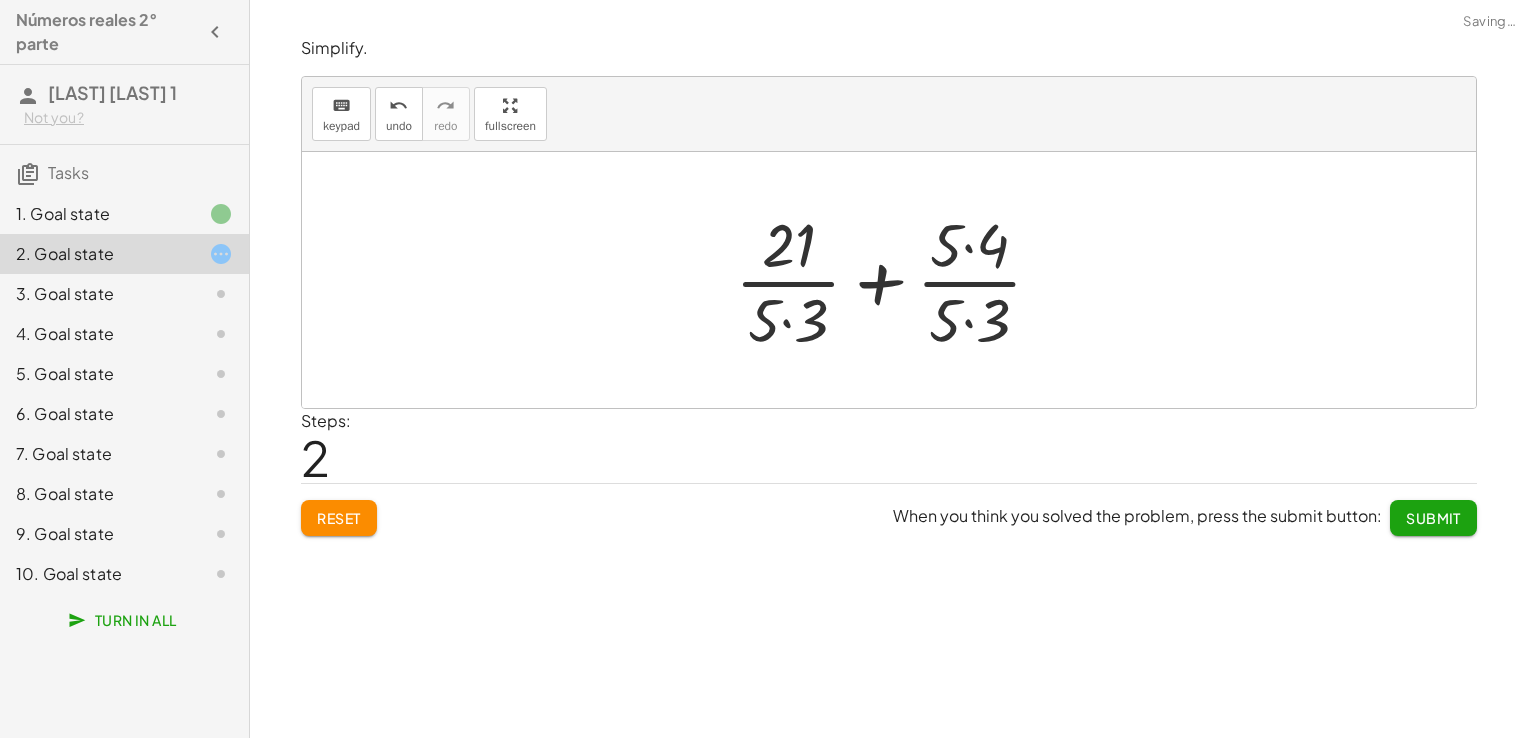 click at bounding box center (896, 280) 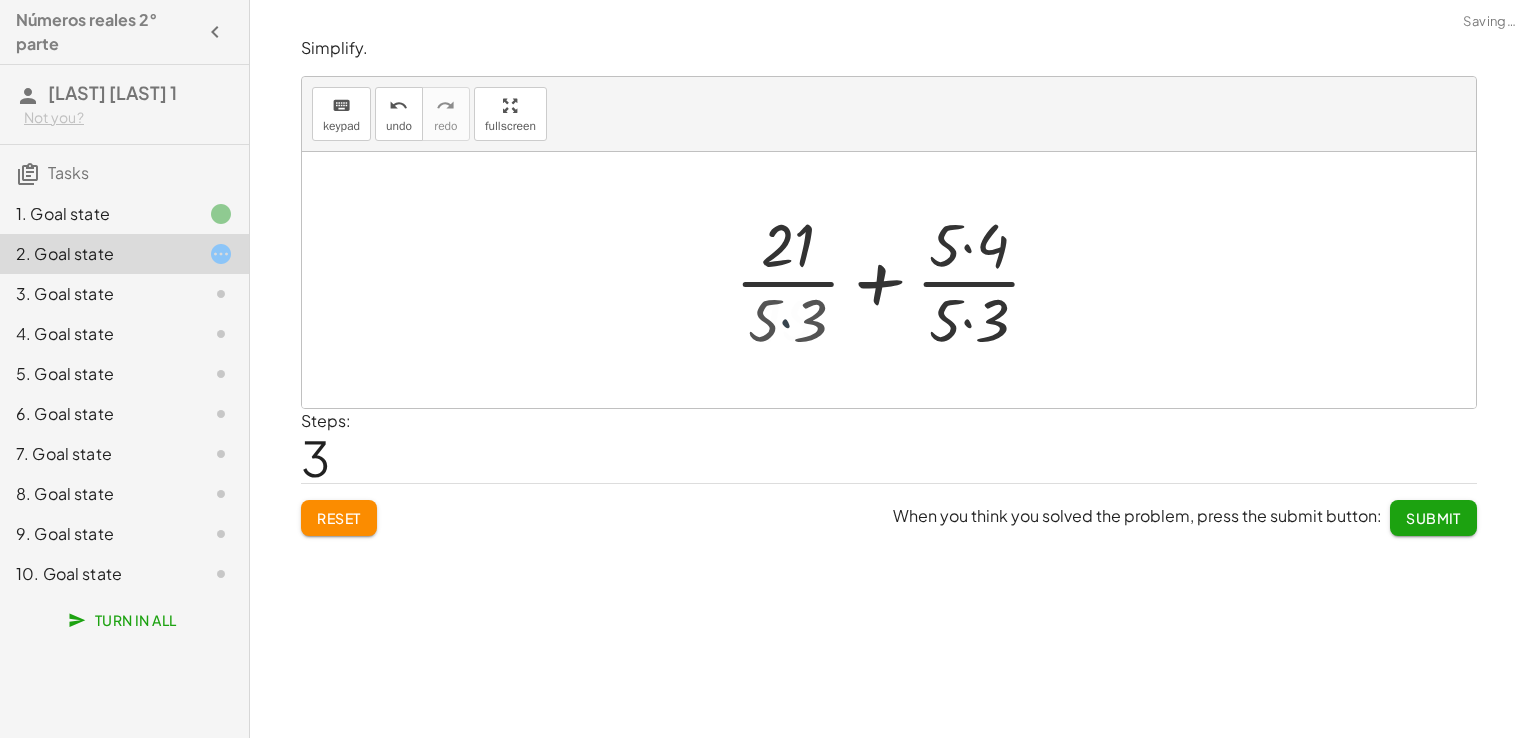 click at bounding box center (896, 280) 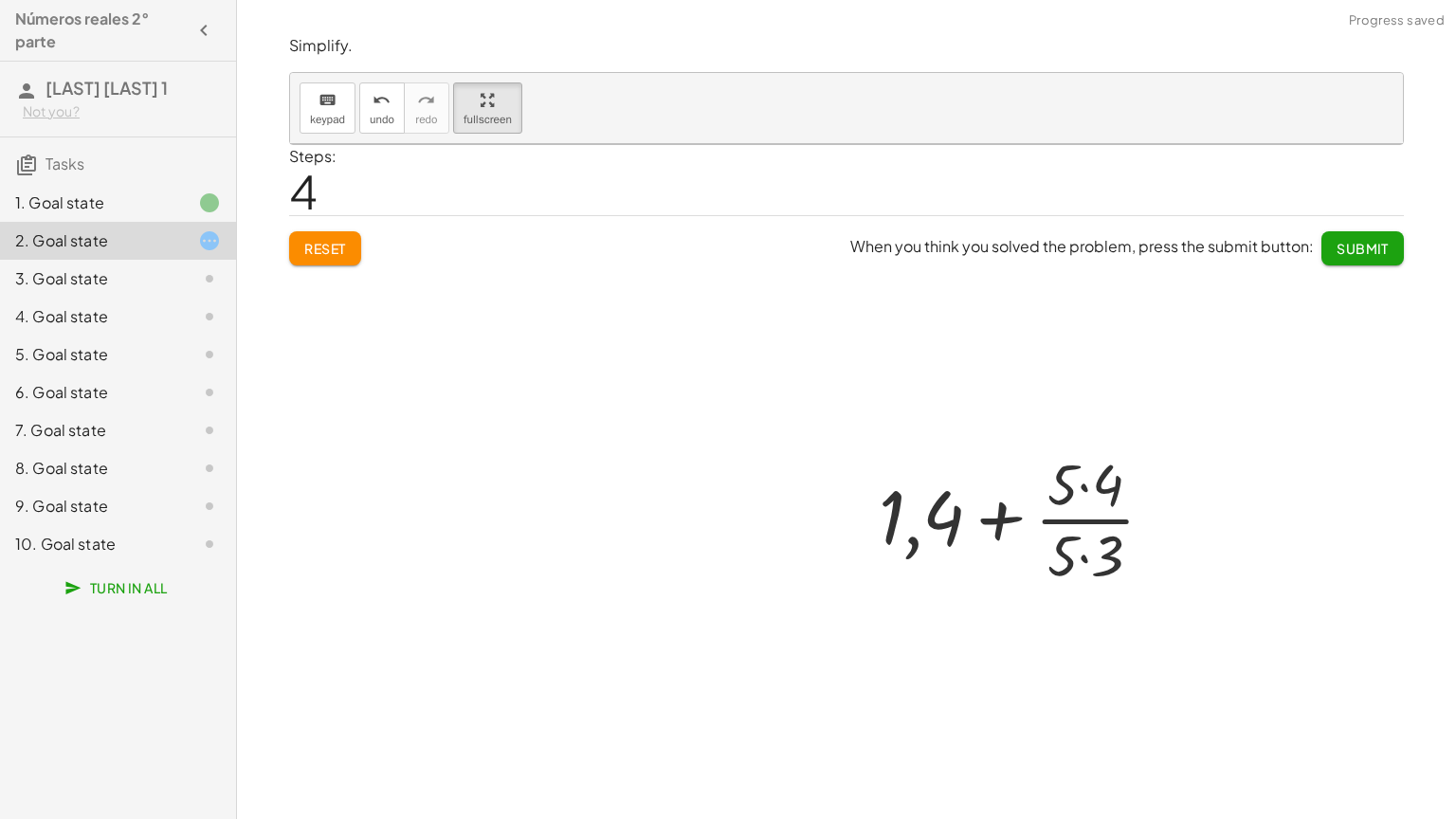 drag, startPoint x: 468, startPoint y: 105, endPoint x: 472, endPoint y: 175, distance: 70.11419 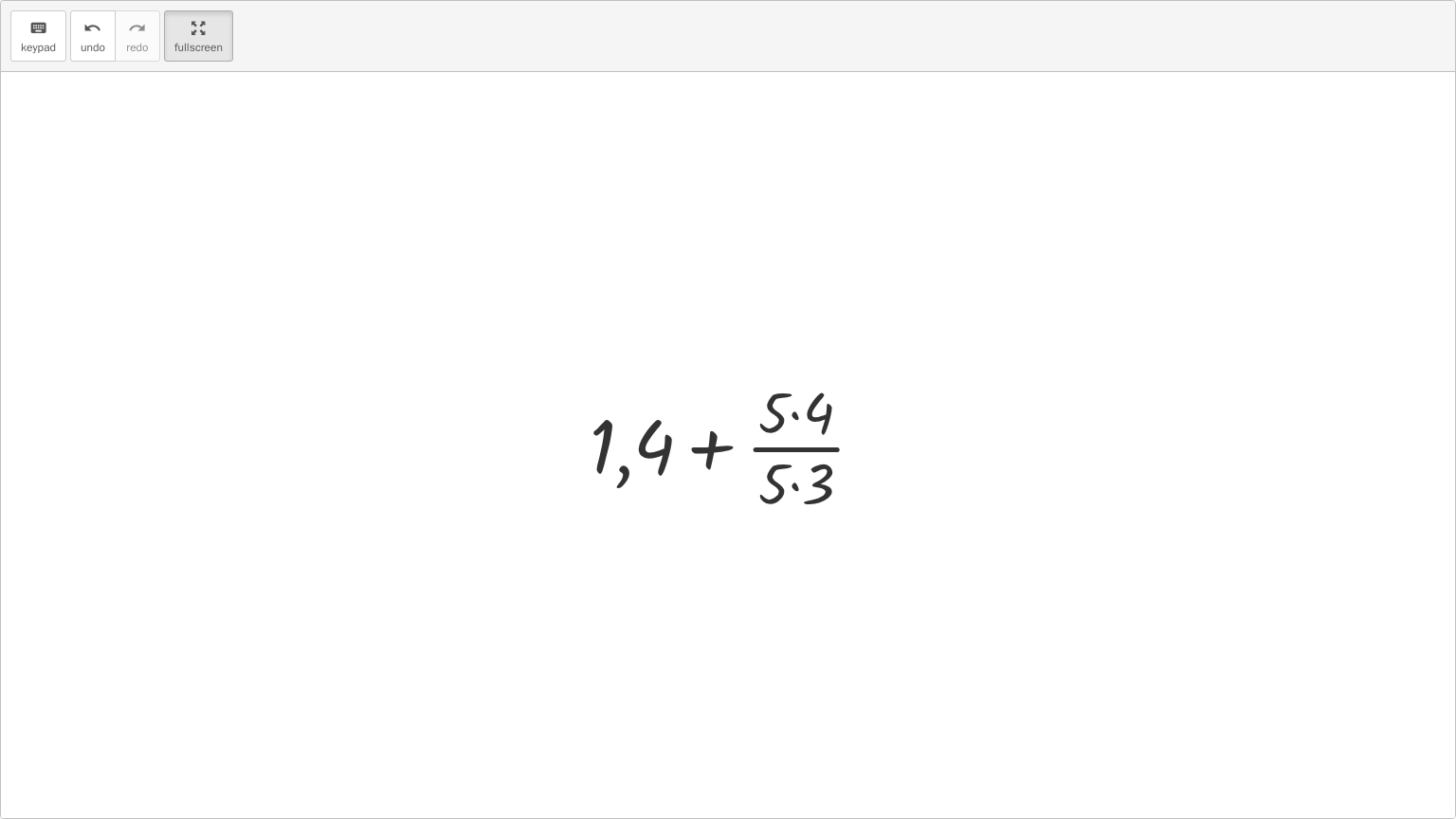 click on "keyboard keypad undo undo redo redo fullscreen Toggle fullscreen mode + · 7 · 5 + · 4 · 3 + · 7 · 3 · 5 · 3 + · 5 · 4 · 5 · 3 + · 21 · 5 · 3 + · 5 · 4 · 5 · 3 + · 21 · 15 + · 5 · 4 · 5 · 3 + + · 4 · 5 · 5 · 3 1,4 ×" at bounding box center (728, 410) 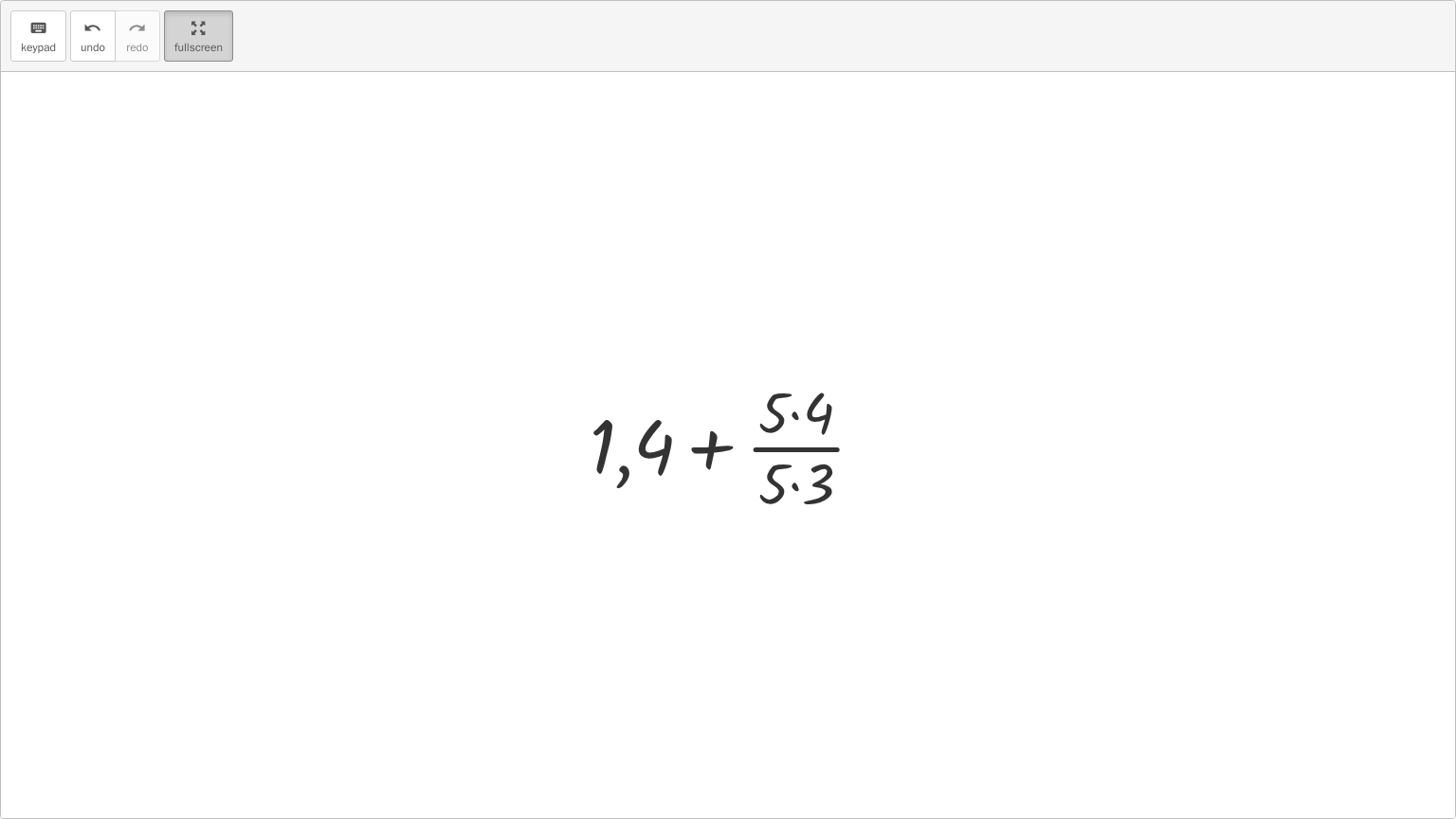 drag, startPoint x: 472, startPoint y: 175, endPoint x: 193, endPoint y: 40, distance: 309.9452 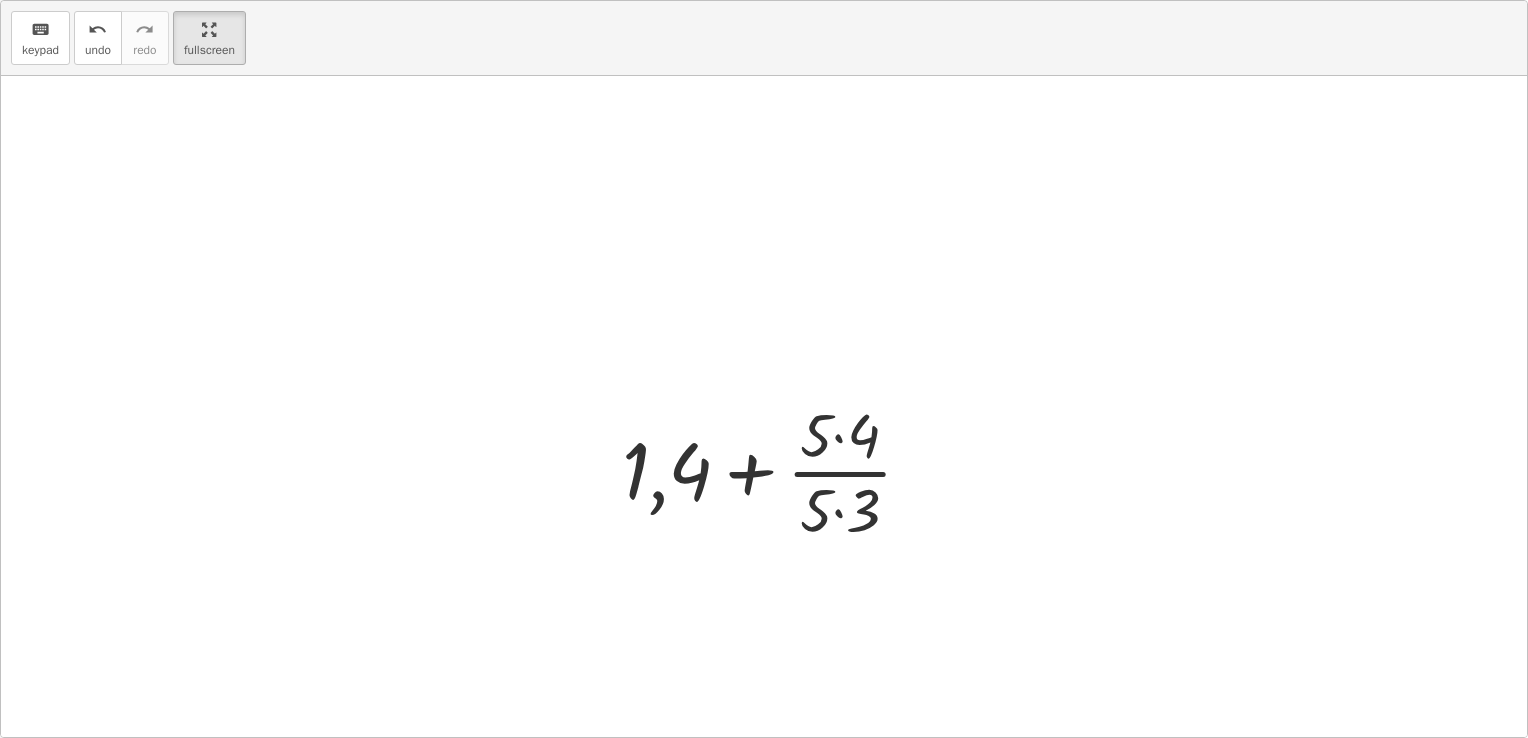 drag, startPoint x: 204, startPoint y: 42, endPoint x: 200, endPoint y: -32, distance: 74.10803 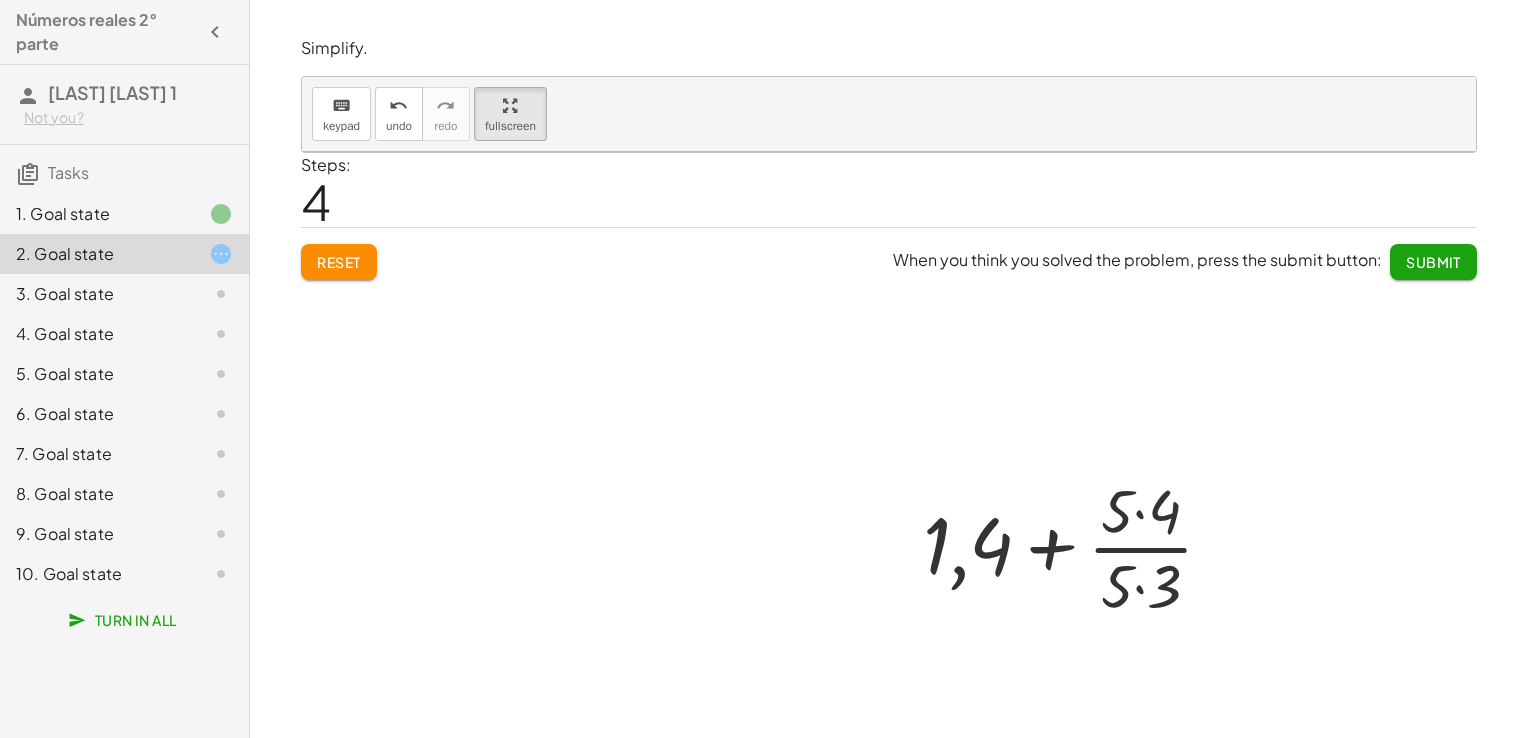 click on "Números reales 2° parte [FIRST] [LAST] 1 Not you? Tasks 1. Goal state 2. Goal state 3. Goal state 4. Goal state 5. Goal state 6. Goal state 7. Goal state 8. Goal state 9. Goal state 10. Goal state Turn In All Make the expression match the goal! keyboard keypad undo undo redo redo fullscreen + · 1 · 4 + · 1 · 3 + · 3 · 4 · 3 + · 4 · 4 · 3 · 7 · 4 · 3 · · 7 12 × Steps: 3 Goal: · 7 · 12 Reset When you think you solved the problem, press the submit button: Continue Simplify. keyboard keypad undo undo redo redo fullscreen + · 7 · 5 + · 4 · 3 + · 7 · 3 · 5 · 3 + · 5 · 4 · 5 · 3 + · 21 · 5 · 3 + · 5 · 4 · 5 · 3 + · 21 · 15 + · 5 · 4 · 5 · 3 + + · 4 · 5 · 5 · 3 1,4 × x y ⬚ 2 ⬚ n 7 8 9 + – ( ) √ 4 5 6 × ÷ , ⬚ < > 1 2 3 f(x) abc αβγ | a | 0 . = Steps: 4 Reset When you think you solved the problem, press the submit button: Submit Make the expression match the goal! keyboard keypad undo undo redo redo fullscreen × Steps: 0 Goal:" at bounding box center [764, 369] 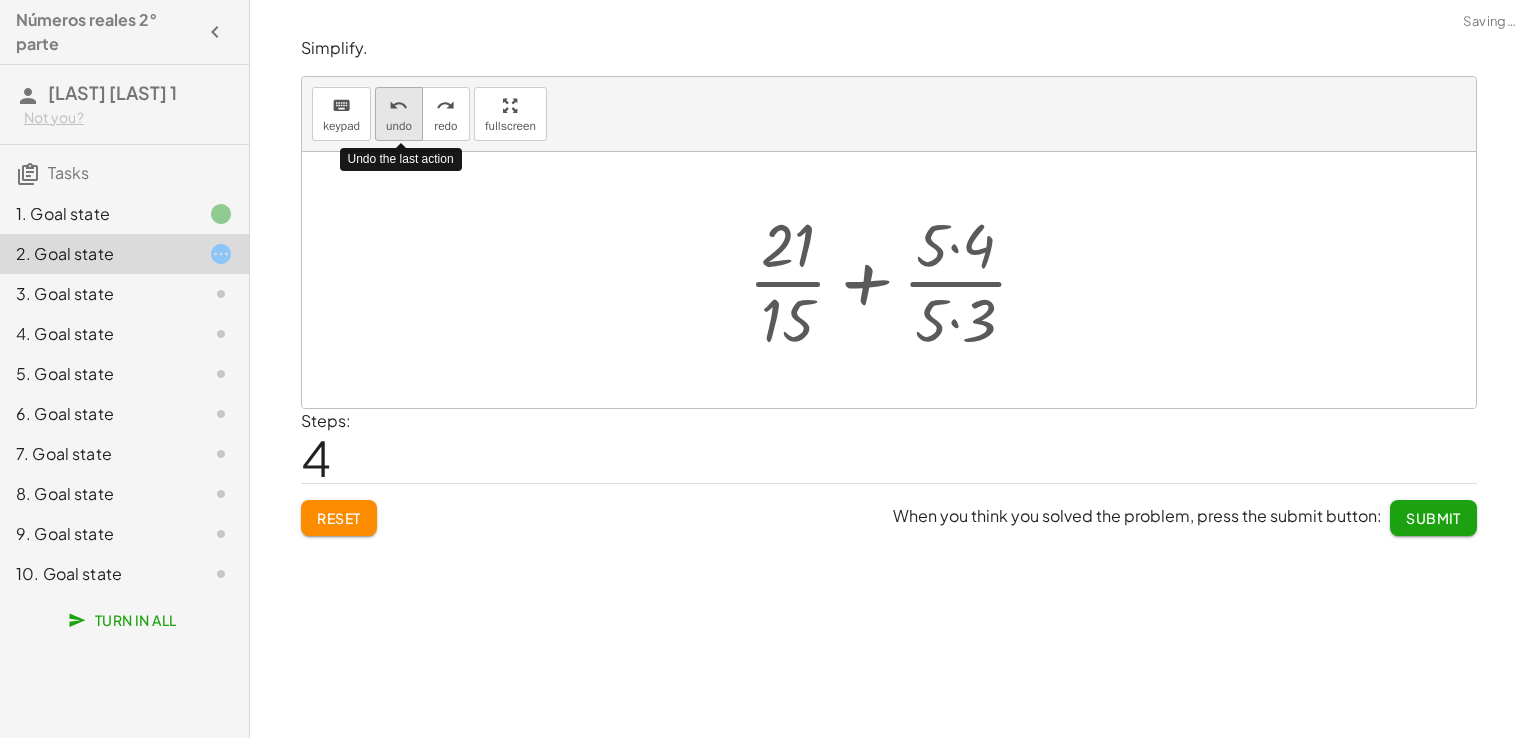 click on "undo" at bounding box center (399, 105) 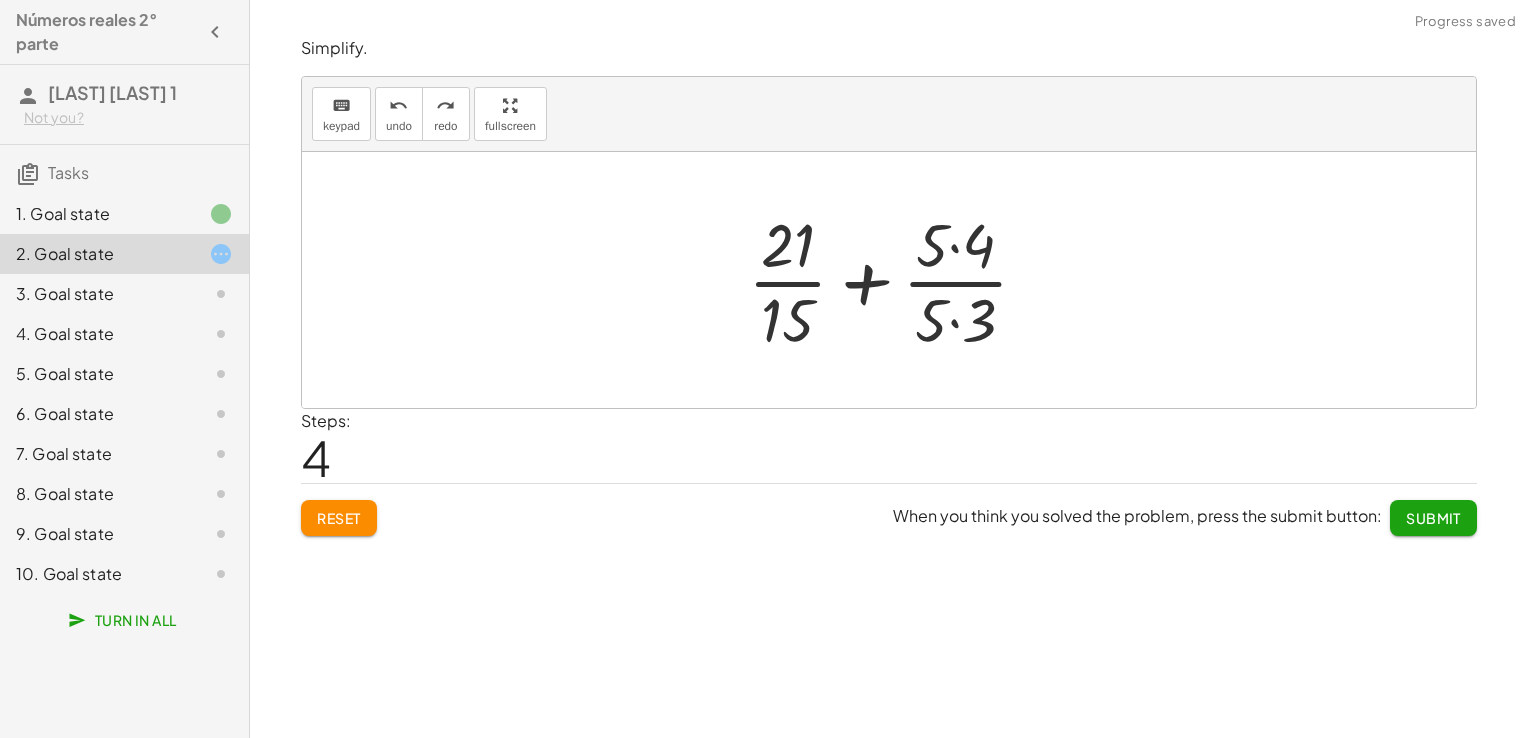 click at bounding box center (896, 280) 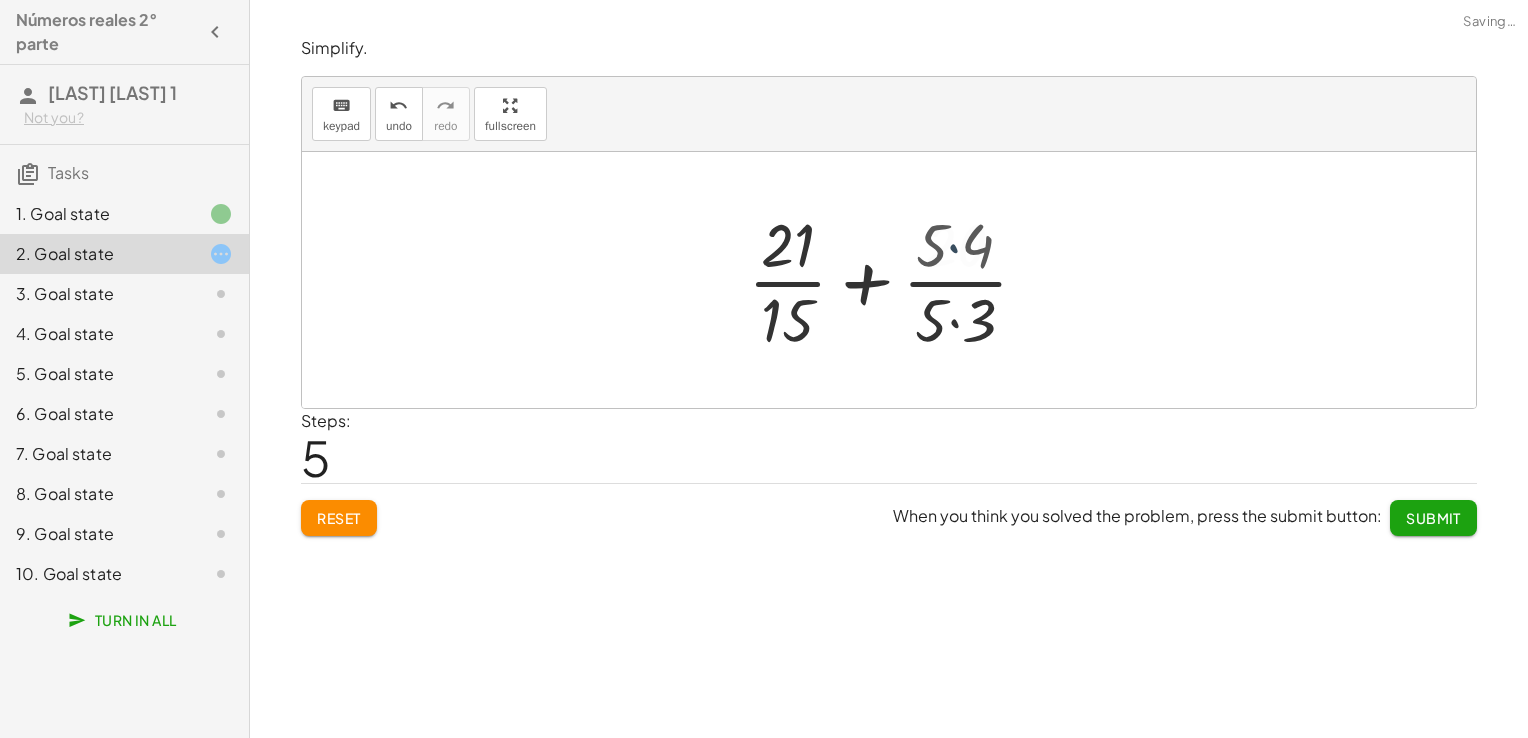 click at bounding box center (896, 280) 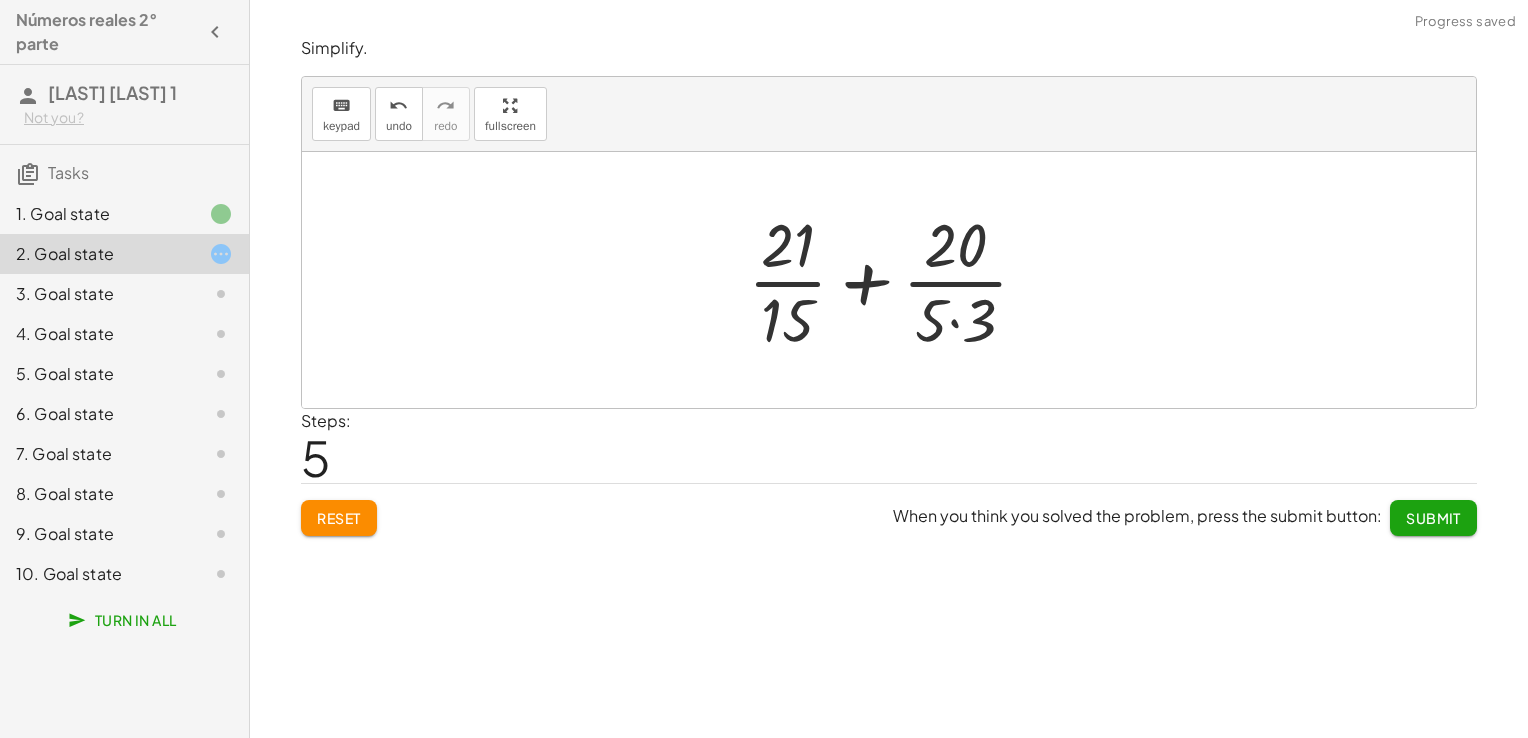 click at bounding box center [896, 280] 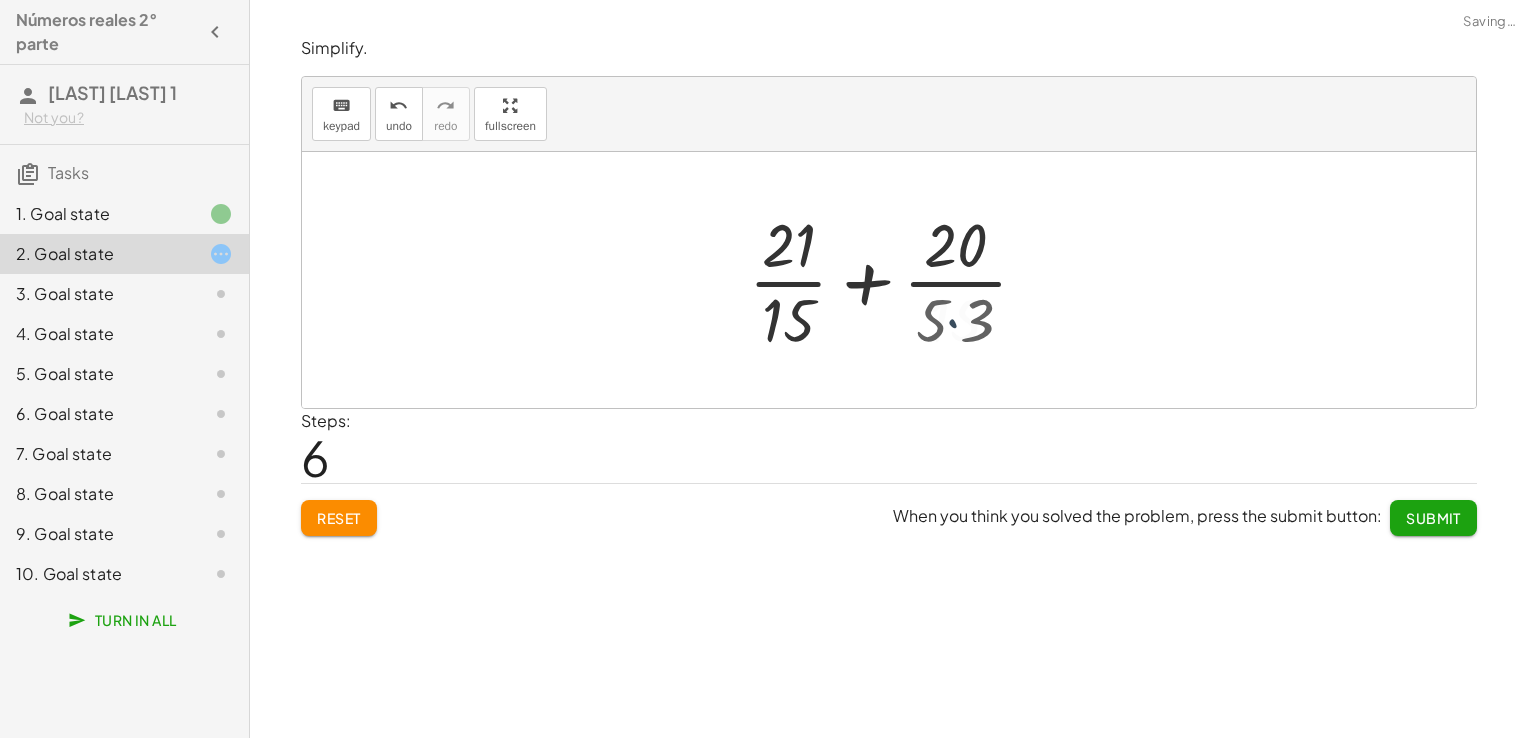 click at bounding box center [896, 280] 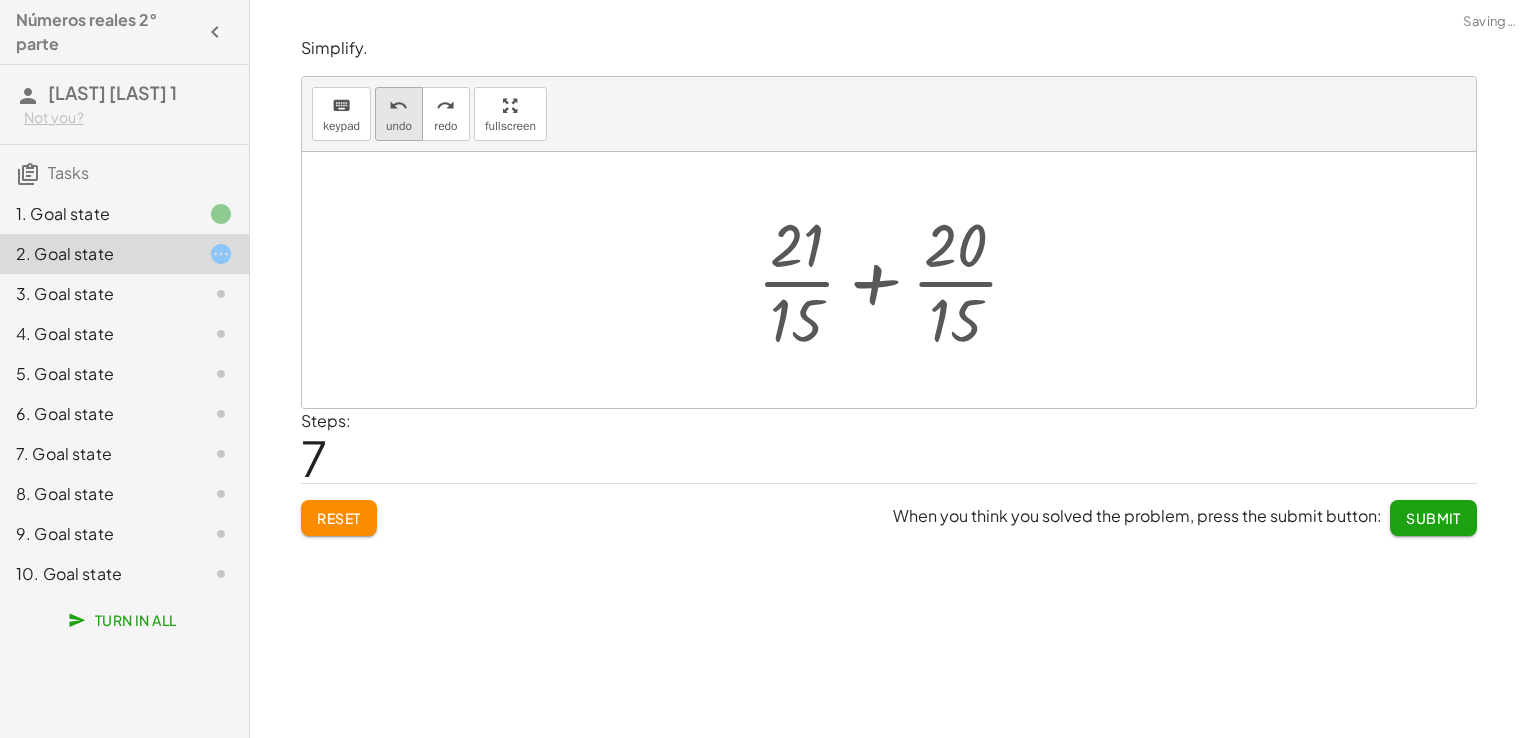 click on "undo" at bounding box center (398, 106) 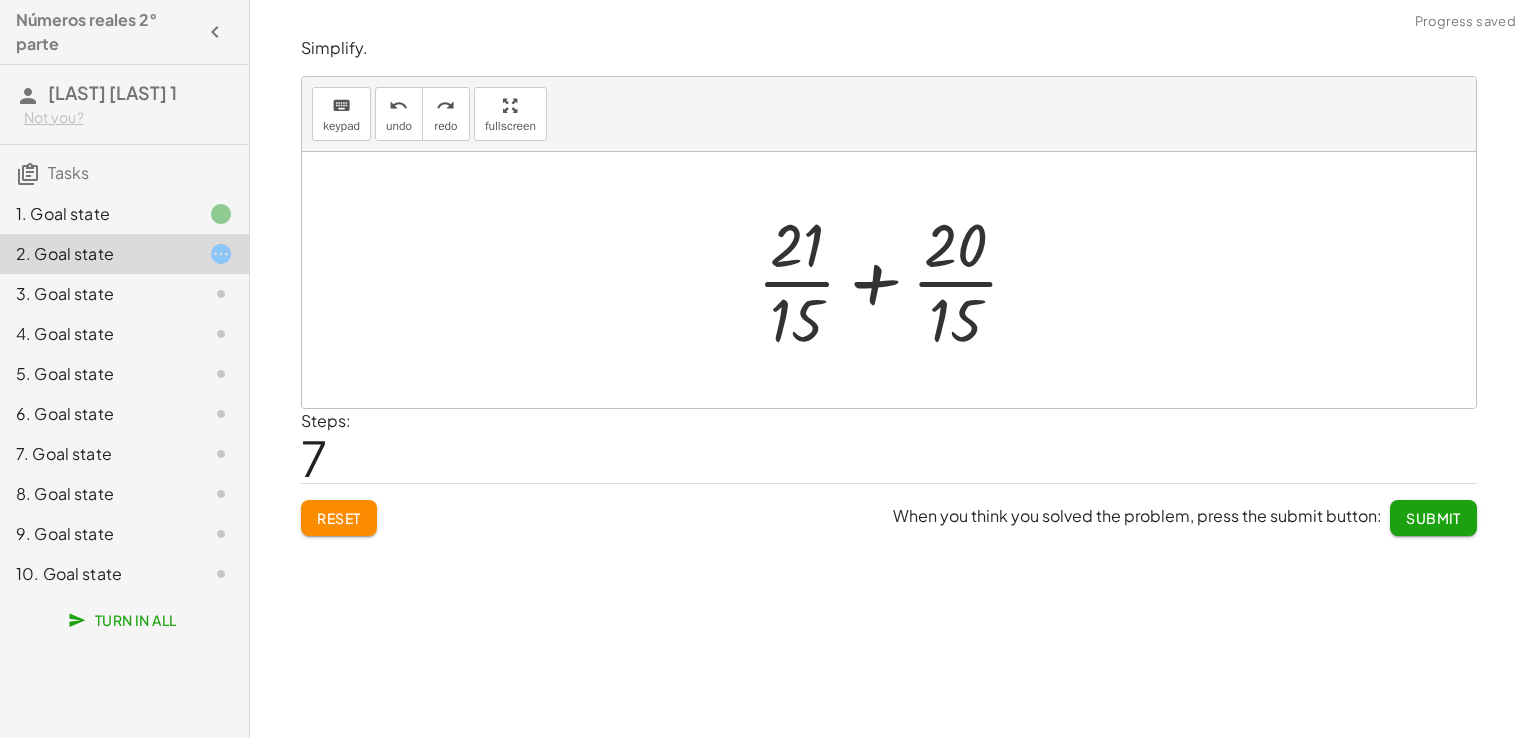click at bounding box center [896, 280] 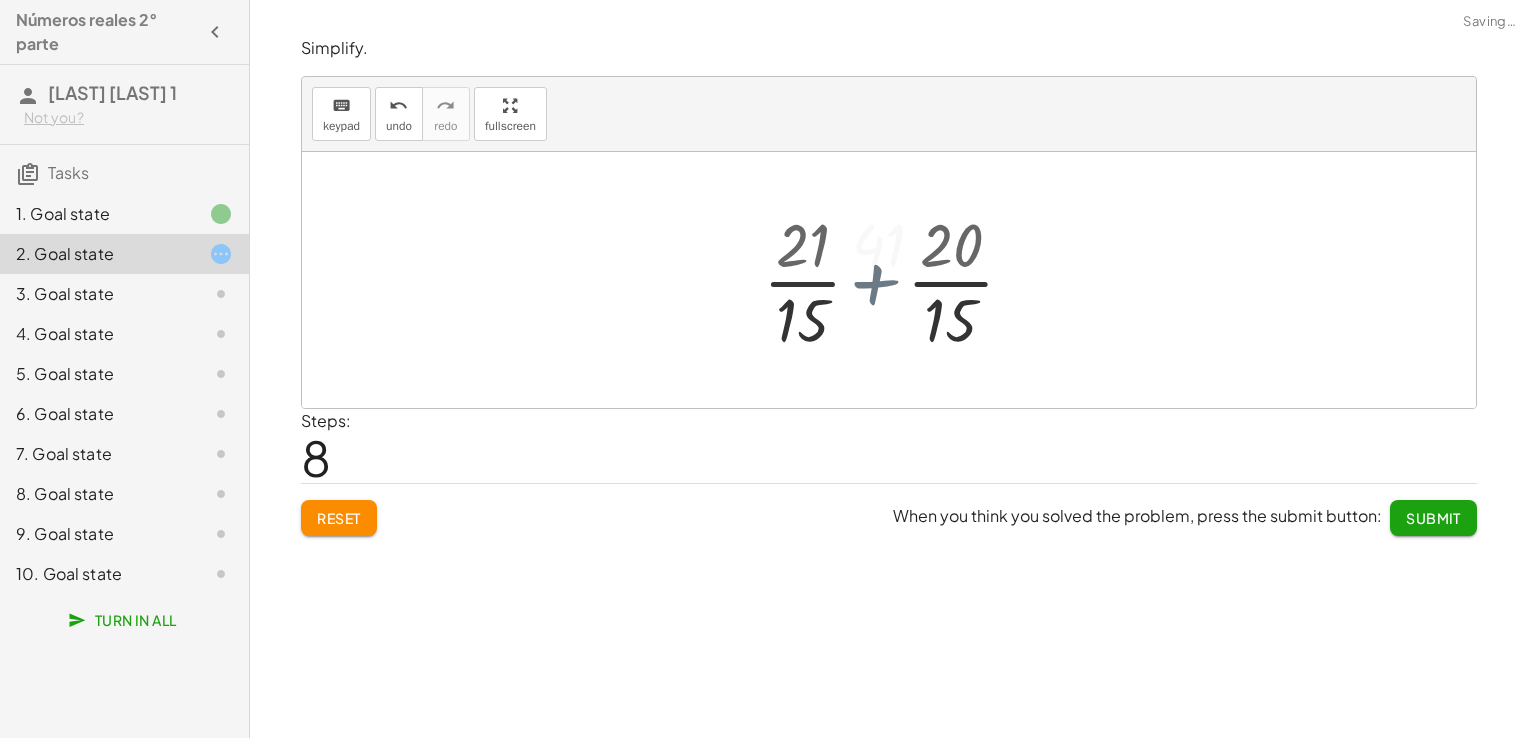 click at bounding box center [896, 280] 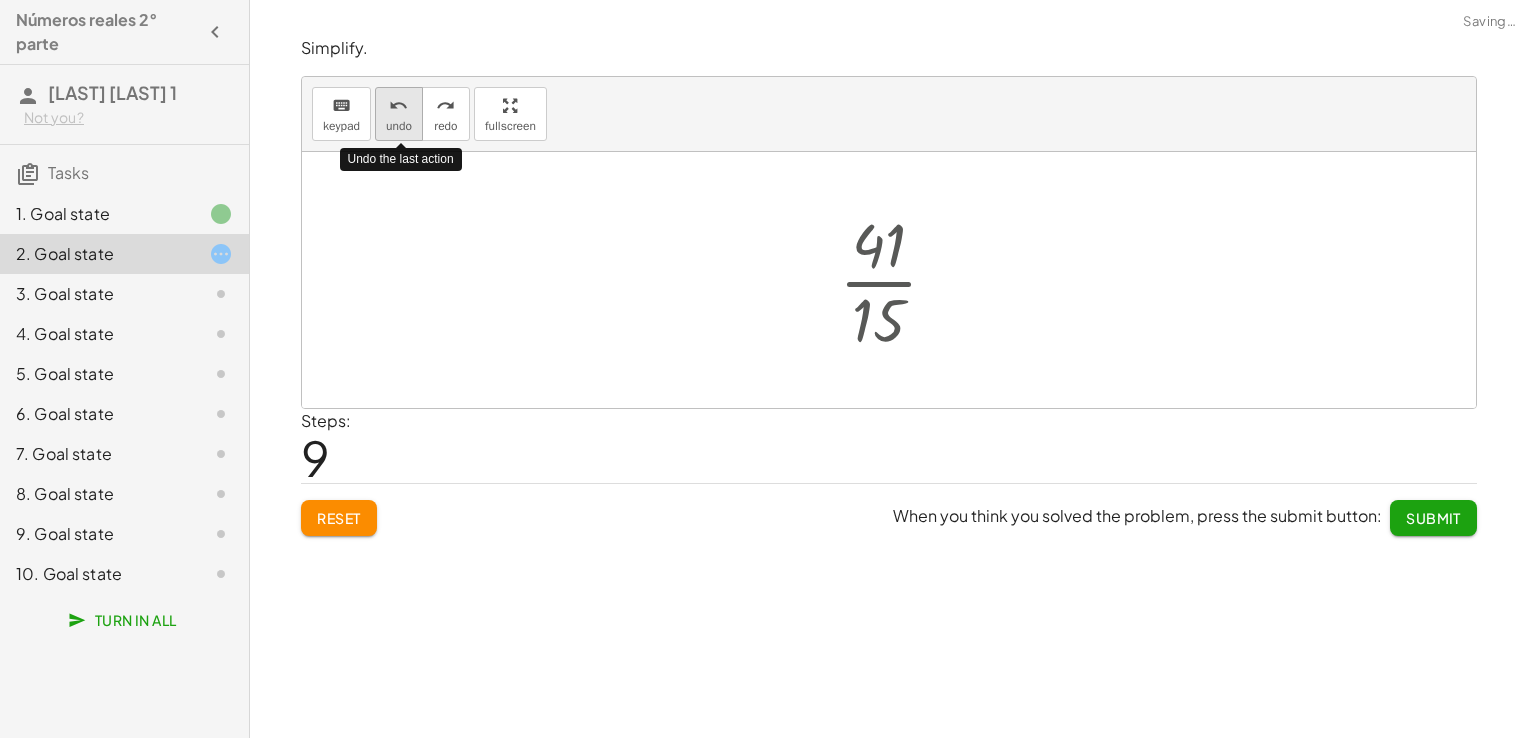 click on "undo" at bounding box center [399, 126] 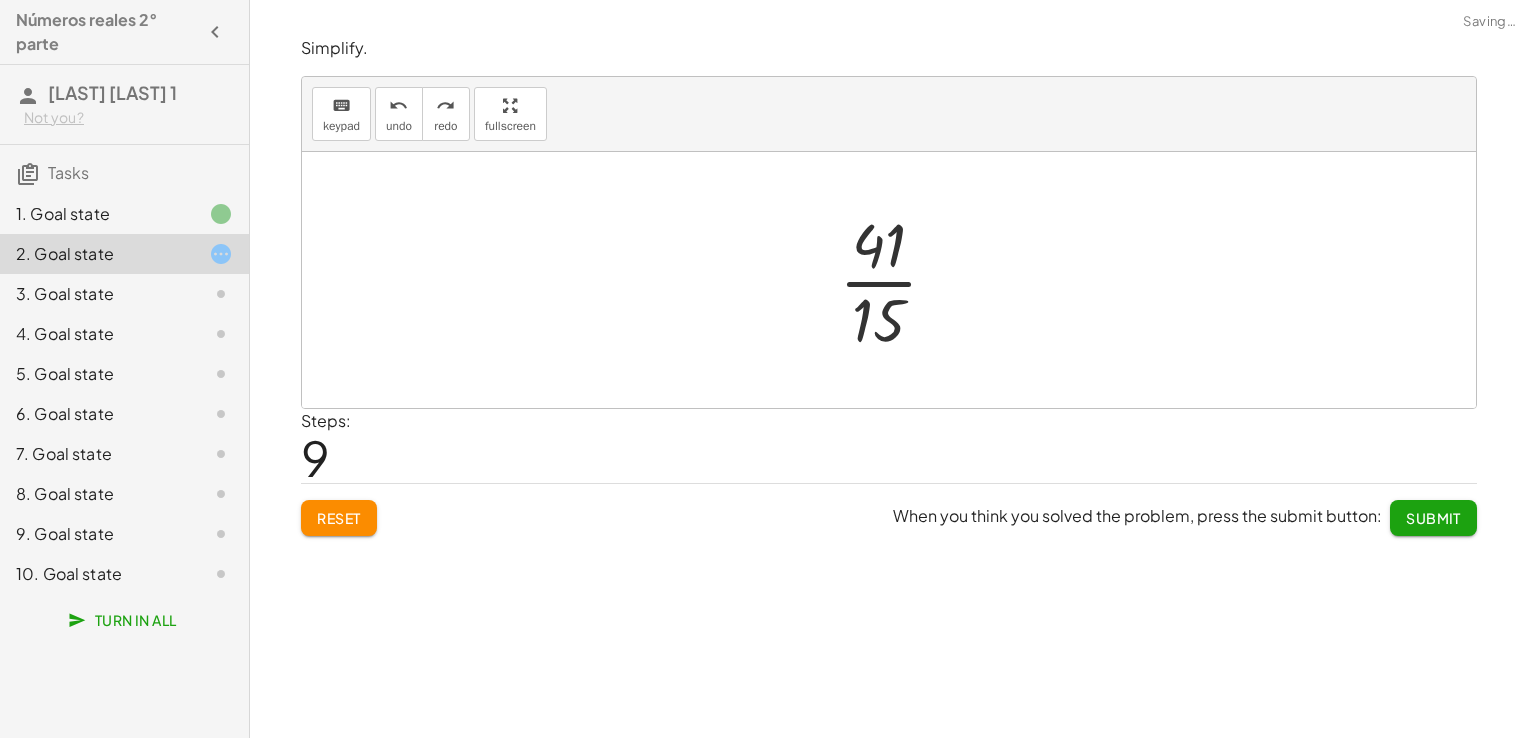 click on "Submit" 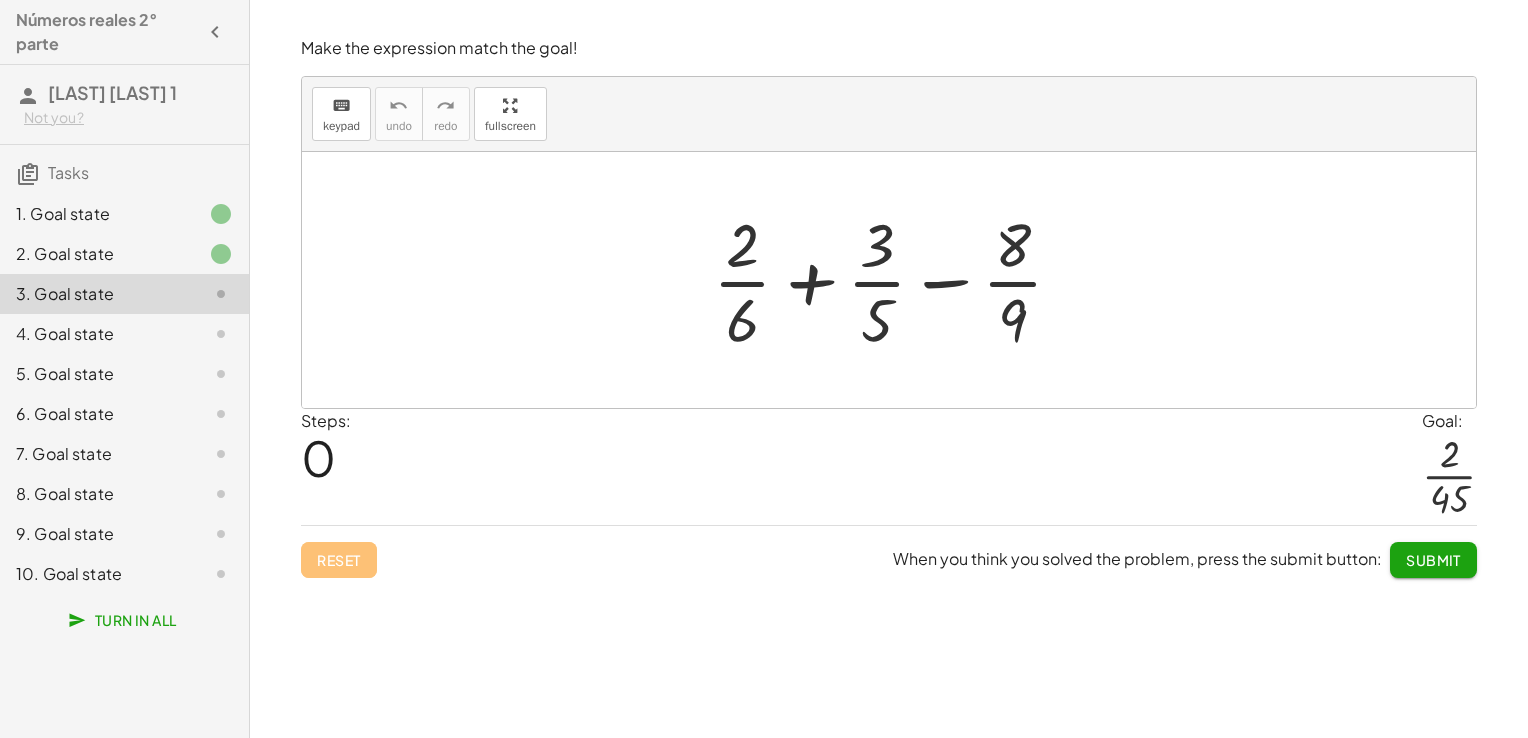 click at bounding box center (896, 280) 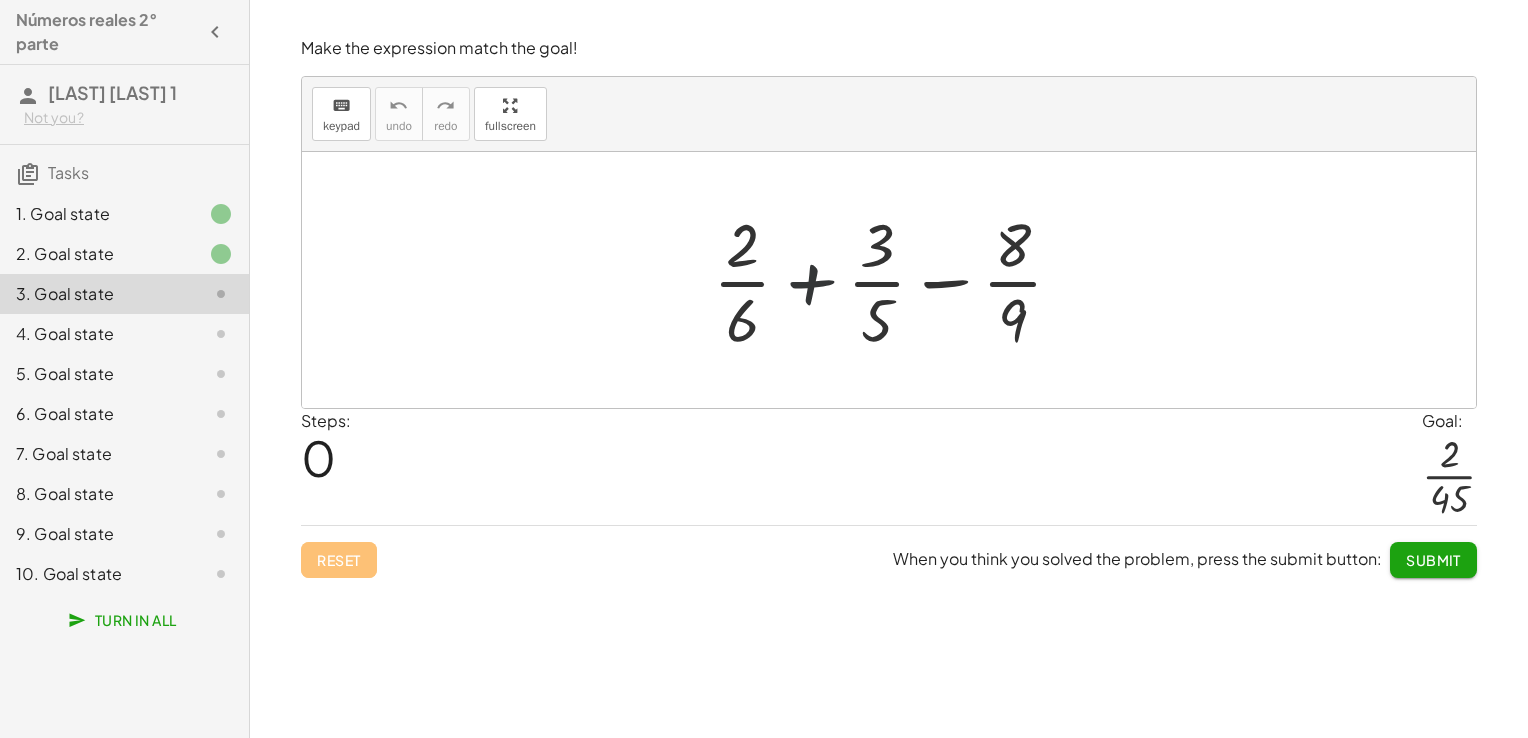 click at bounding box center (896, 280) 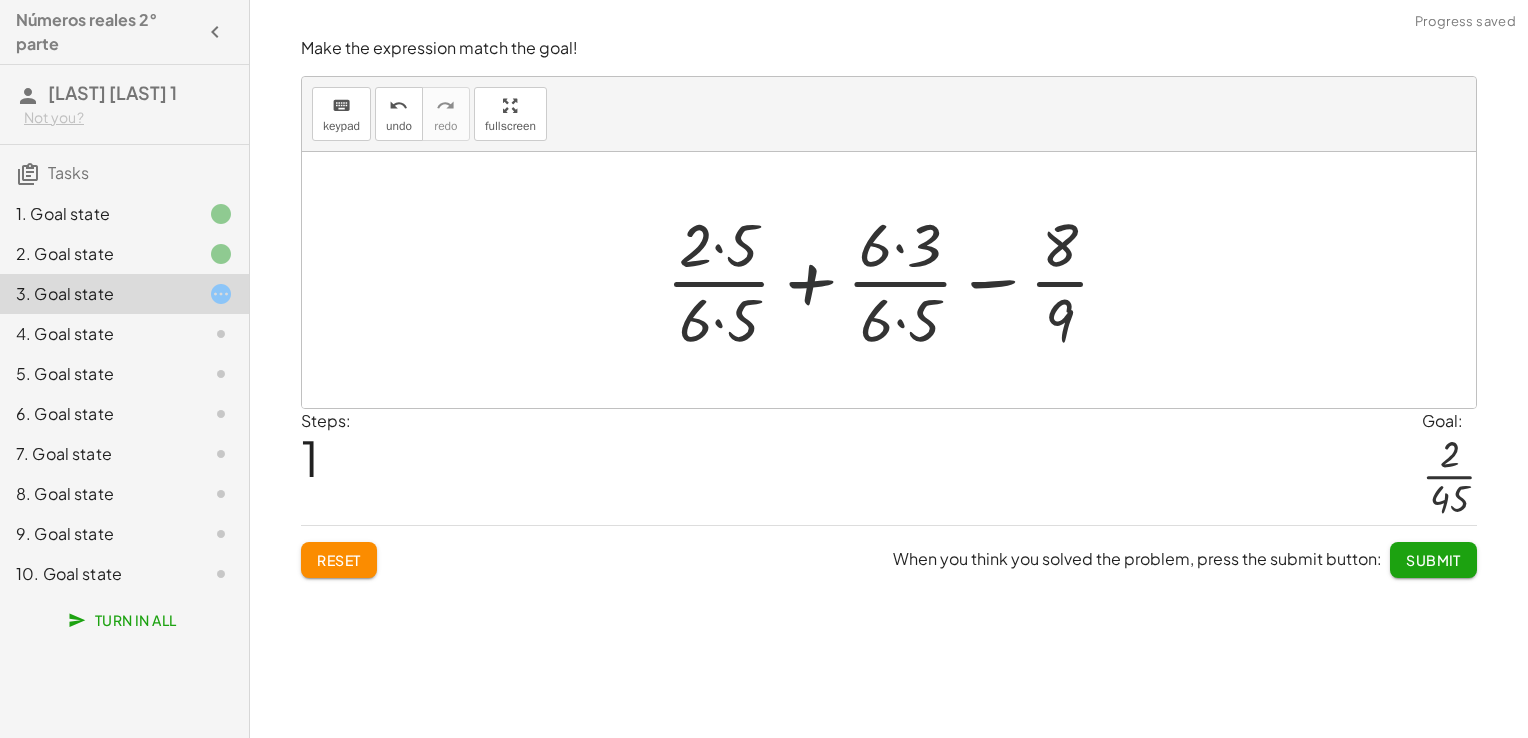 click at bounding box center [896, 280] 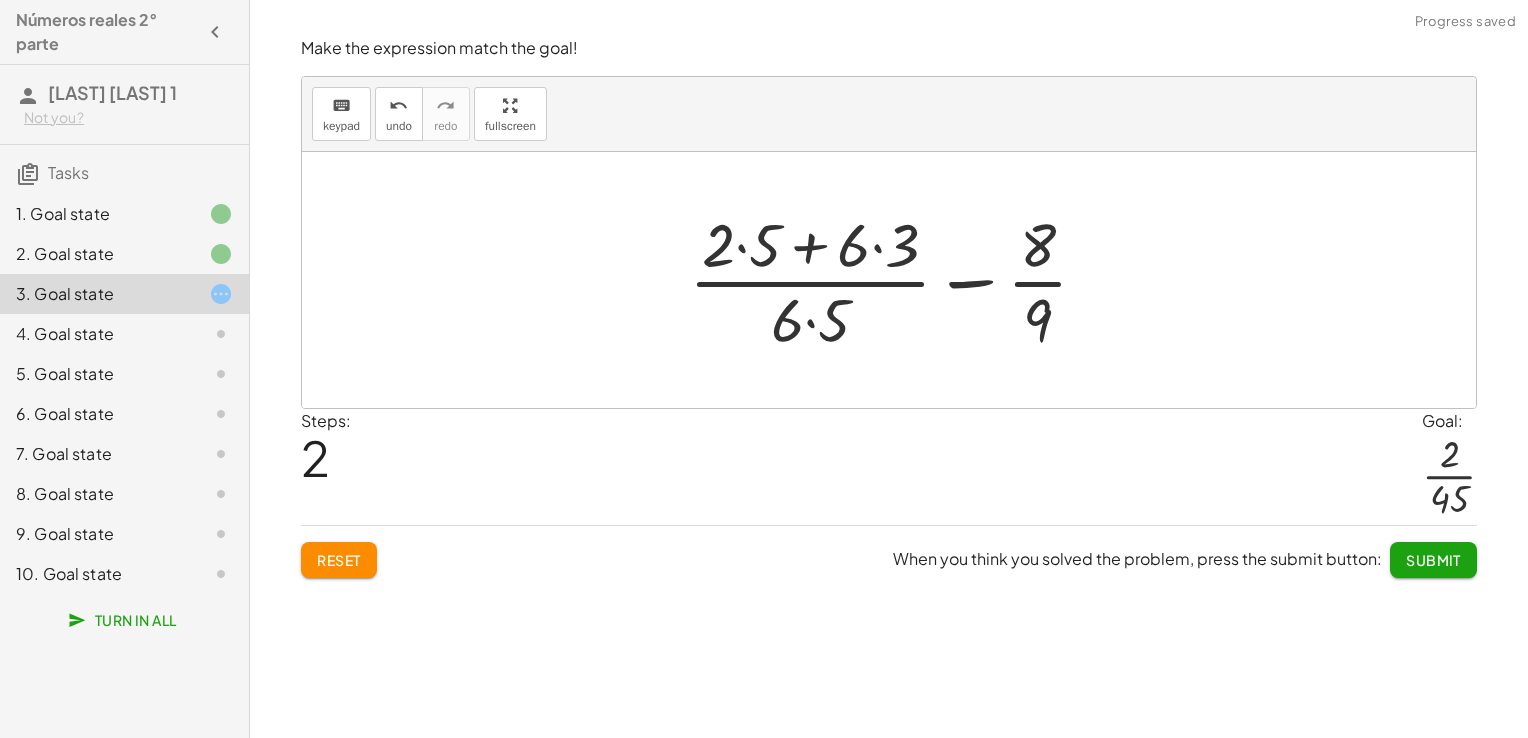 click at bounding box center [896, 280] 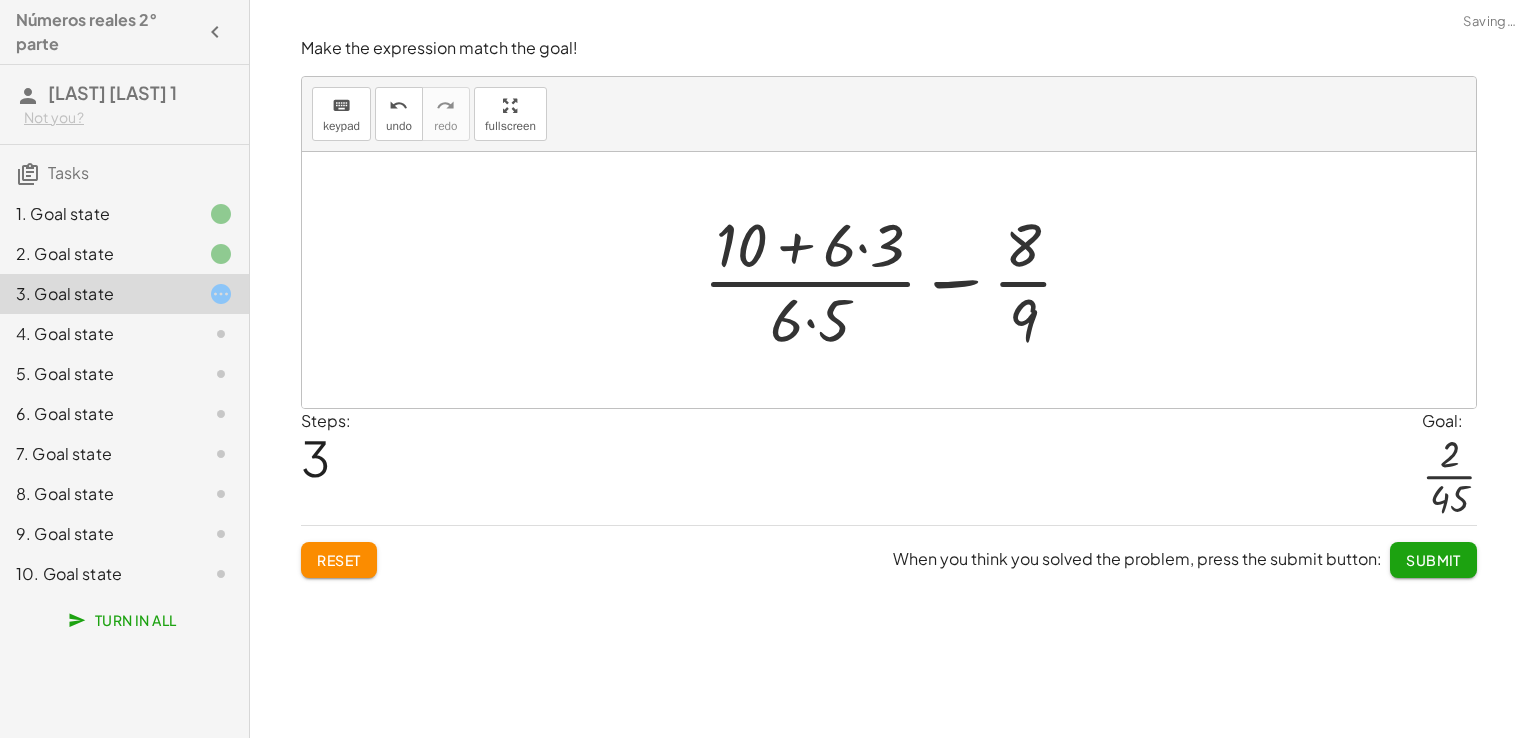 click at bounding box center [896, 280] 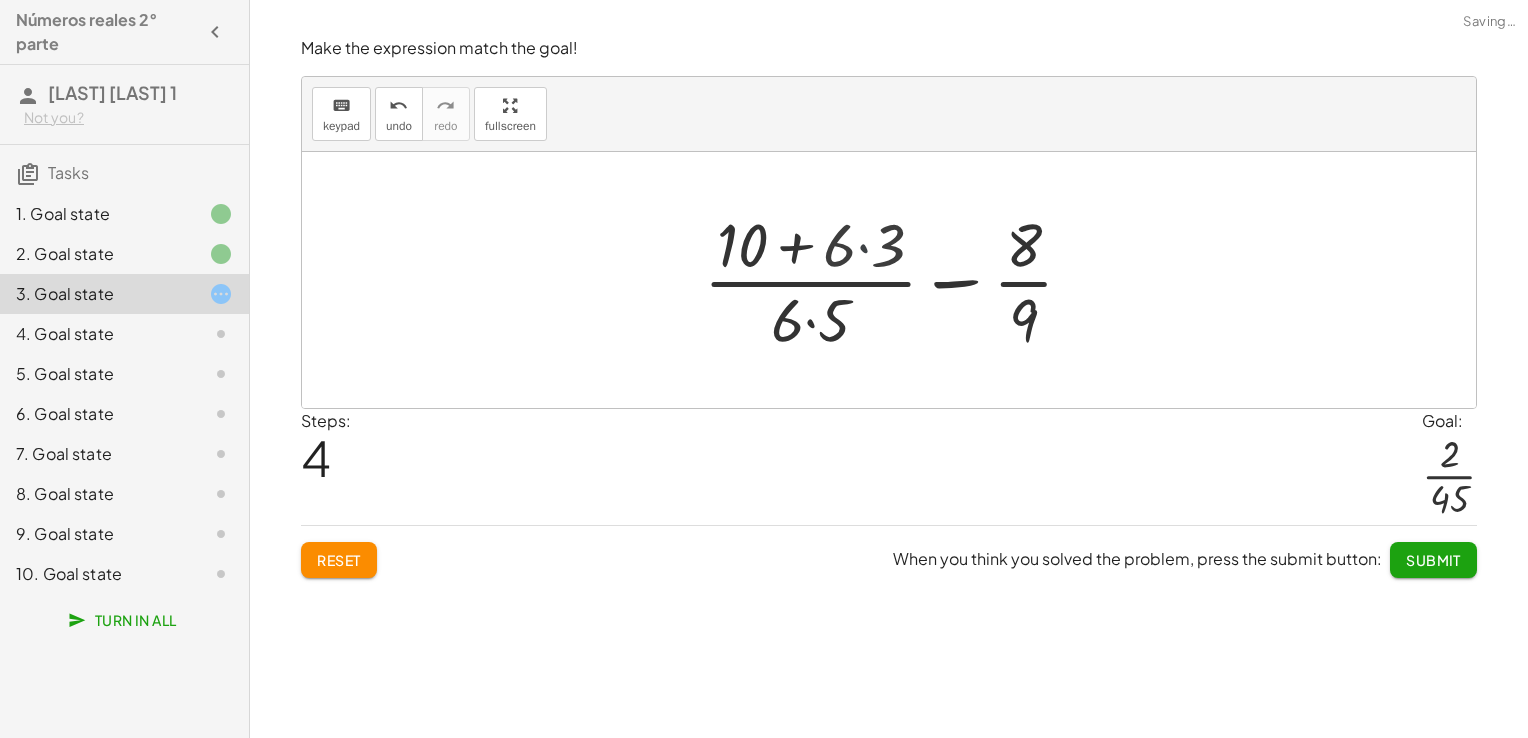 click at bounding box center [896, 280] 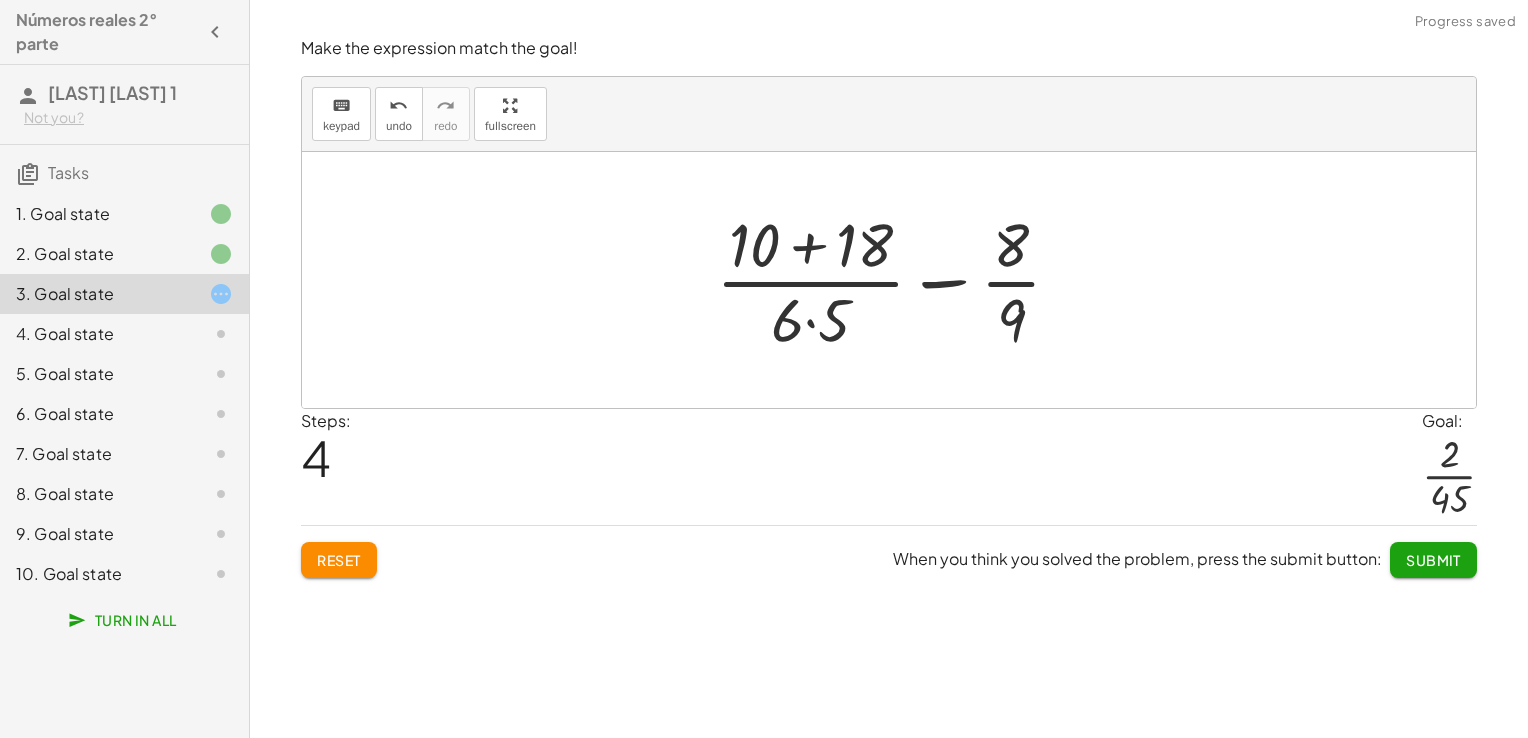 click at bounding box center [896, 280] 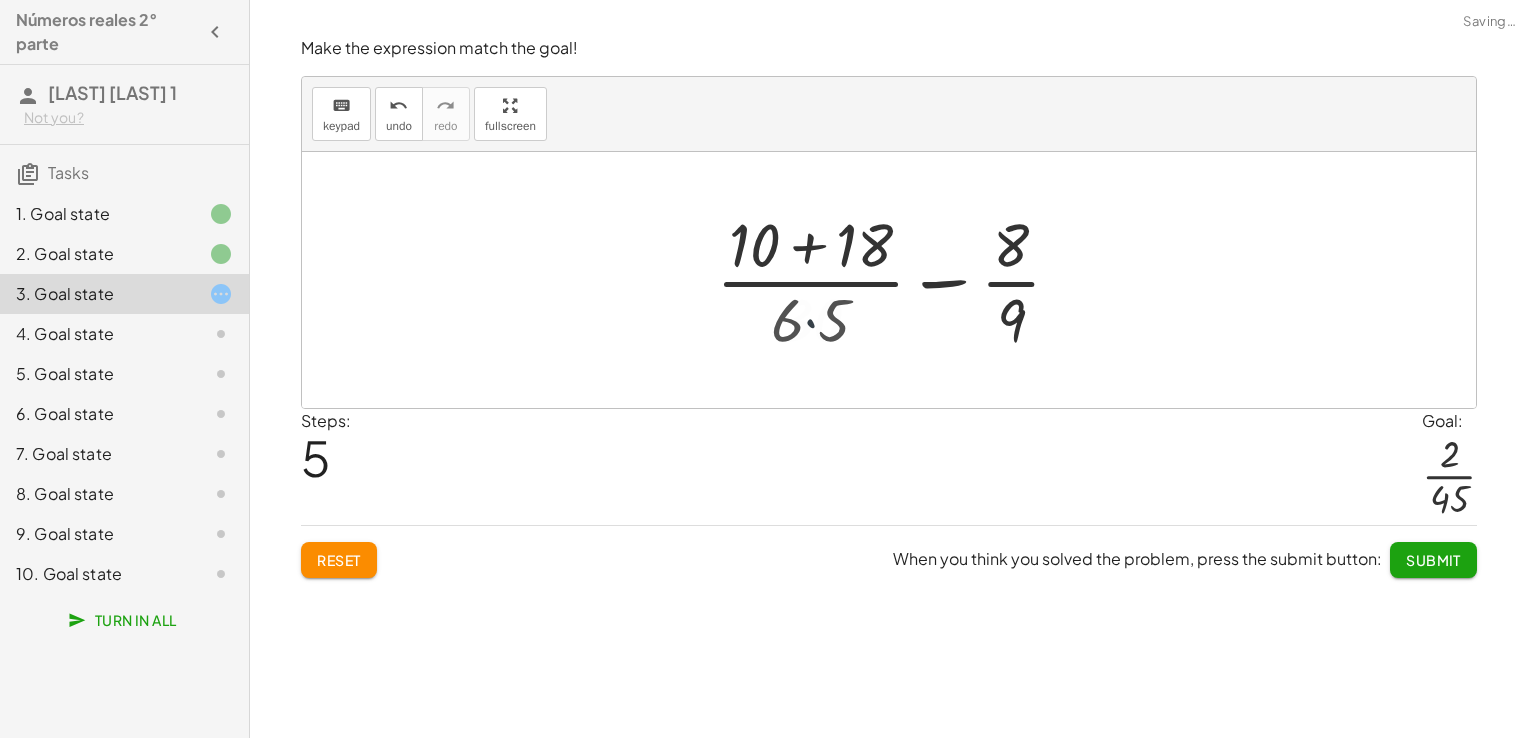 click at bounding box center [896, 280] 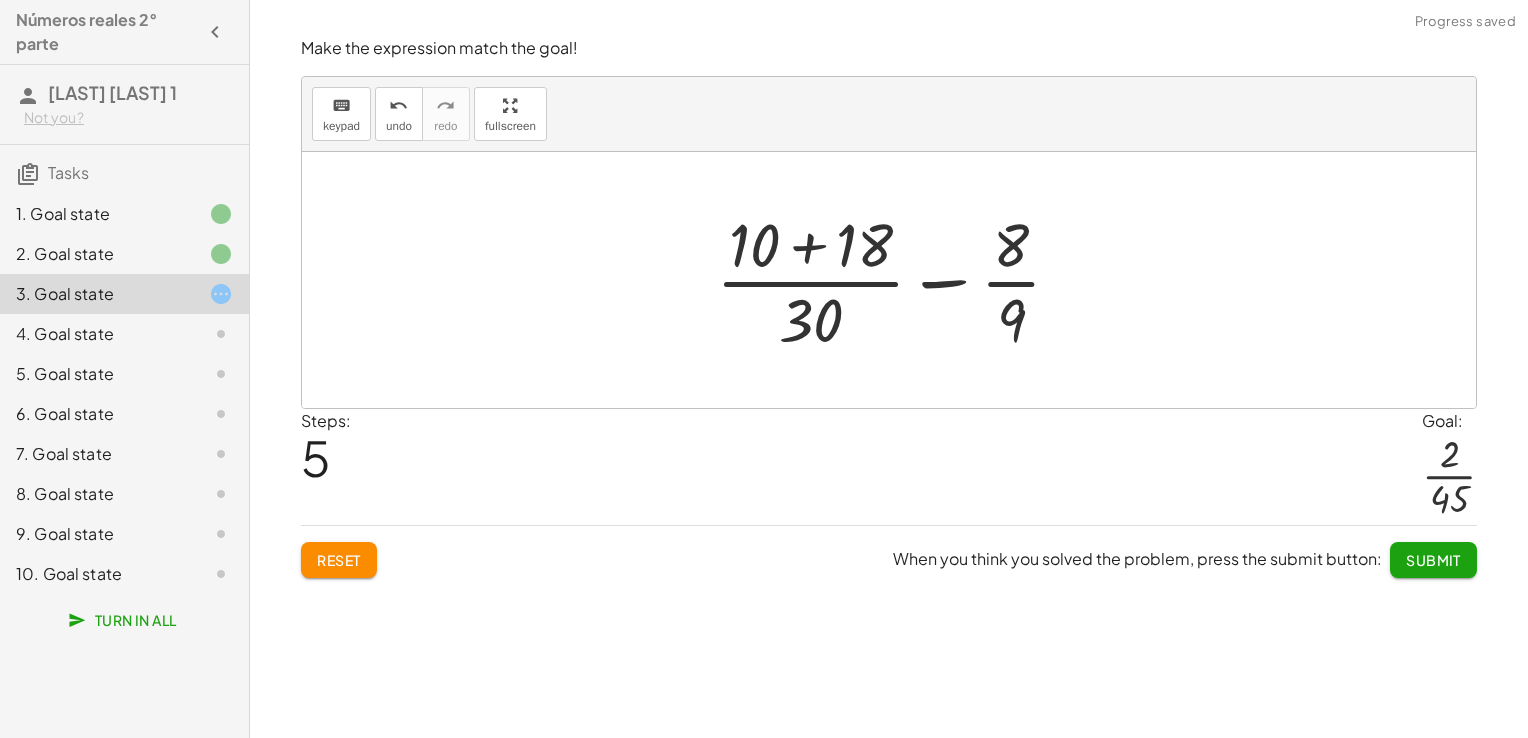 click at bounding box center [896, 280] 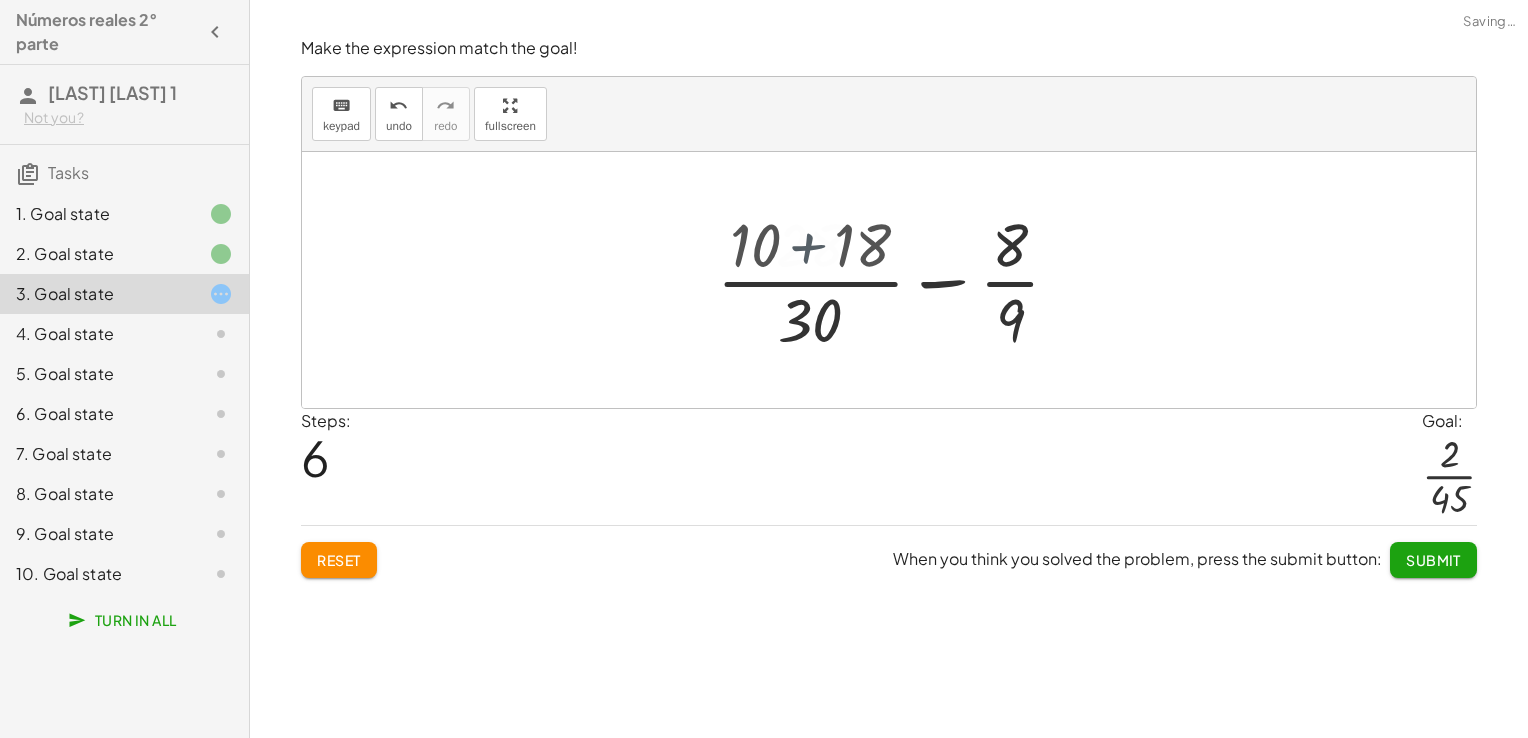 click at bounding box center [896, 280] 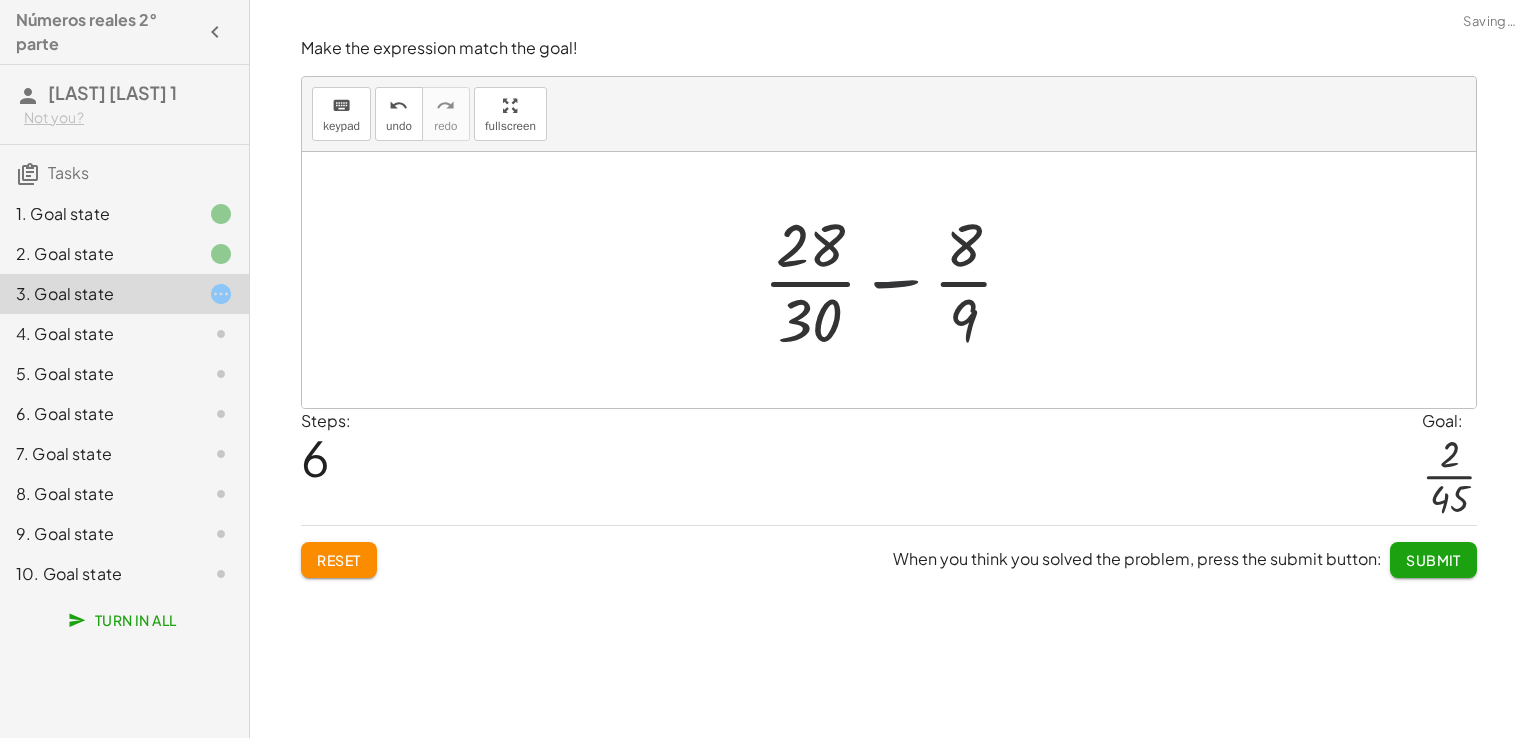 click at bounding box center [896, 280] 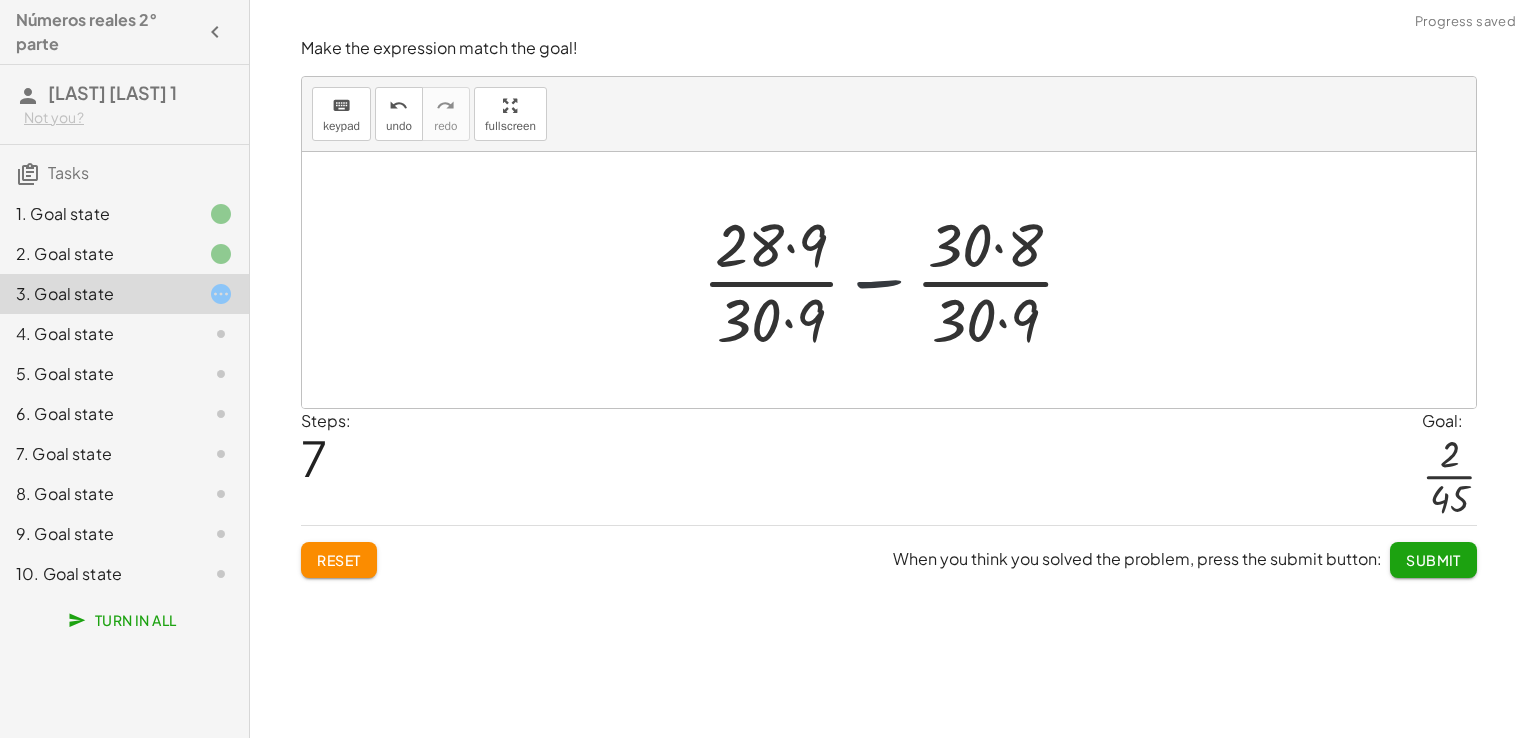 click at bounding box center [896, 280] 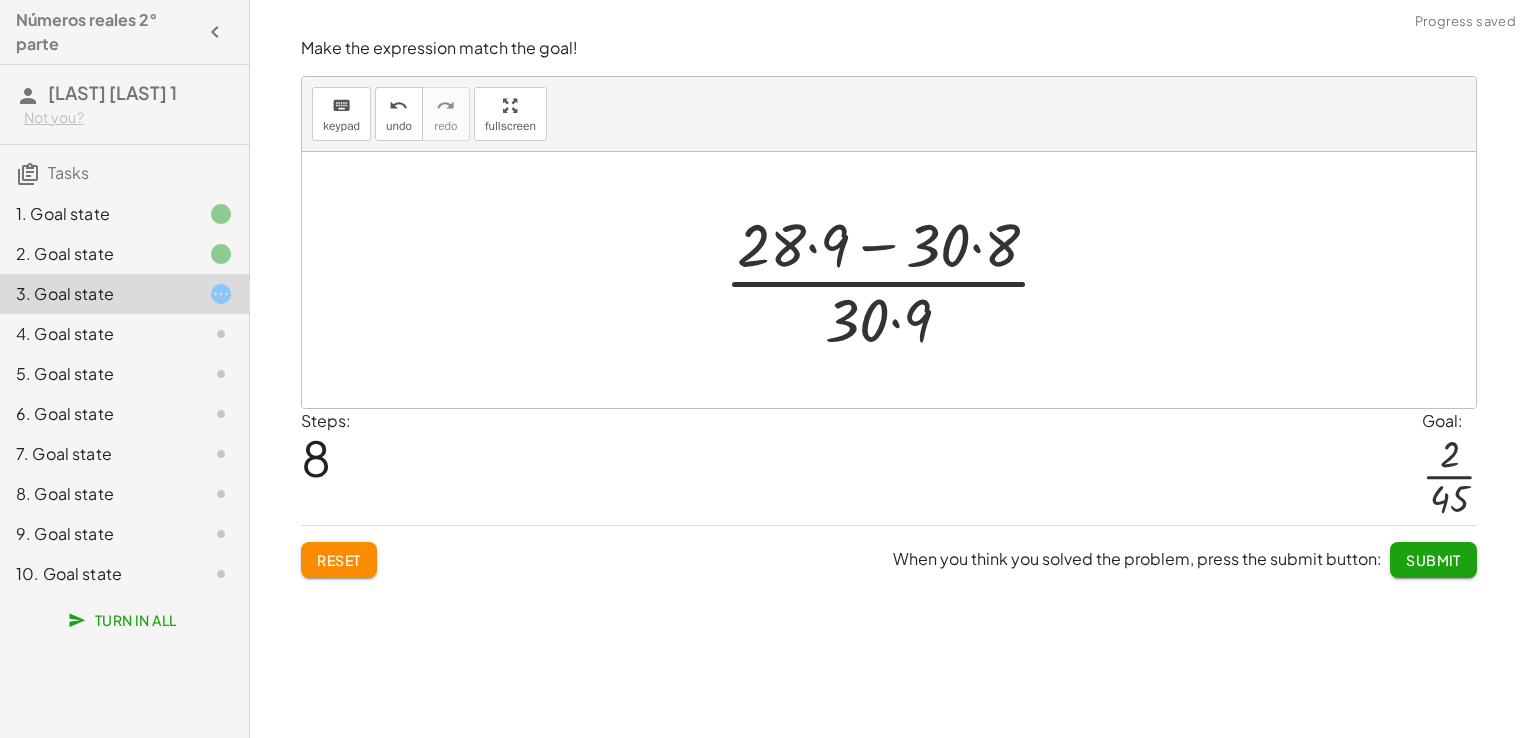 click at bounding box center [896, 280] 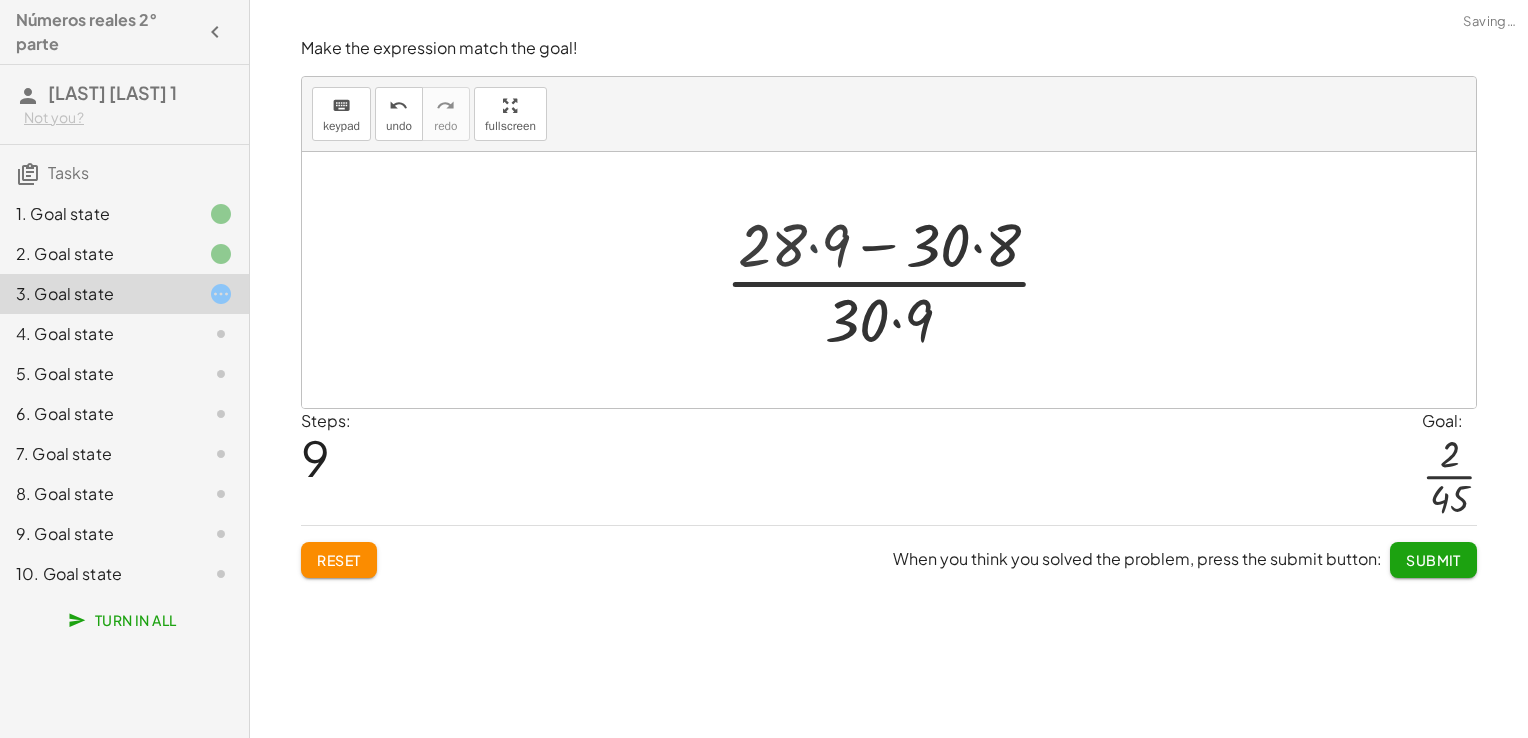 click at bounding box center (897, 280) 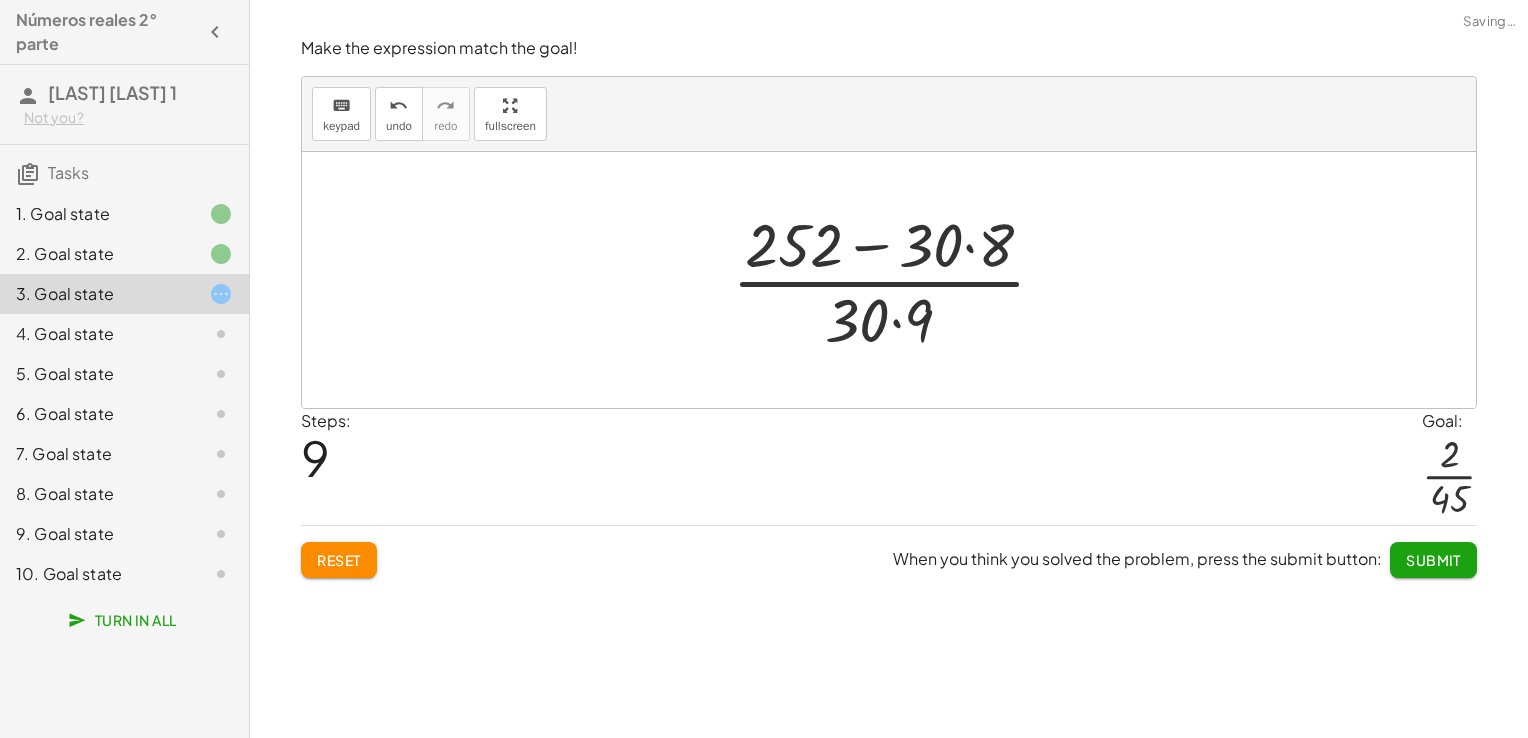 click at bounding box center [897, 280] 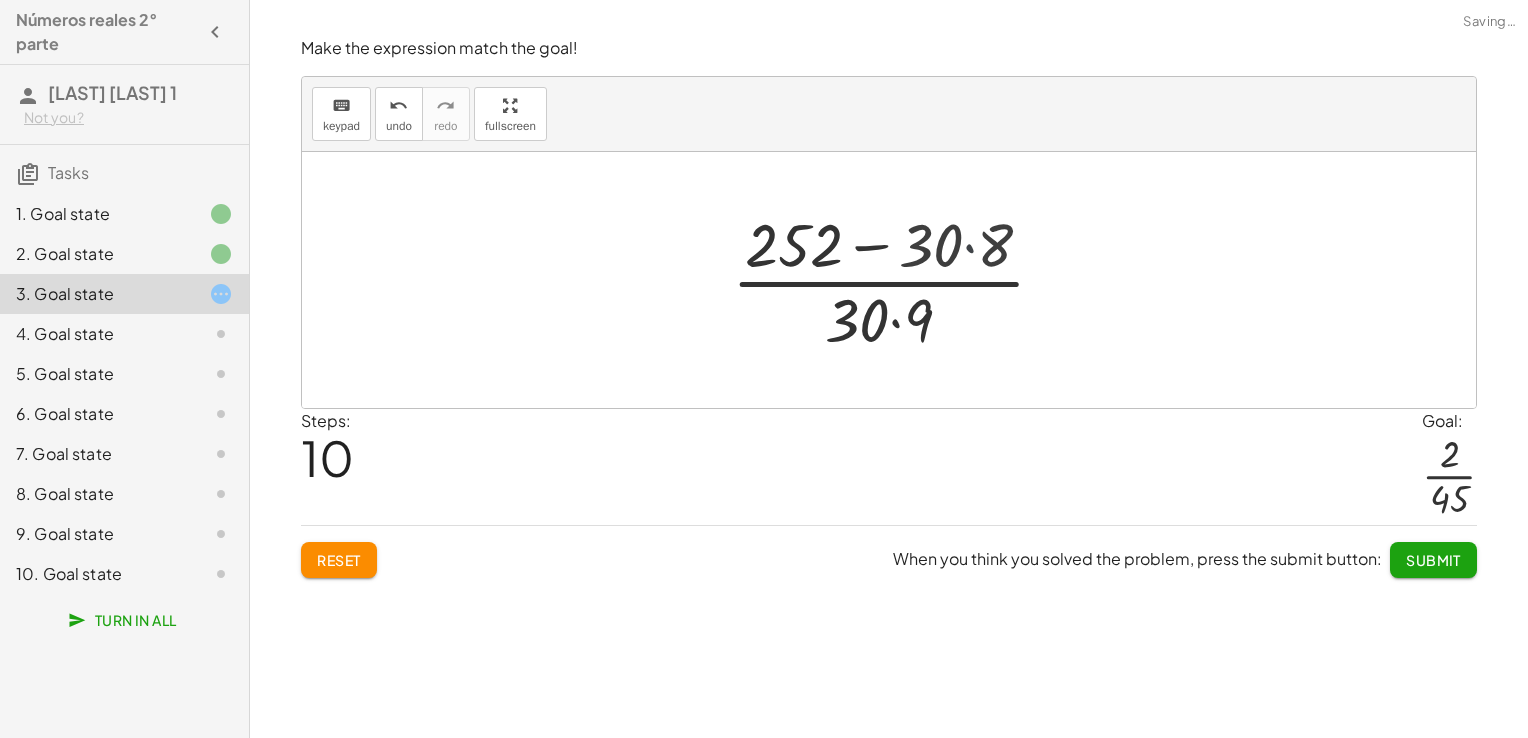 click at bounding box center (896, 280) 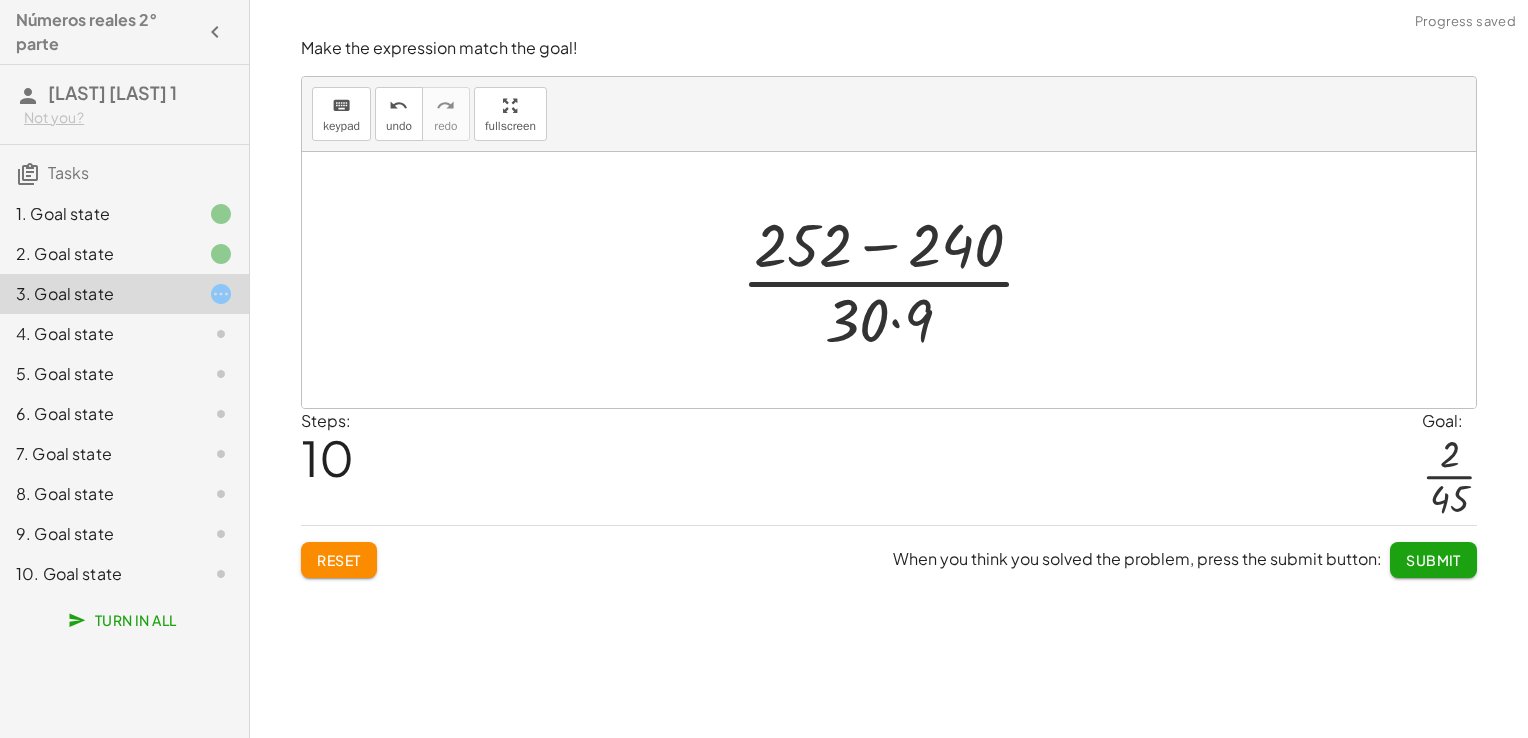 click at bounding box center [896, 280] 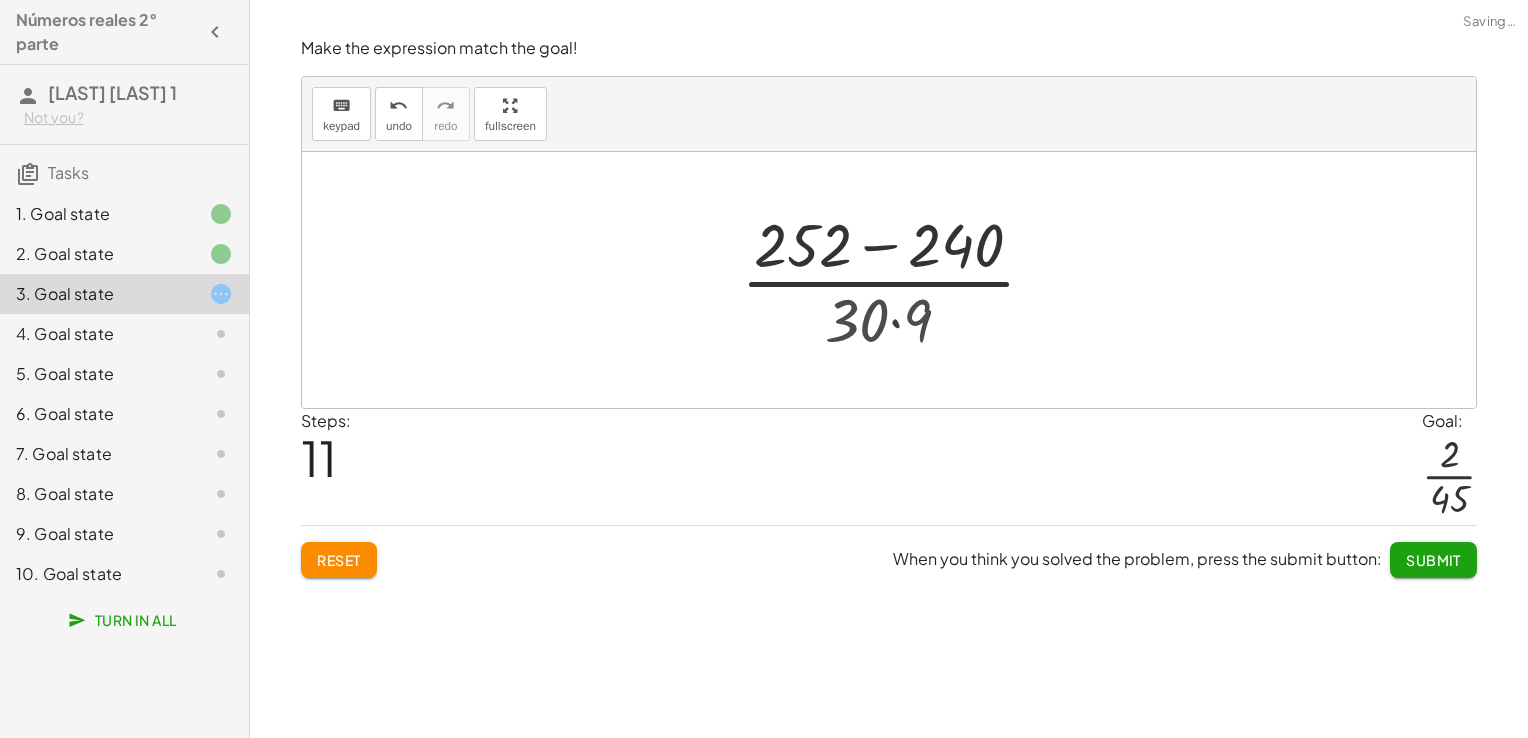 click at bounding box center [896, 280] 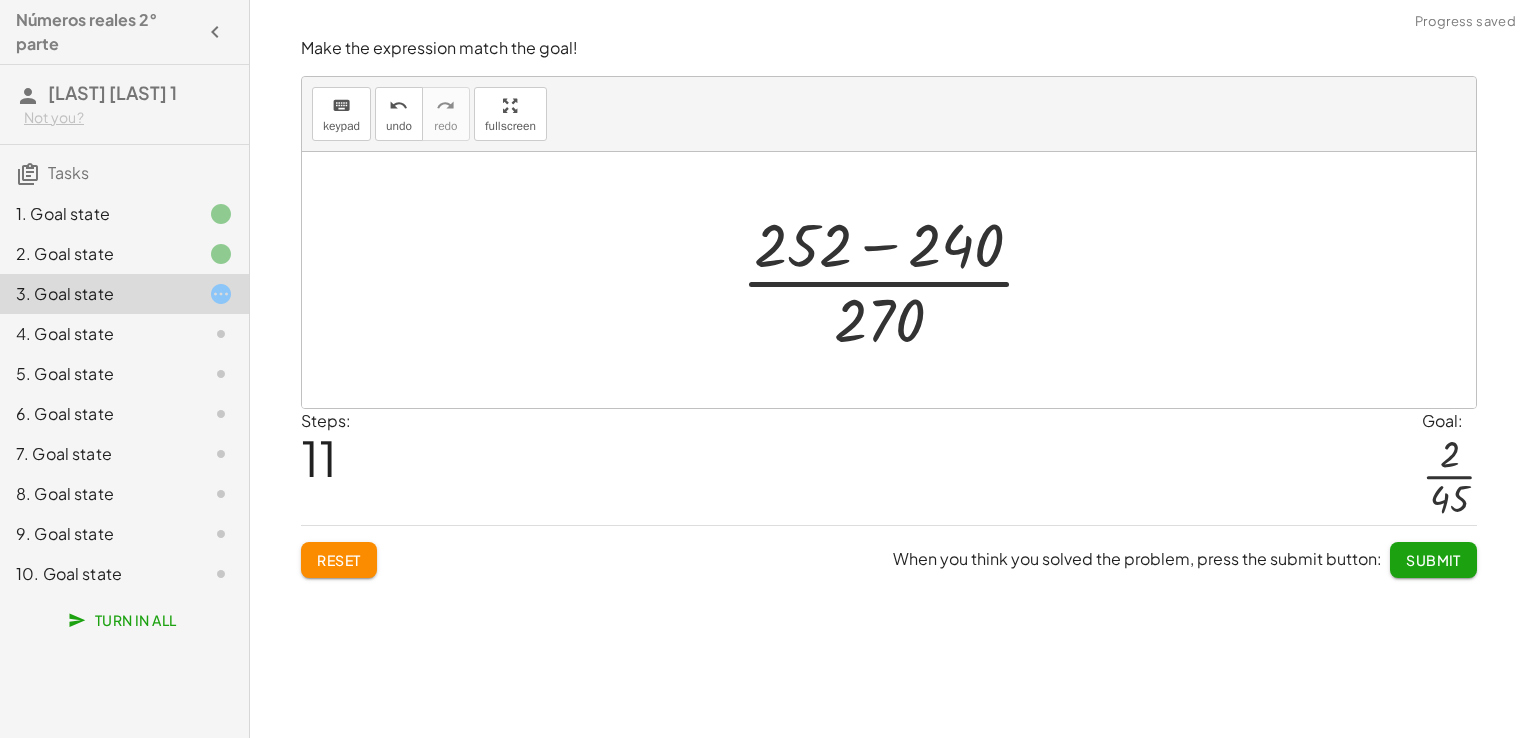 click at bounding box center (896, 280) 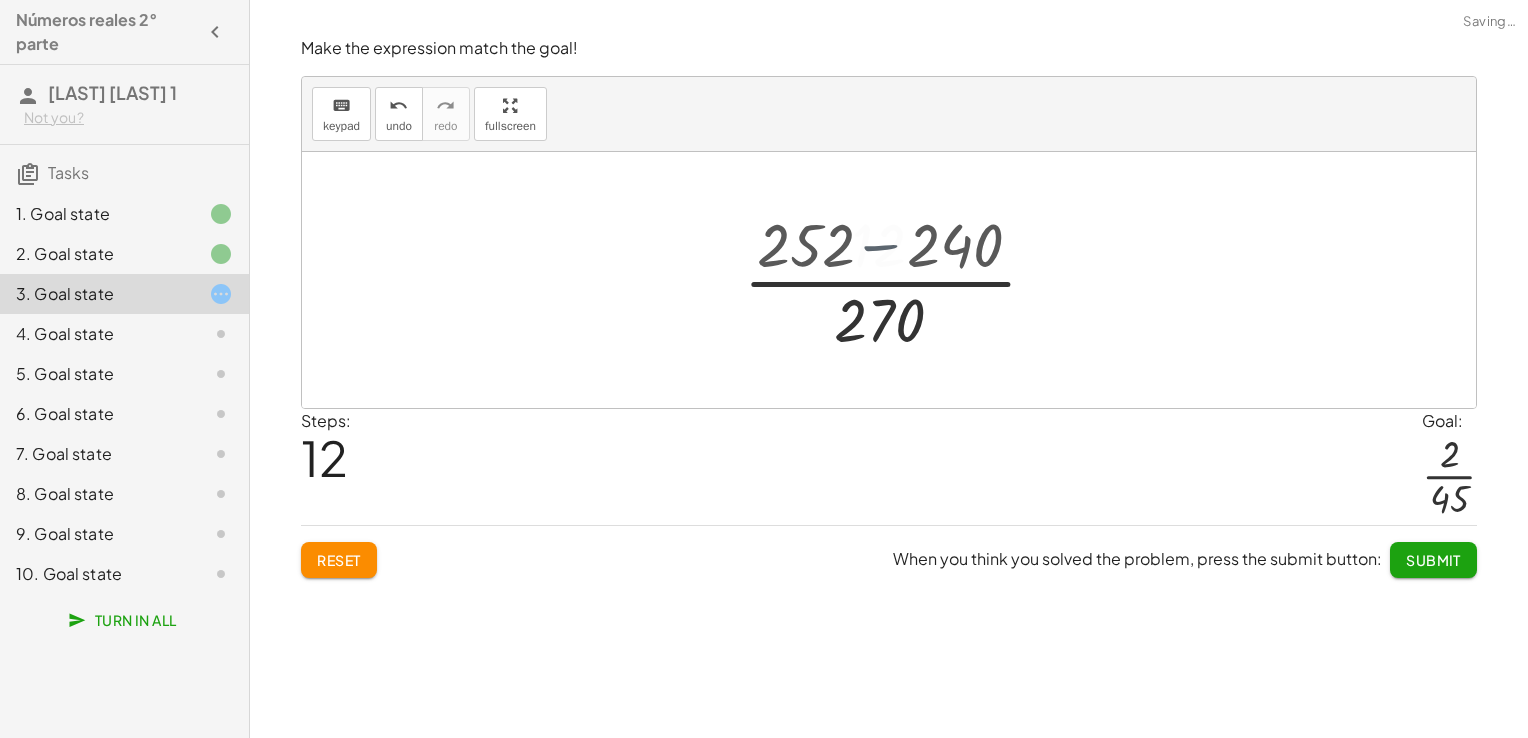 click at bounding box center (897, 280) 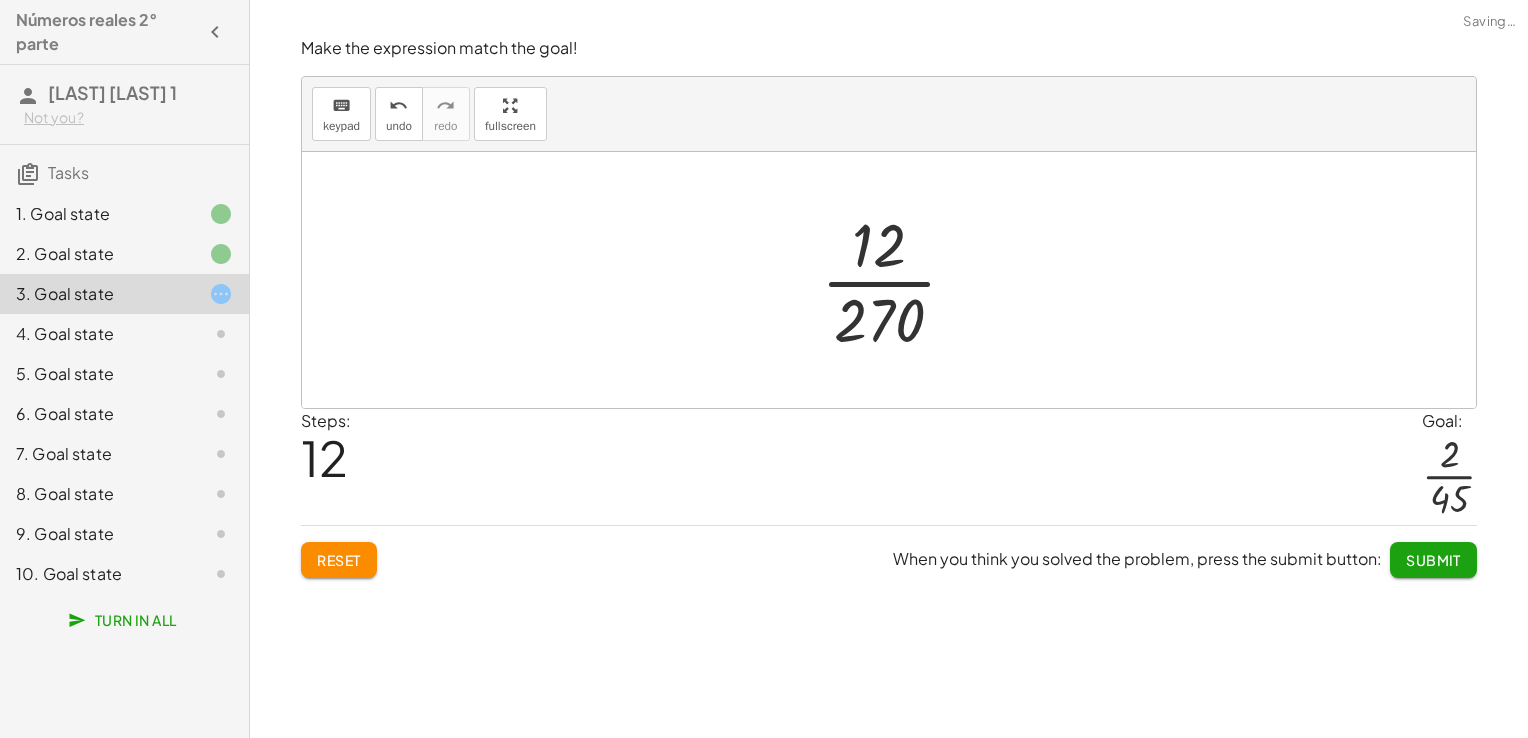 click at bounding box center (897, 280) 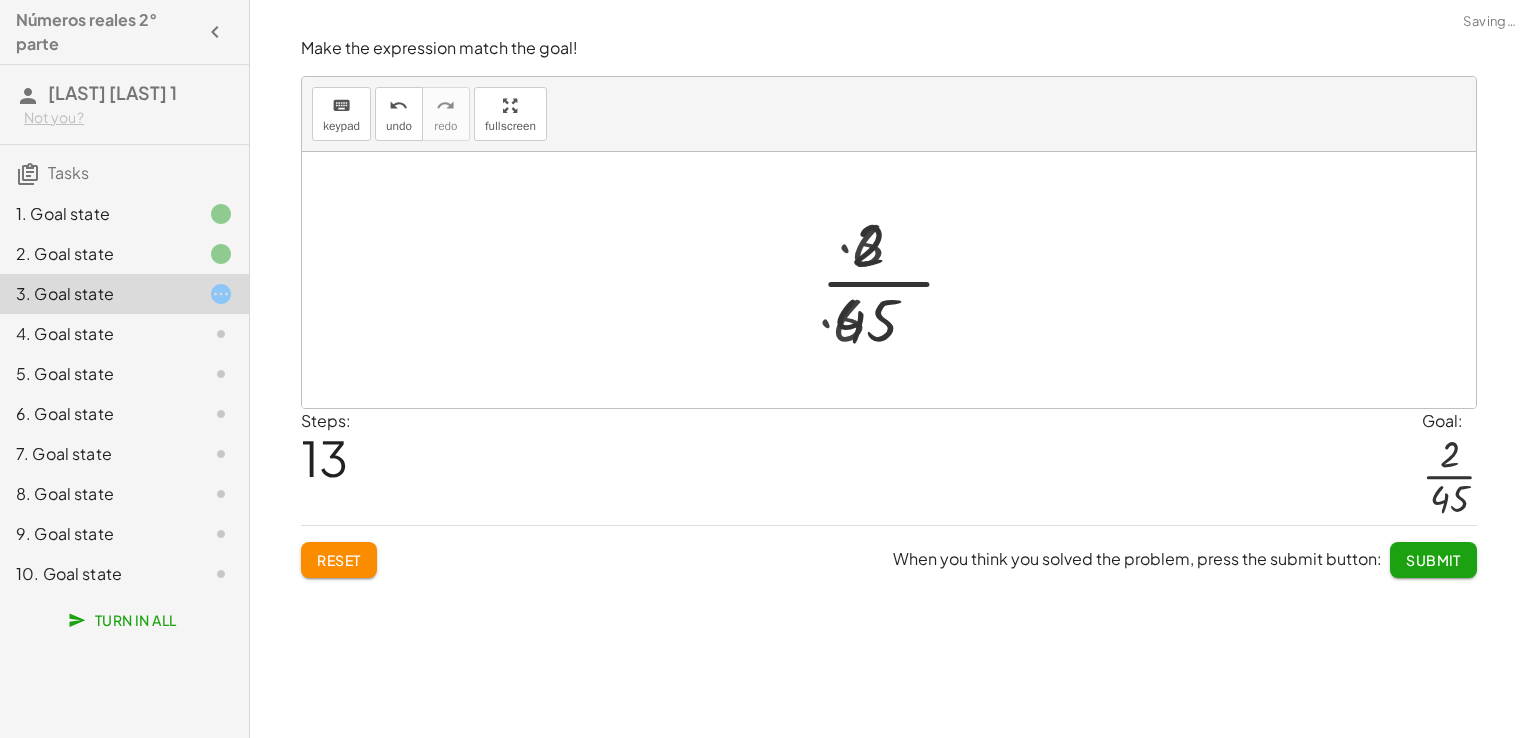 click at bounding box center [896, 280] 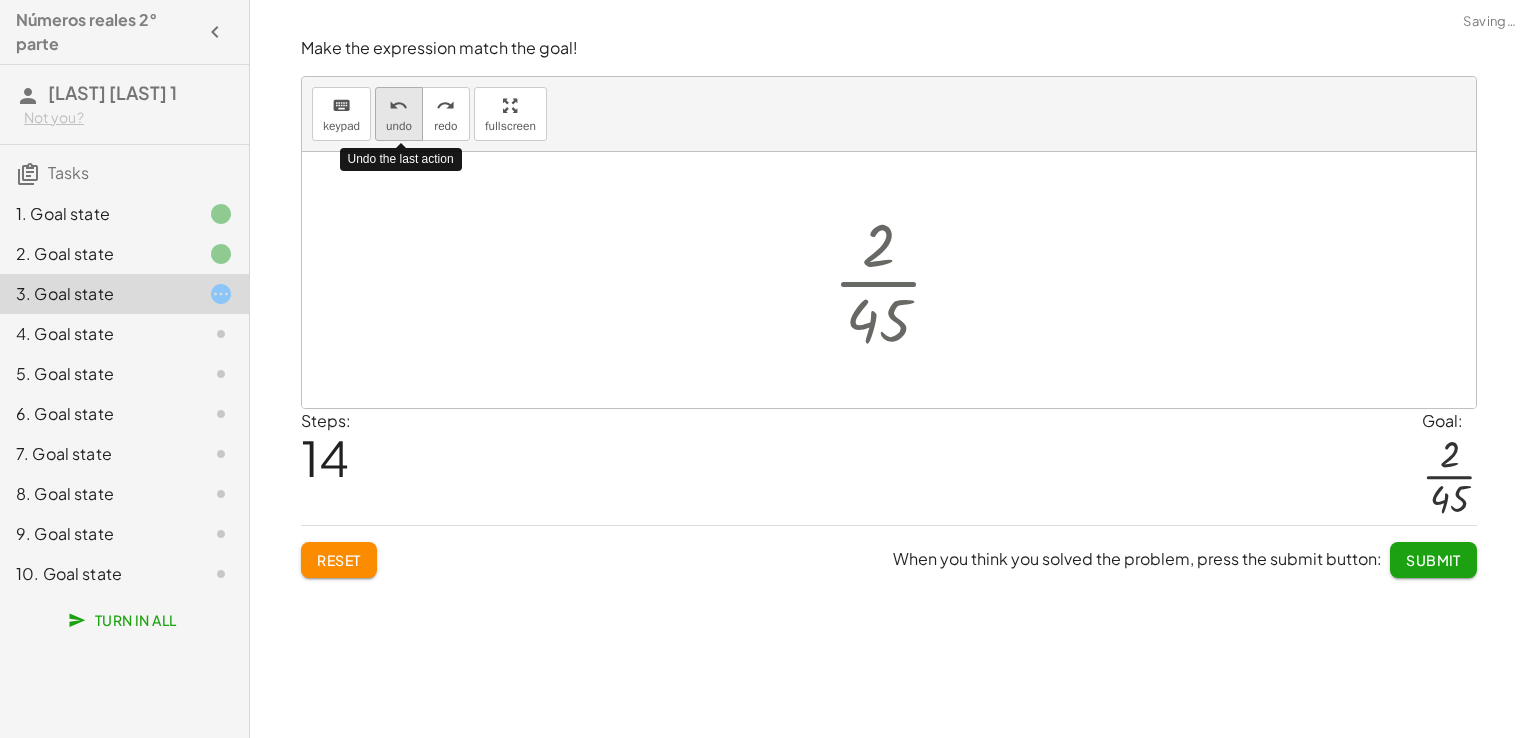click on "undo undo" at bounding box center [399, 114] 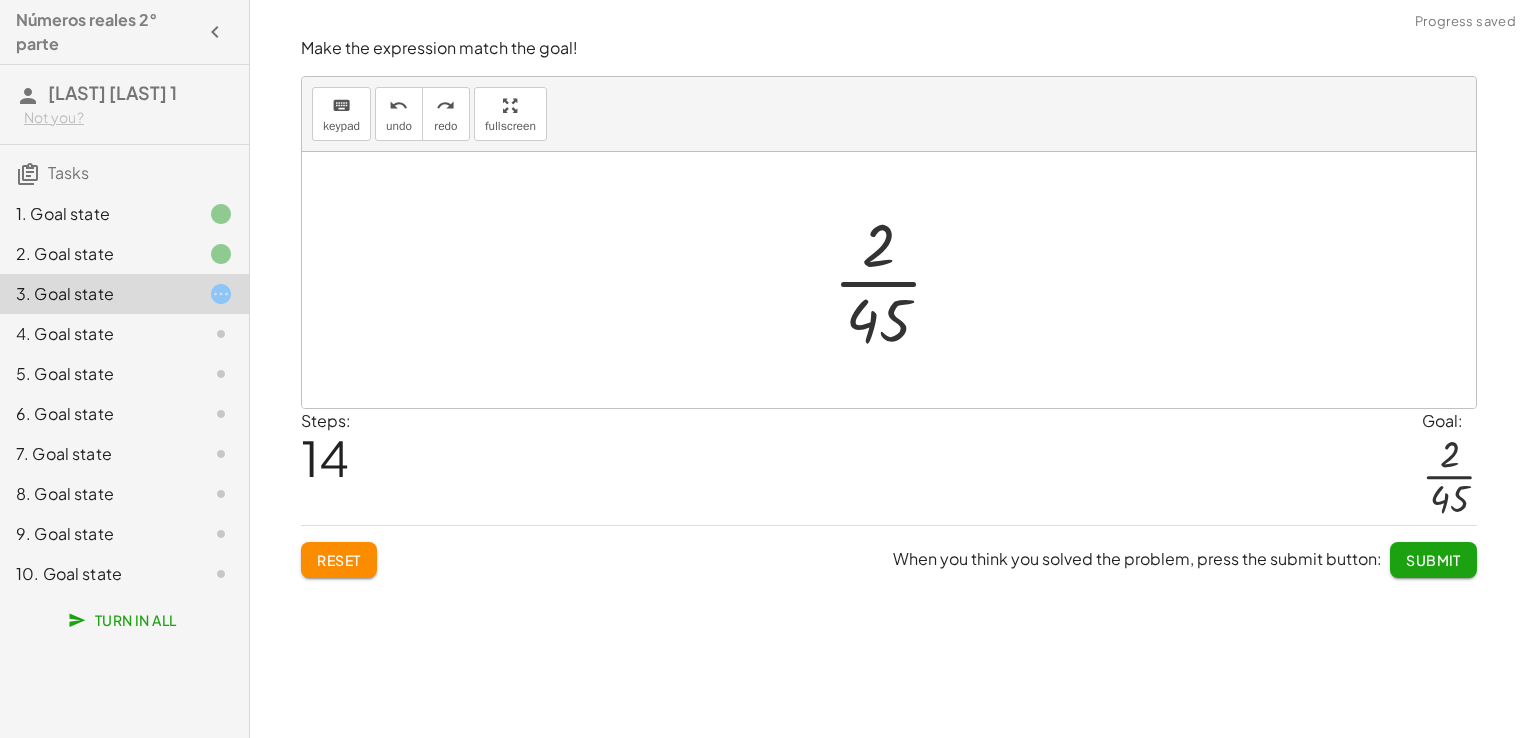 click on "Submit" 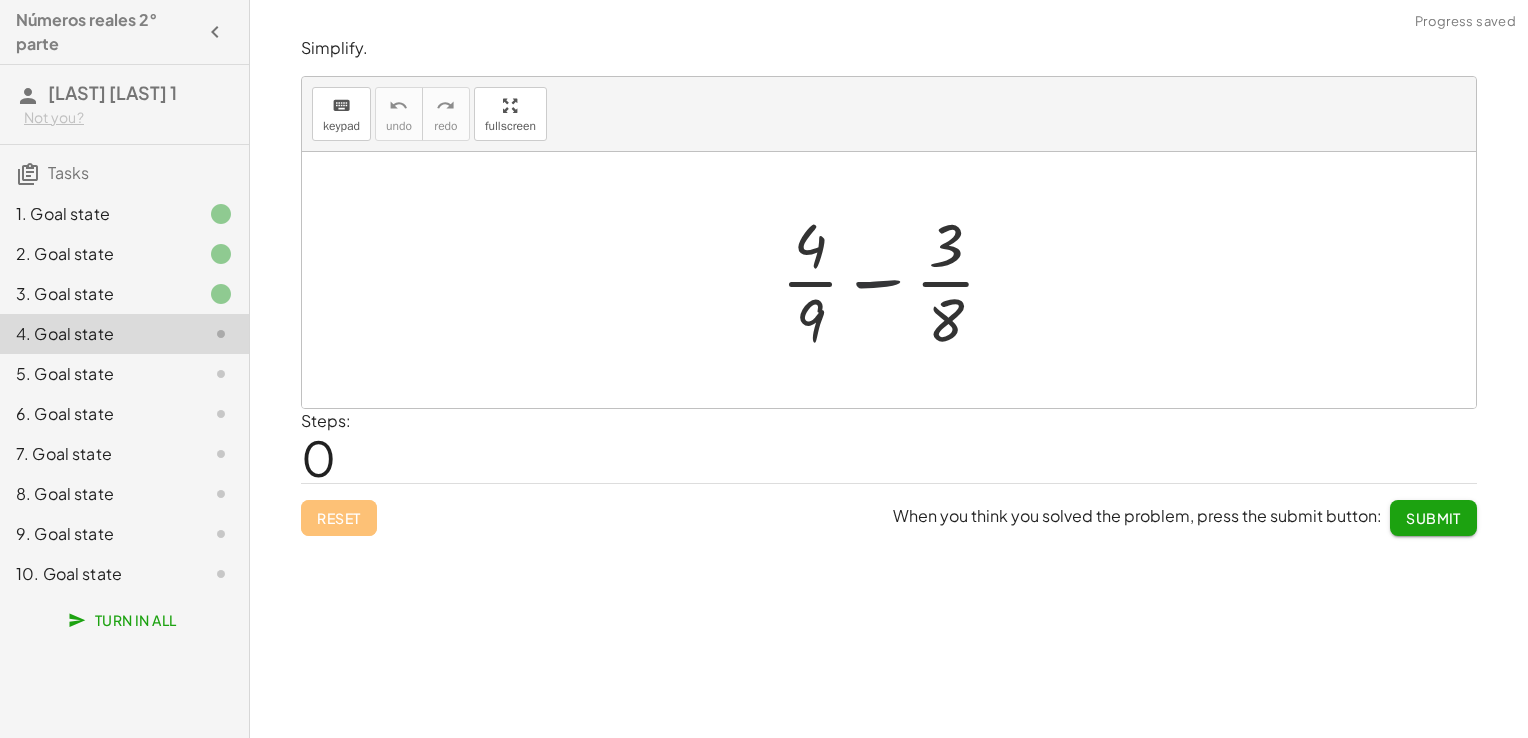 click at bounding box center [896, 280] 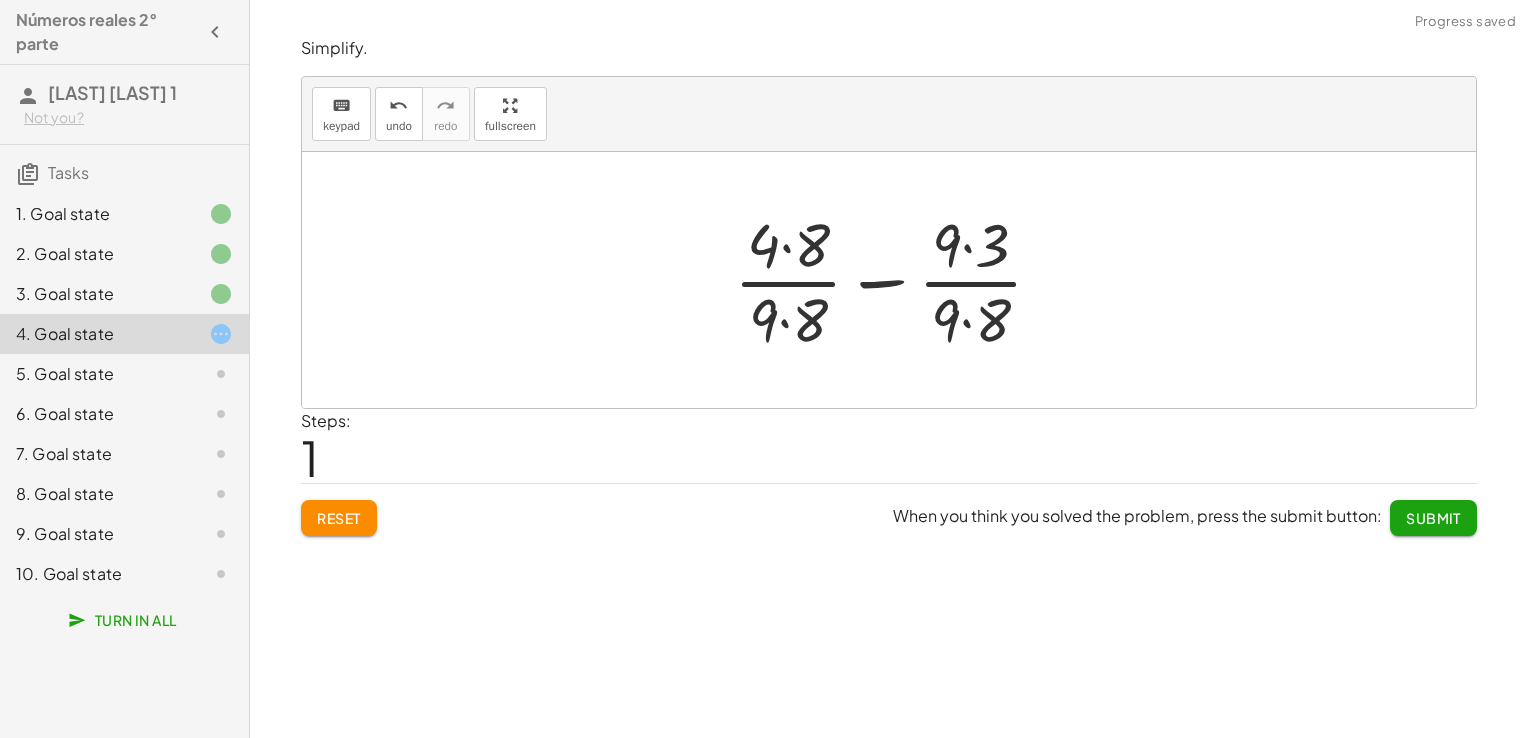 click at bounding box center (896, 280) 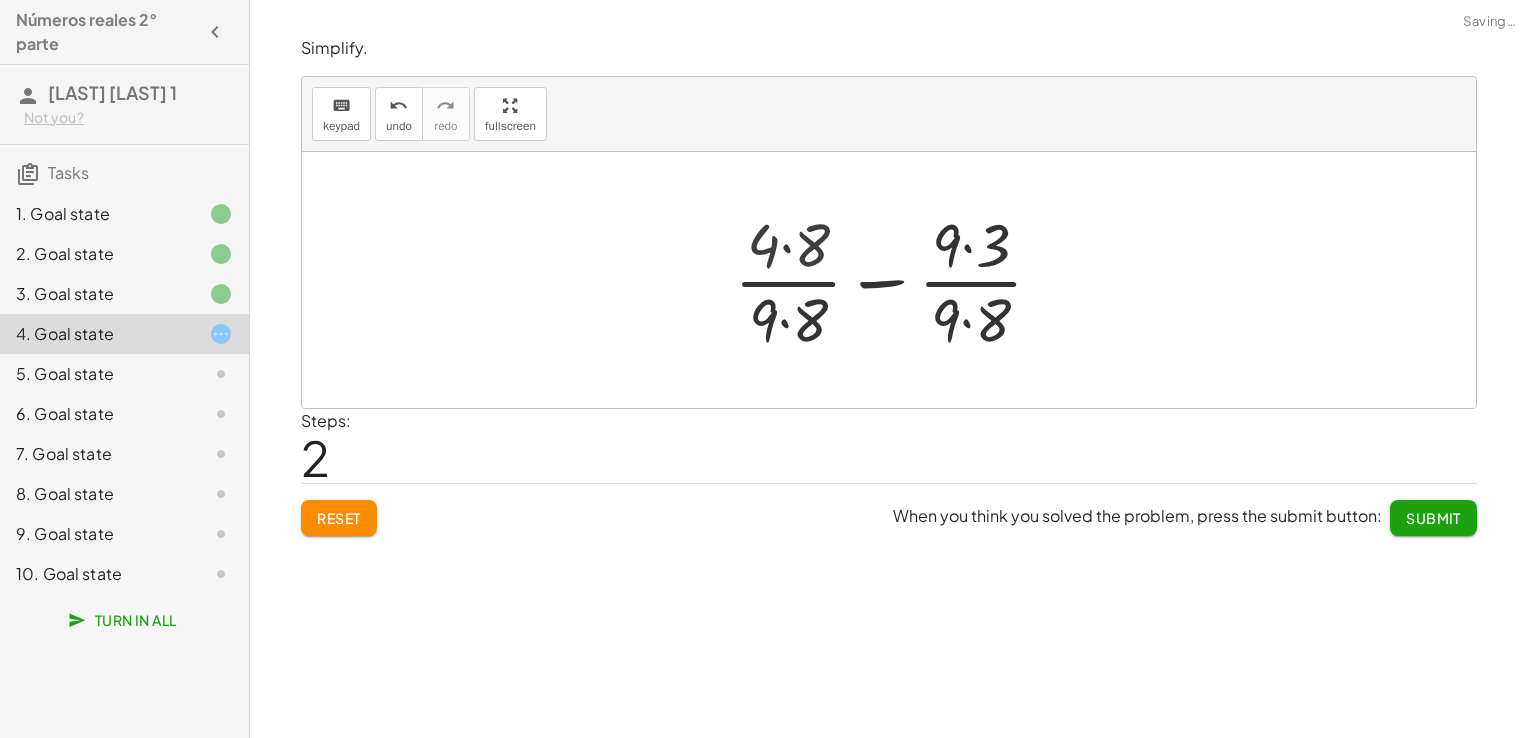 click at bounding box center [896, 280] 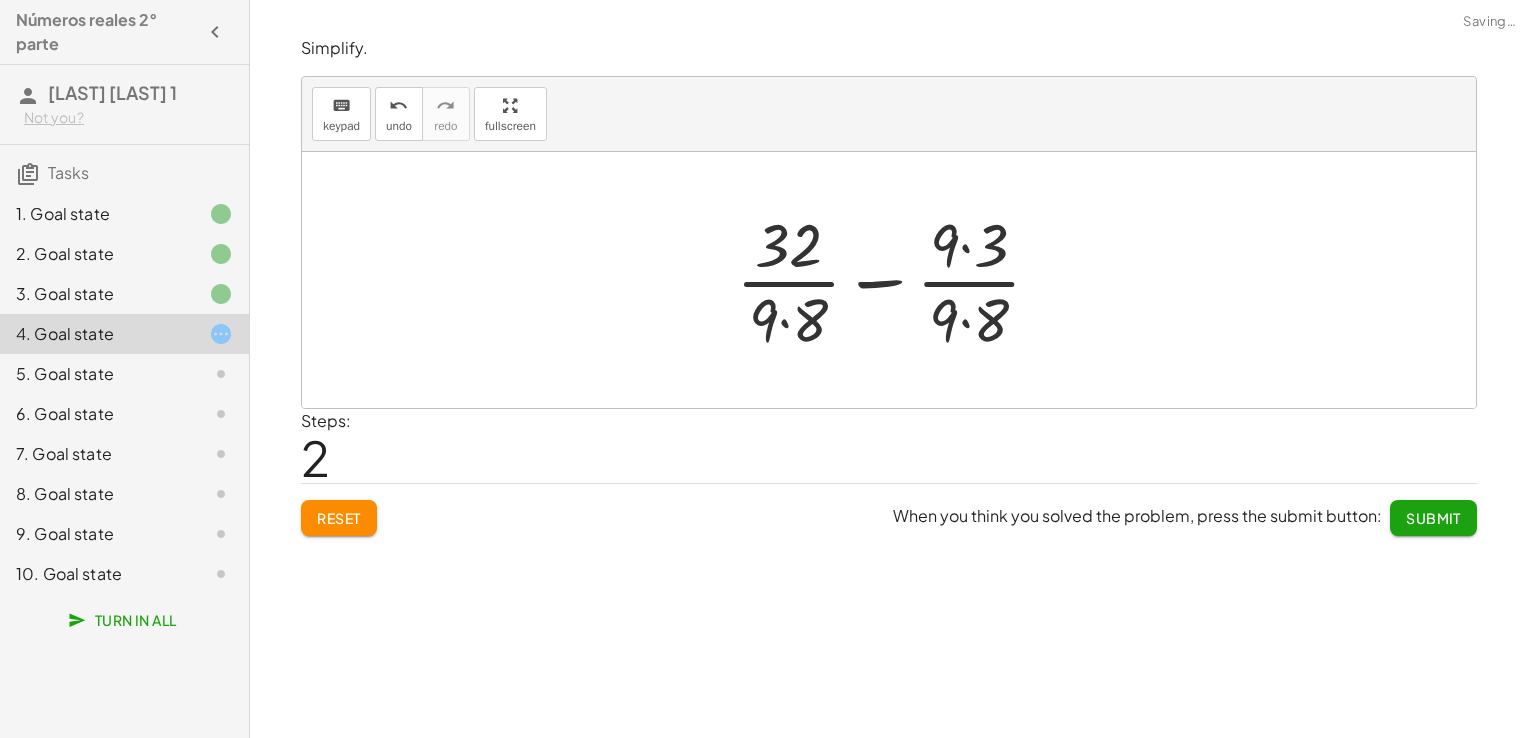 click at bounding box center [896, 280] 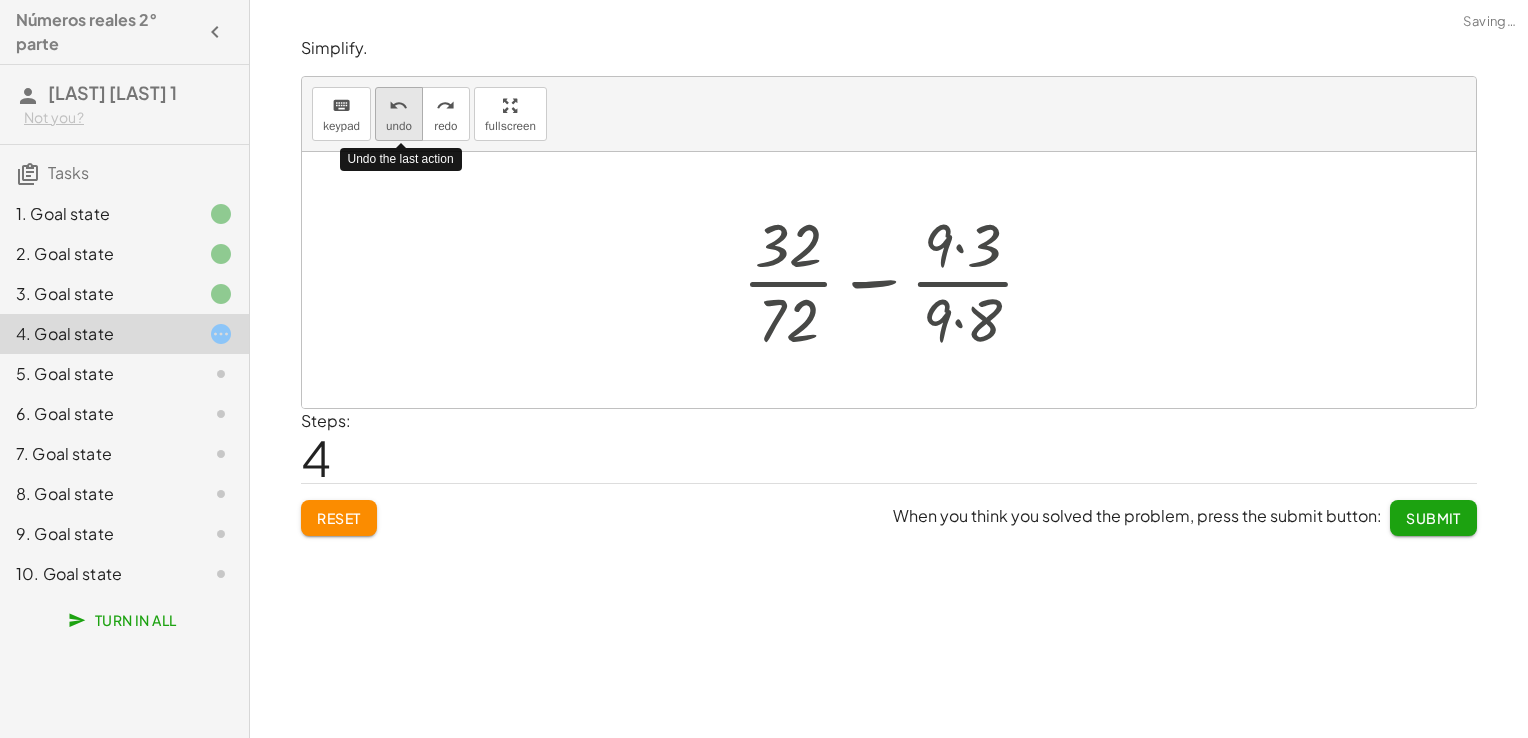click on "undo undo" at bounding box center (399, 114) 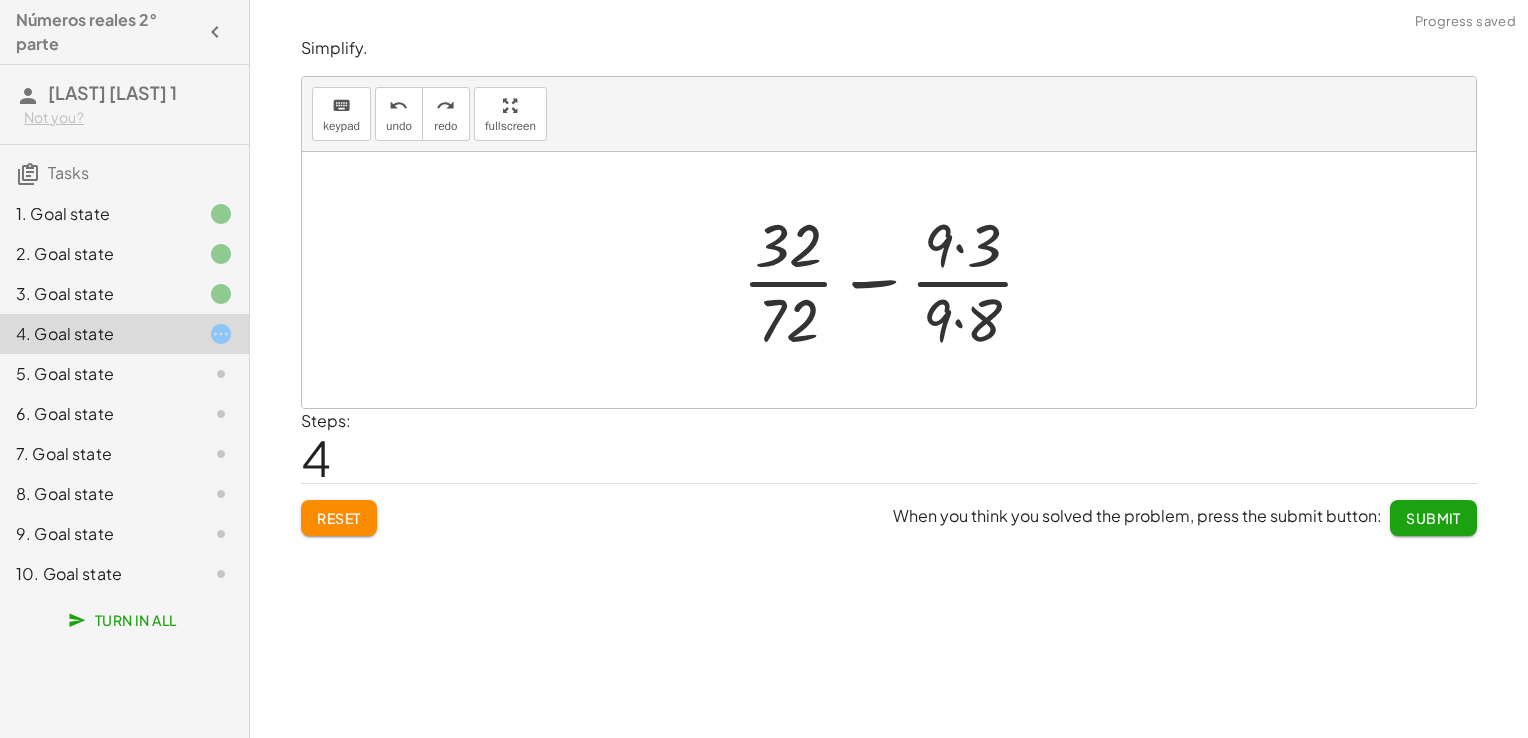 click at bounding box center [896, 280] 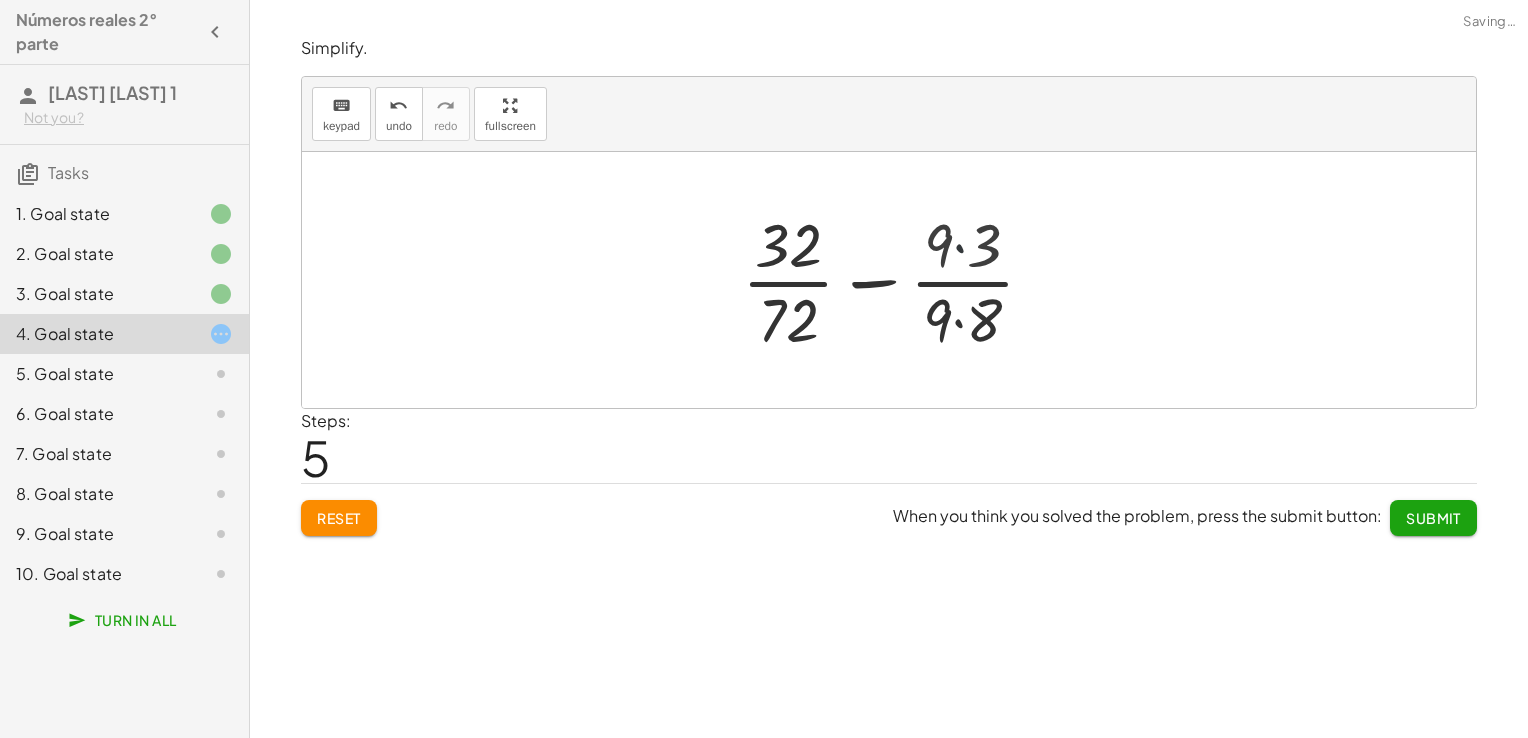 click at bounding box center [896, 280] 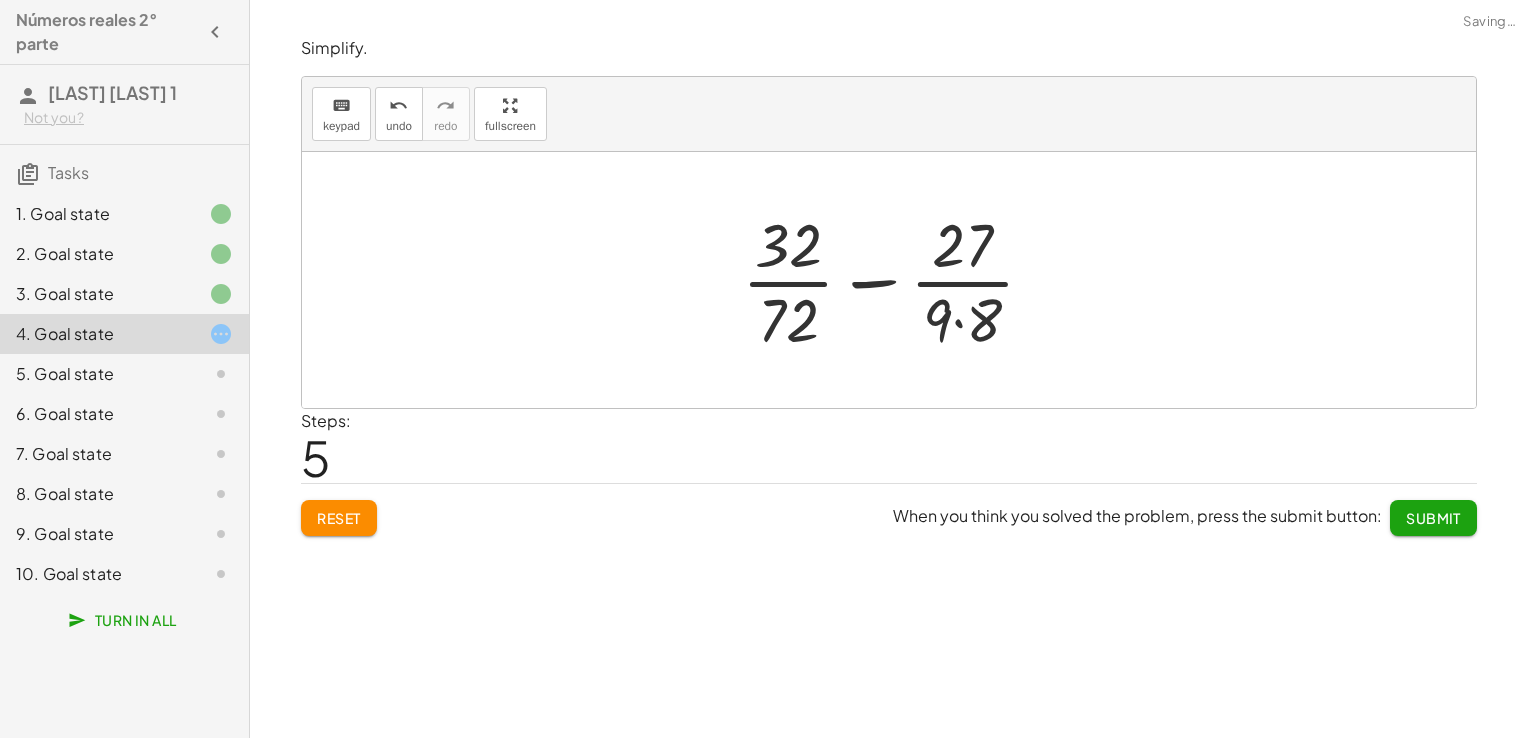 click at bounding box center (896, 280) 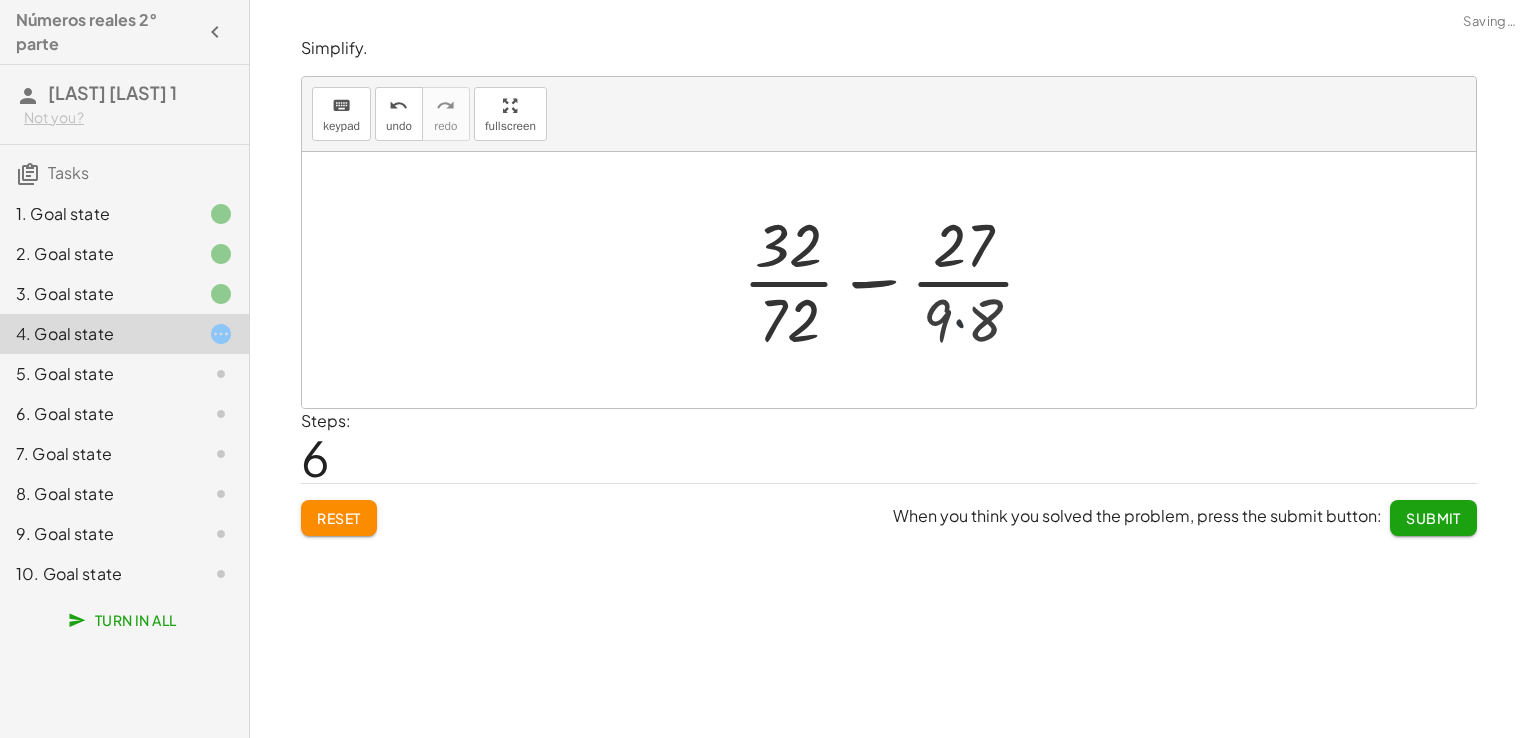 click at bounding box center [896, 280] 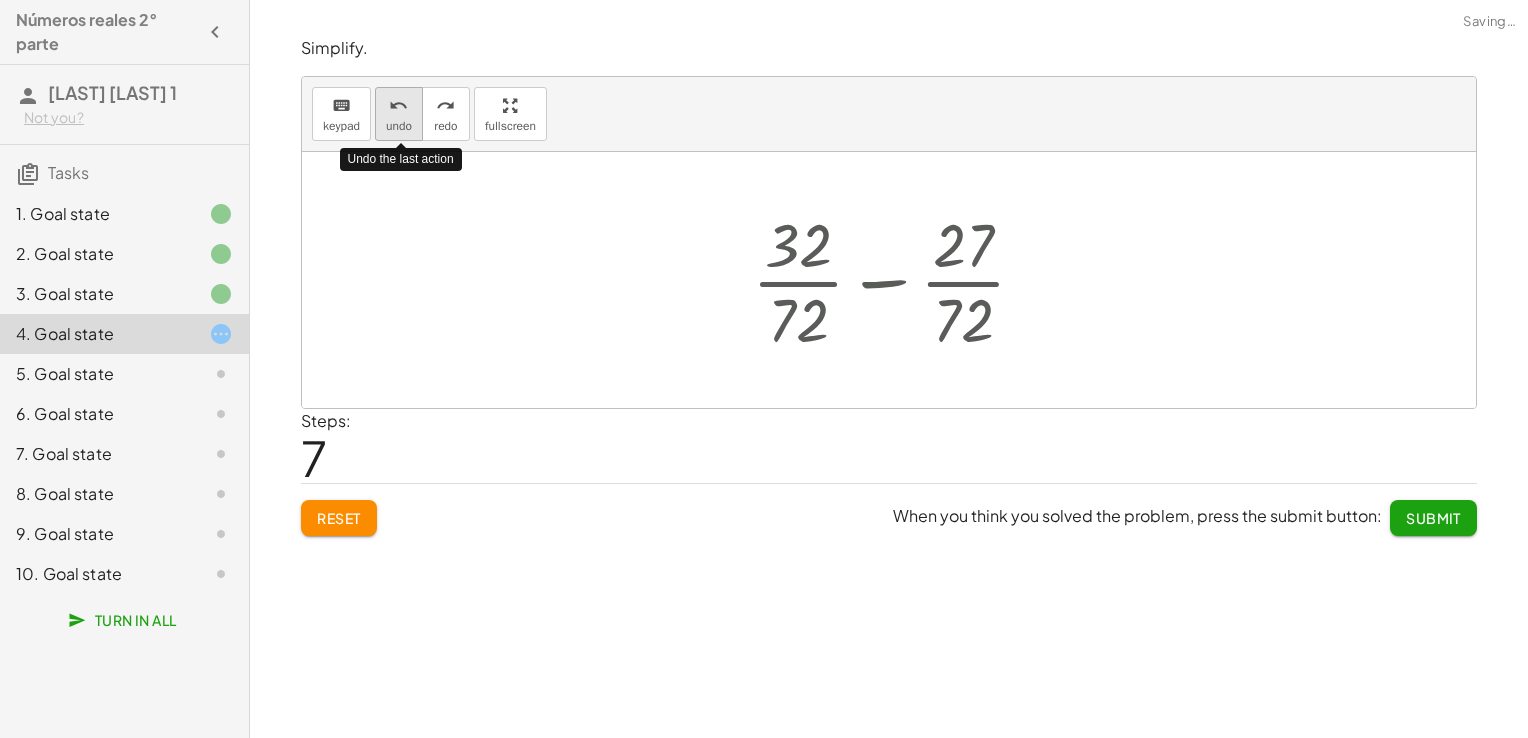 click on "undo" at bounding box center [398, 106] 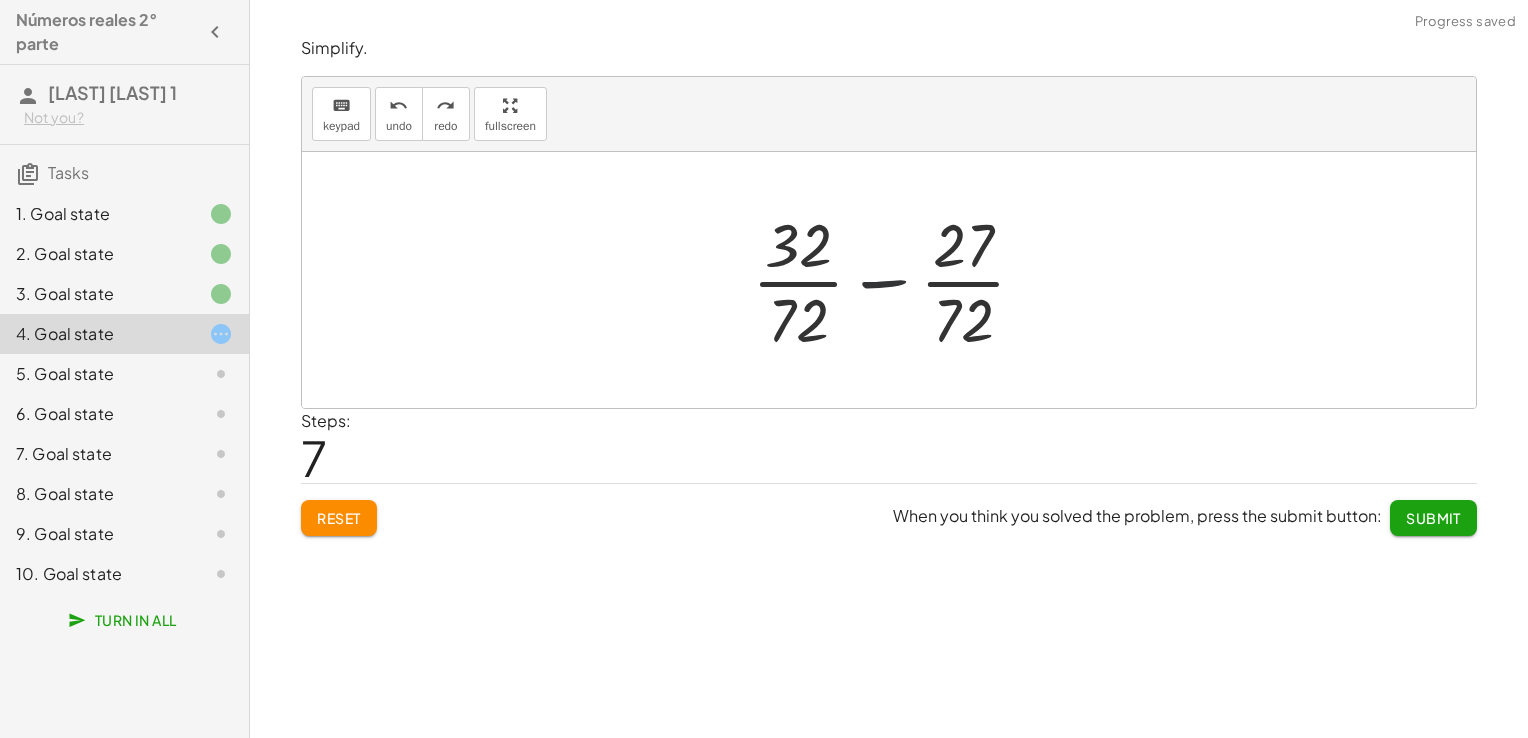 click at bounding box center [896, 280] 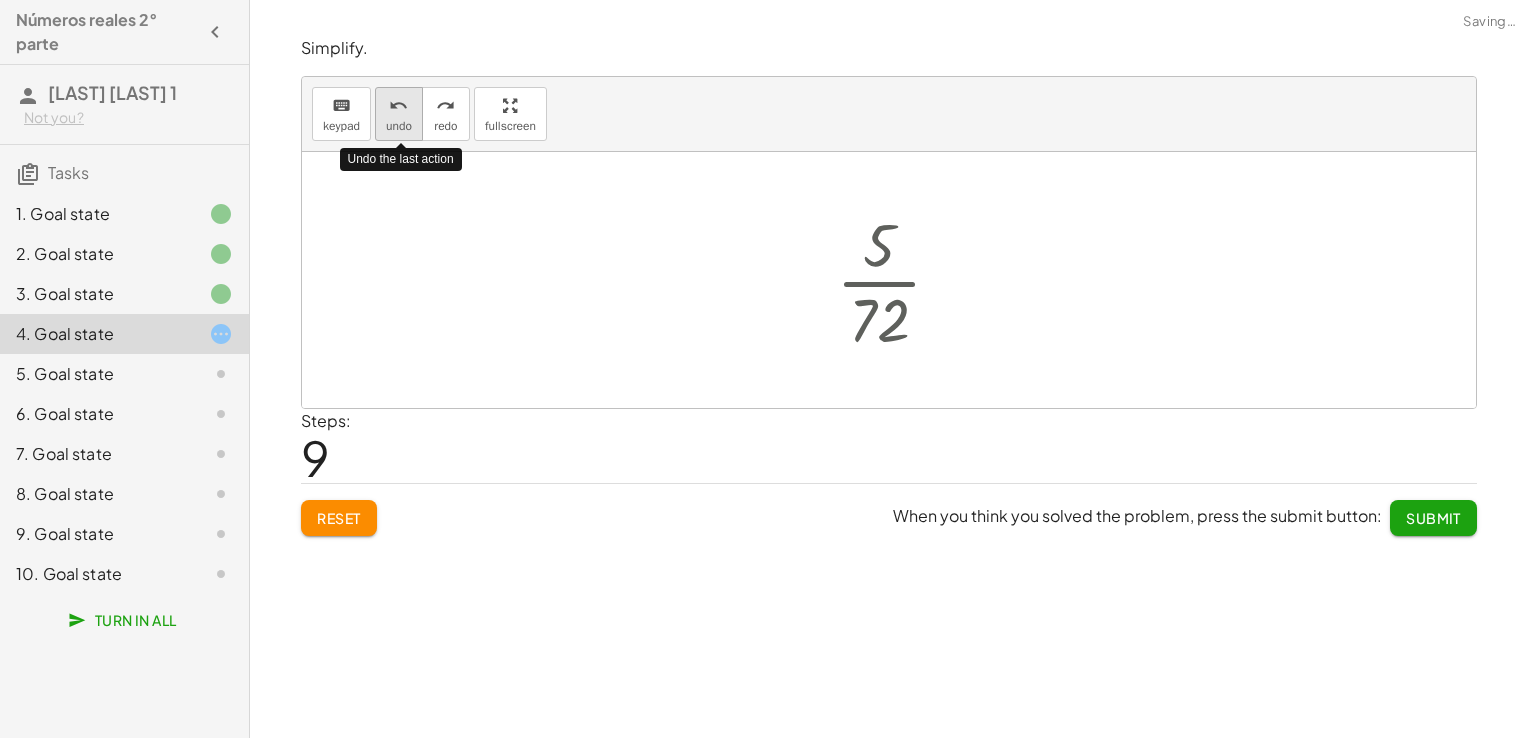 click on "undo" at bounding box center [398, 106] 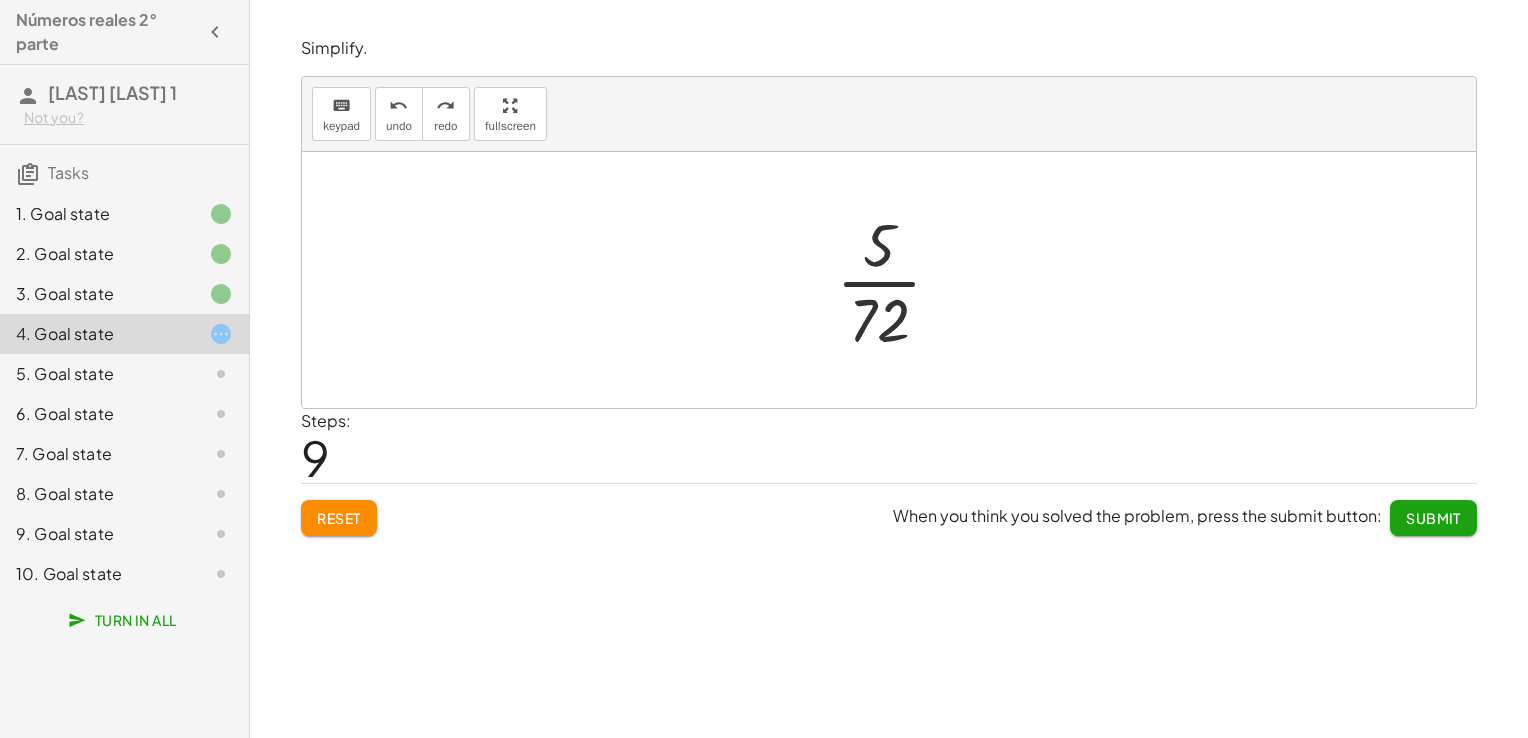 click at bounding box center [897, 280] 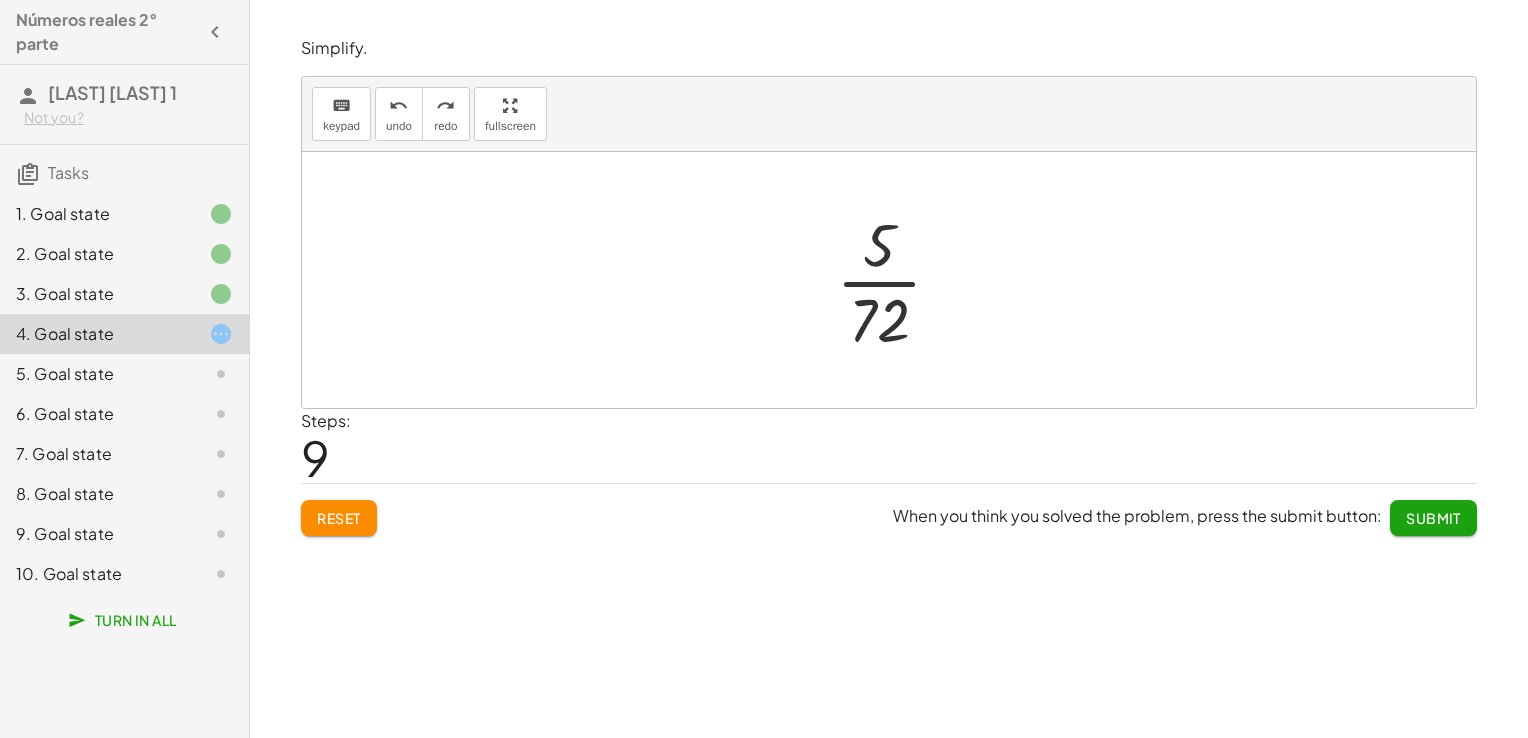 click at bounding box center (897, 280) 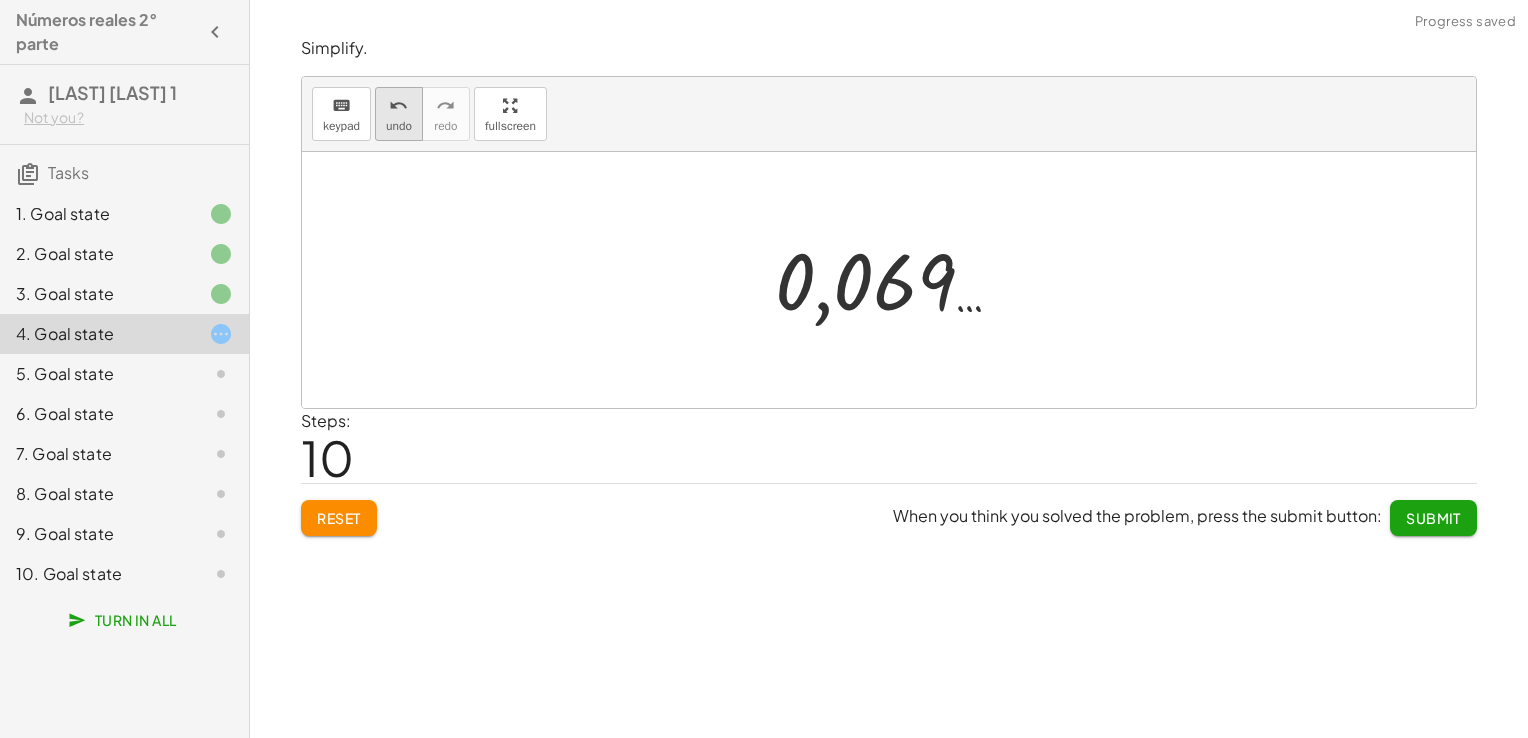 click on "undo" at bounding box center (398, 106) 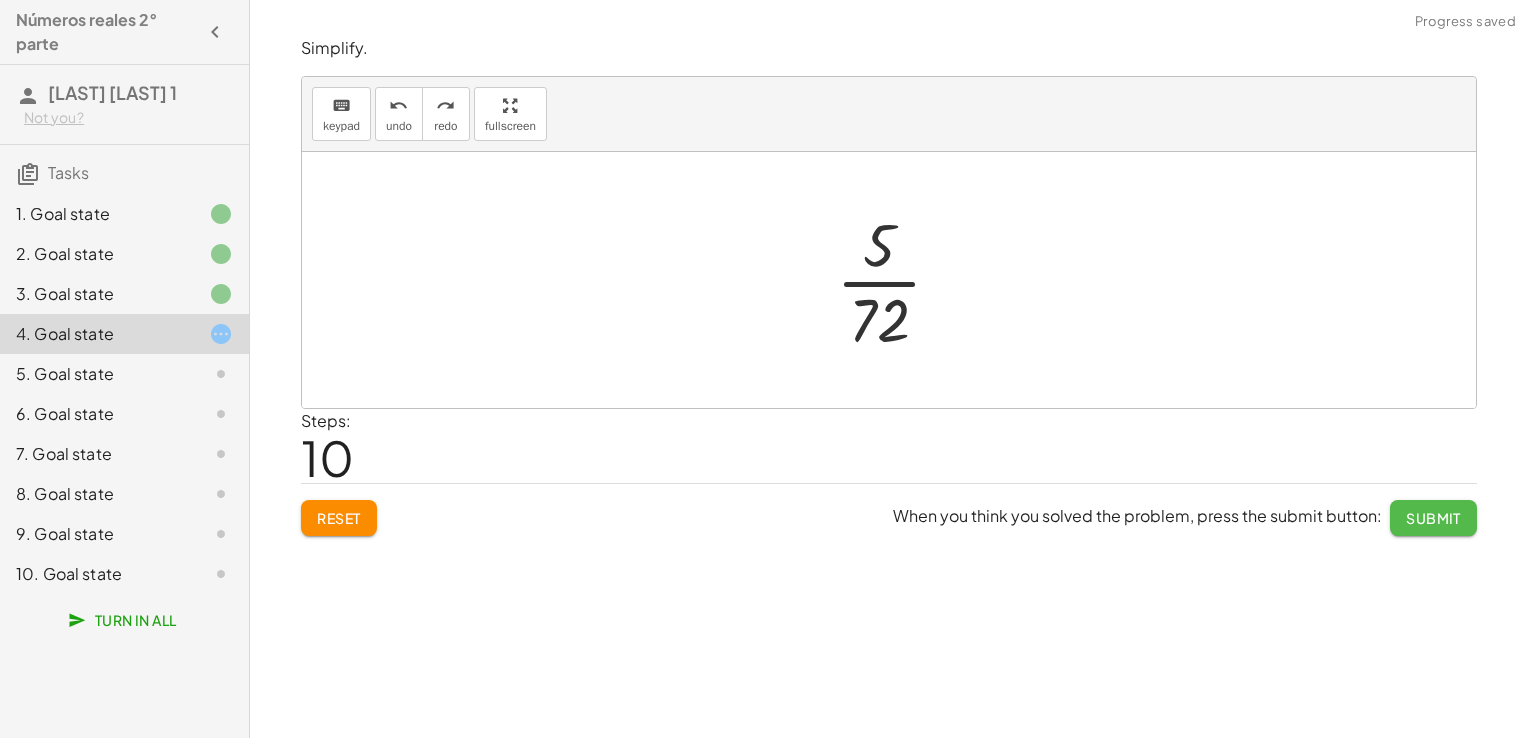 click on "Submit" 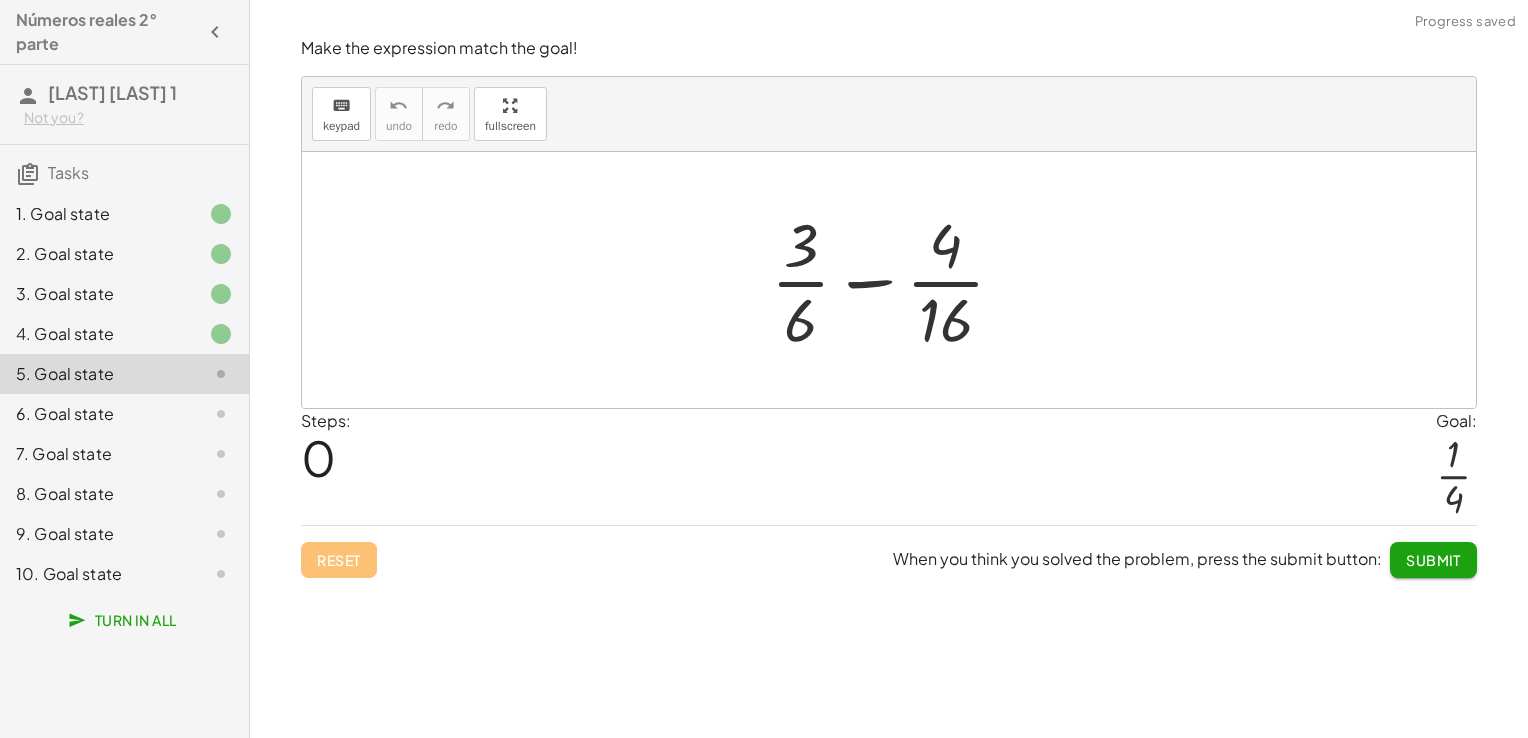 click at bounding box center [896, 280] 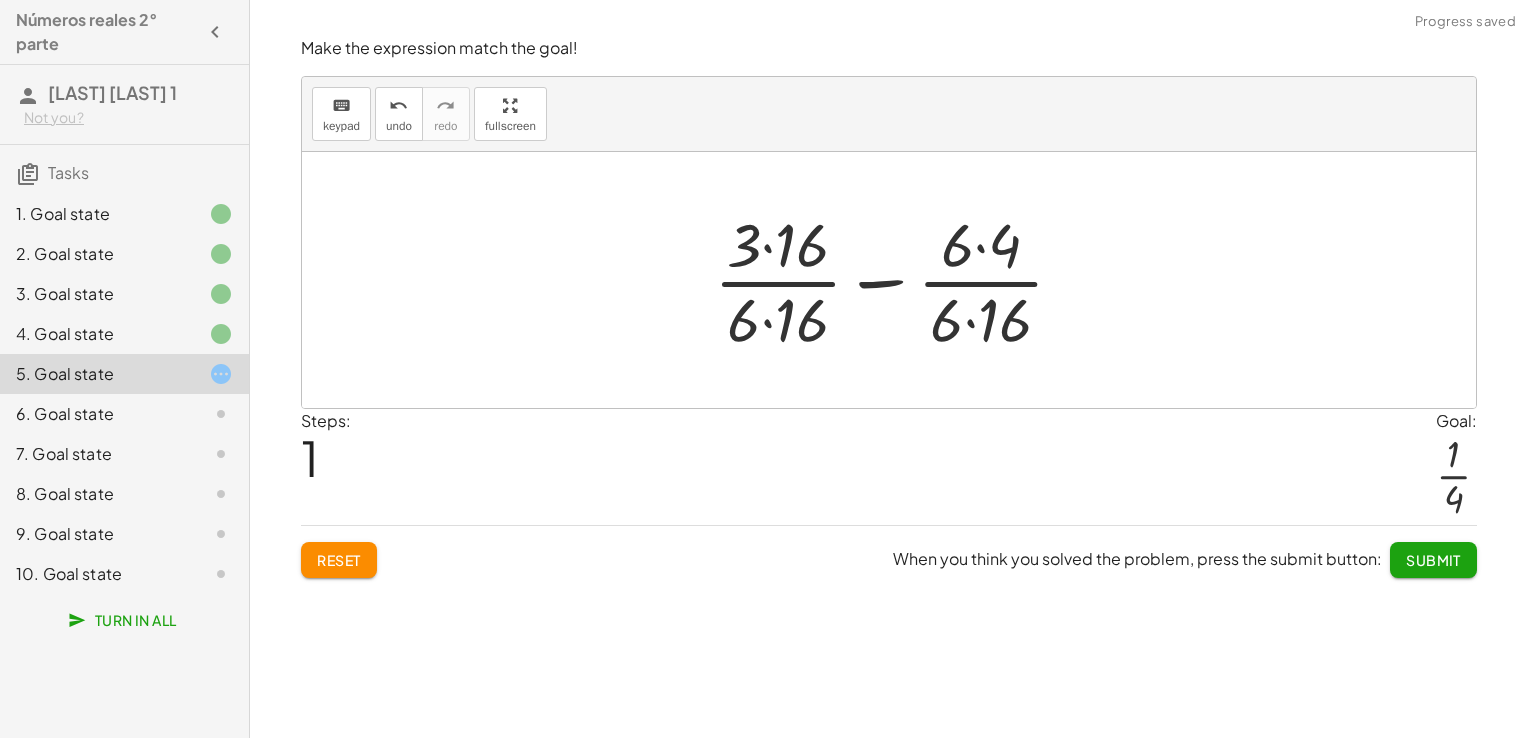 click at bounding box center [897, 280] 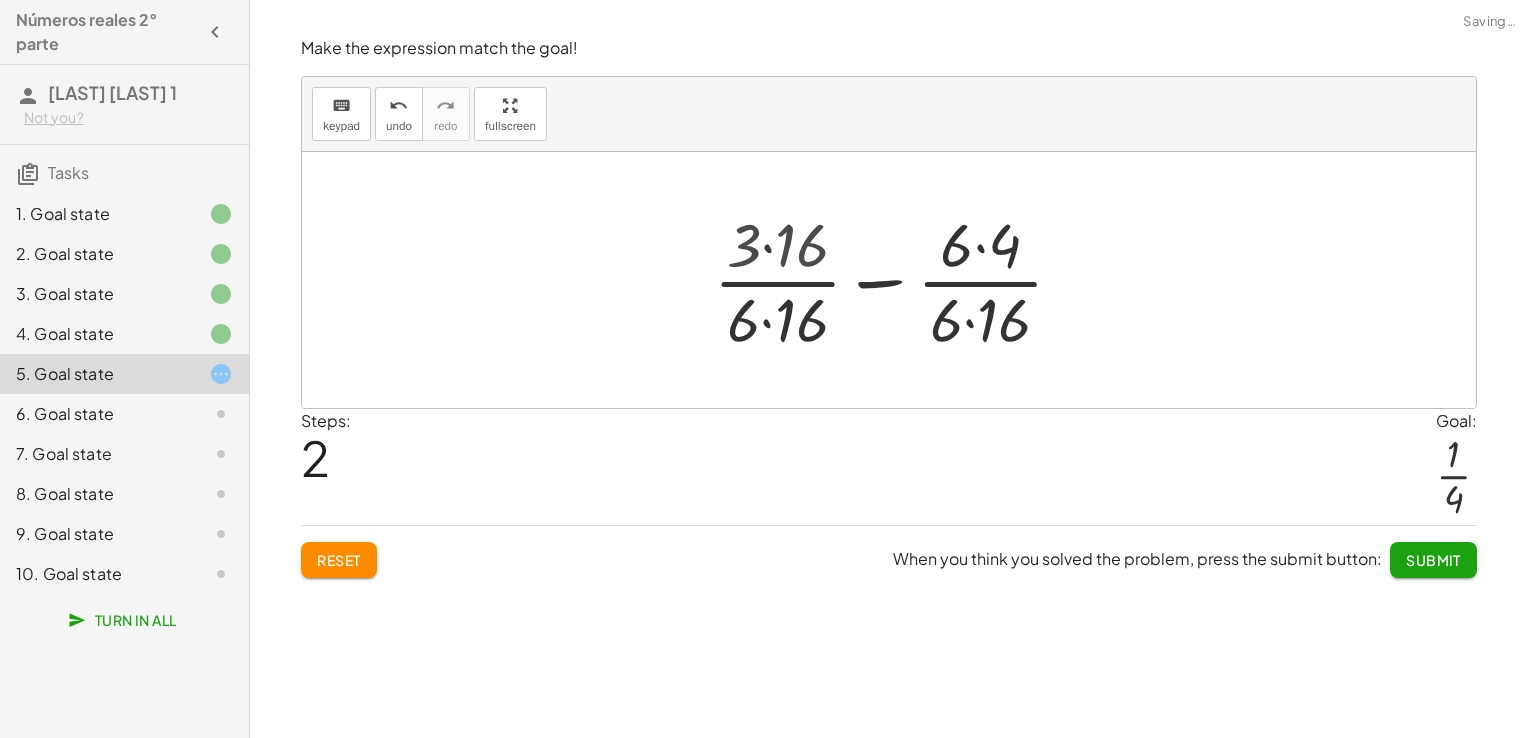 click at bounding box center (896, 280) 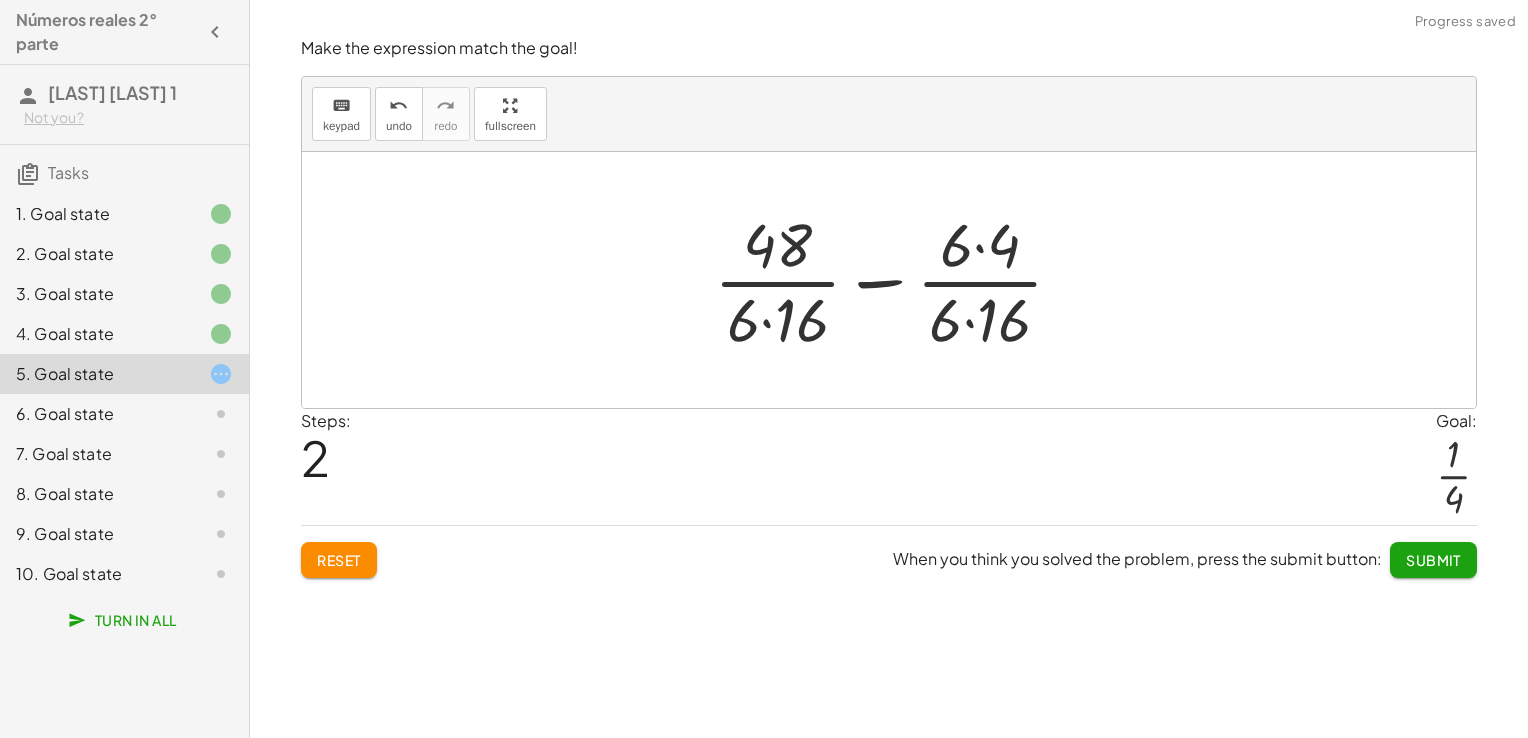 click at bounding box center (896, 280) 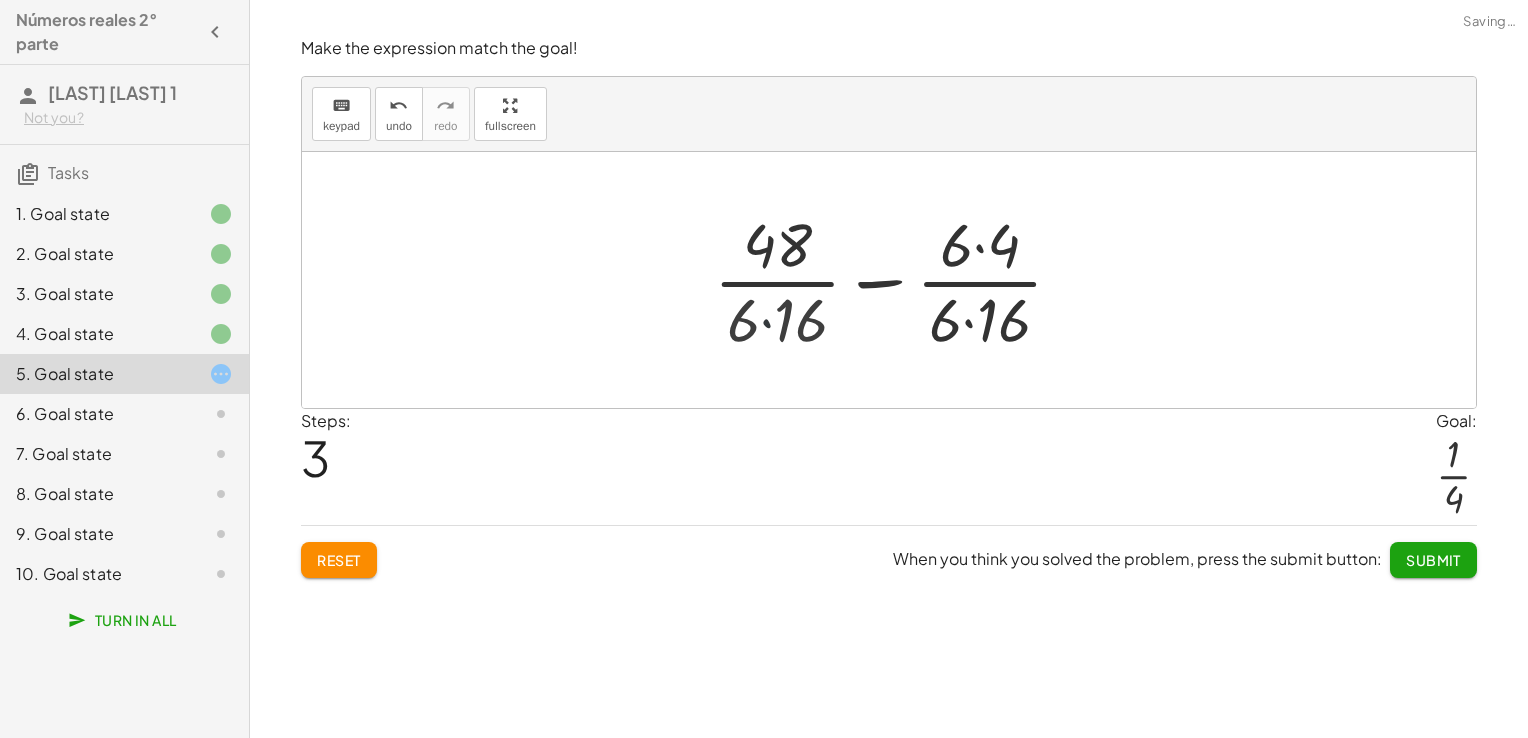 click at bounding box center [896, 280] 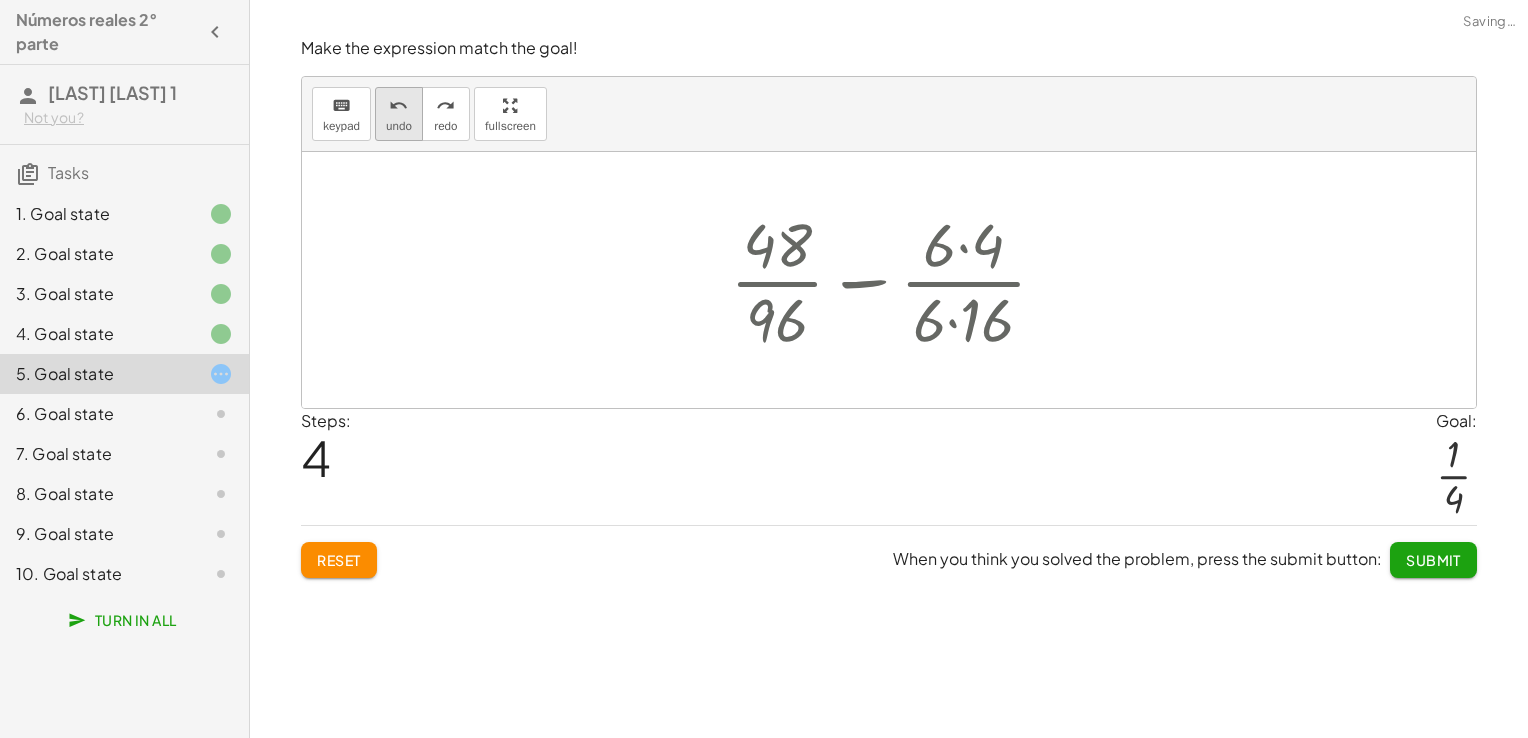 click on "undo" at bounding box center (399, 126) 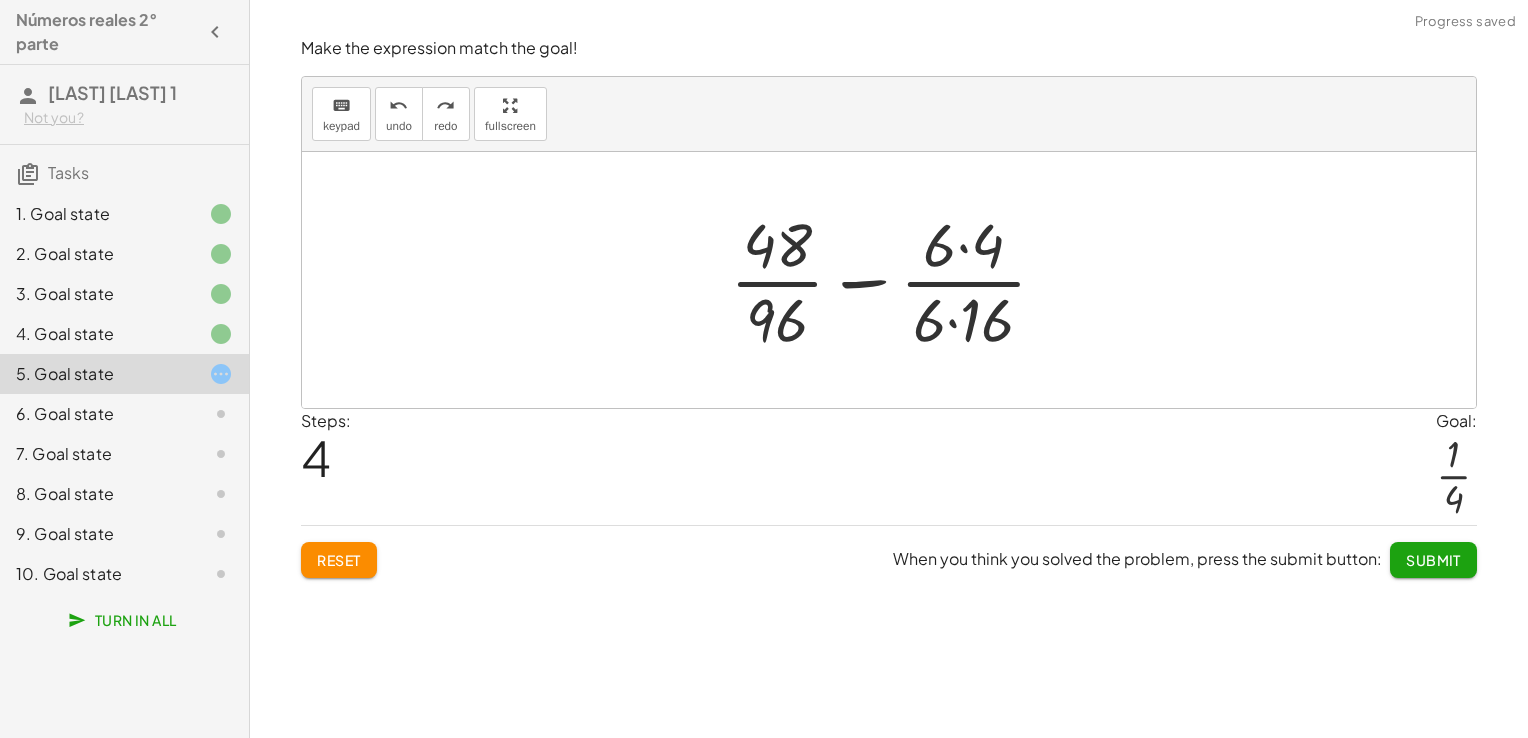 click at bounding box center (896, 280) 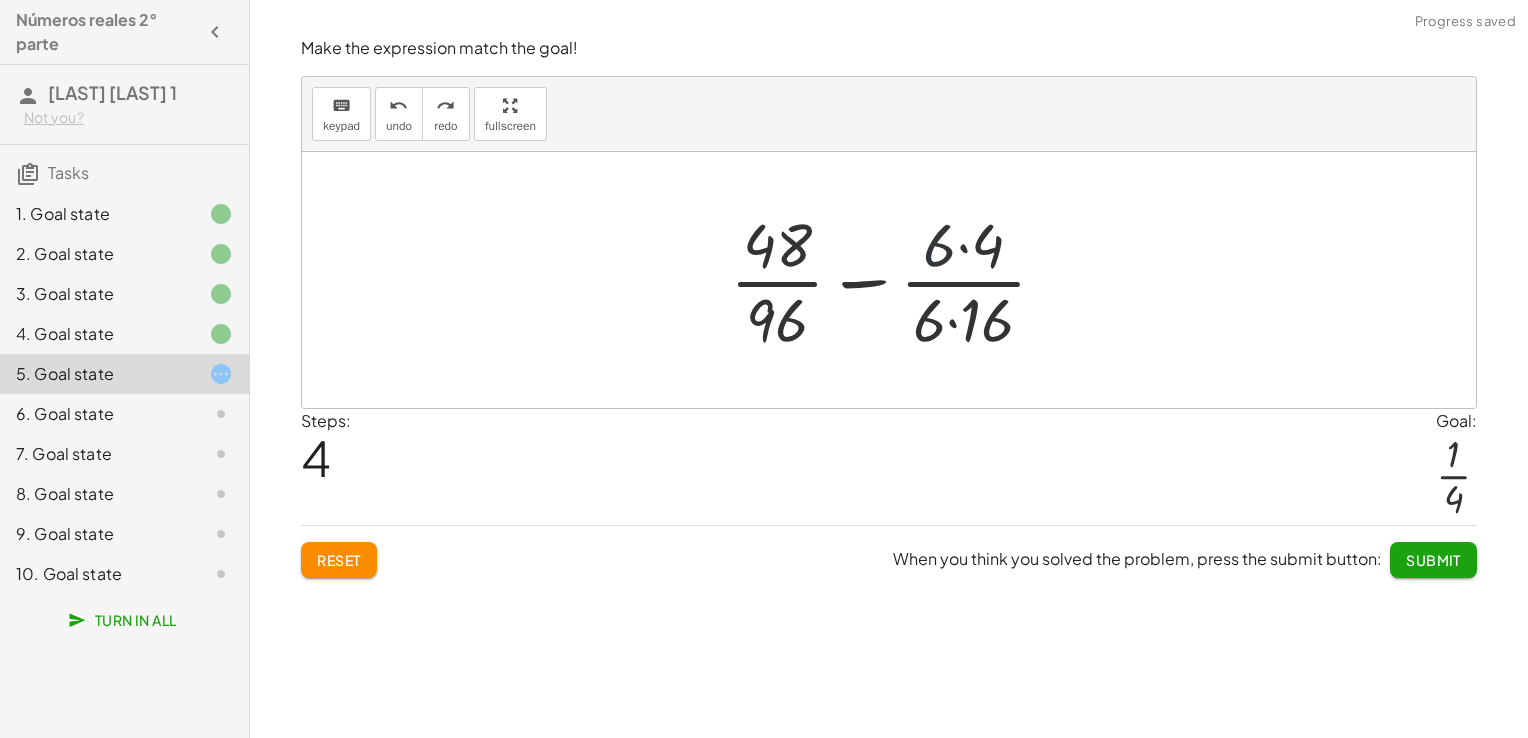 click at bounding box center (896, 280) 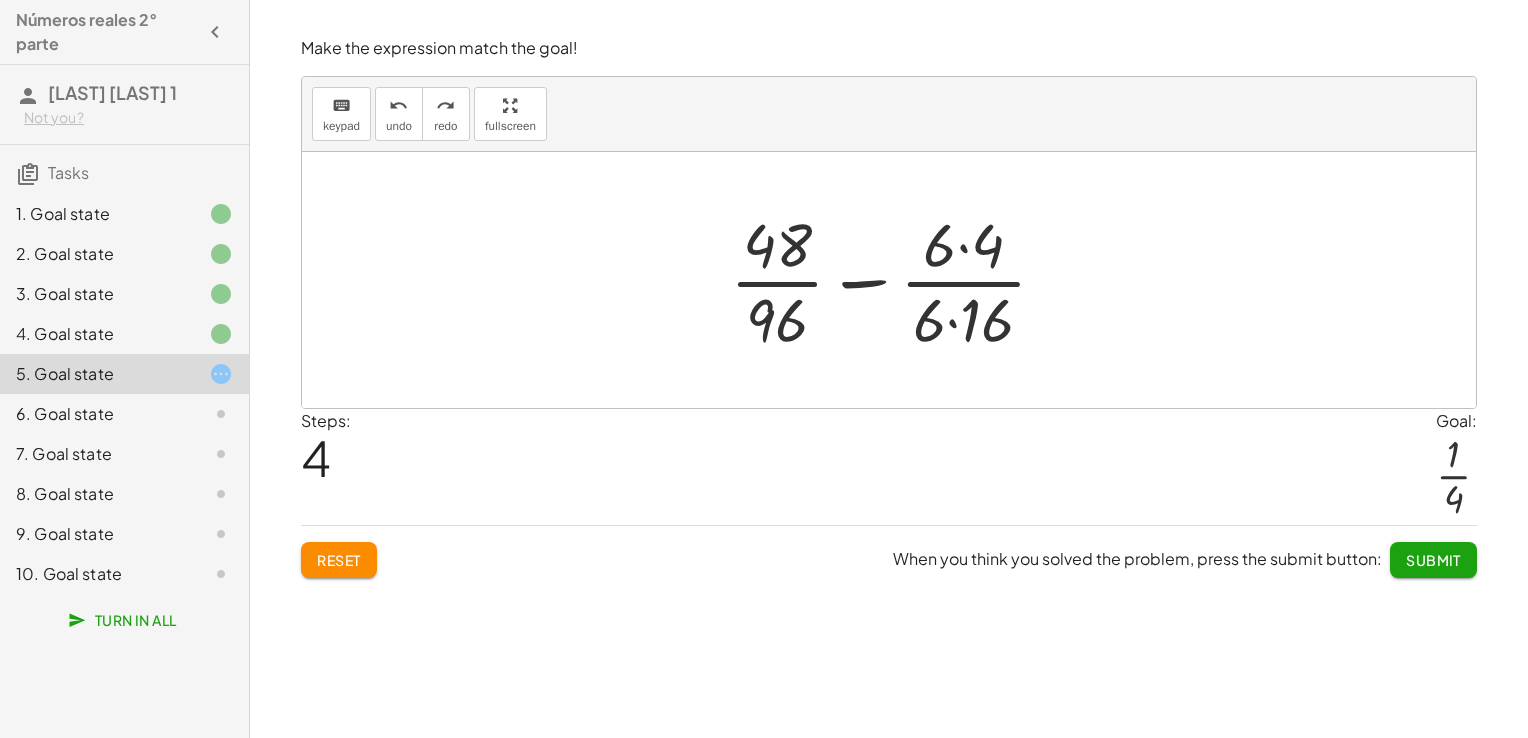 click at bounding box center [896, 280] 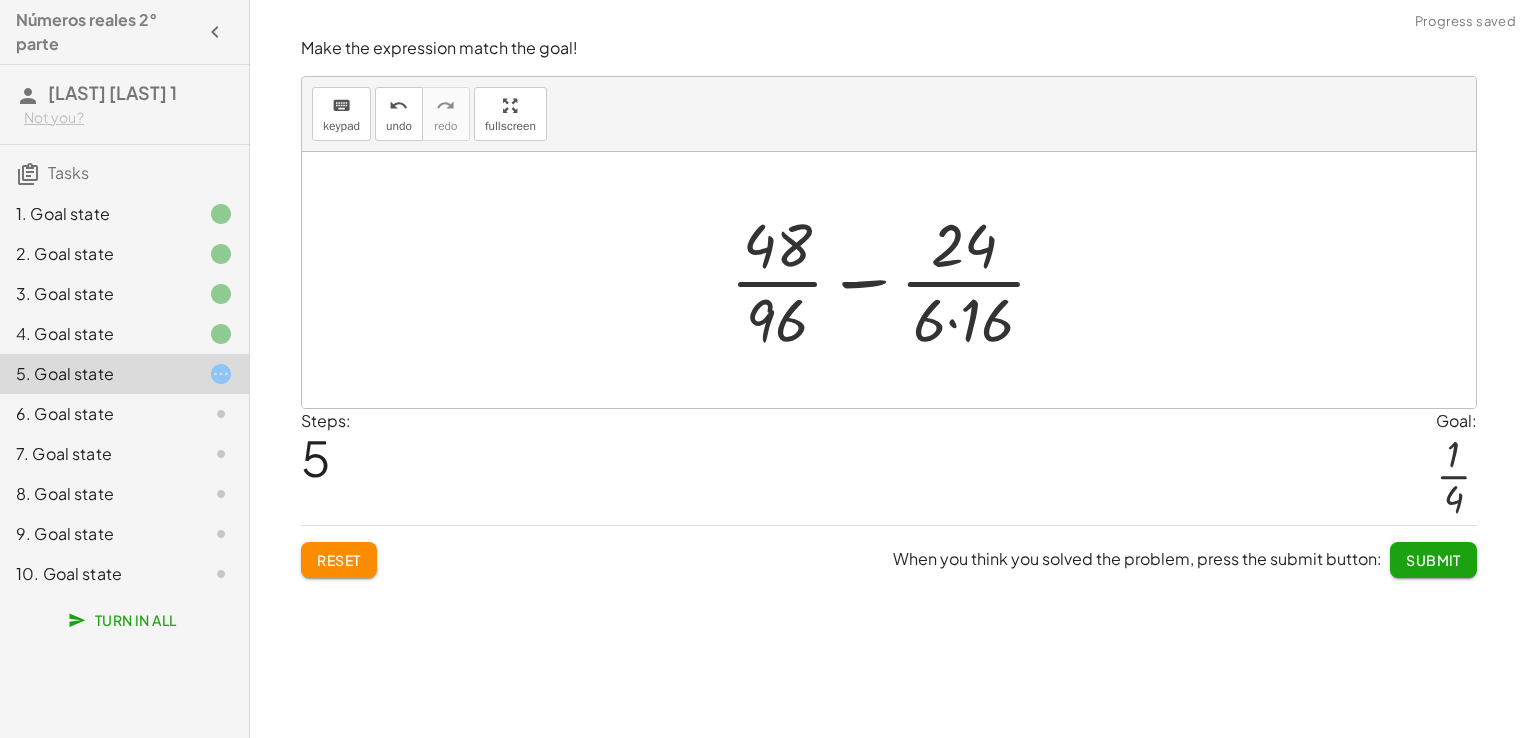 click at bounding box center (896, 280) 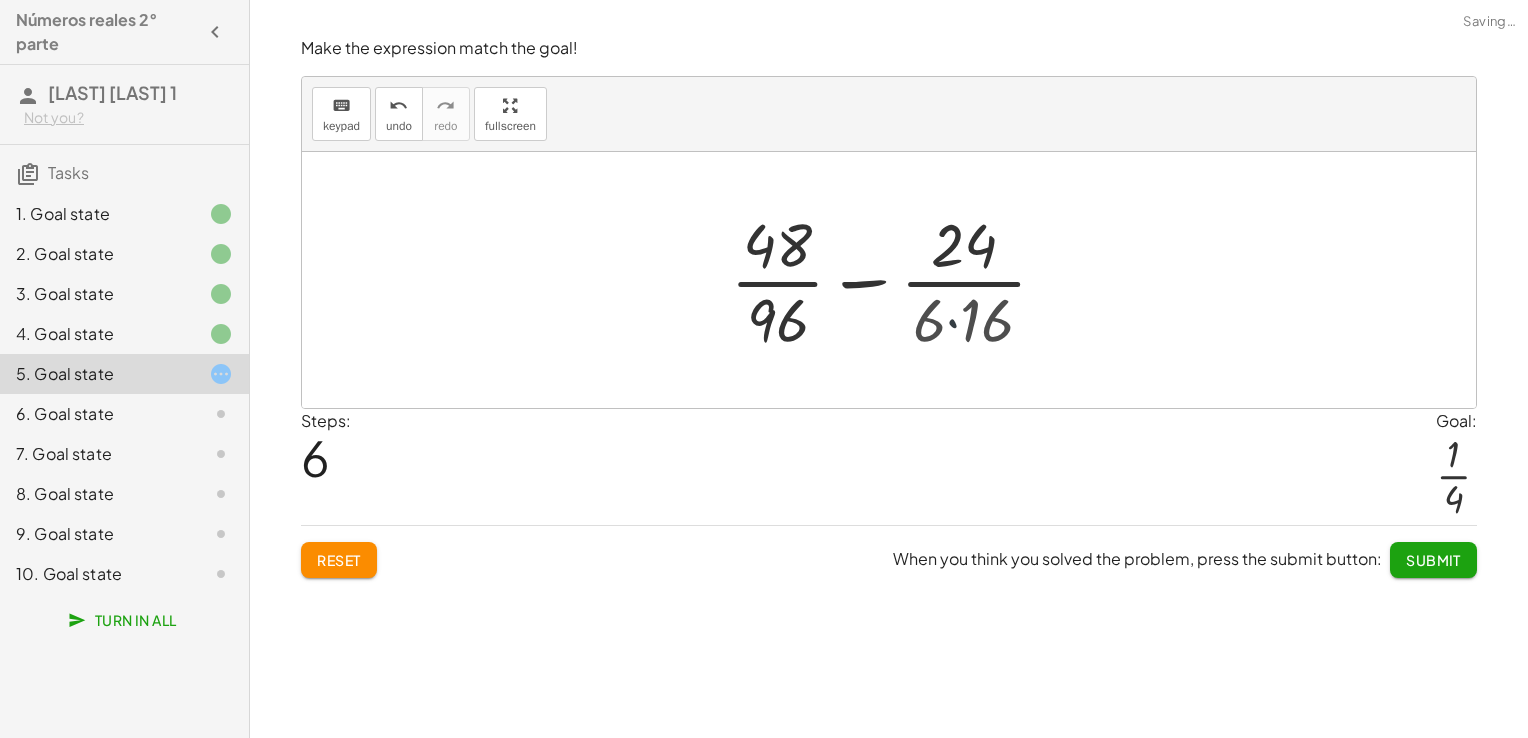 click at bounding box center [896, 280] 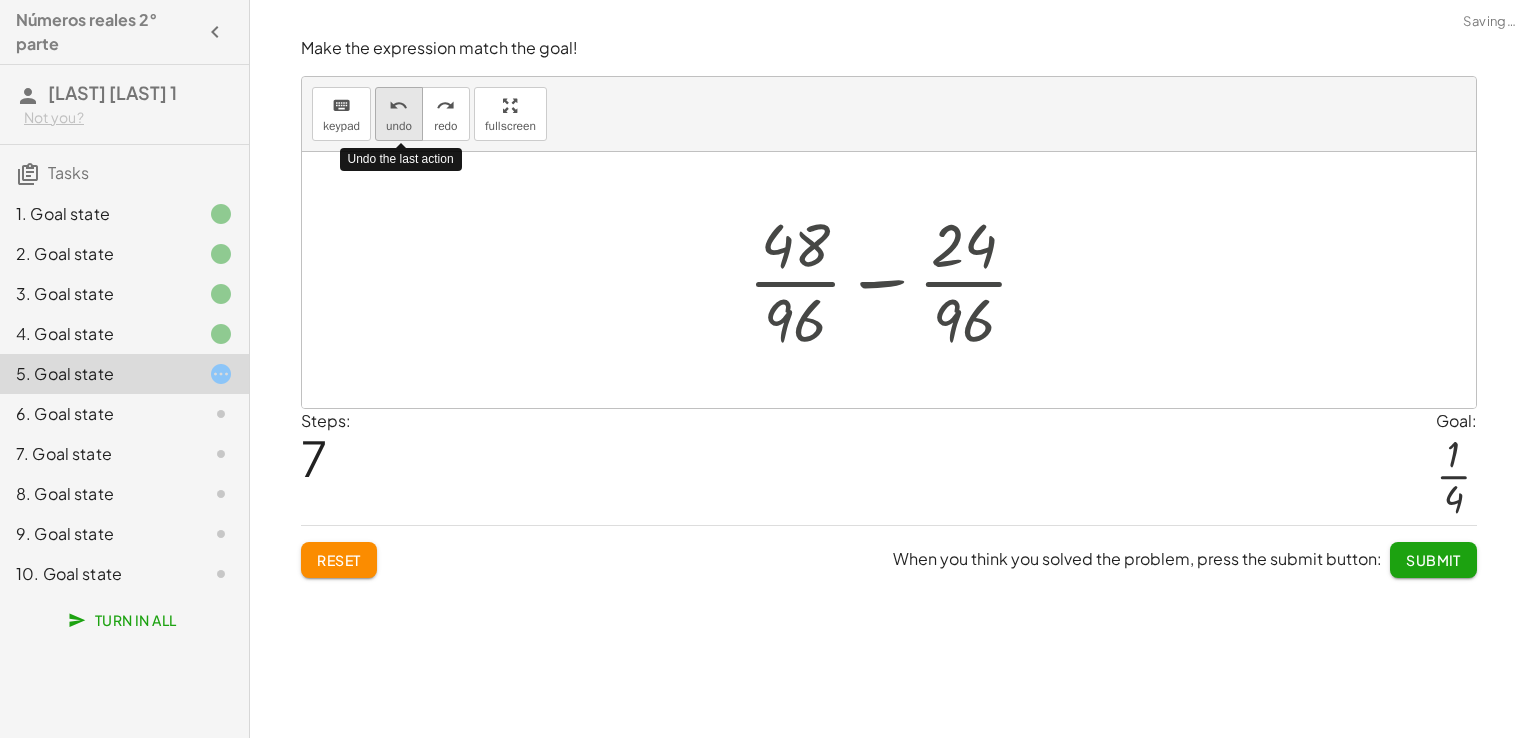 click on "undo" at bounding box center (398, 106) 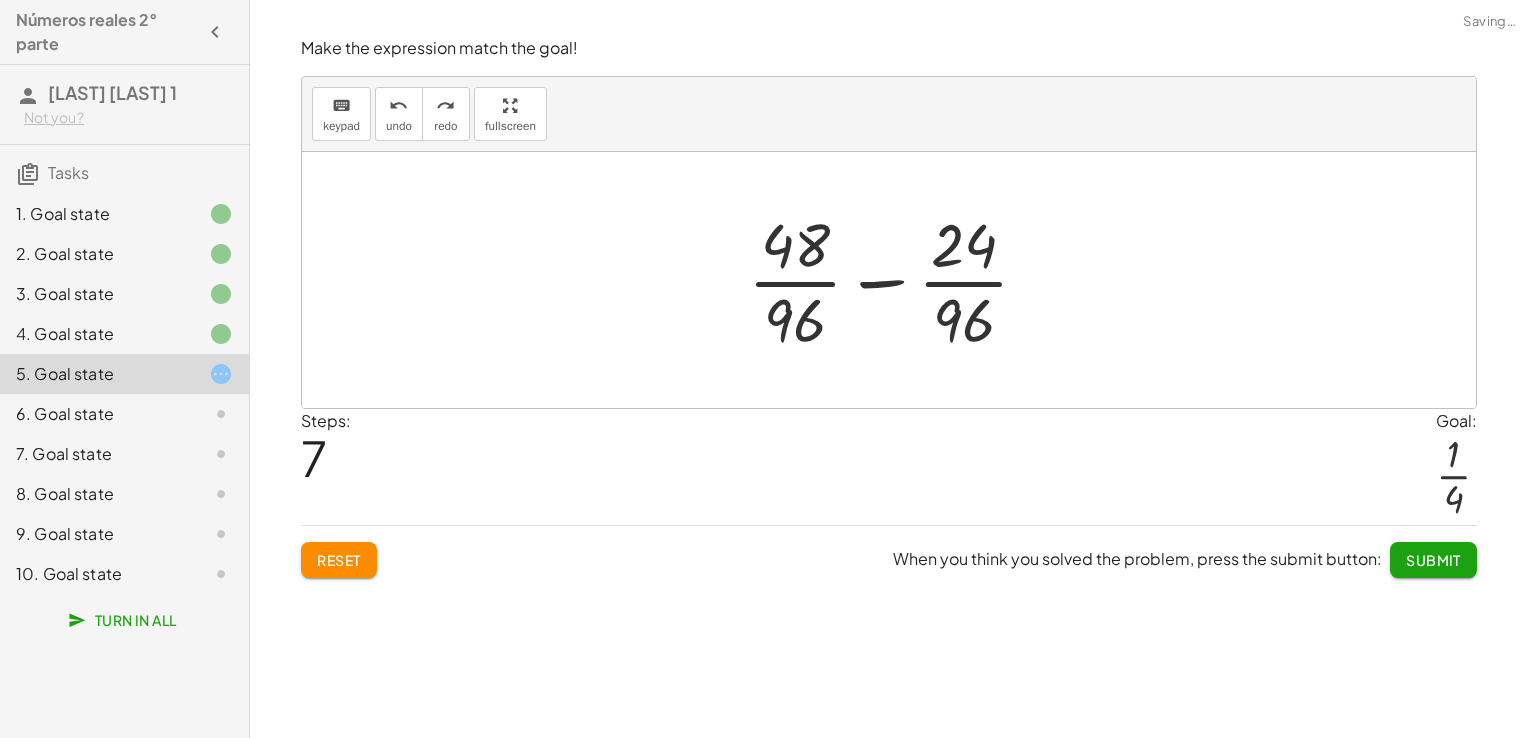 click at bounding box center (896, 280) 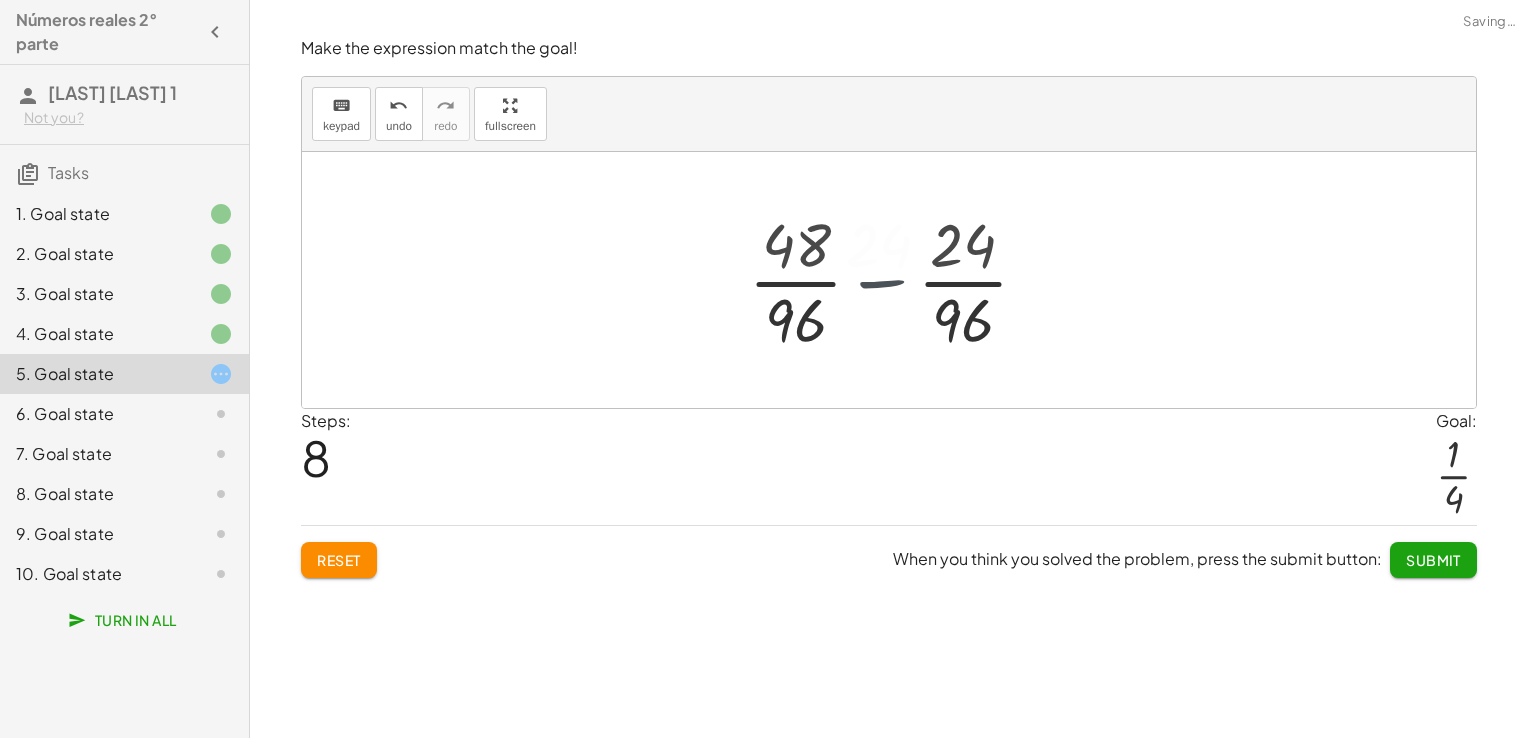 click at bounding box center [896, 280] 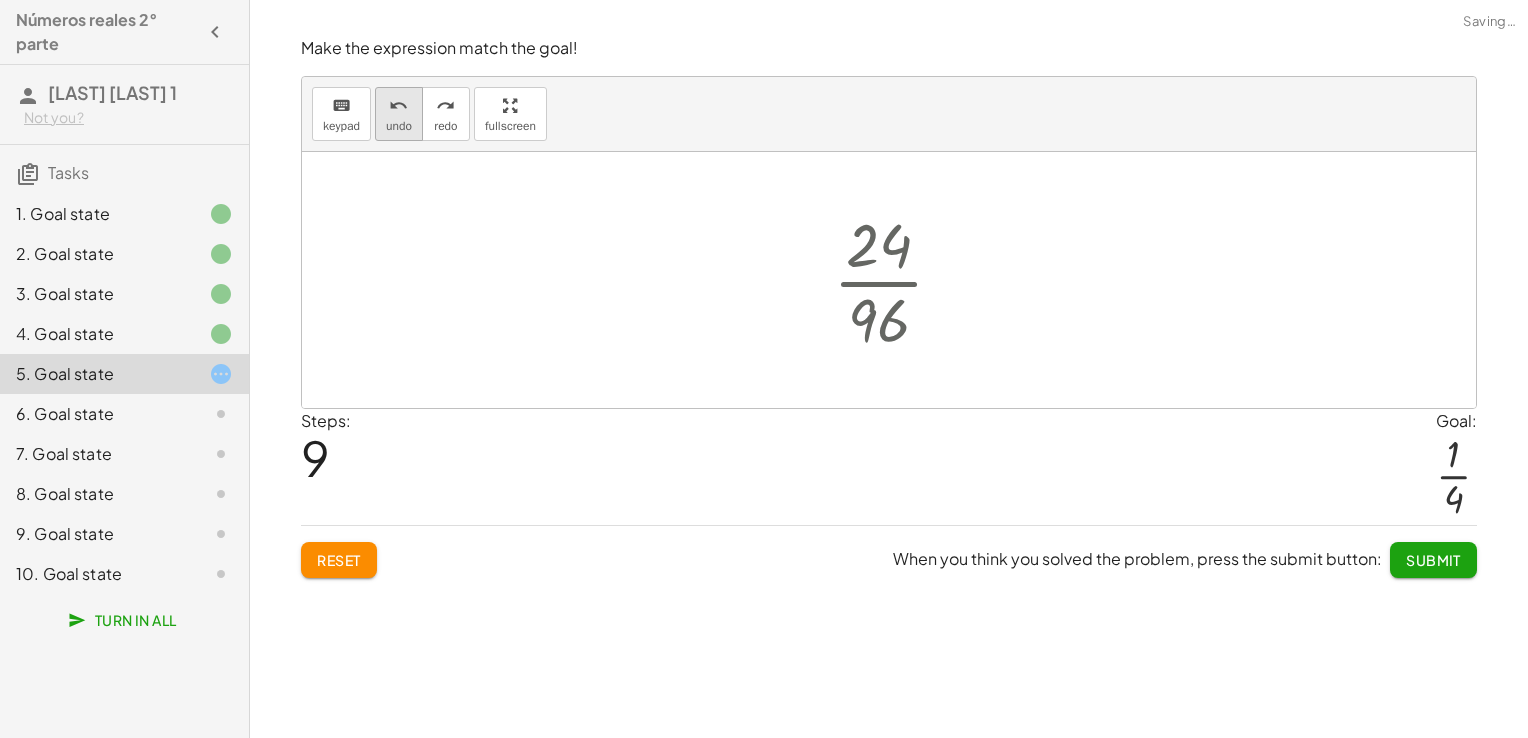 click on "undo" at bounding box center [398, 106] 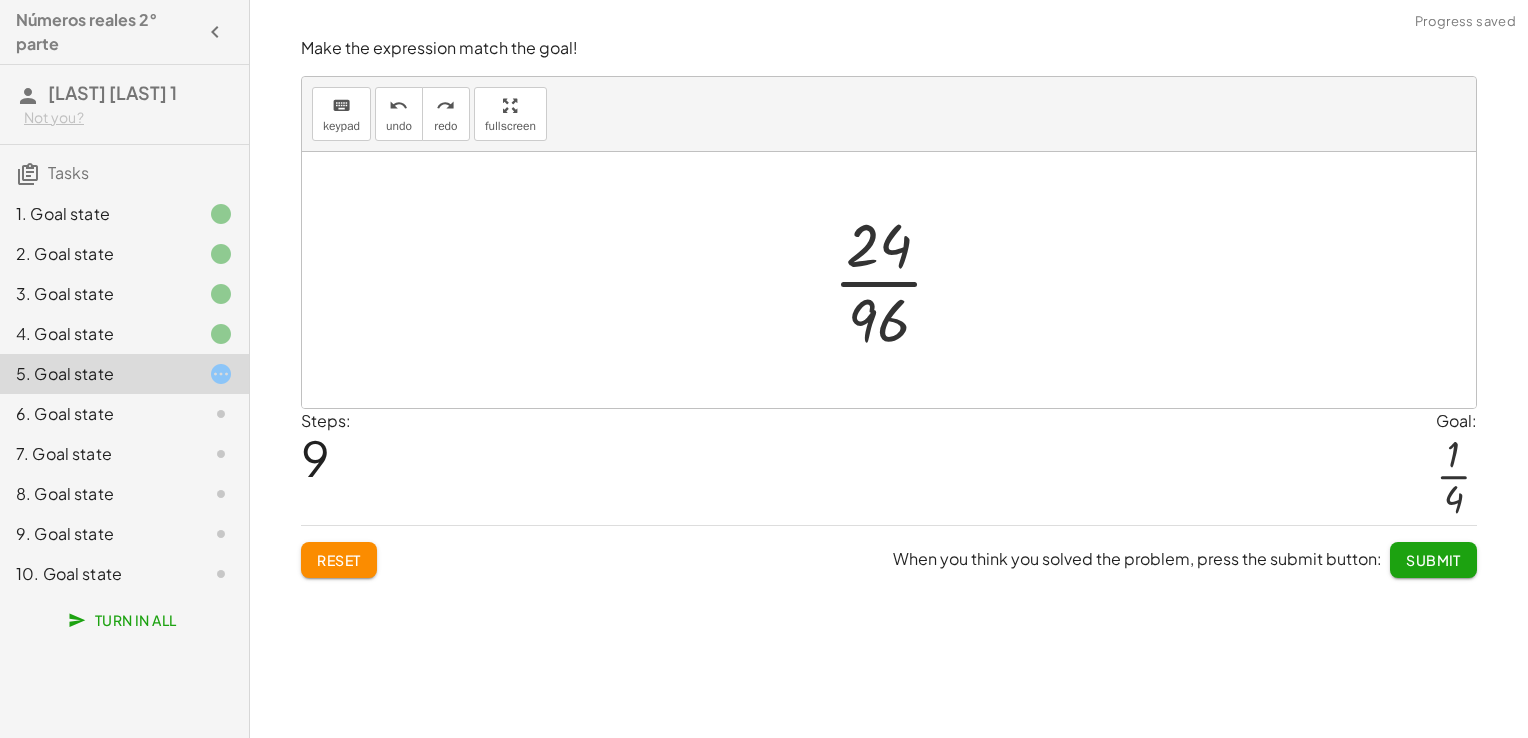 click at bounding box center (896, 280) 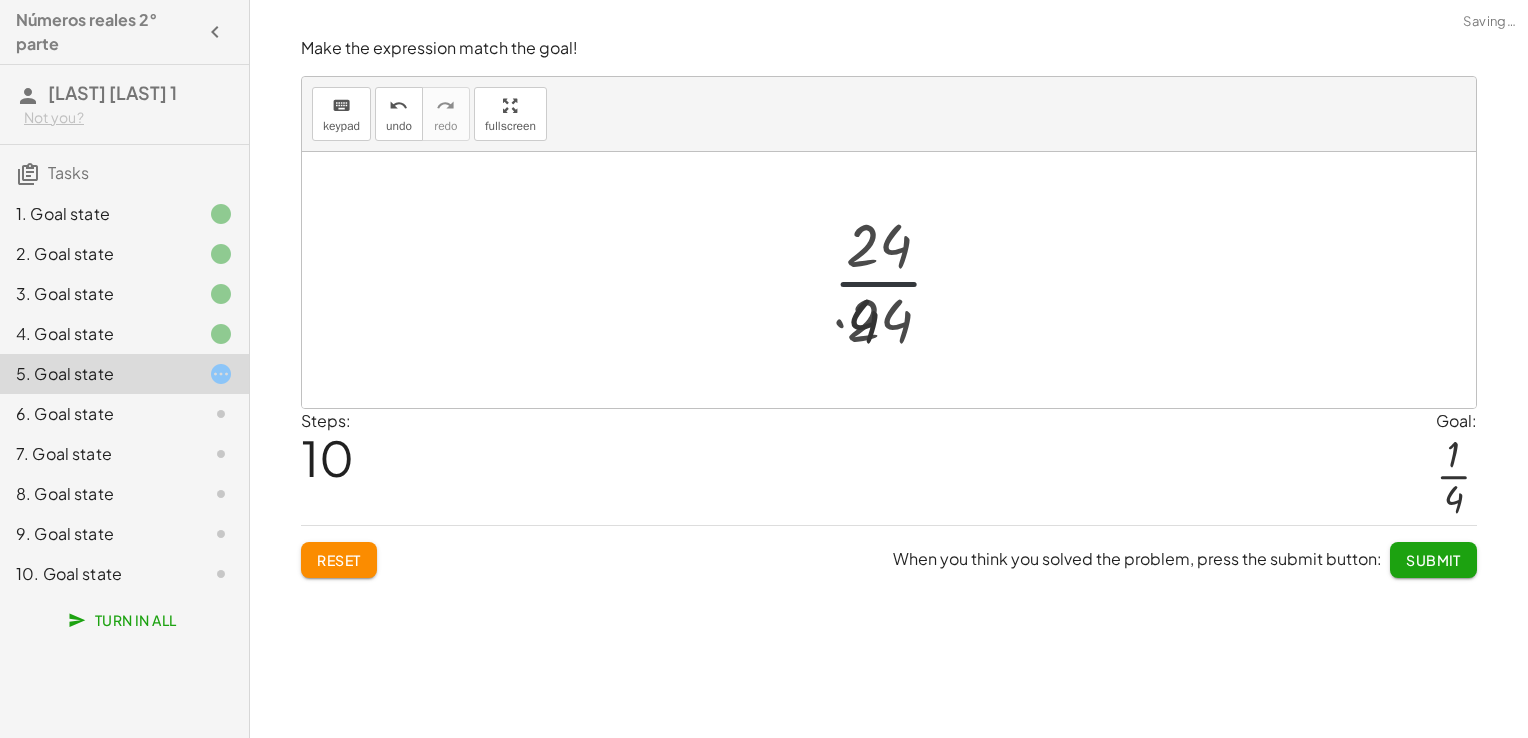 click at bounding box center [896, 280] 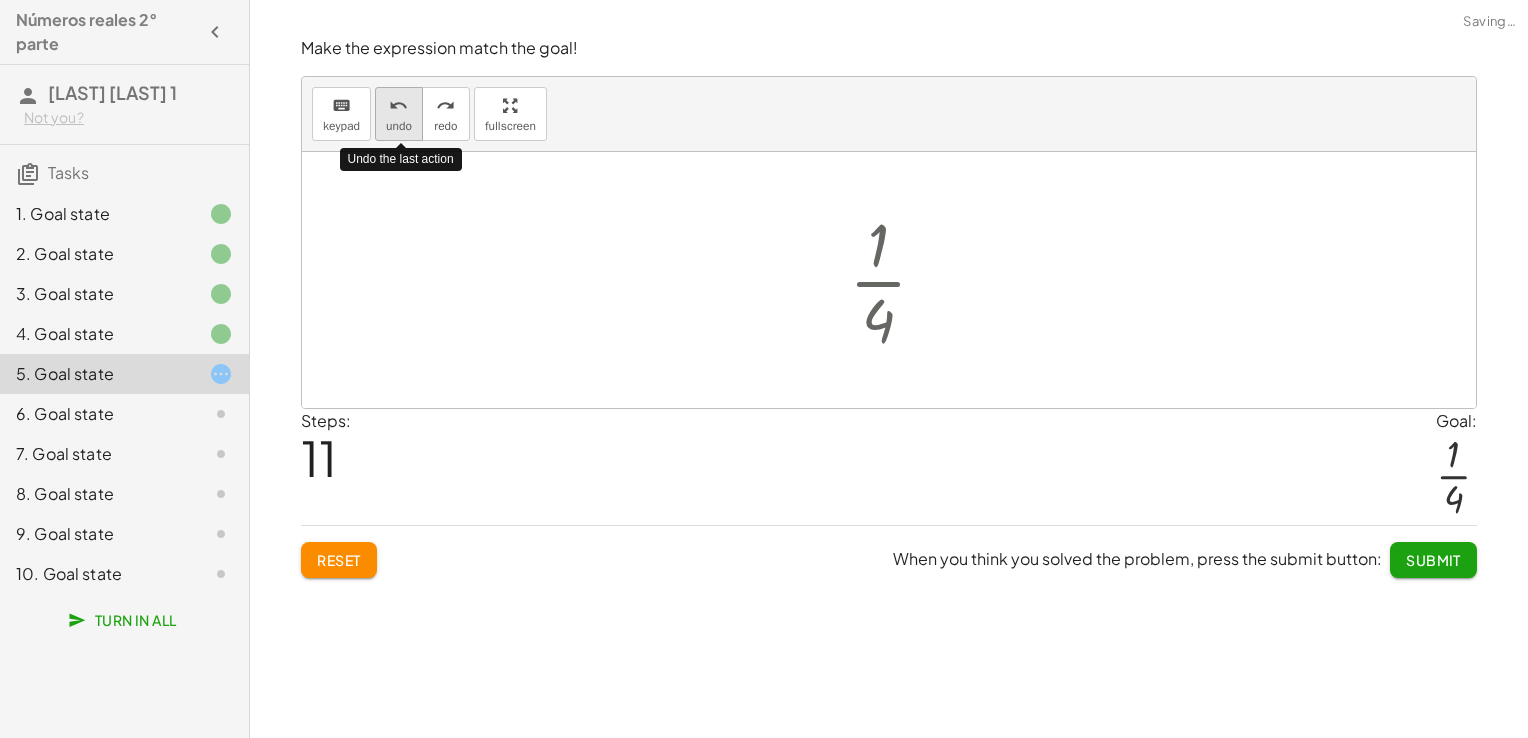 click on "undo undo" at bounding box center [399, 114] 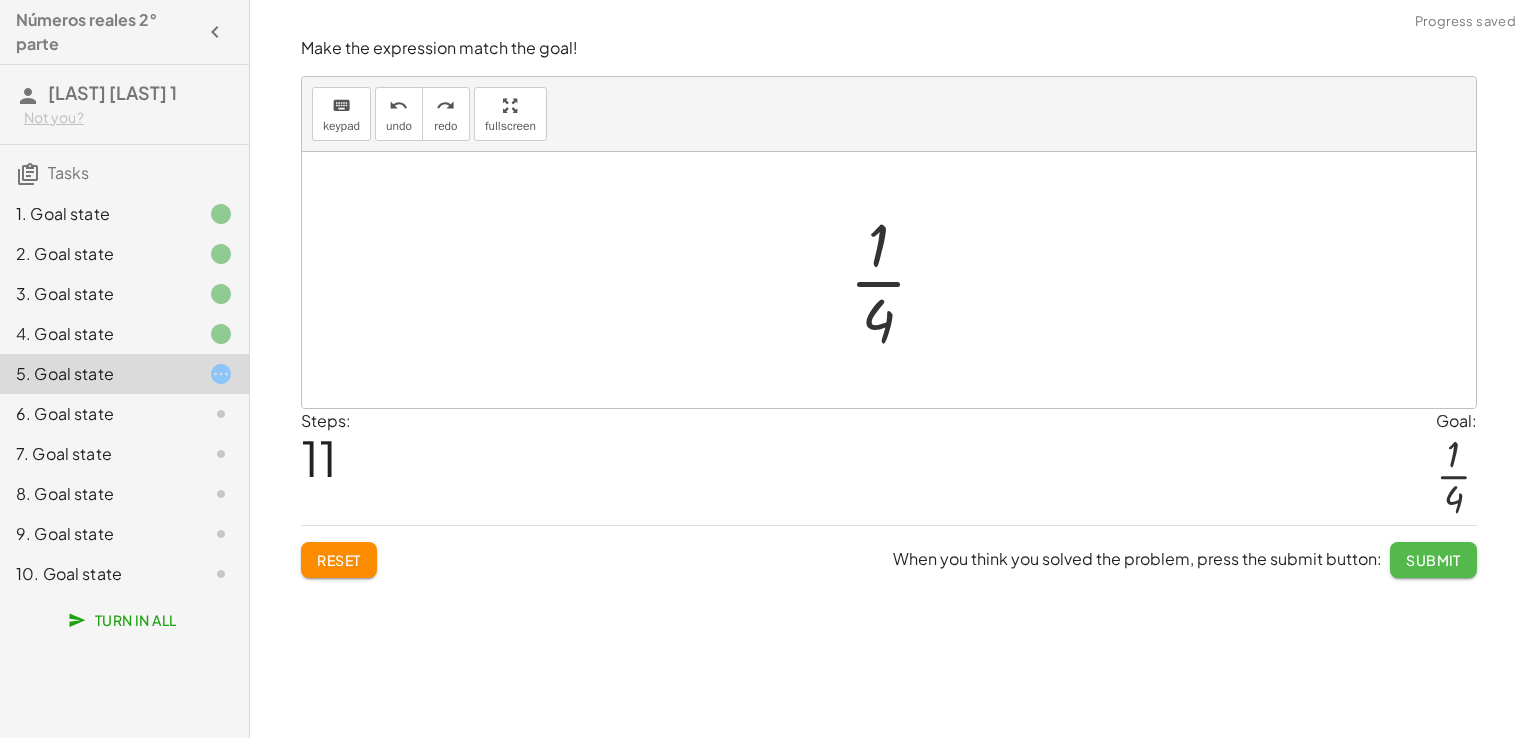 click on "Submit" at bounding box center [1433, 560] 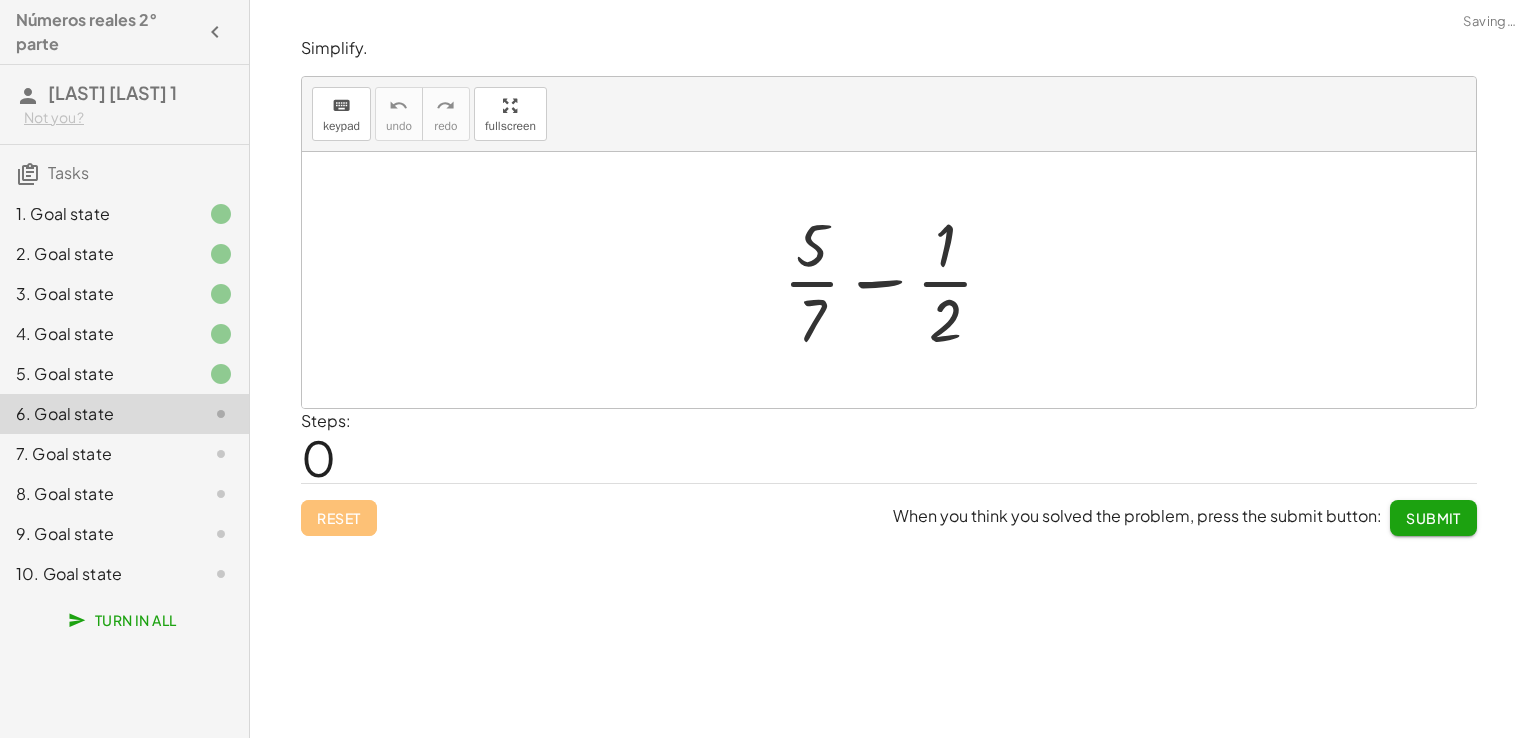 click at bounding box center [896, 280] 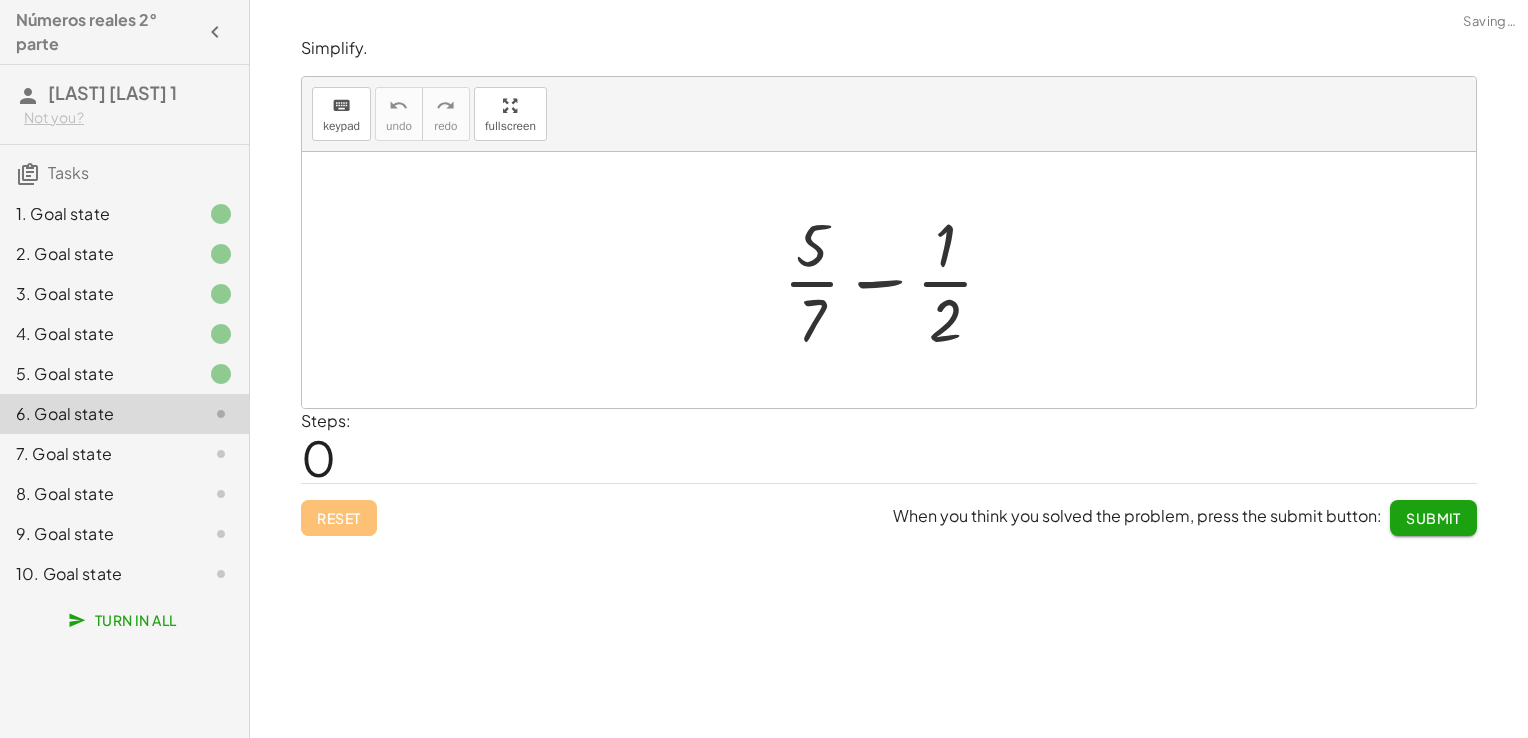 click at bounding box center (896, 280) 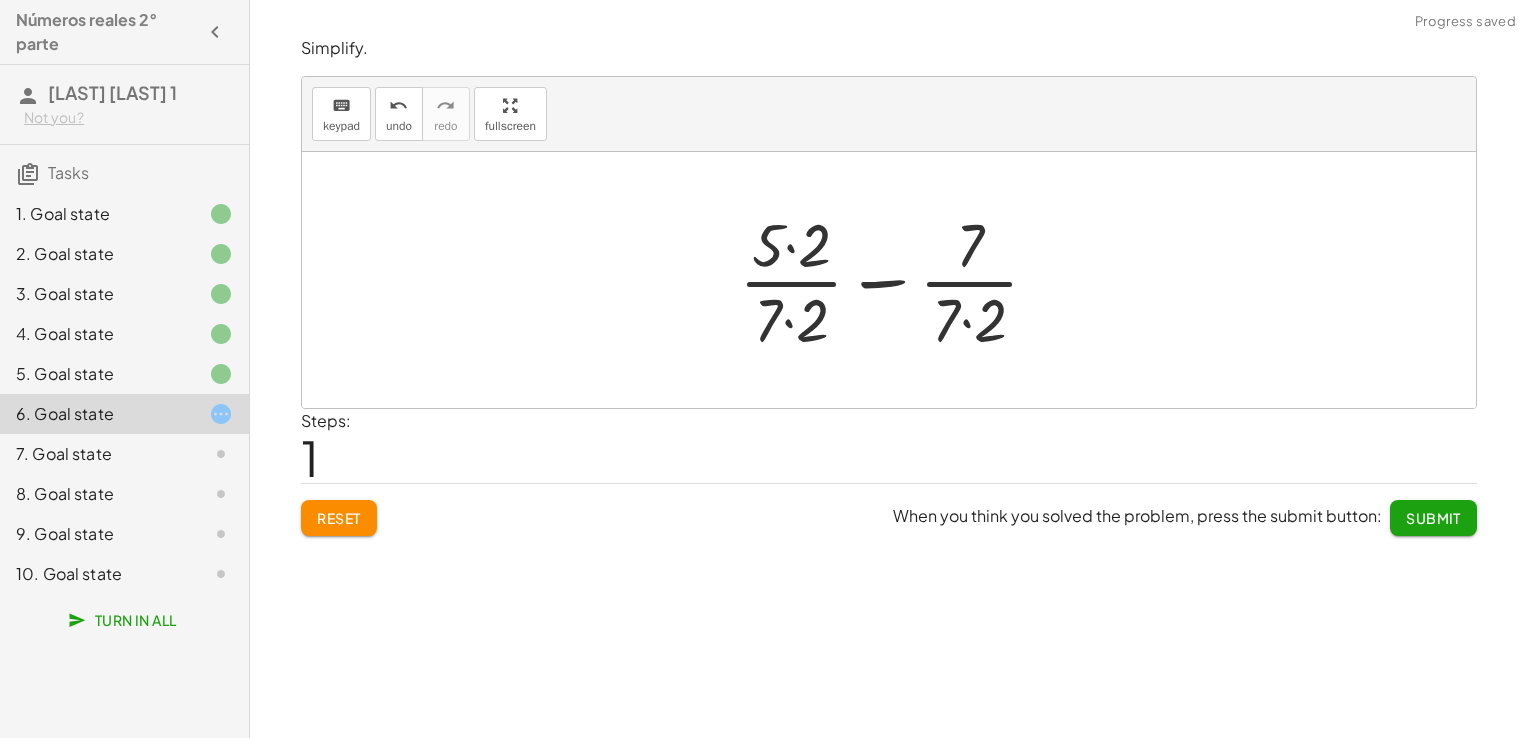 click at bounding box center (897, 280) 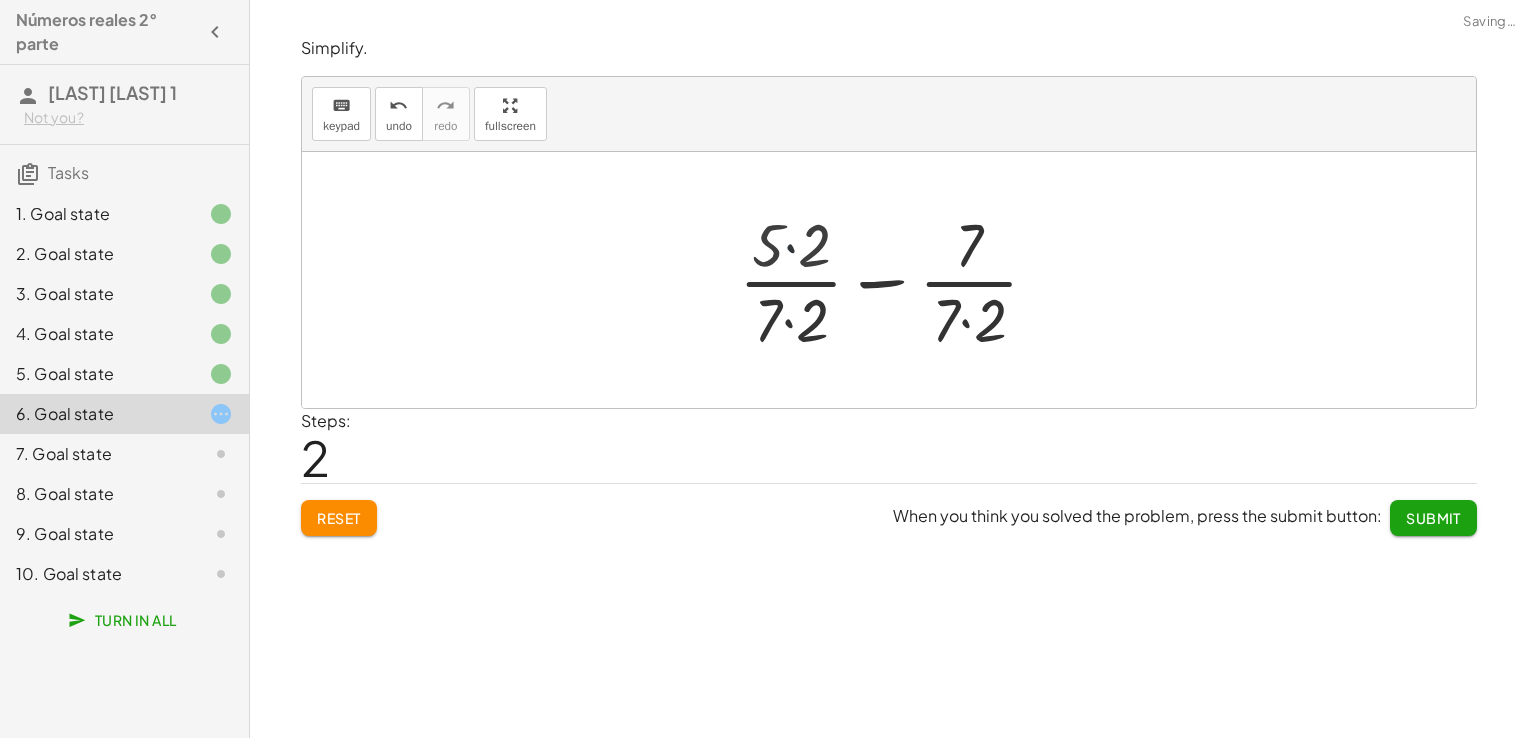 click at bounding box center [896, 280] 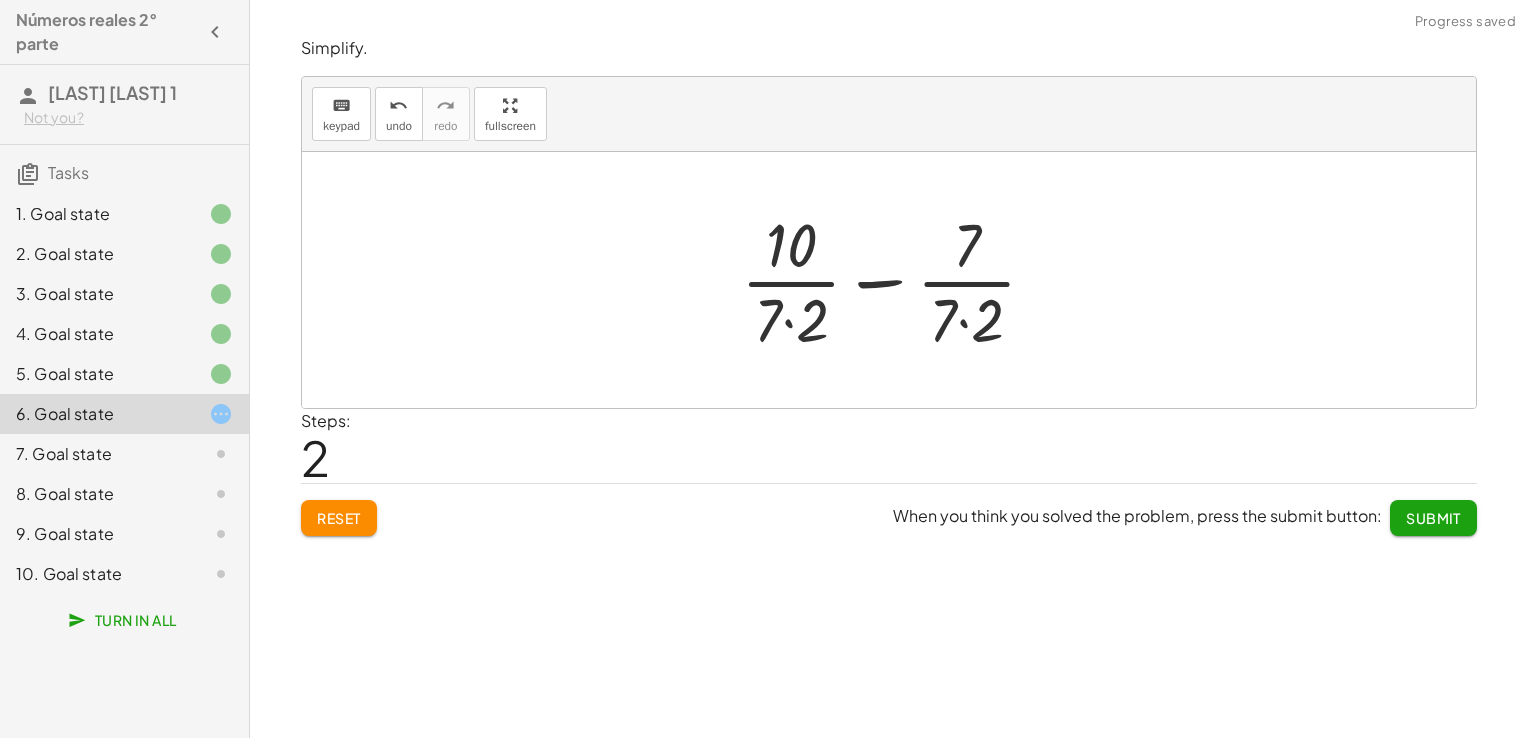 click at bounding box center (896, 280) 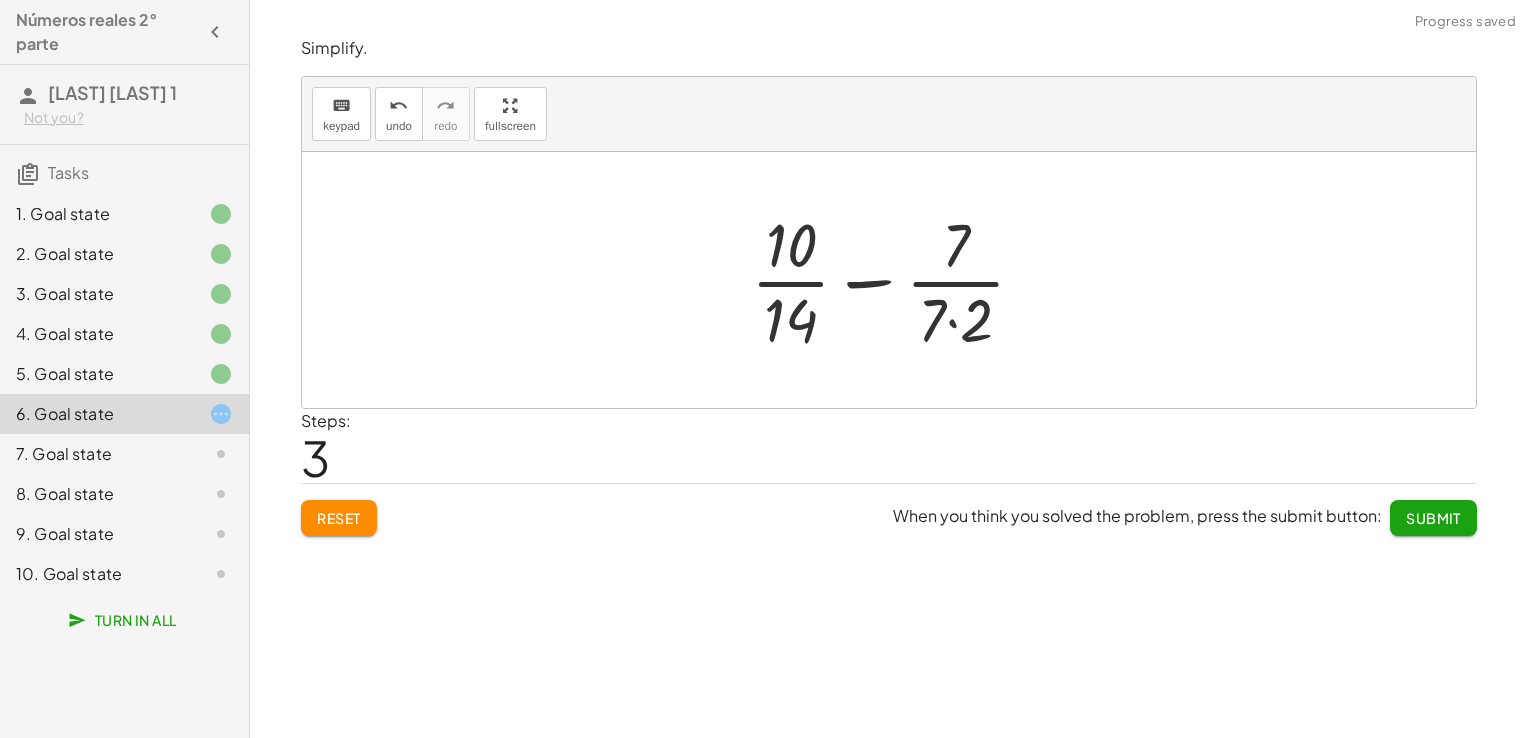 click at bounding box center [896, 280] 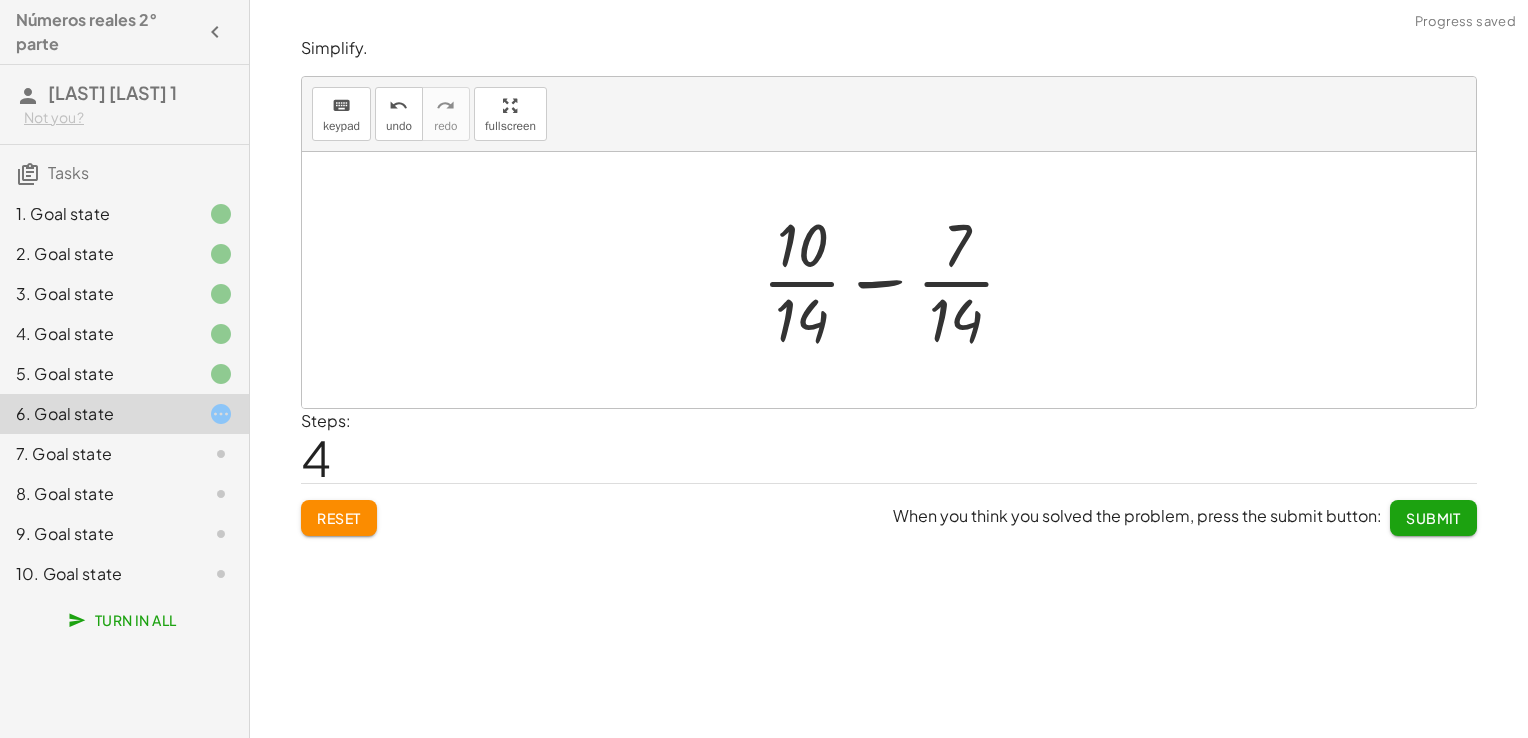click at bounding box center [896, 280] 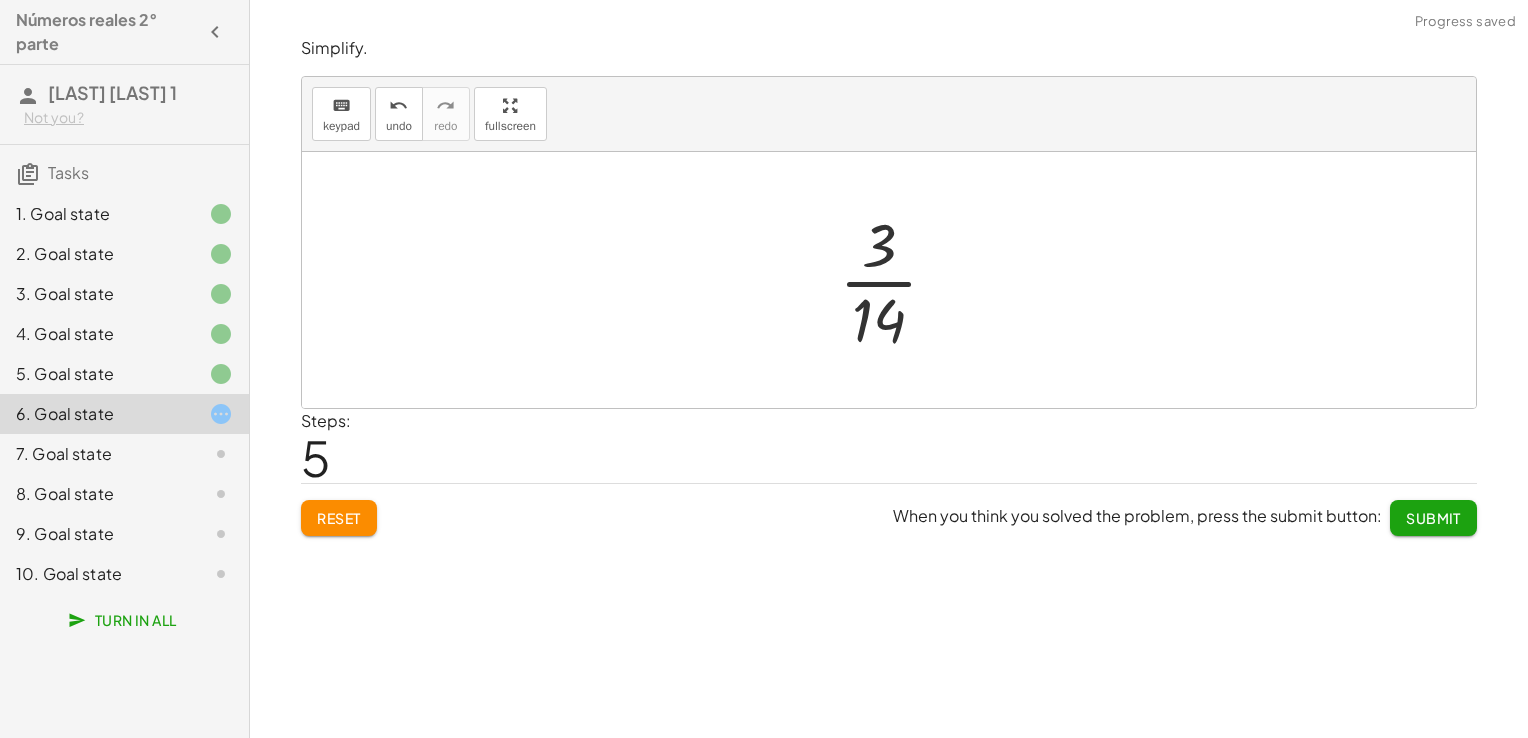 click on "Submit" 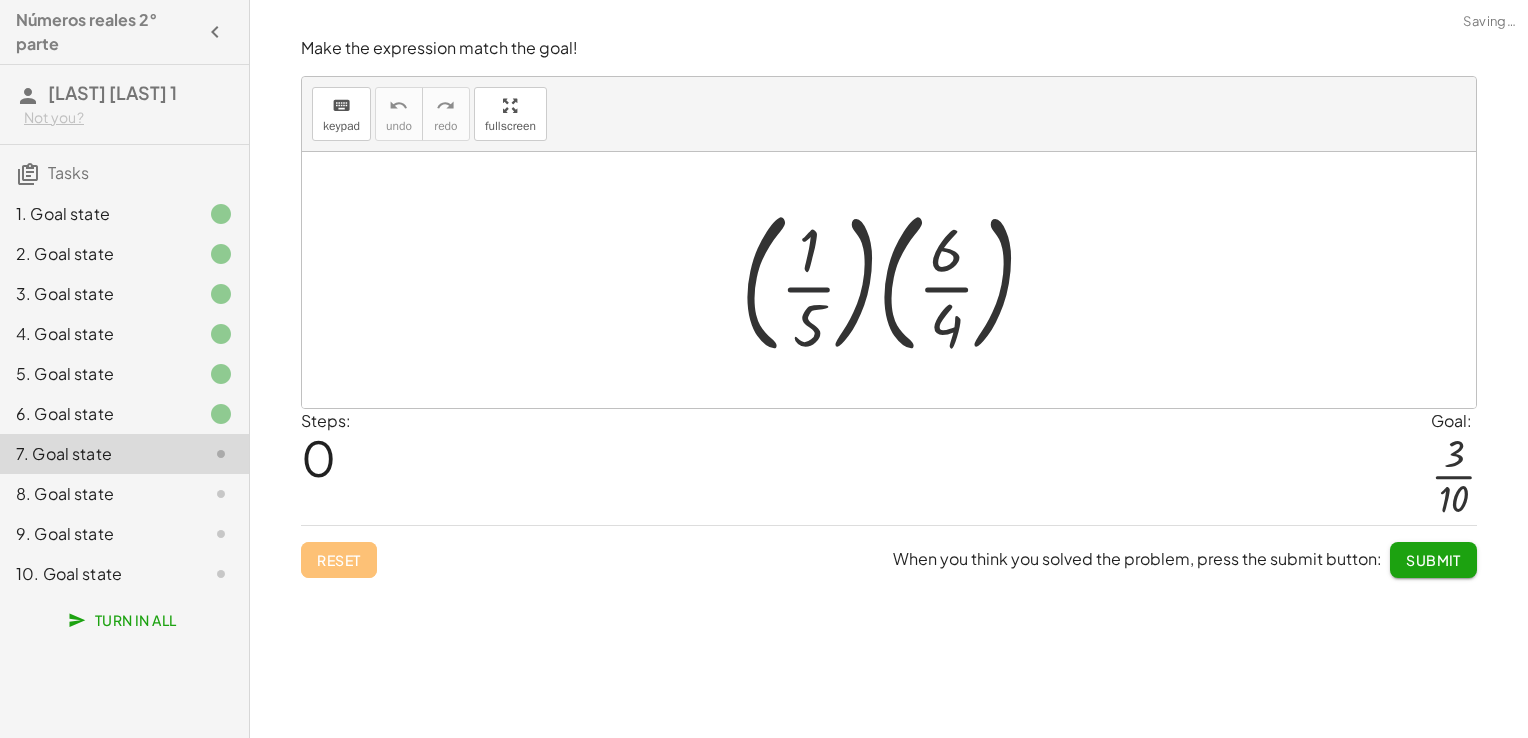 click at bounding box center [896, 280] 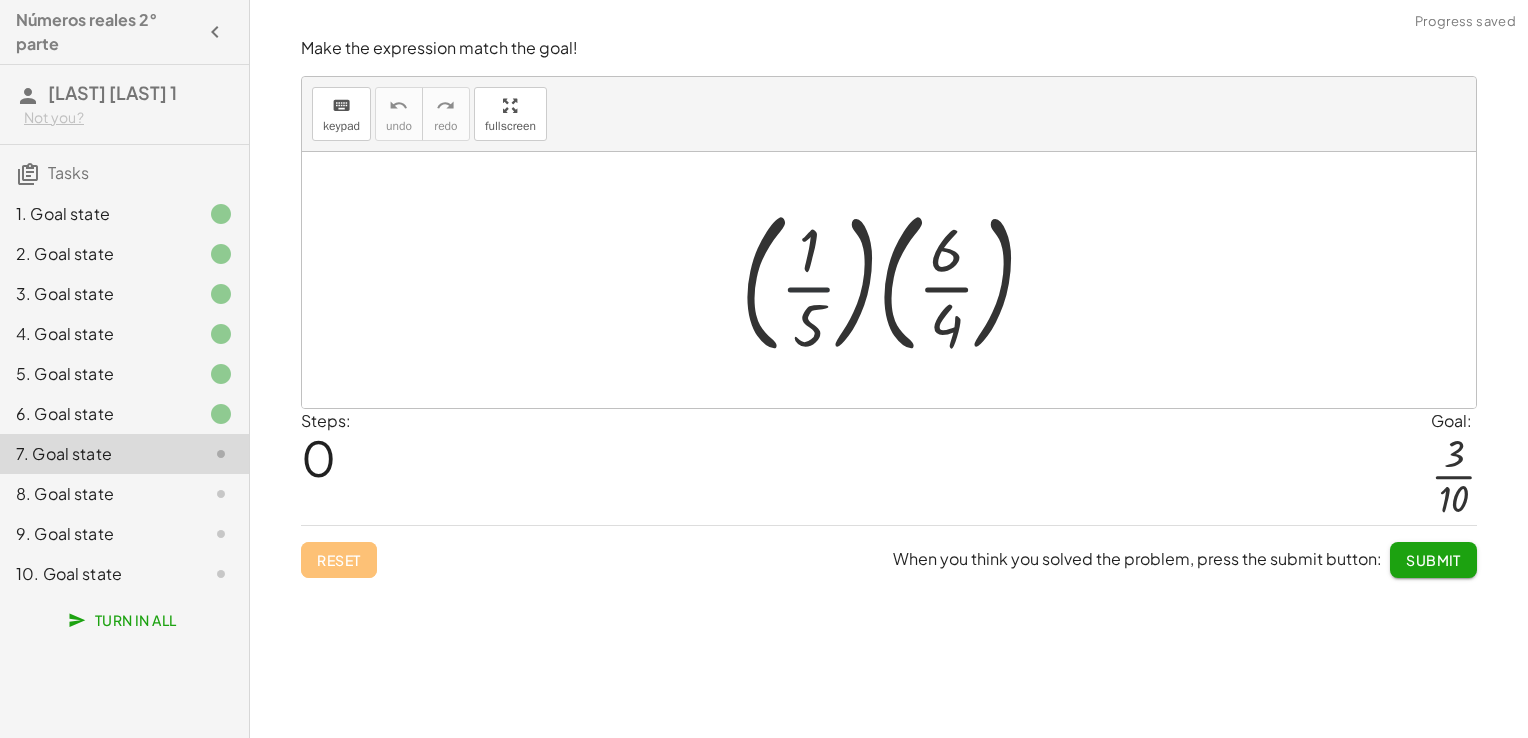 click at bounding box center [896, 280] 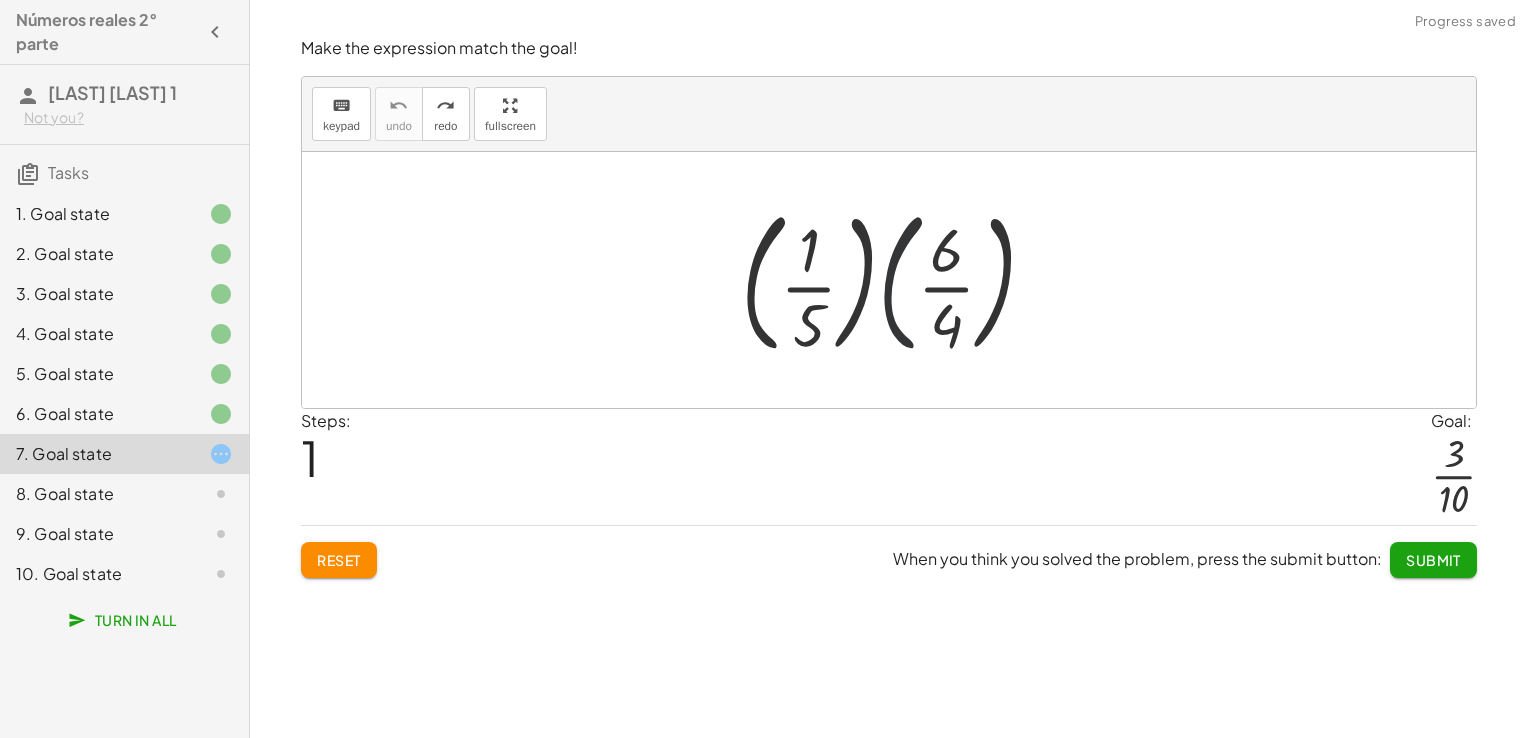 click at bounding box center [896, 280] 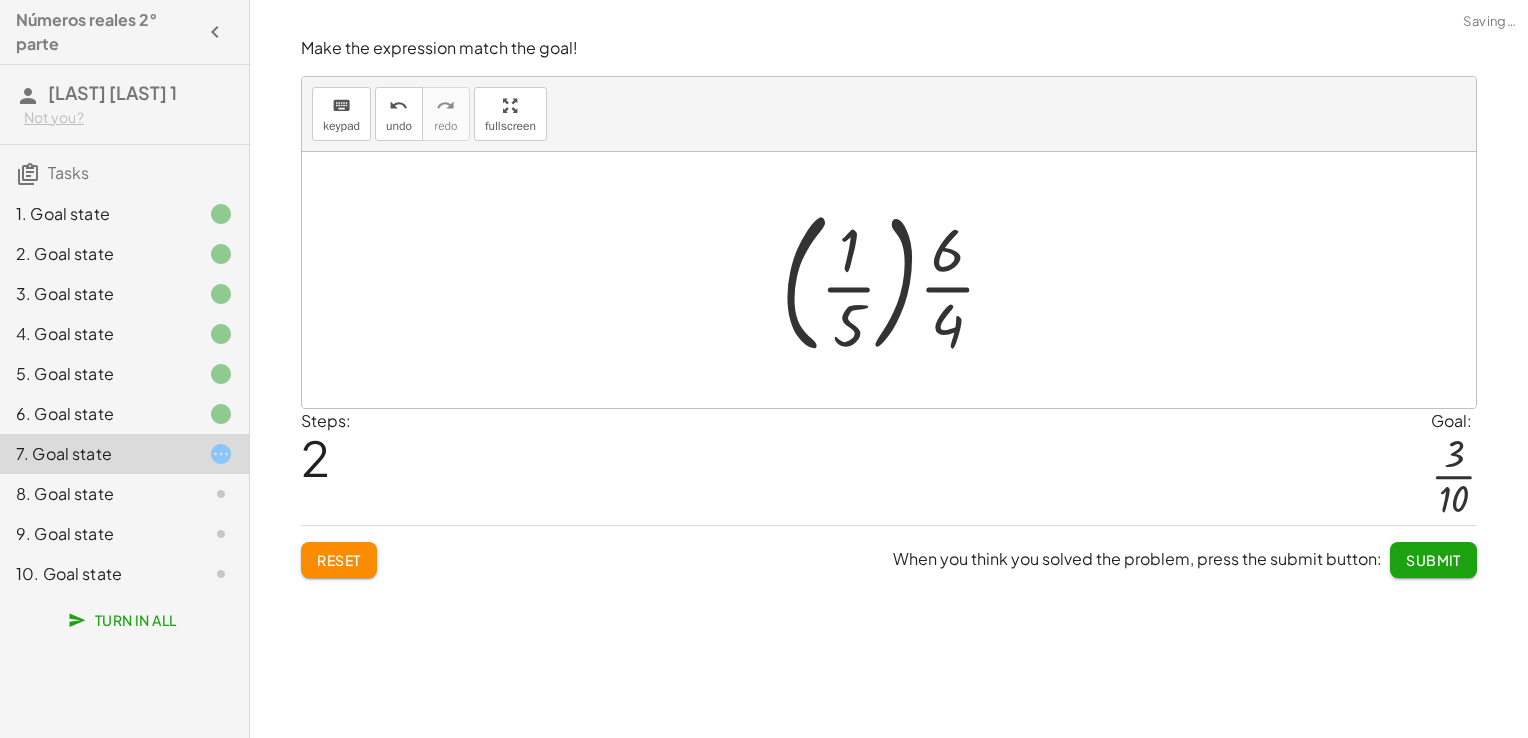 click at bounding box center [897, 280] 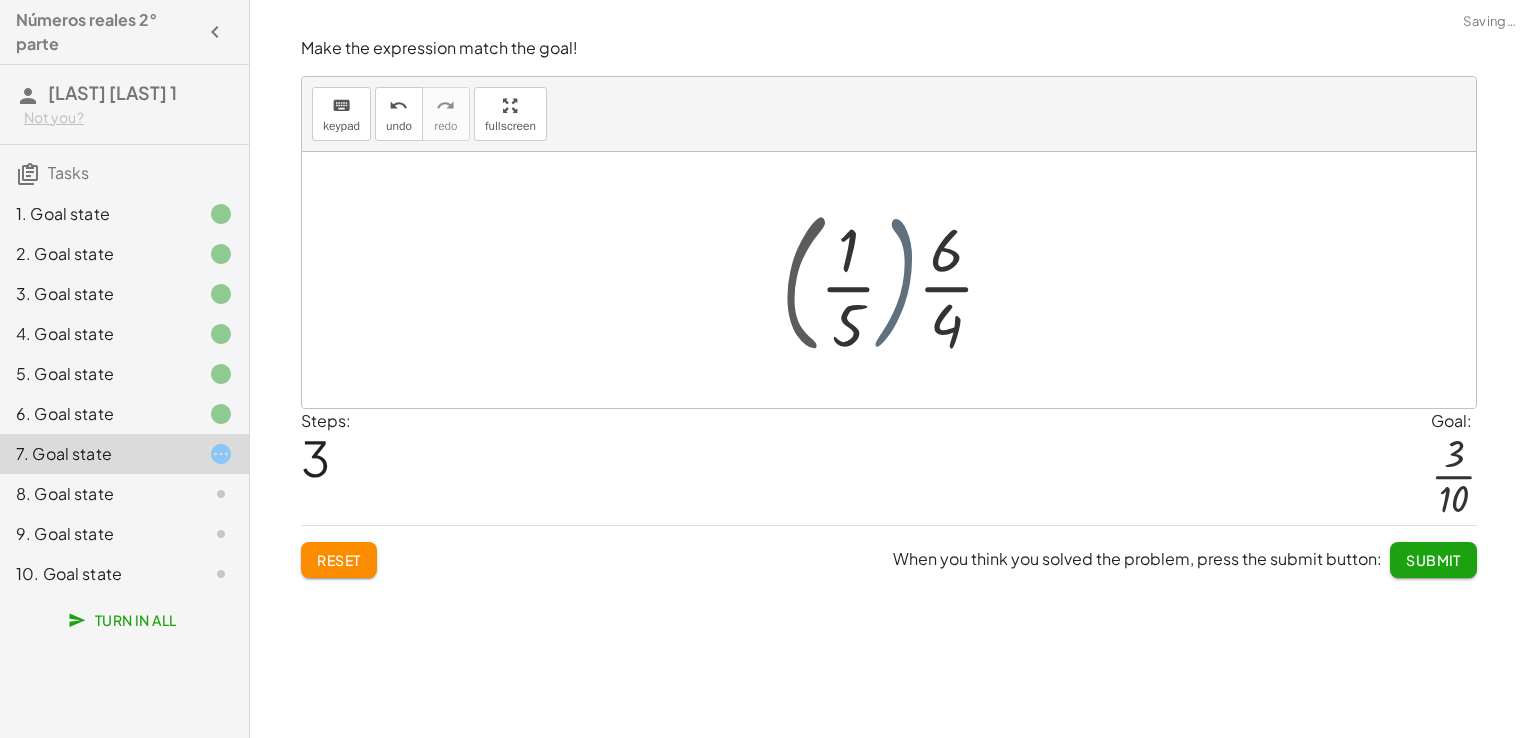 click at bounding box center [897, 280] 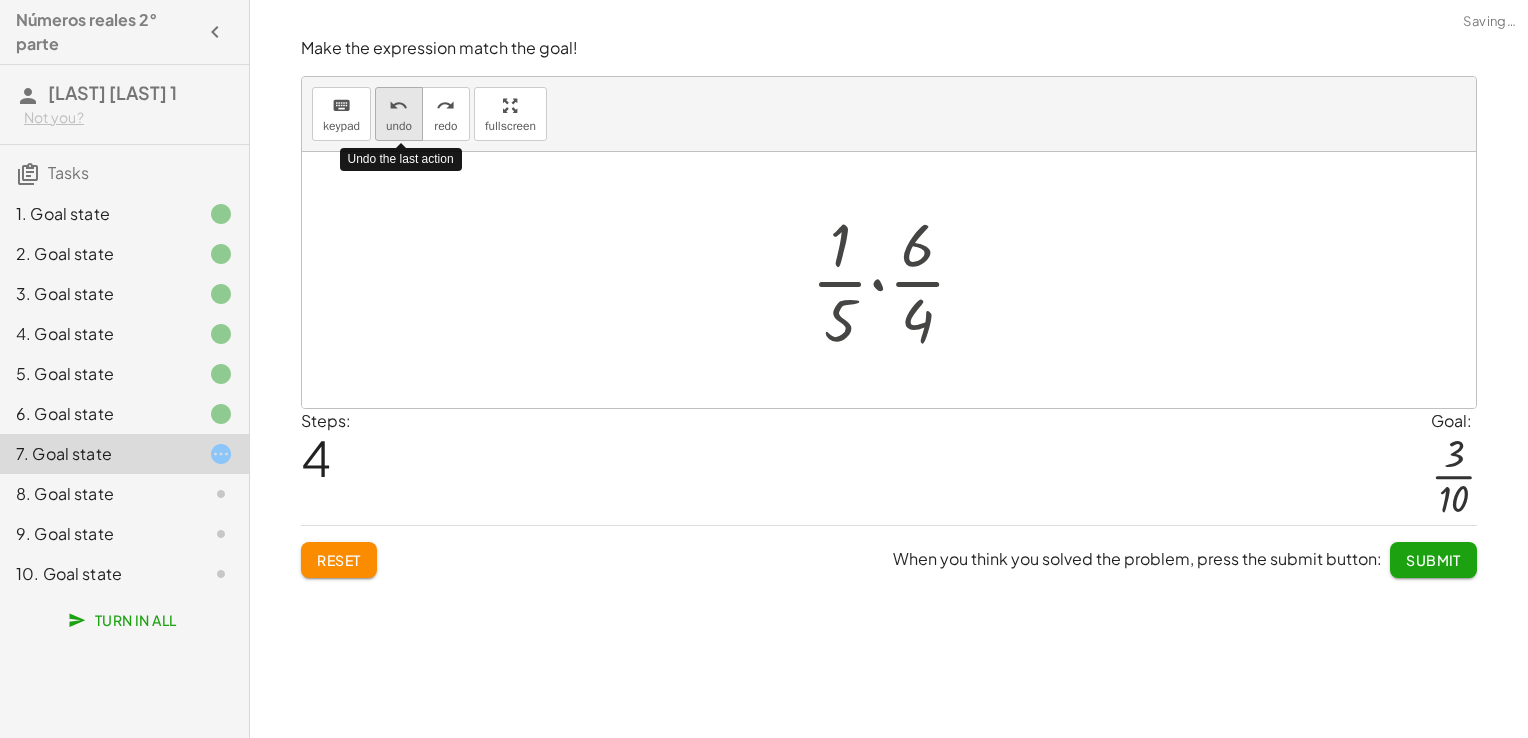 click on "undo" at bounding box center [398, 106] 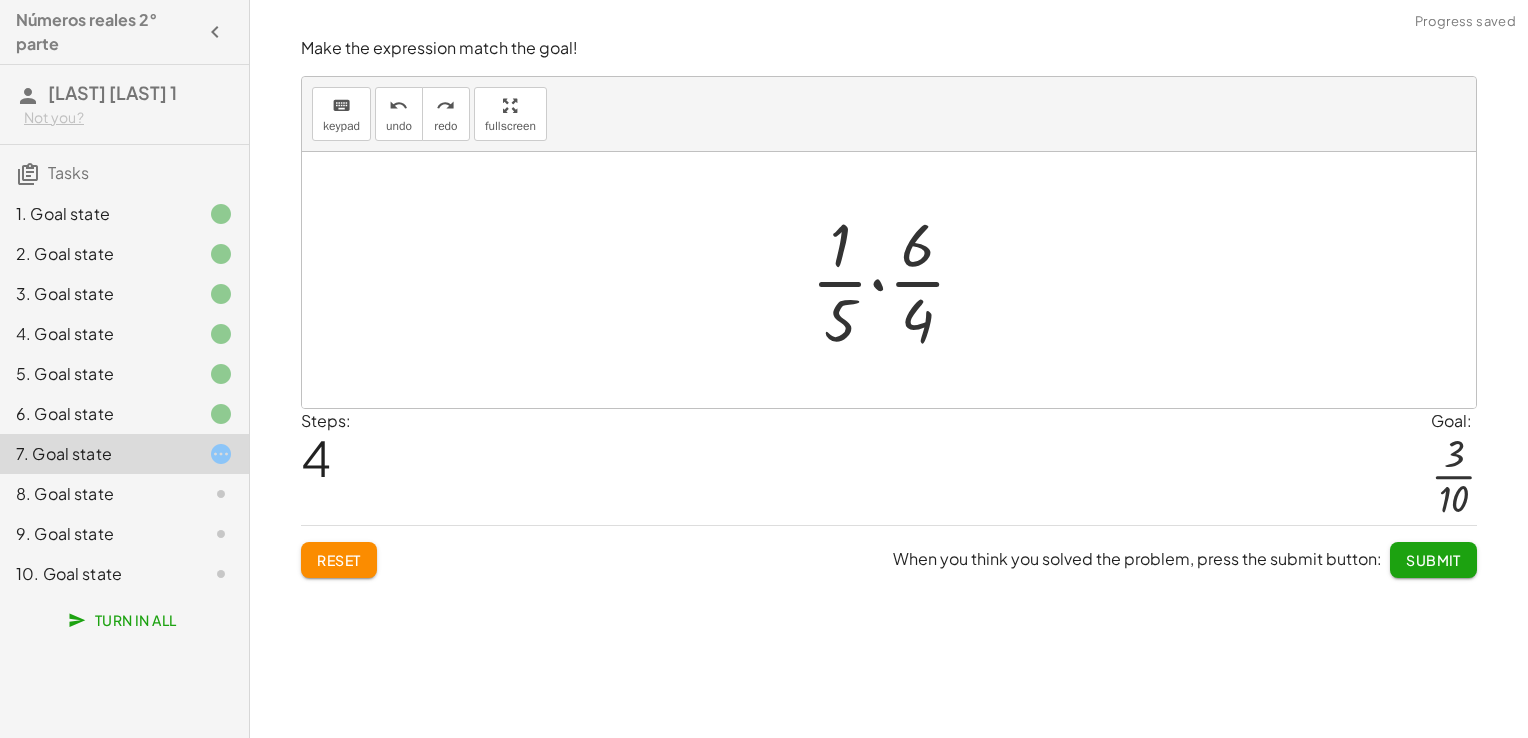 click at bounding box center (897, 280) 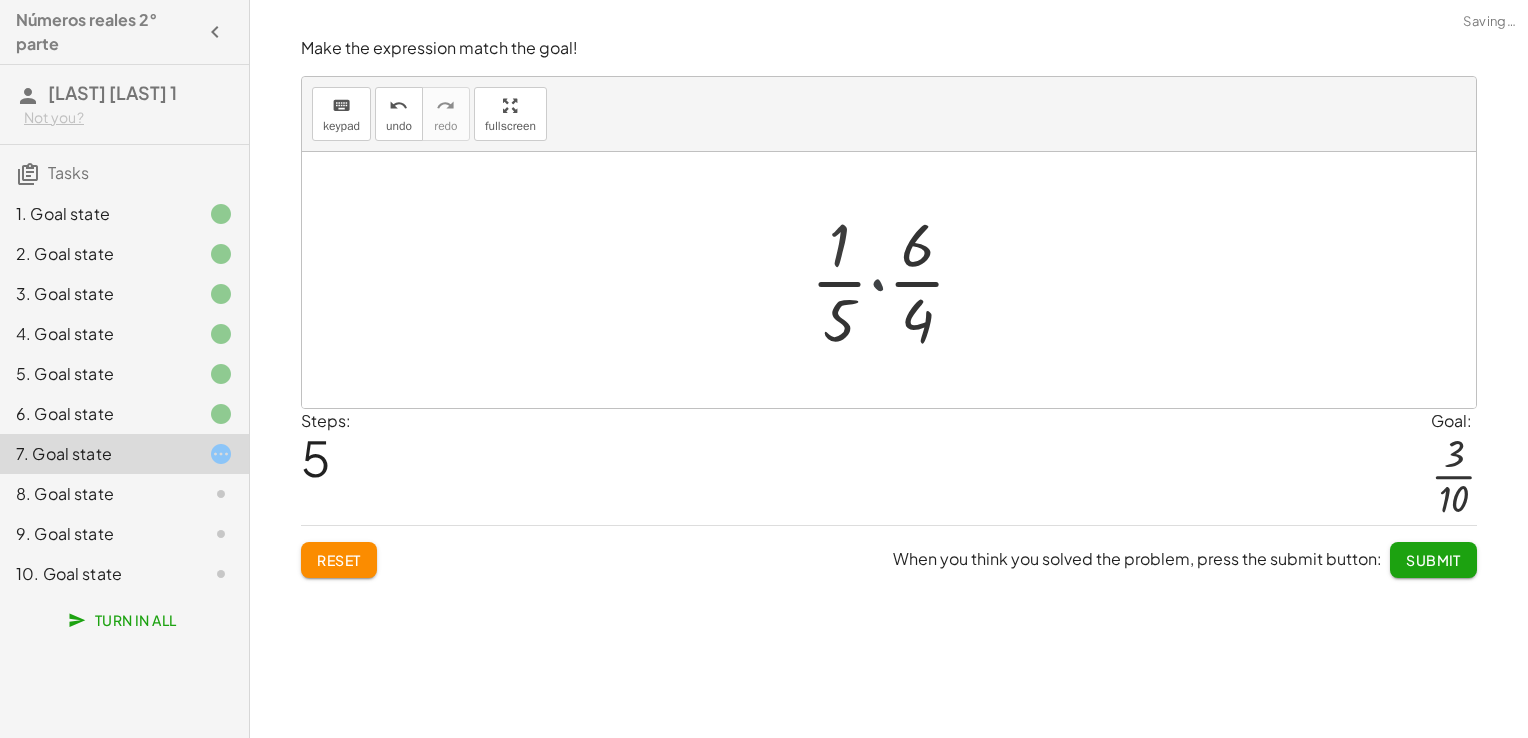 click at bounding box center [896, 280] 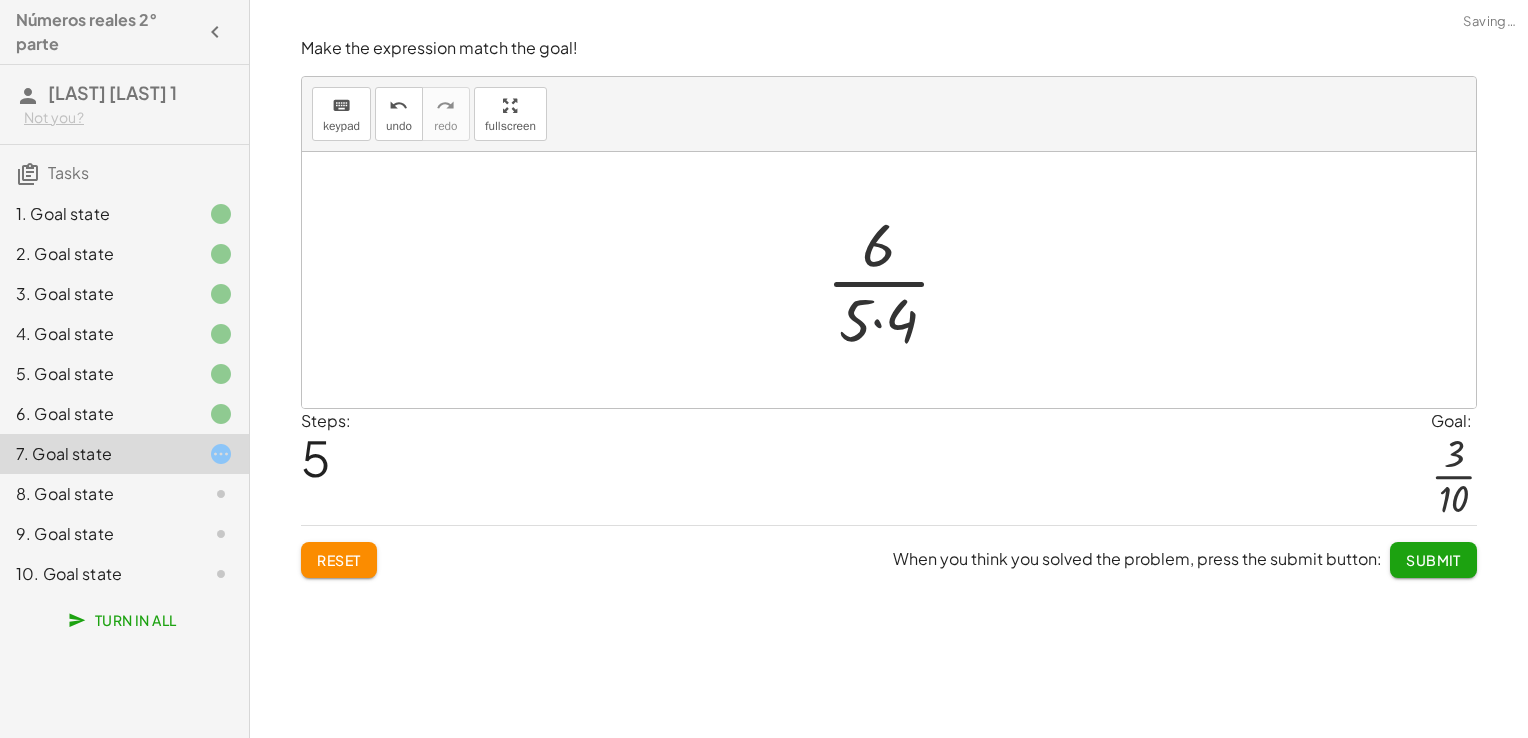 click at bounding box center [896, 280] 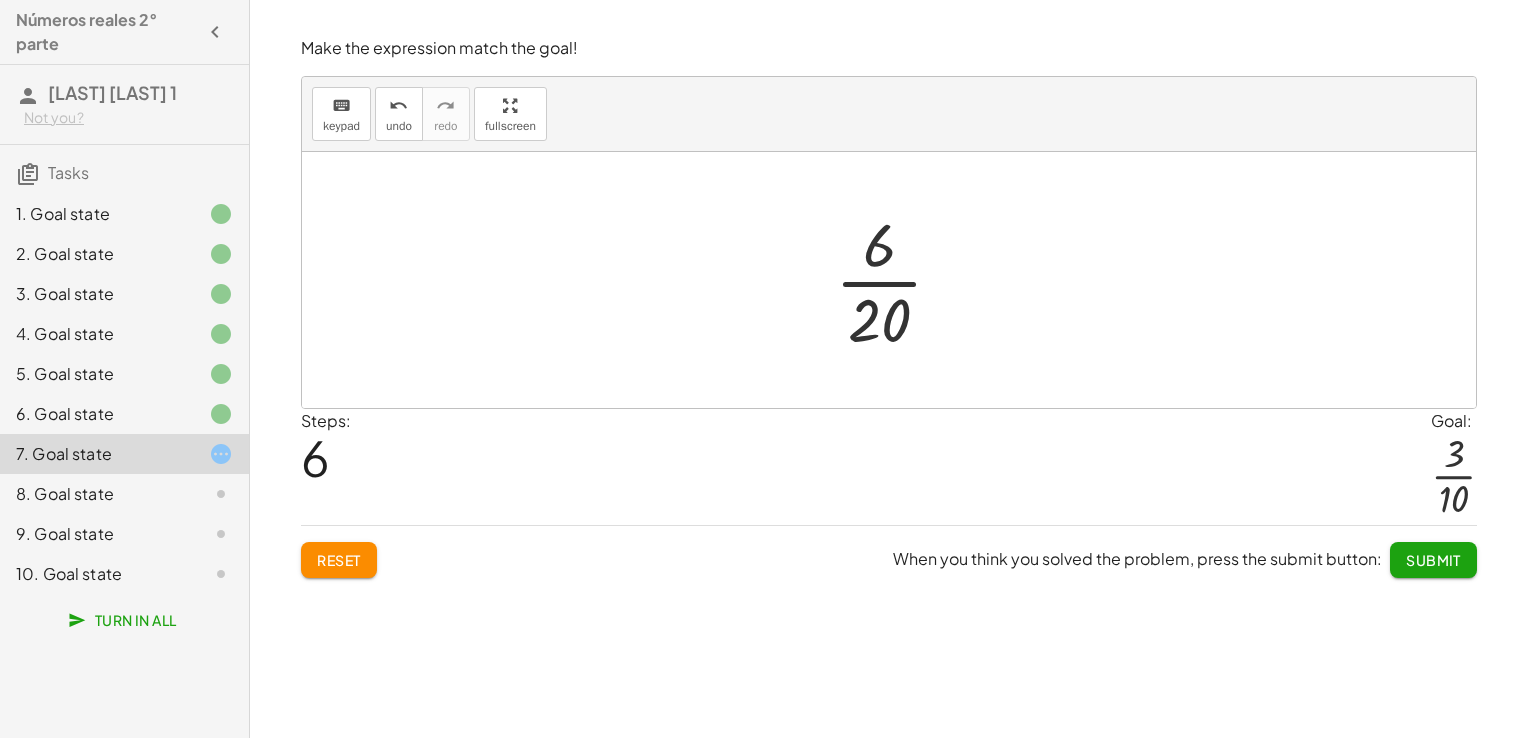 click at bounding box center (897, 280) 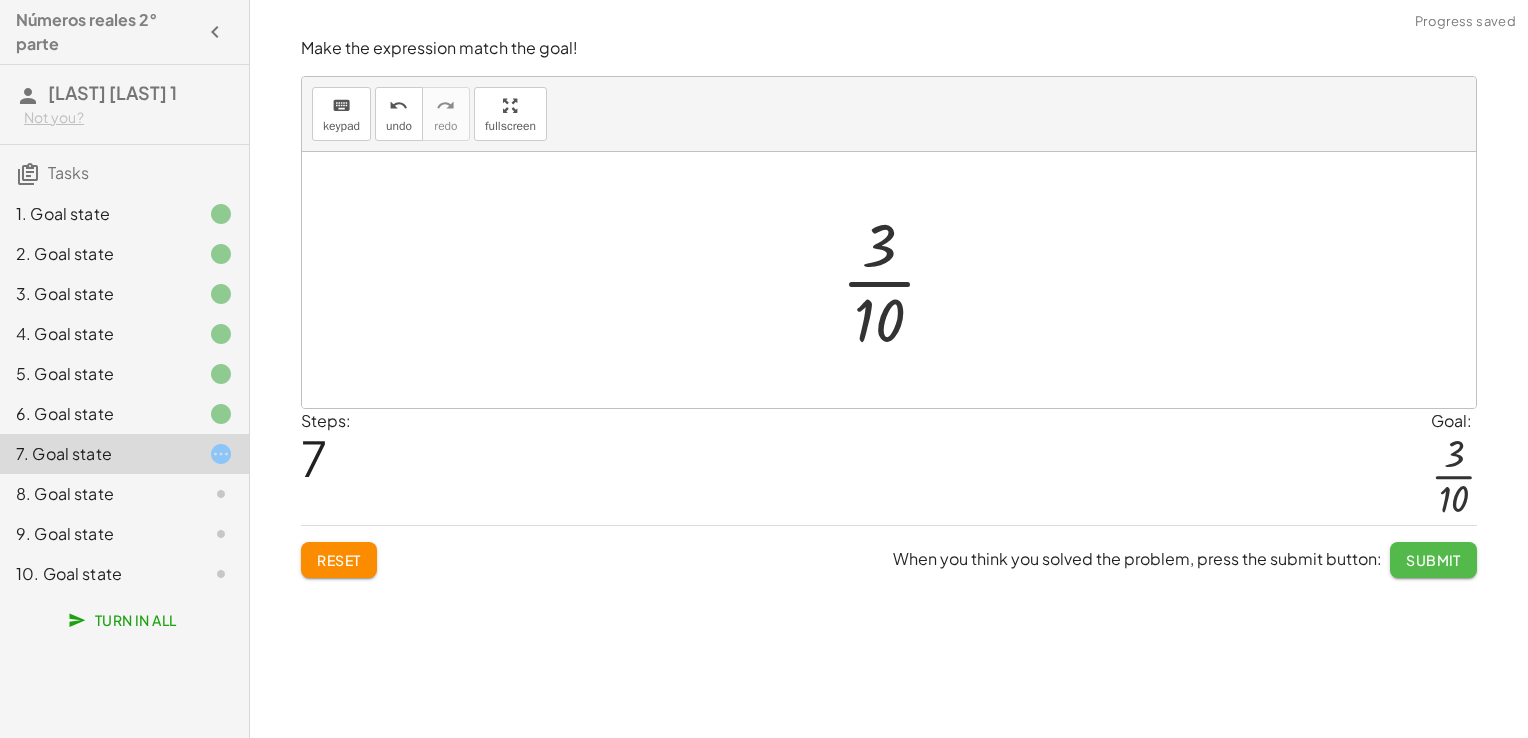 click on "Submit" 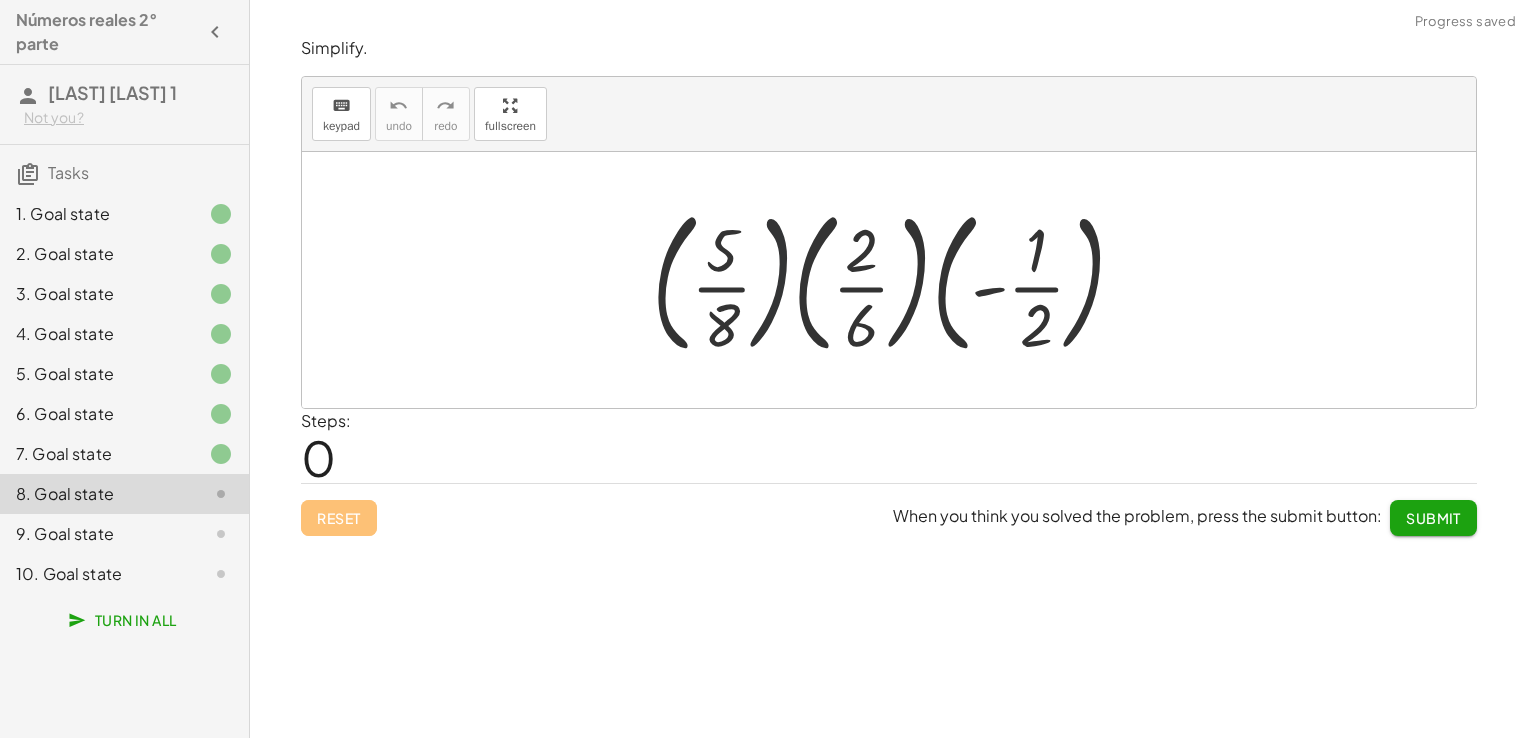 click at bounding box center [897, 280] 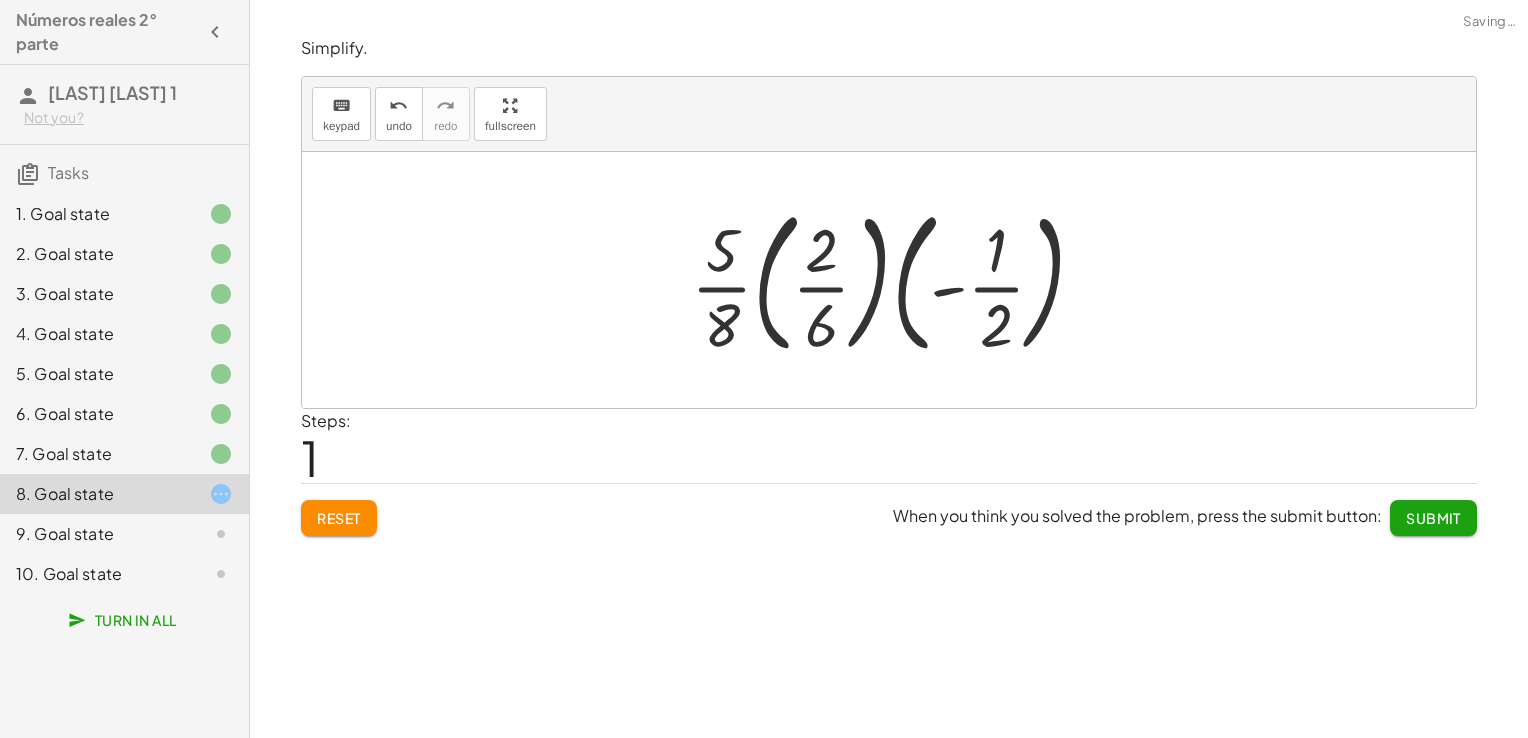 click at bounding box center [896, 280] 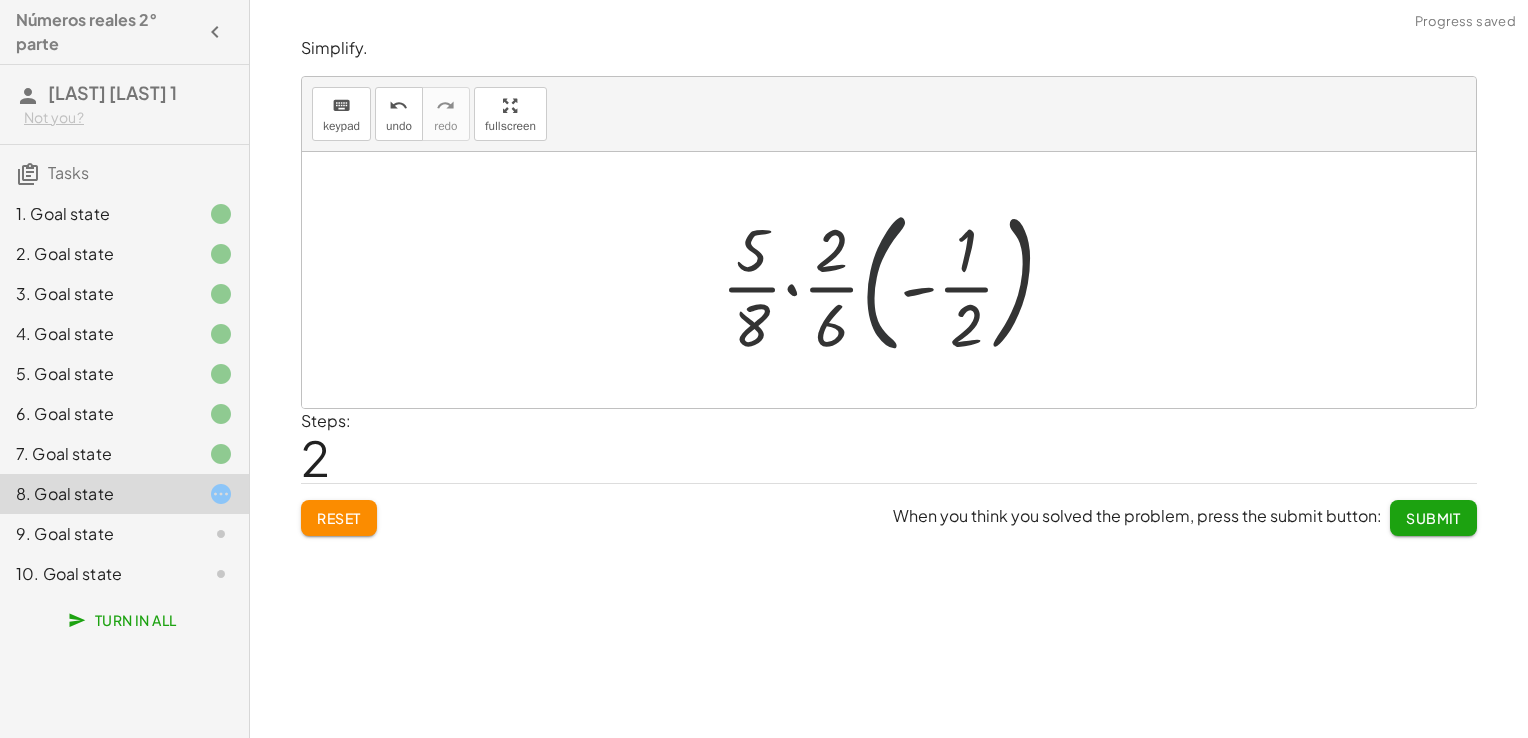 click at bounding box center [896, 280] 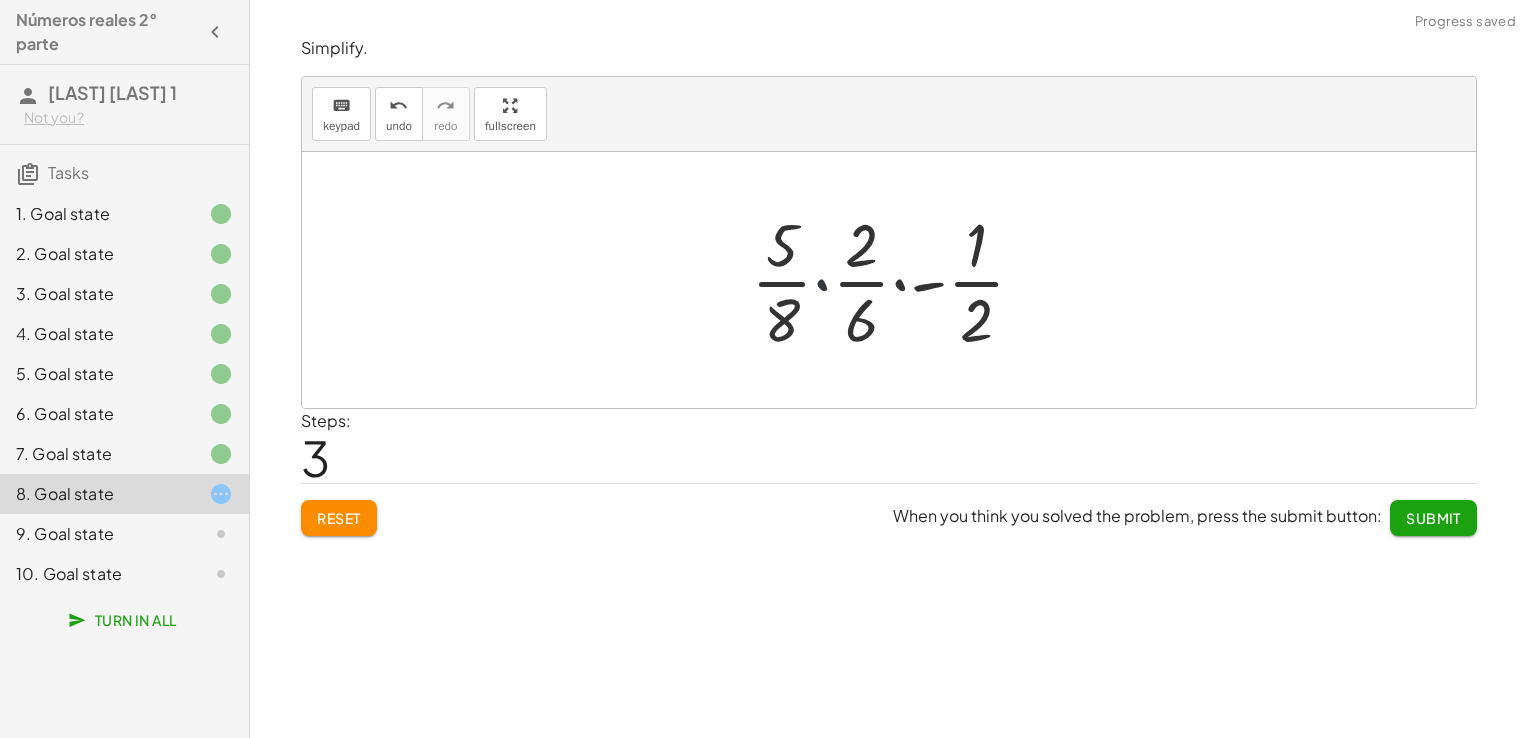 click at bounding box center [896, 280] 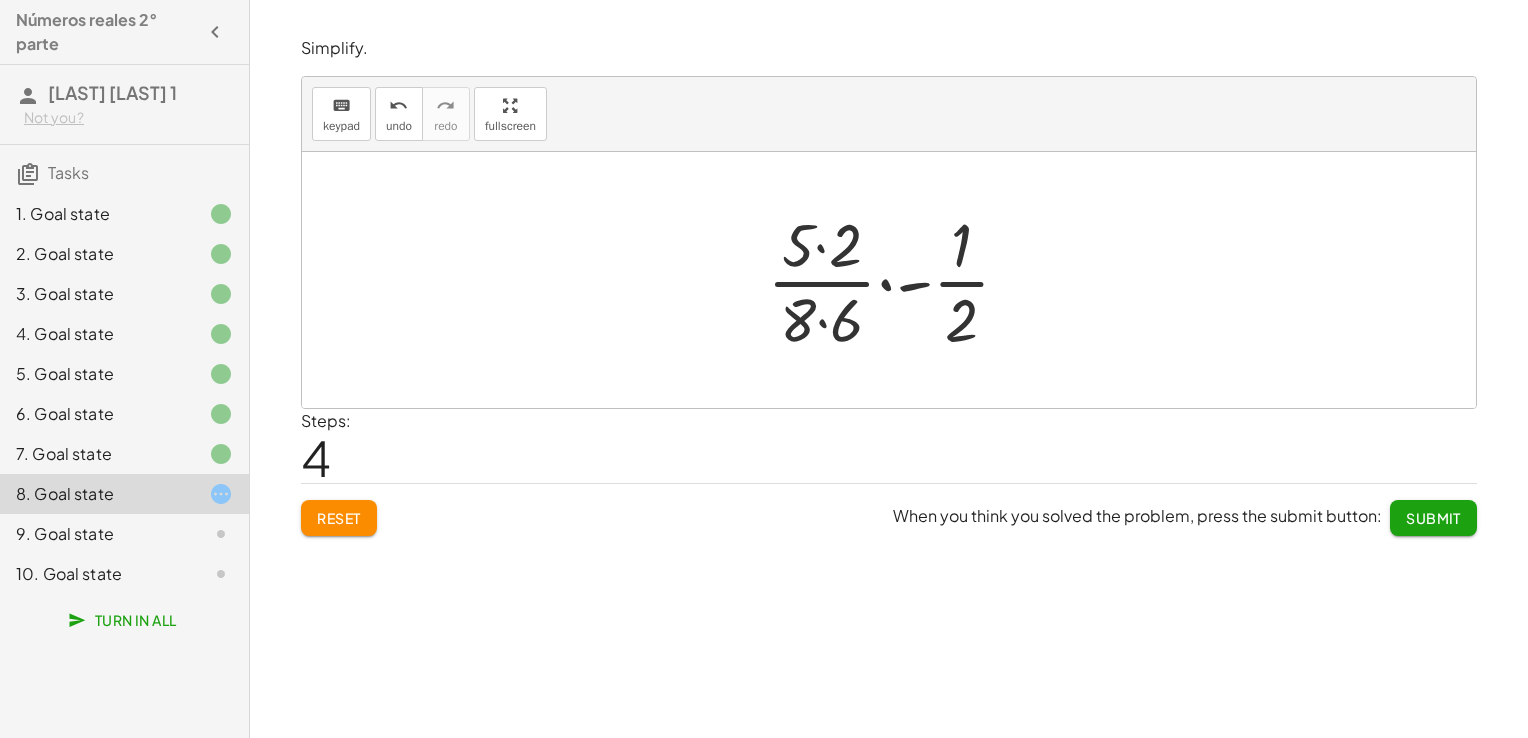 click at bounding box center (896, 280) 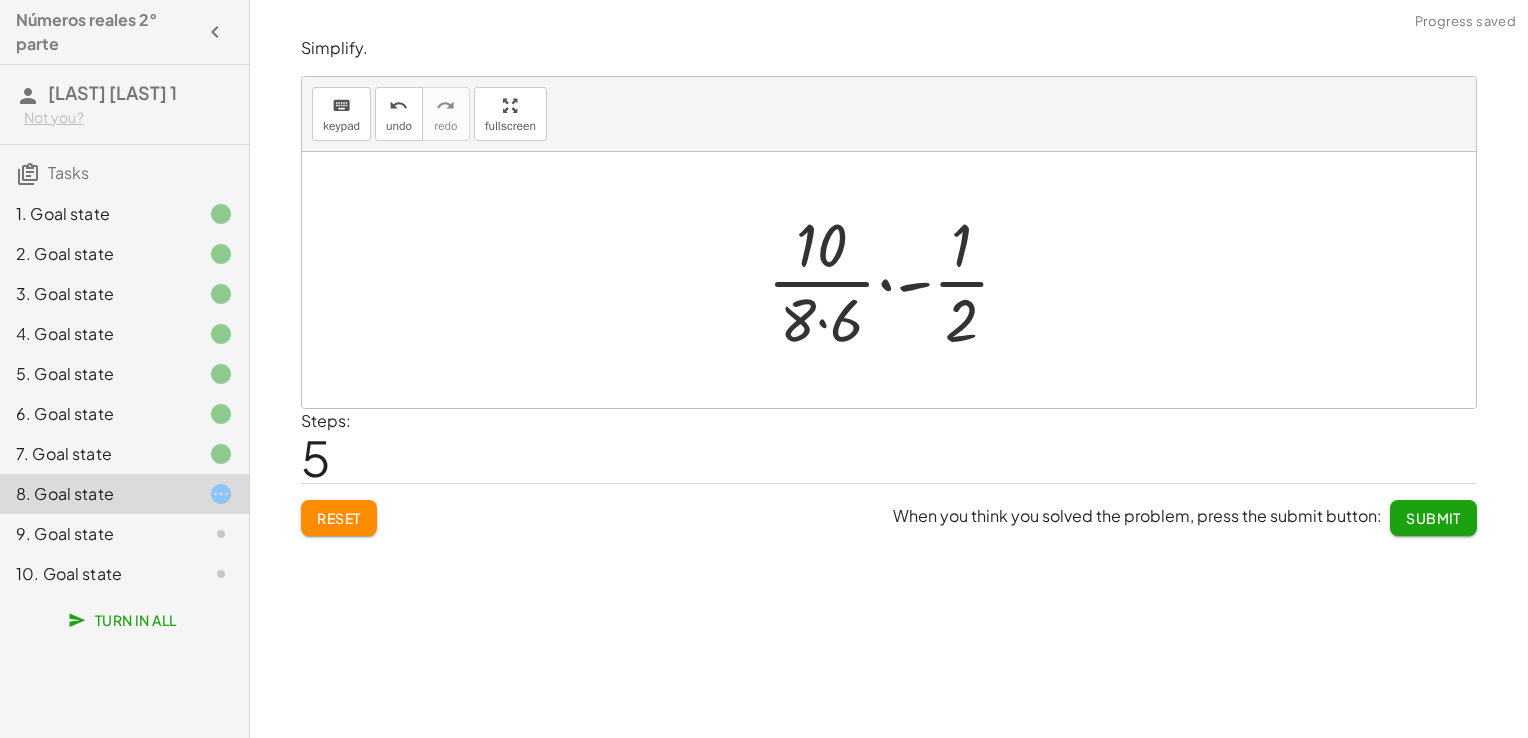 click at bounding box center (896, 280) 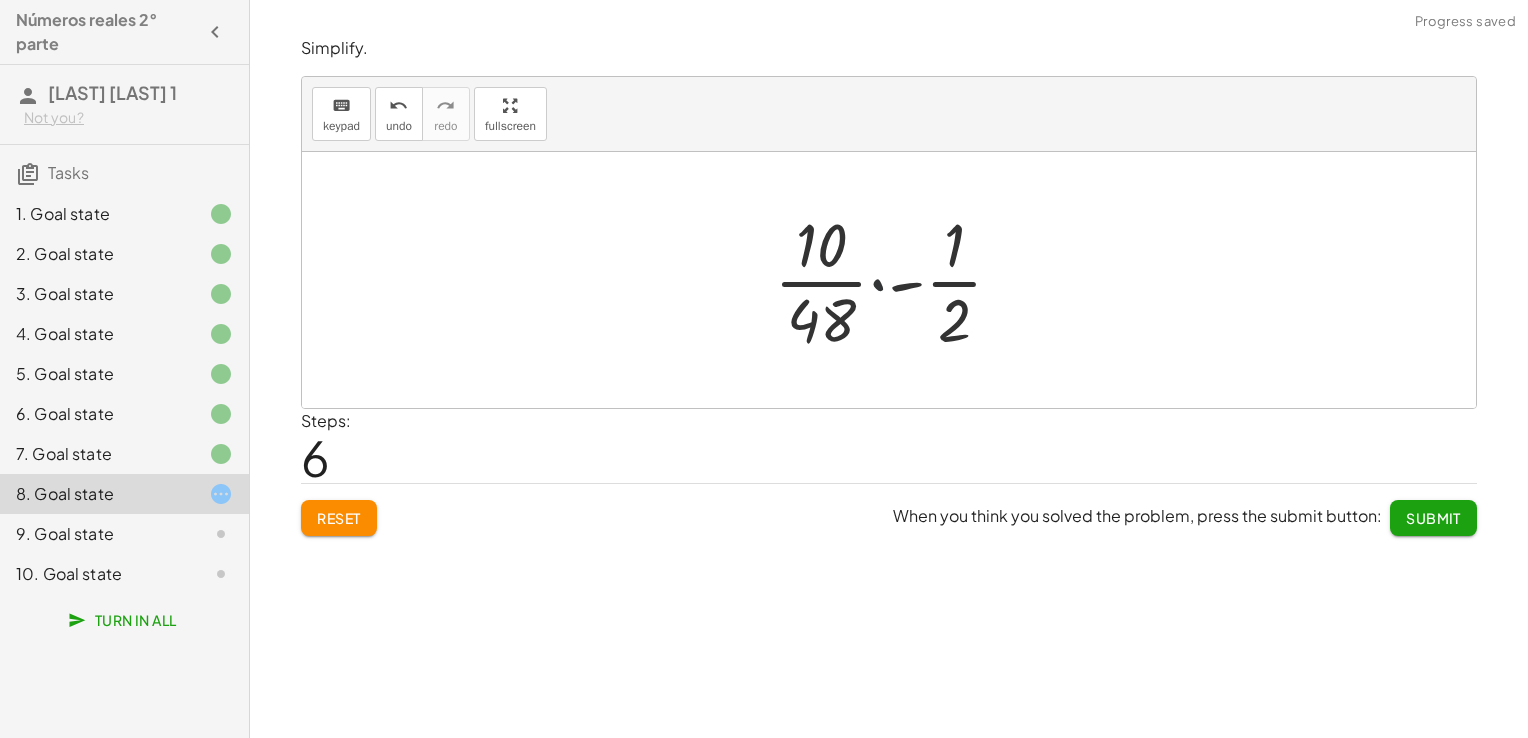 click at bounding box center (896, 280) 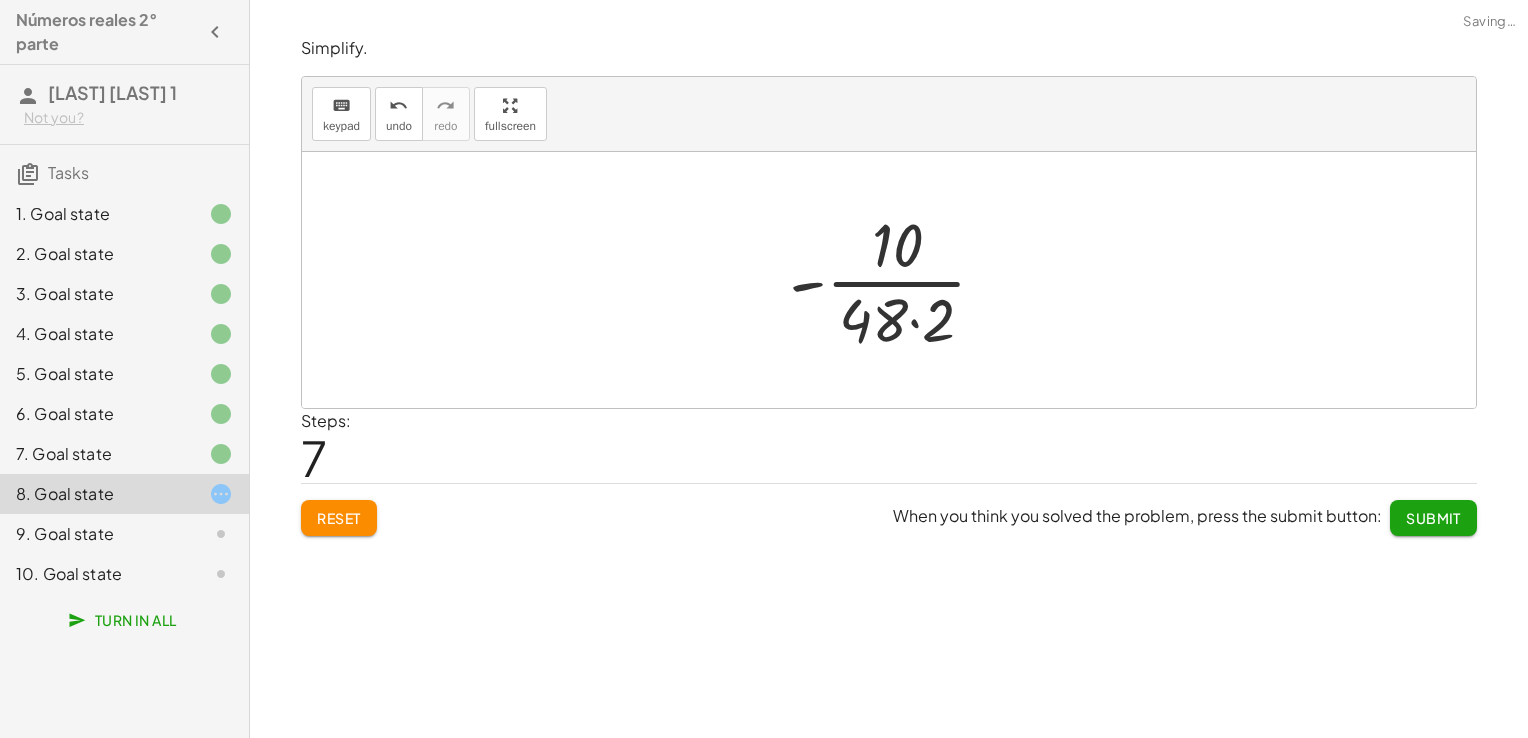 click at bounding box center (896, 280) 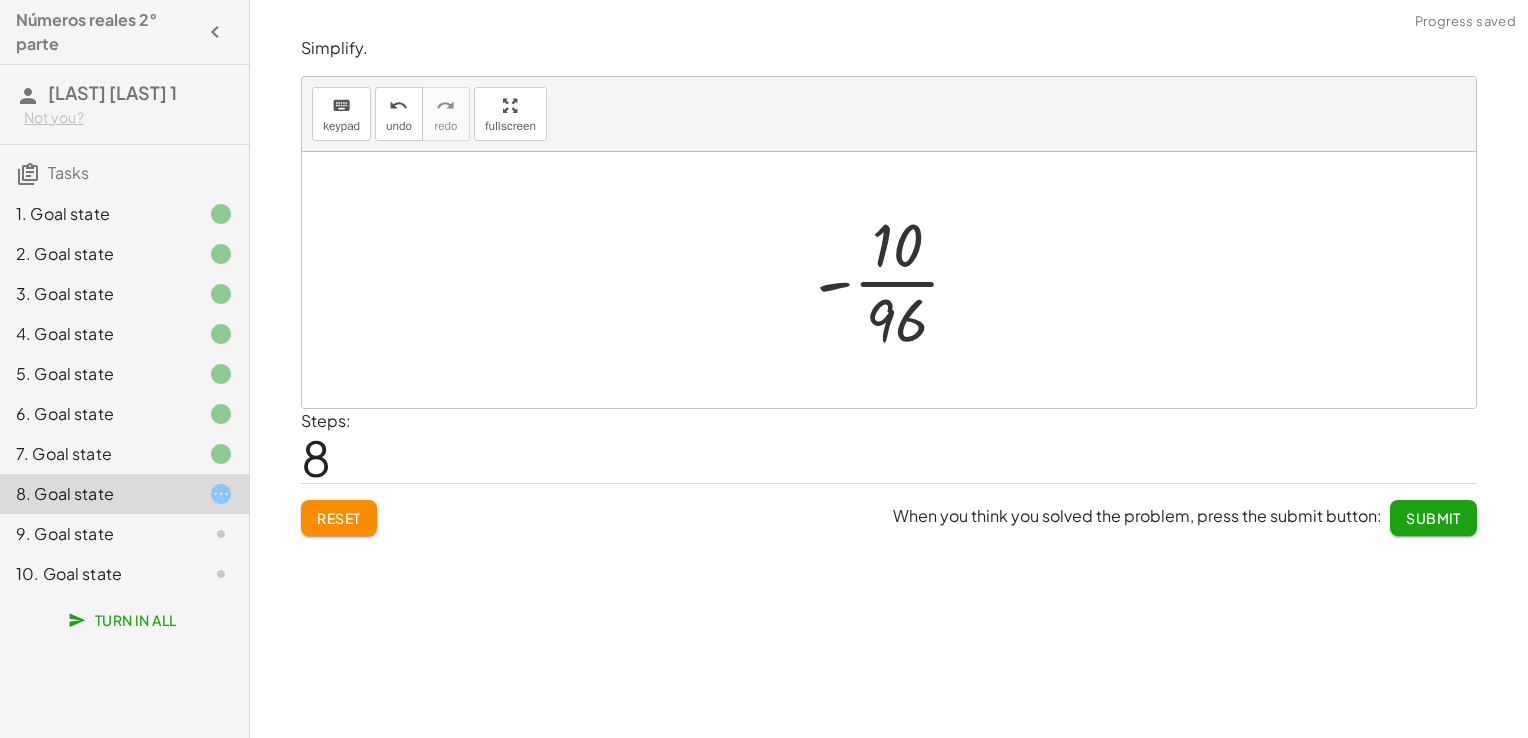 click at bounding box center (896, 280) 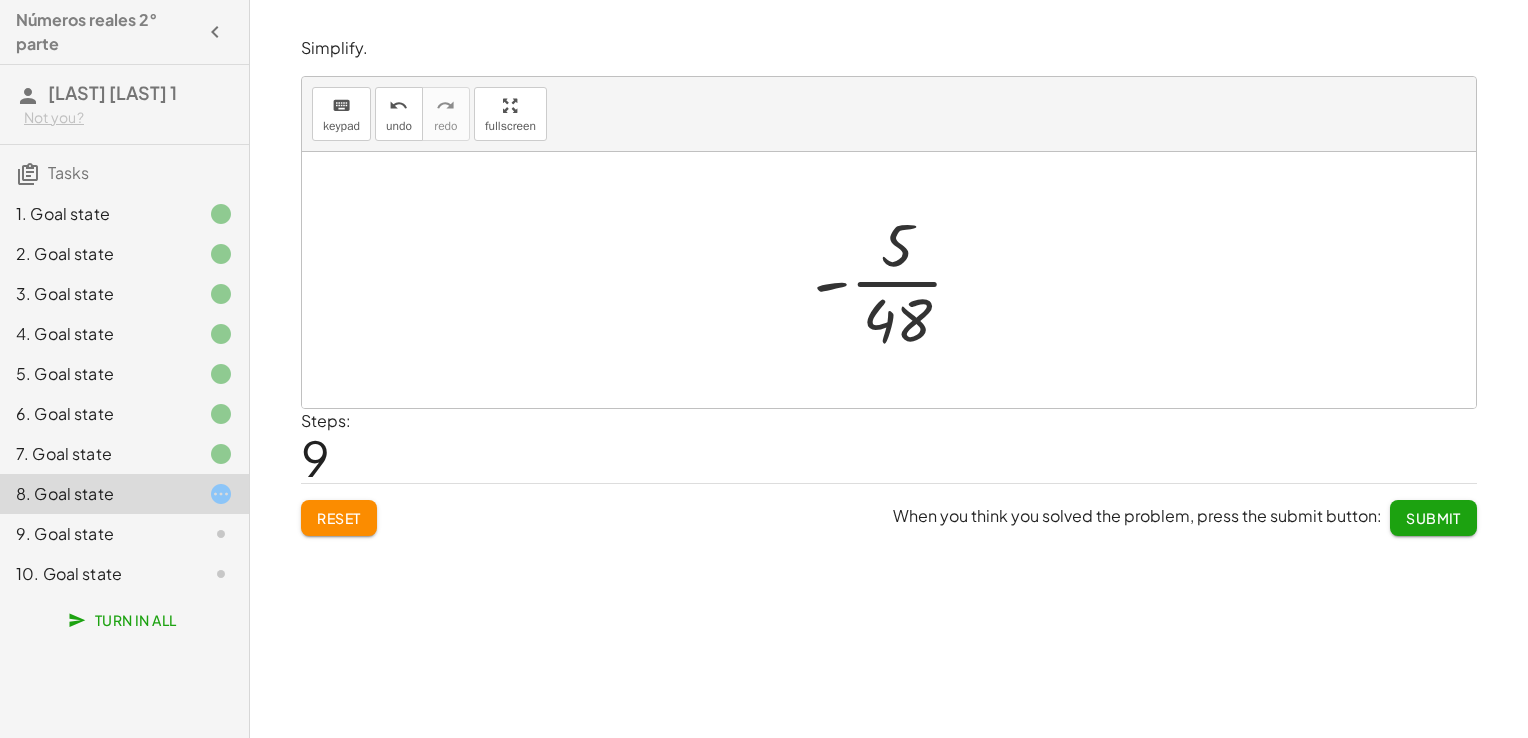 click at bounding box center [896, 280] 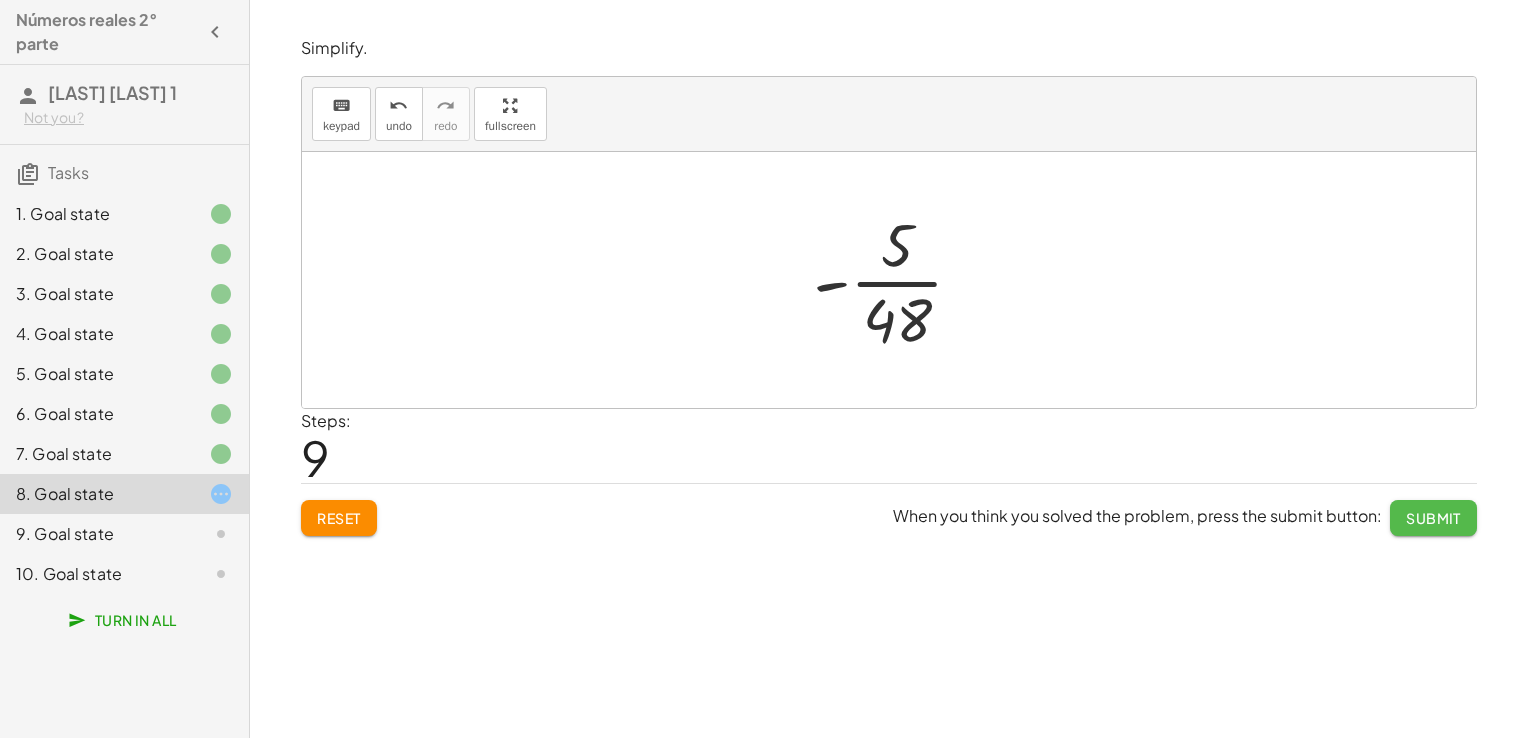 click on "Submit" at bounding box center [1433, 518] 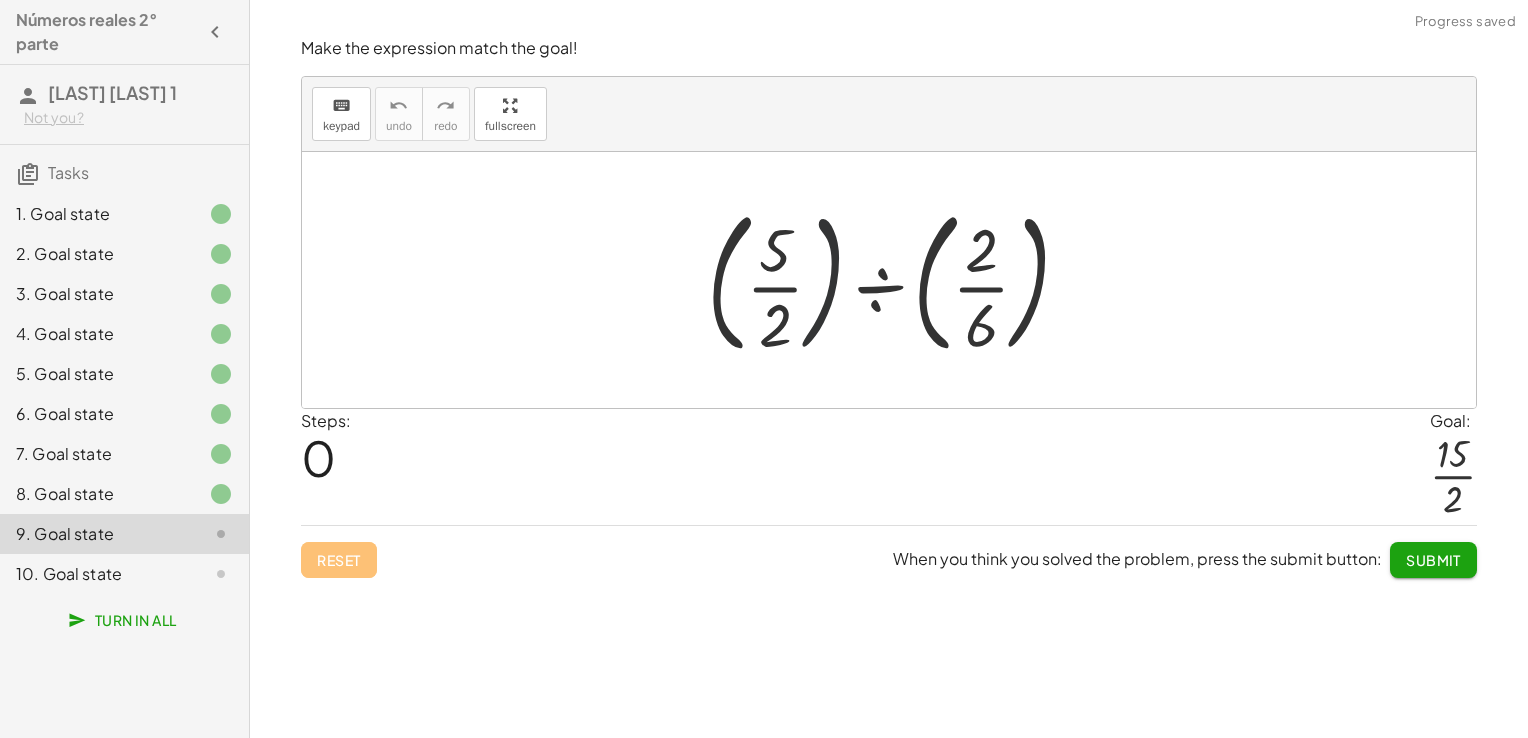 click at bounding box center [897, 280] 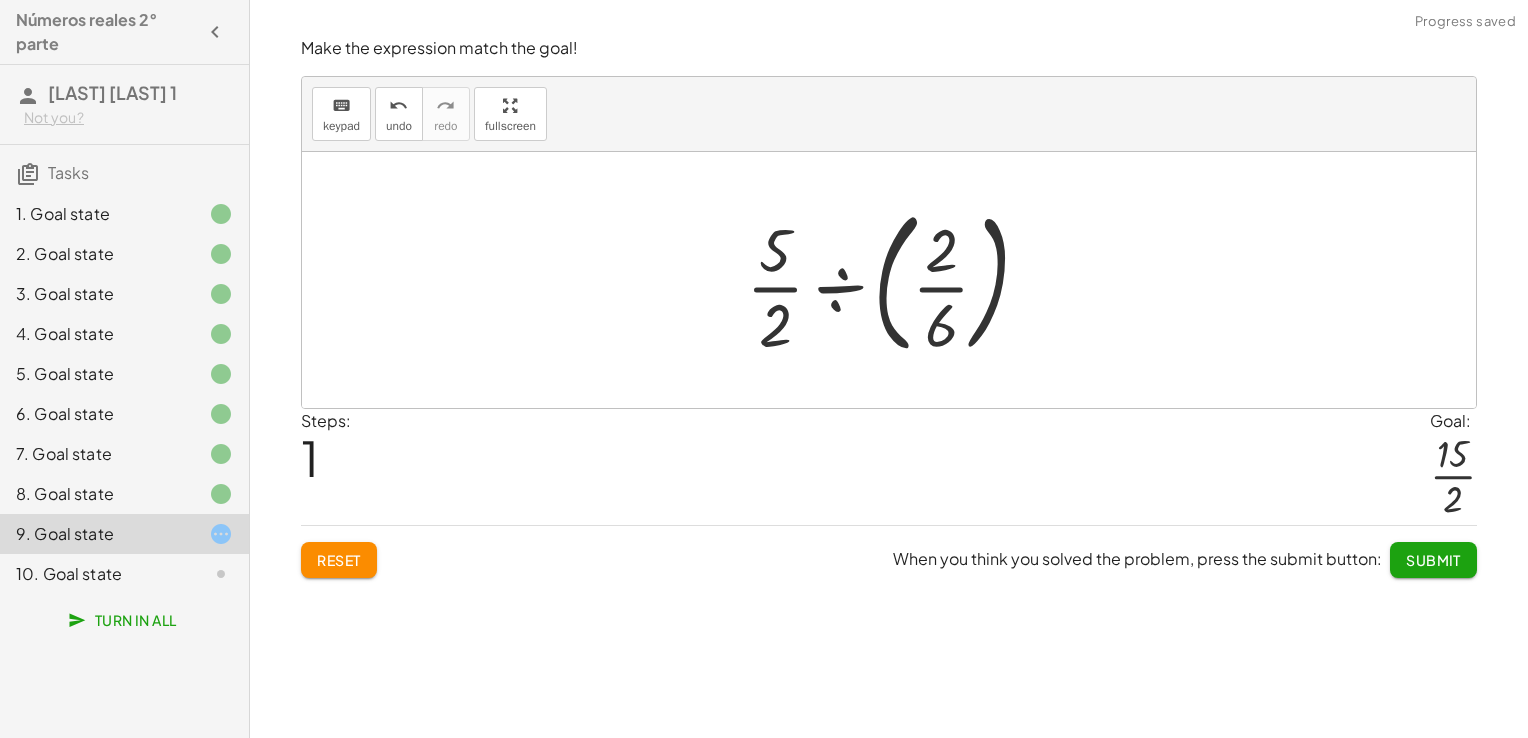 click at bounding box center [896, 280] 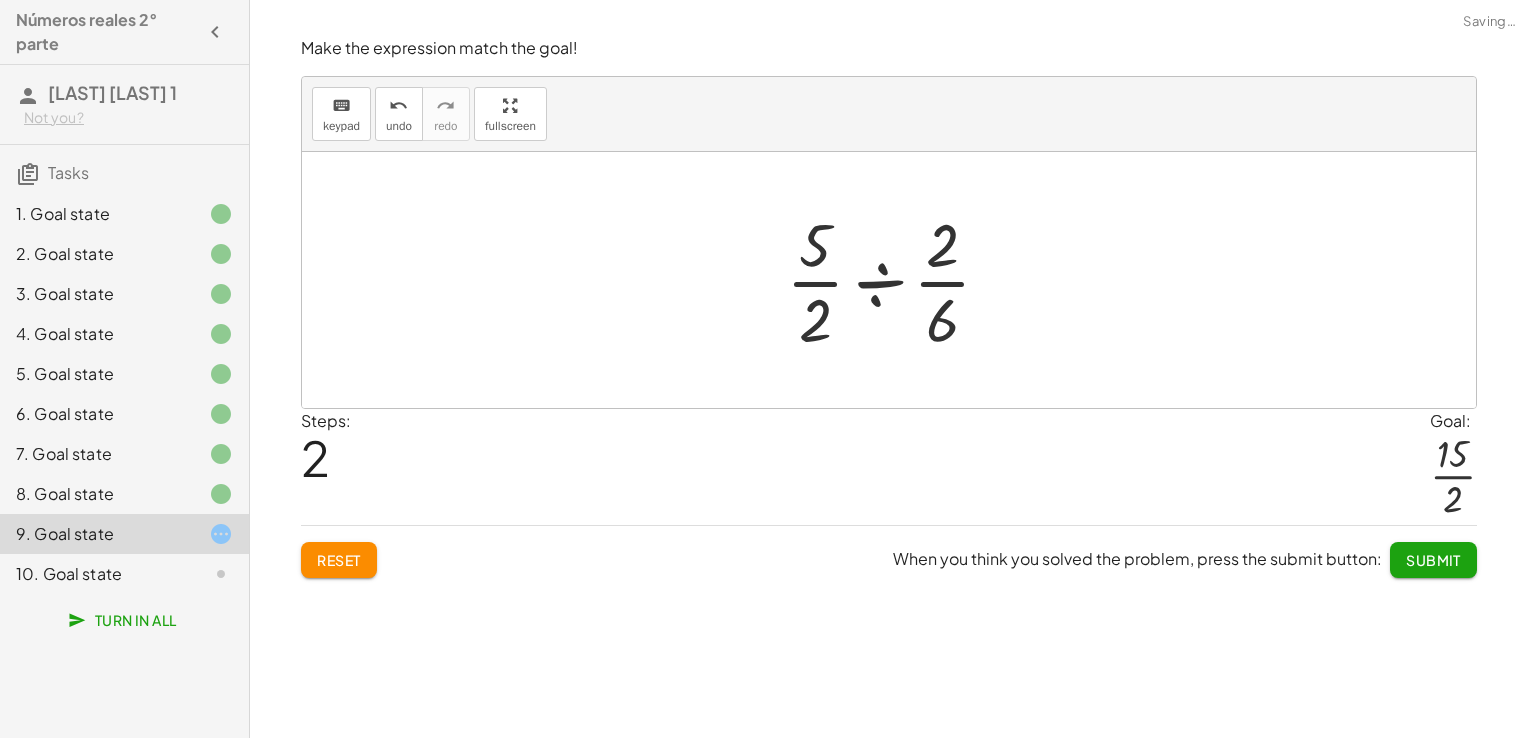 click at bounding box center [896, 280] 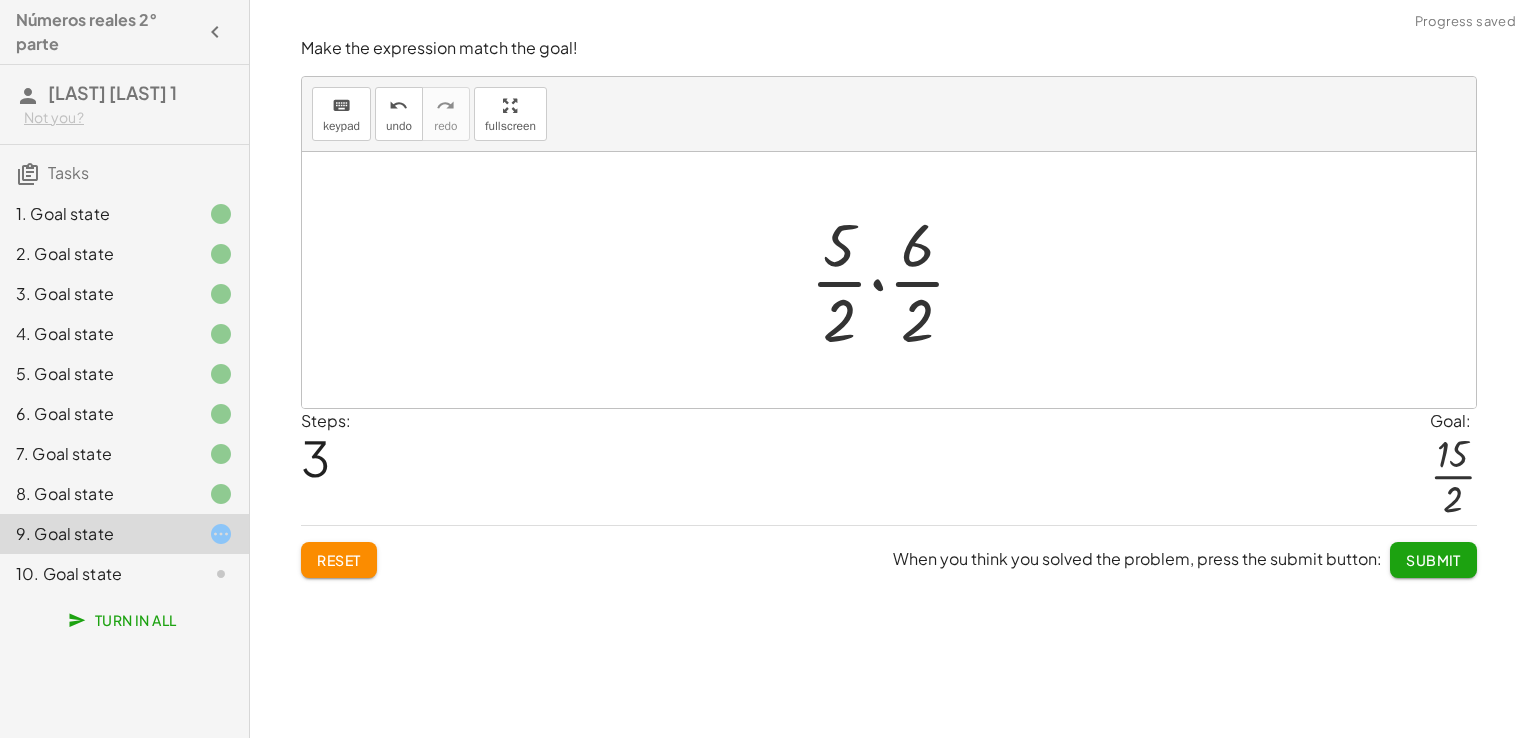 click at bounding box center (896, 280) 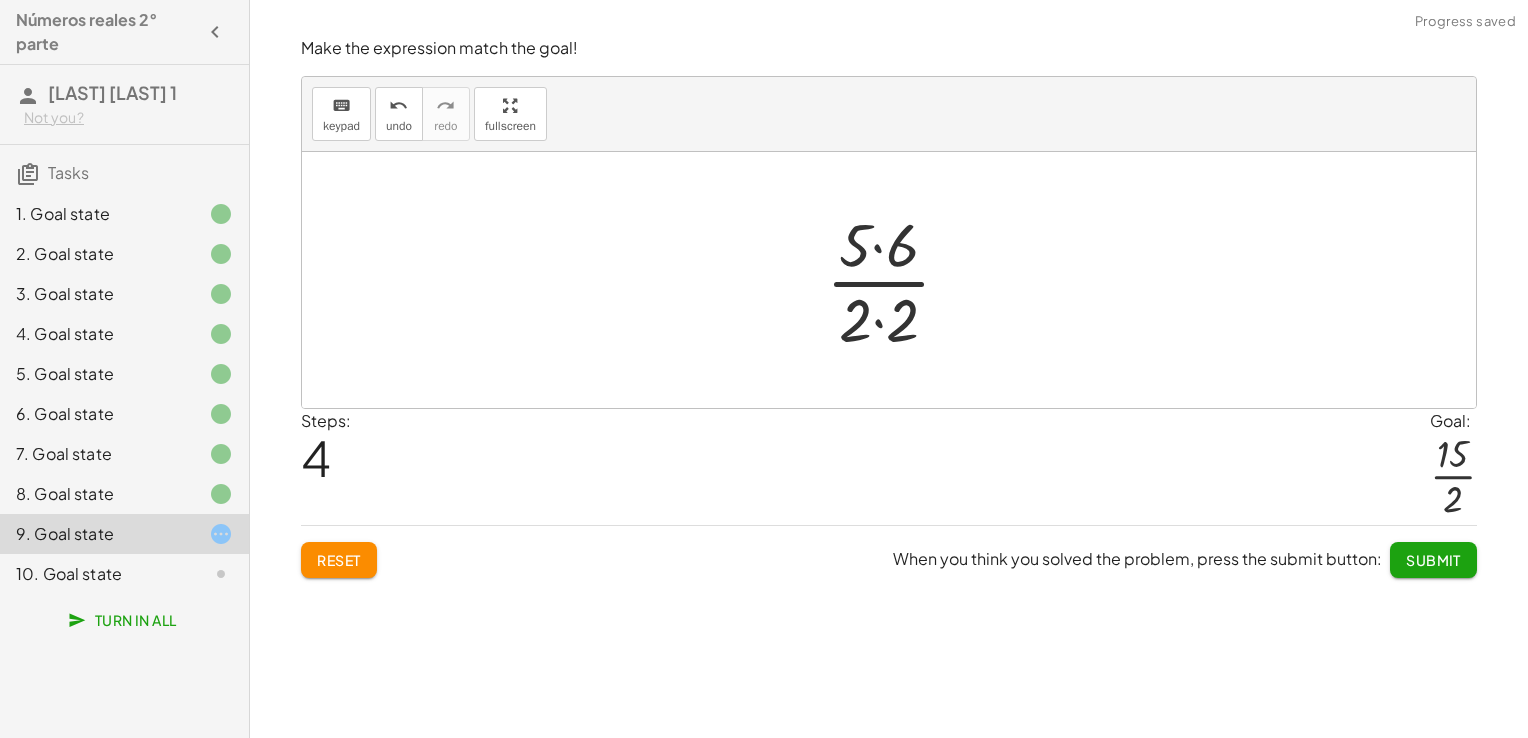 click at bounding box center [896, 280] 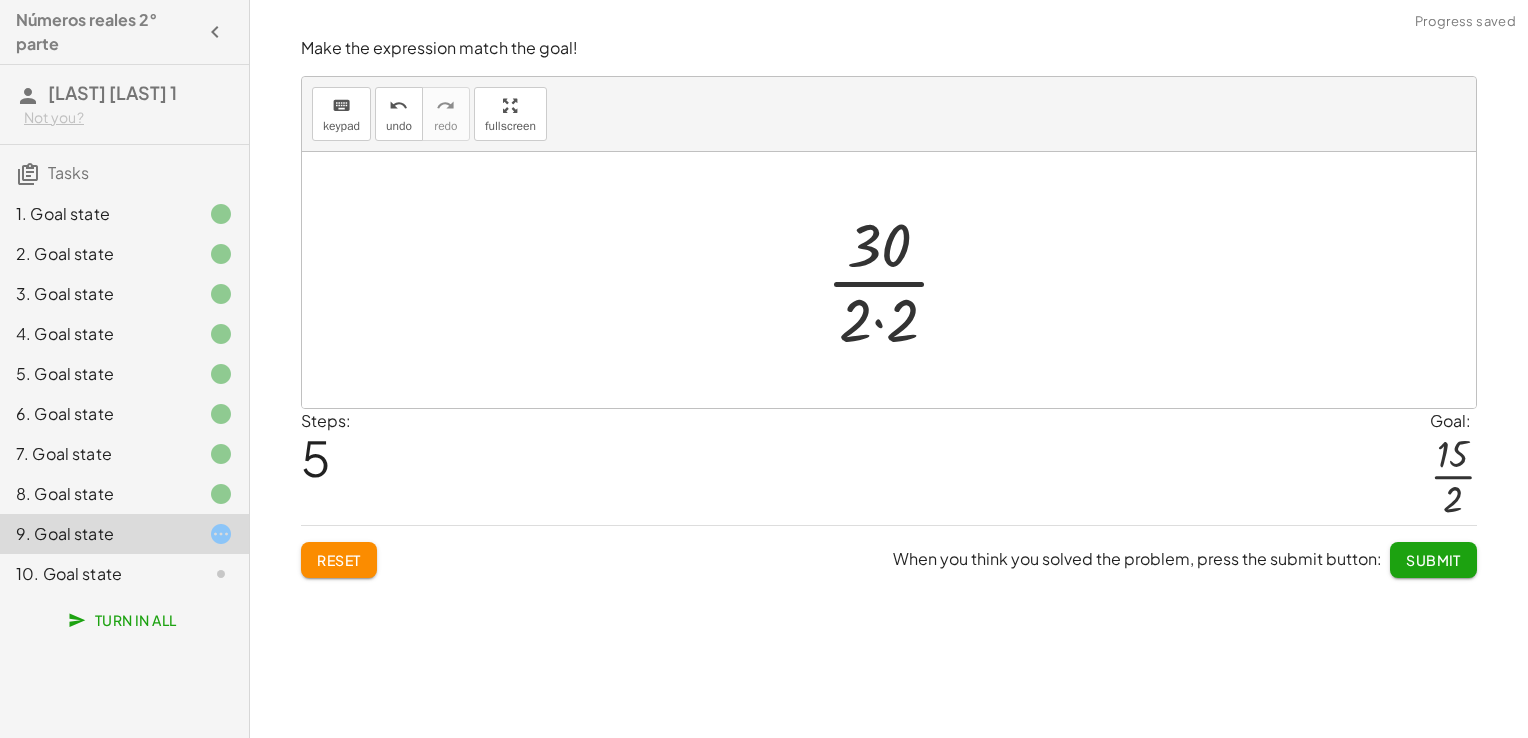 click at bounding box center [896, 280] 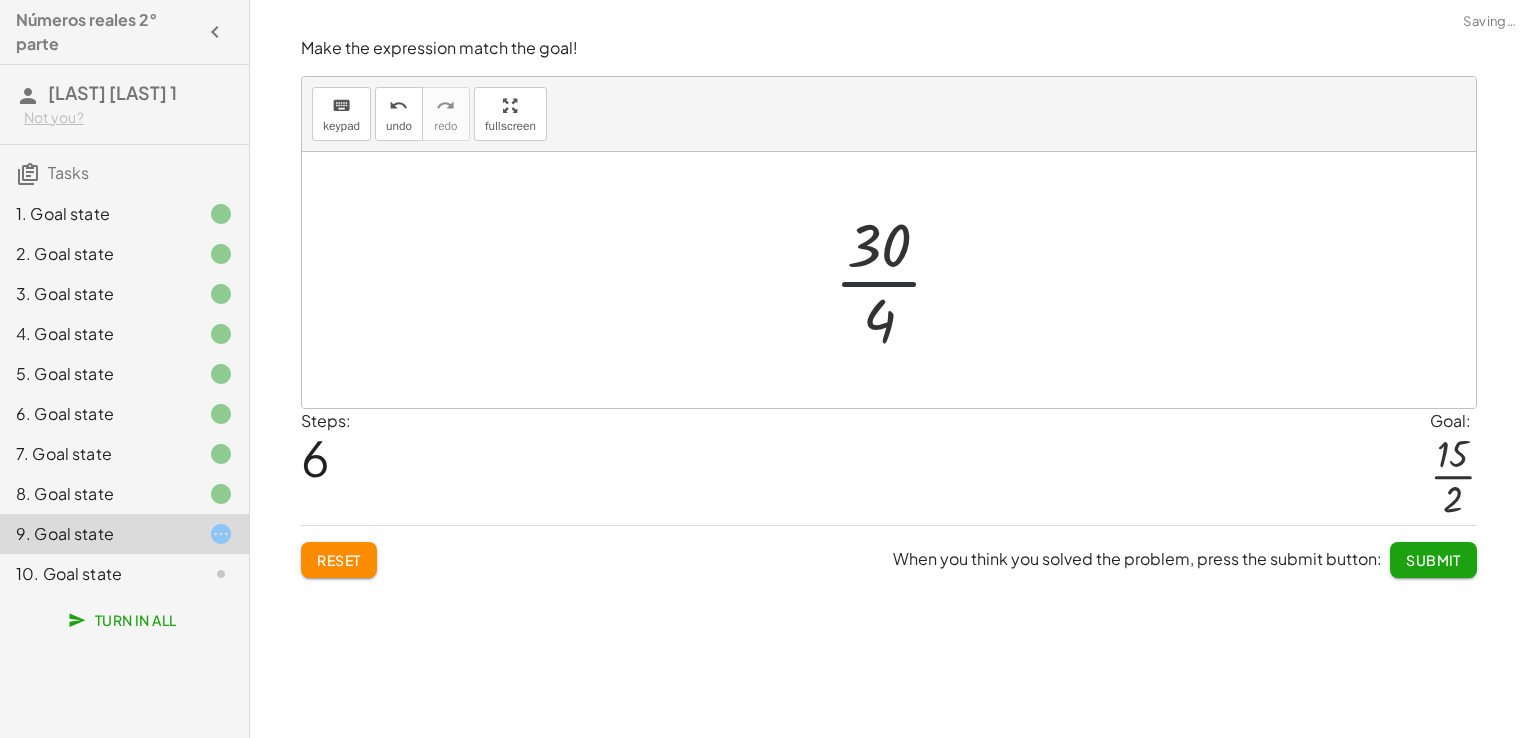 click at bounding box center [896, 280] 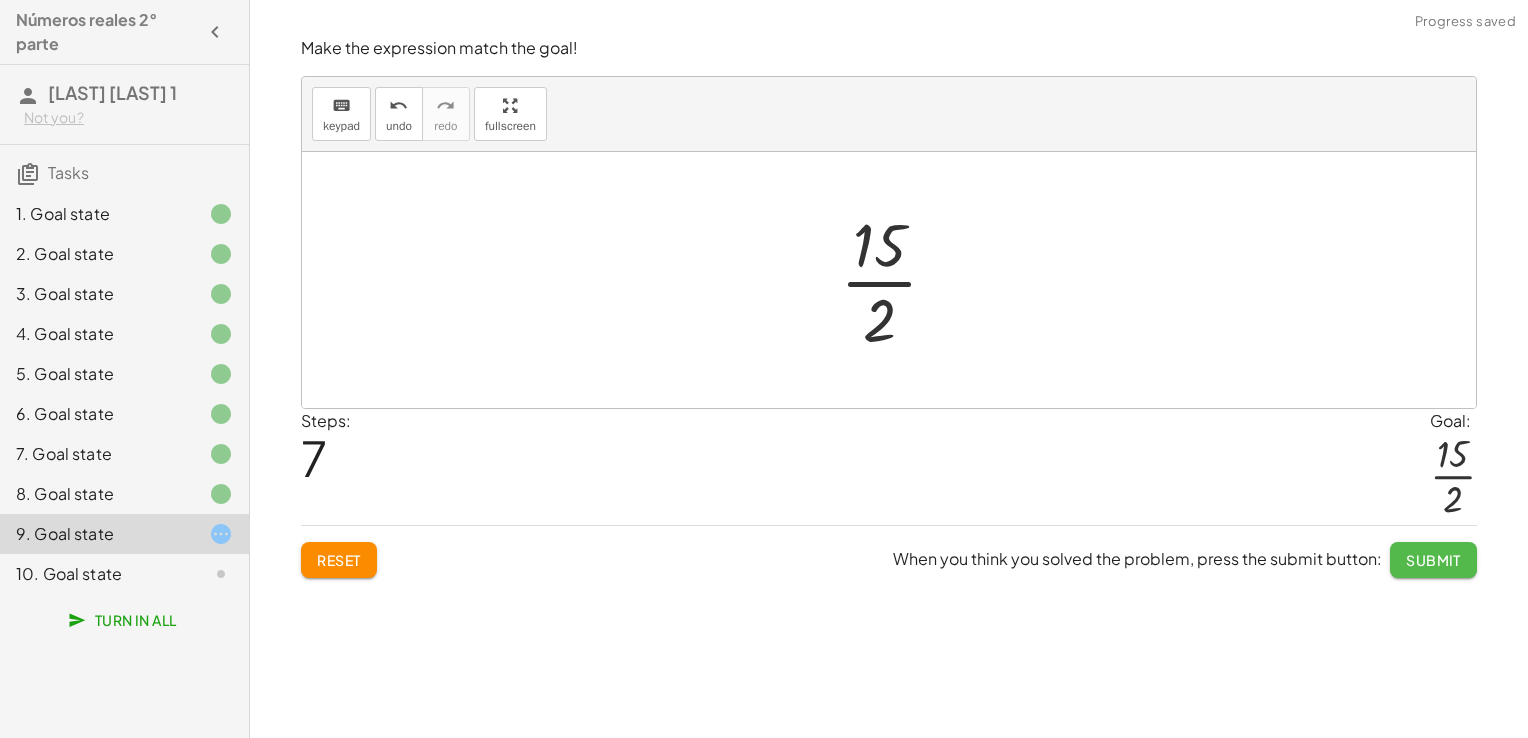 click on "Submit" 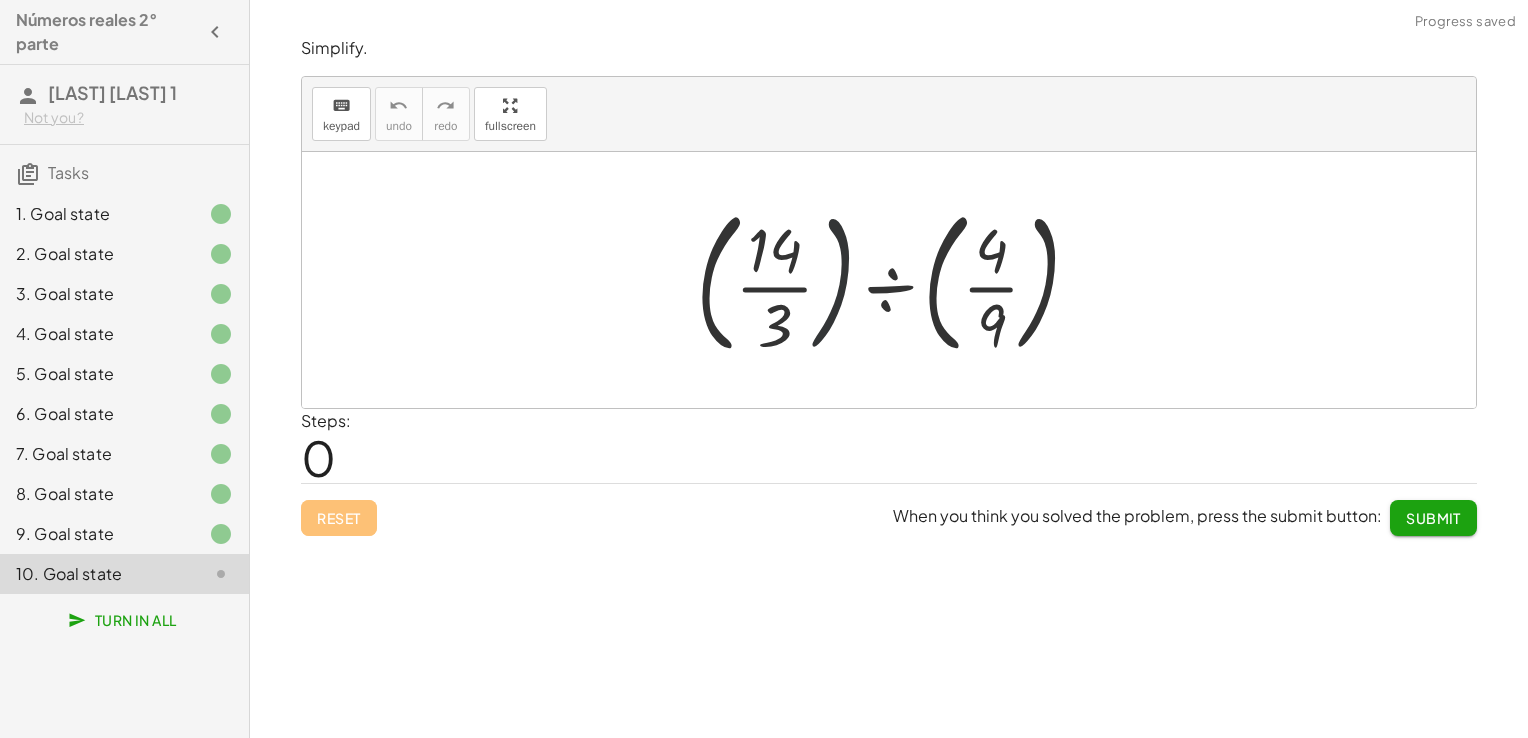 click at bounding box center (896, 280) 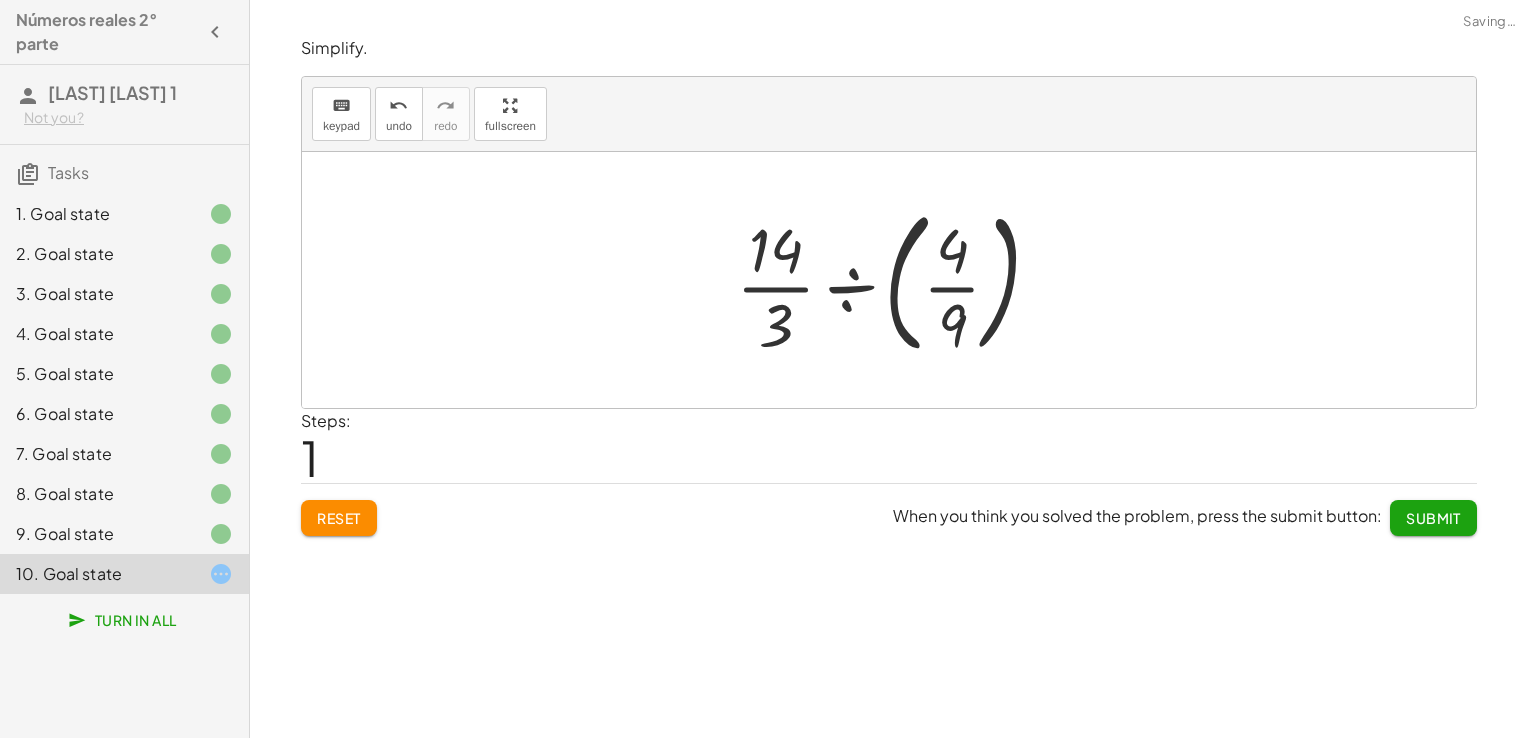 click at bounding box center [896, 280] 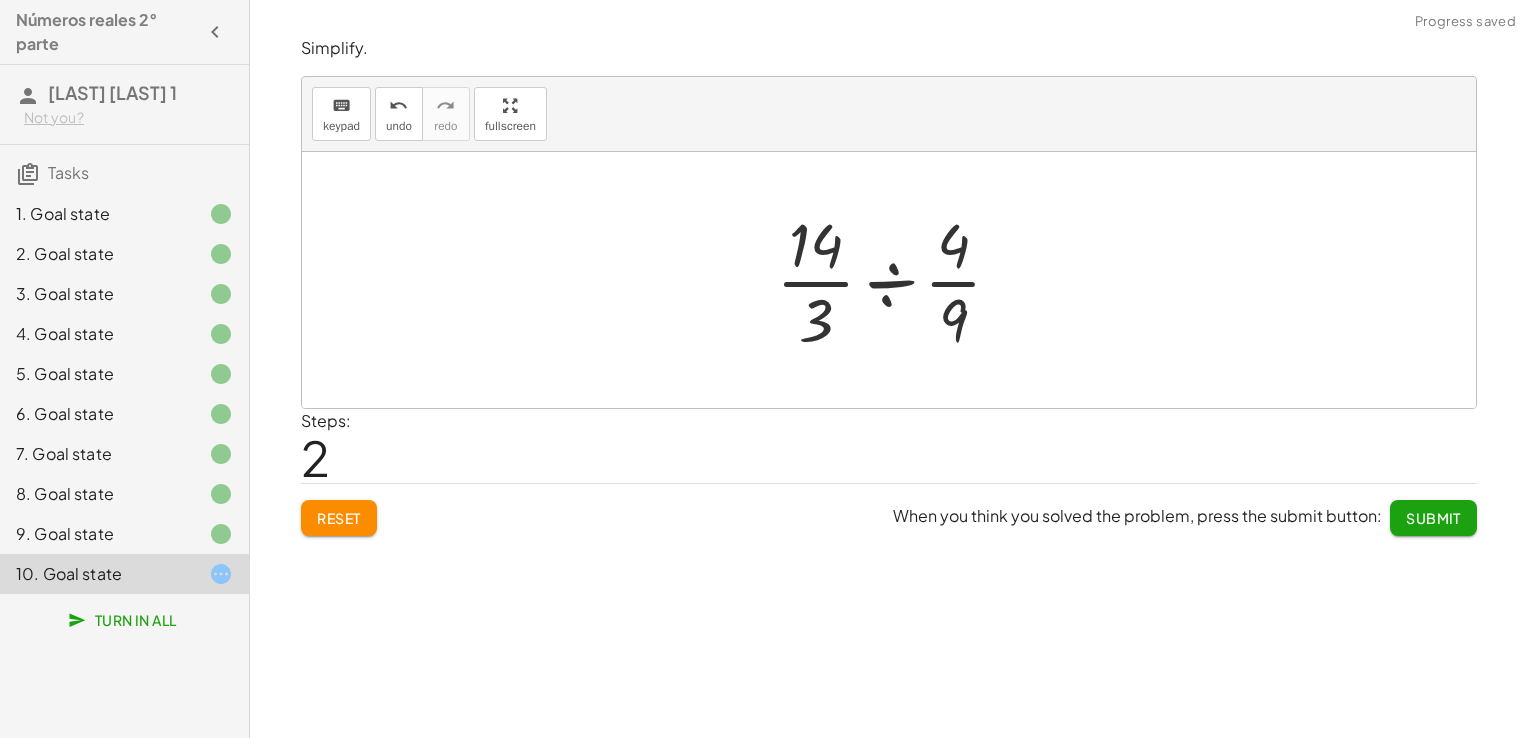 click at bounding box center [897, 280] 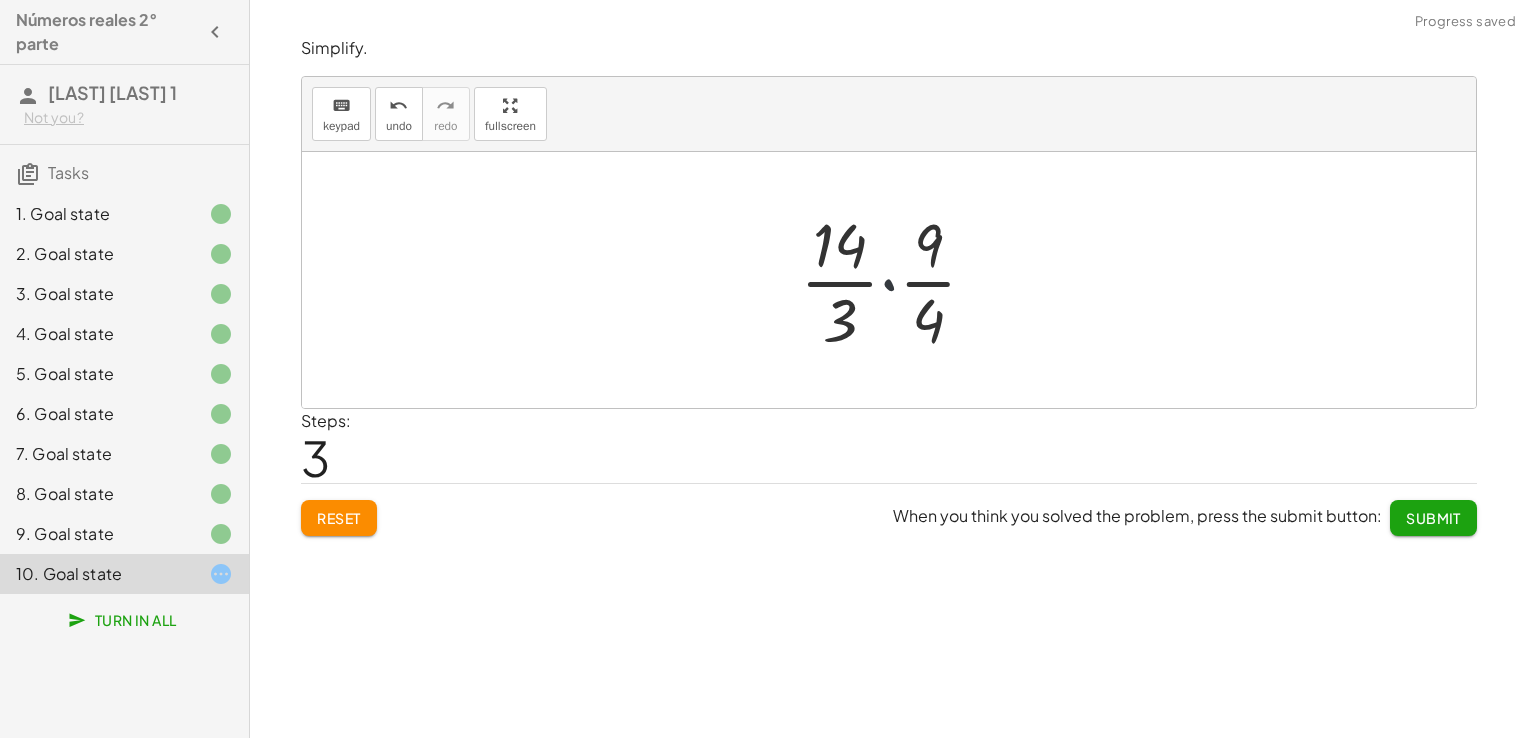 click at bounding box center [896, 280] 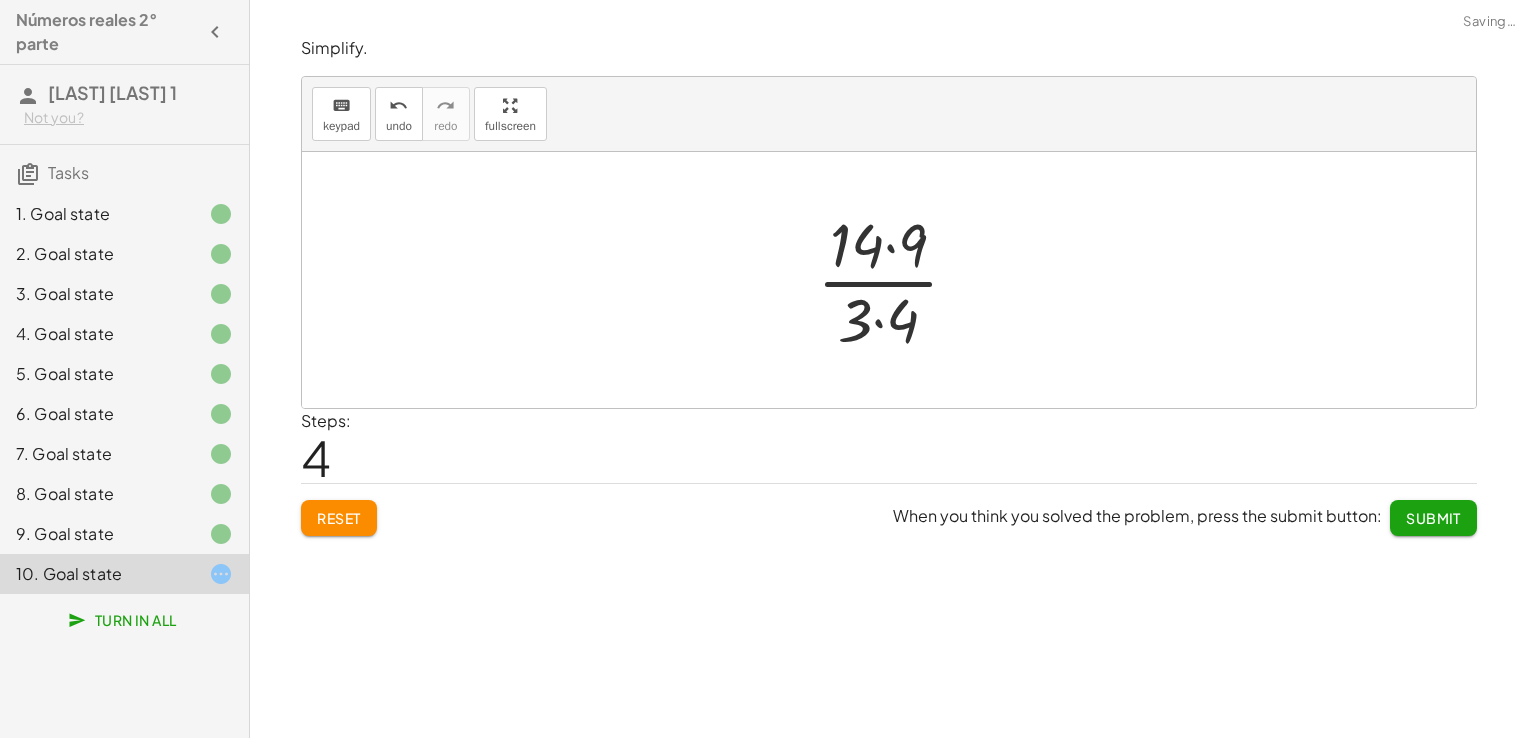 click at bounding box center [896, 280] 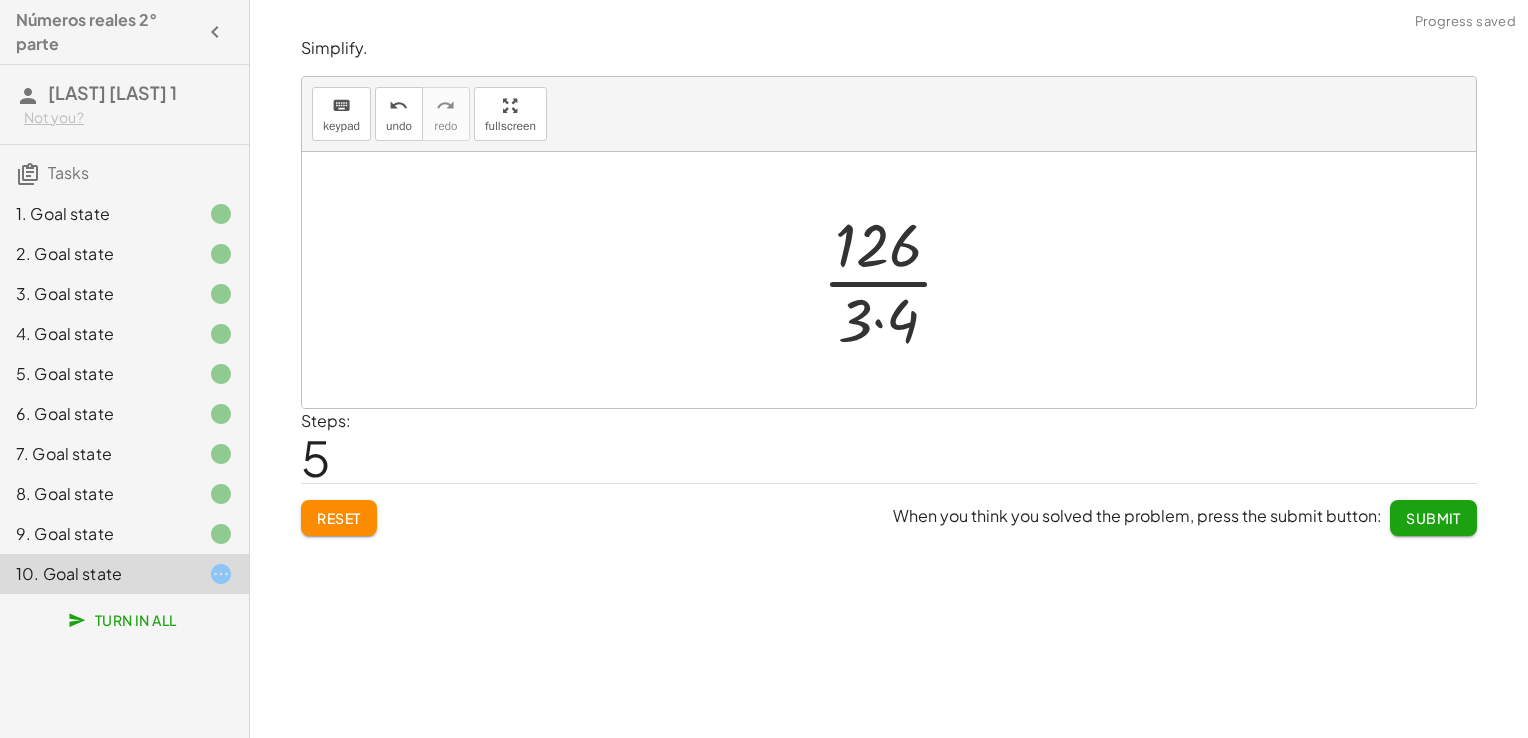 click at bounding box center (896, 280) 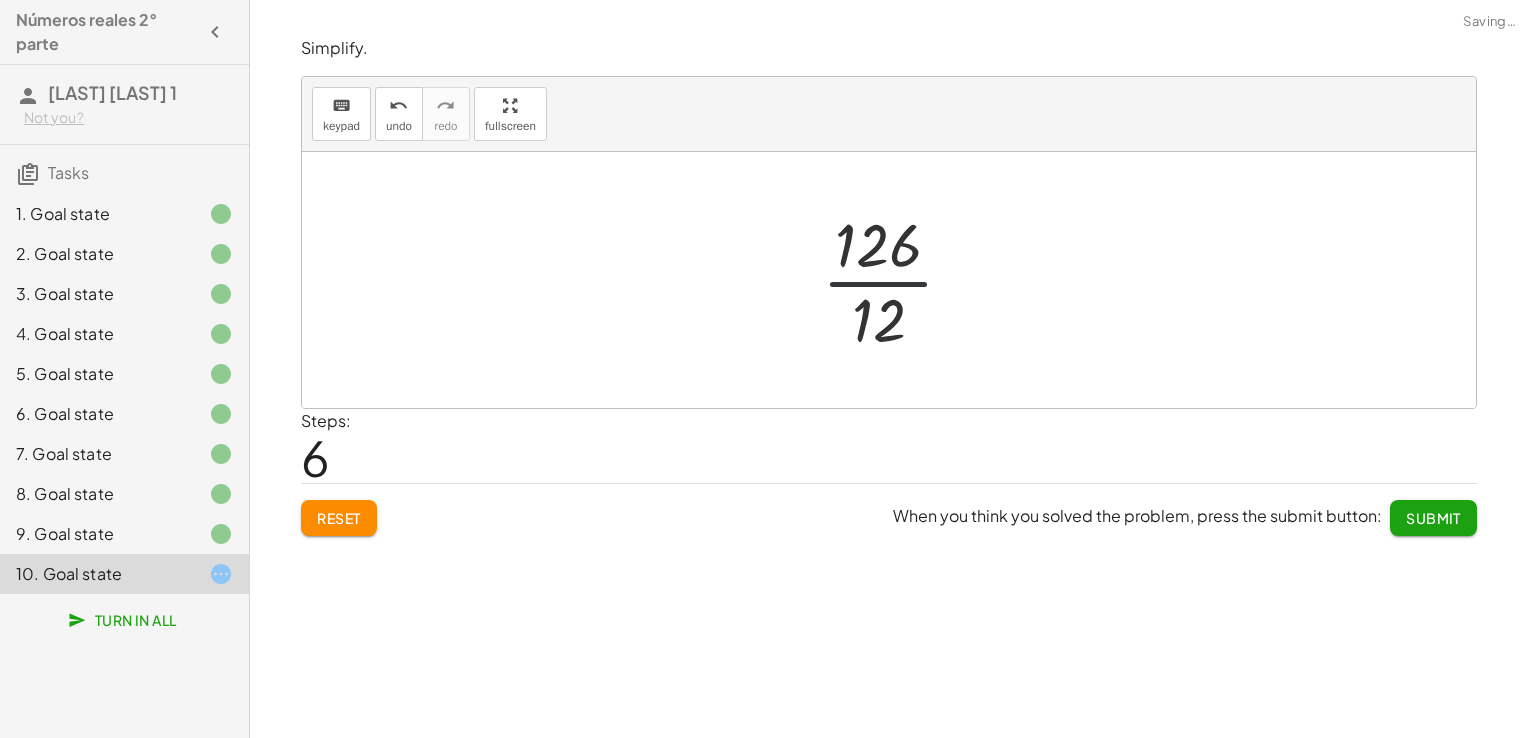 click at bounding box center (896, 280) 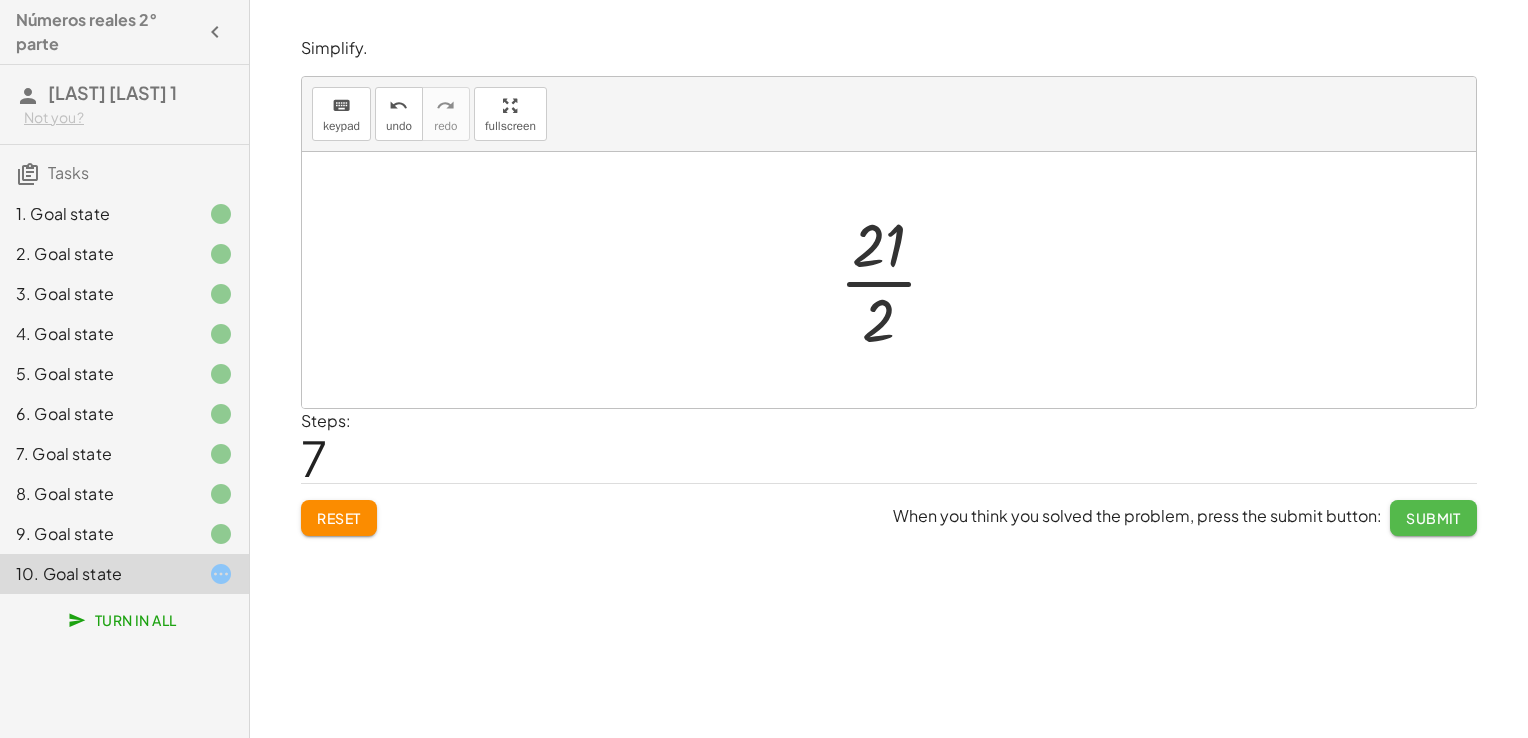 click on "Submit" at bounding box center [1433, 518] 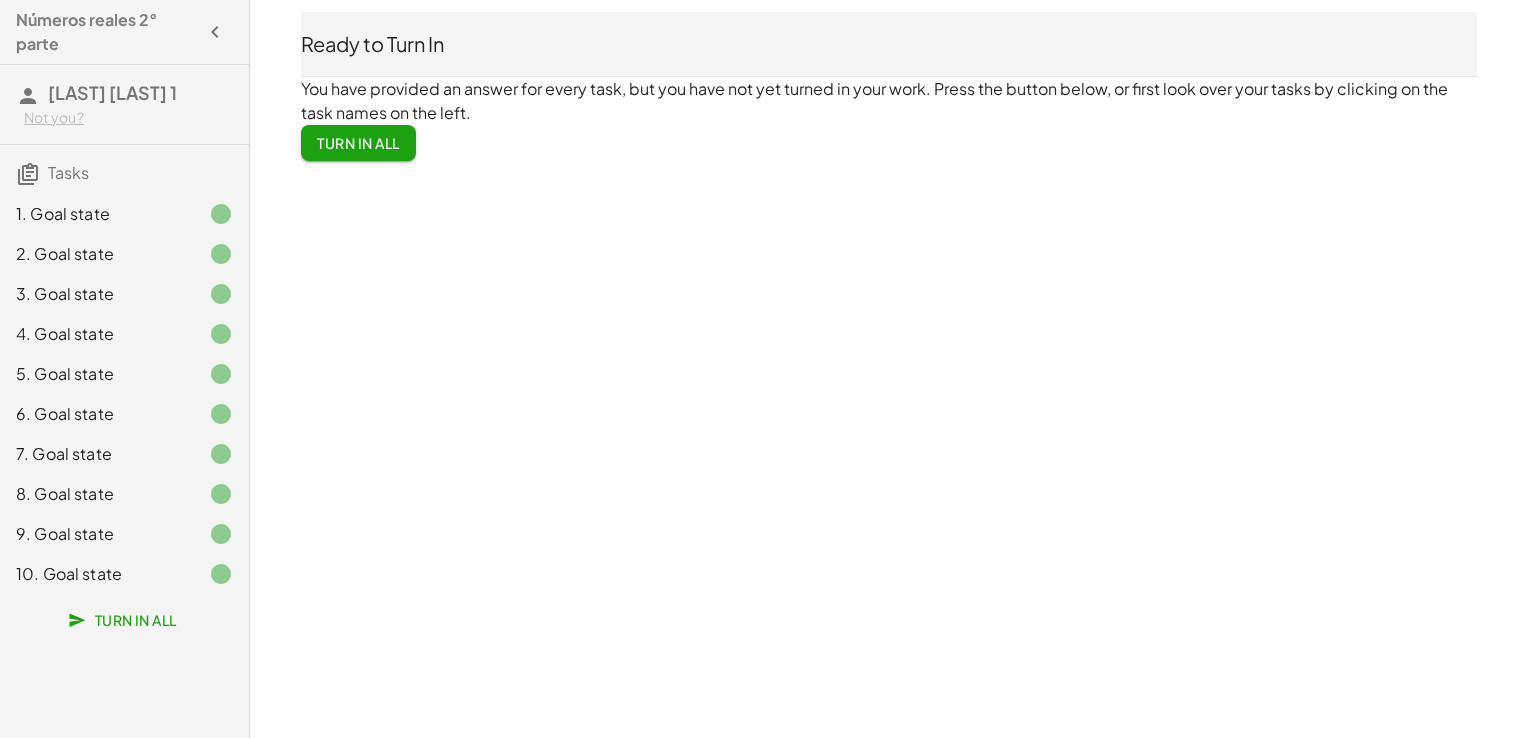 click on "Turn In All" 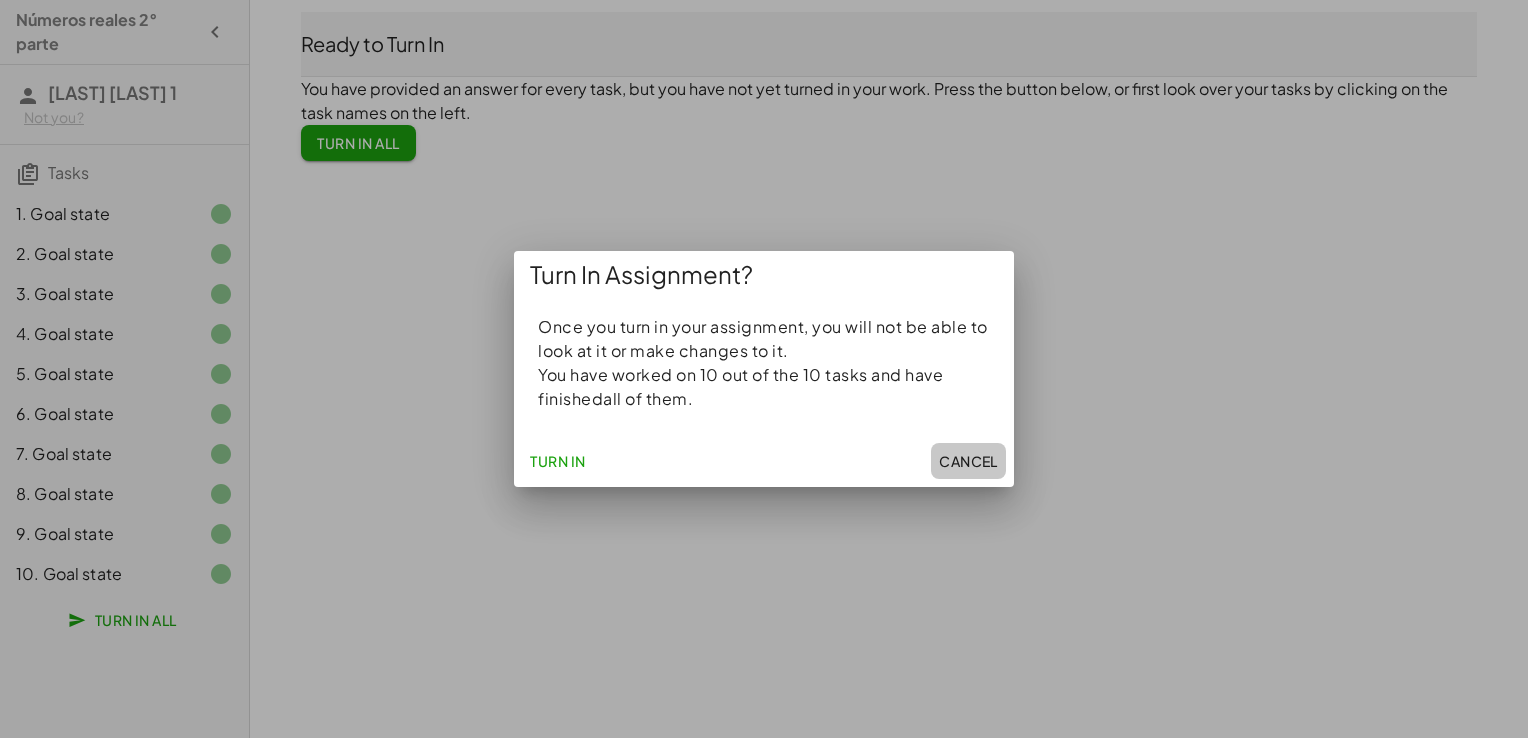 click on "Cancel" 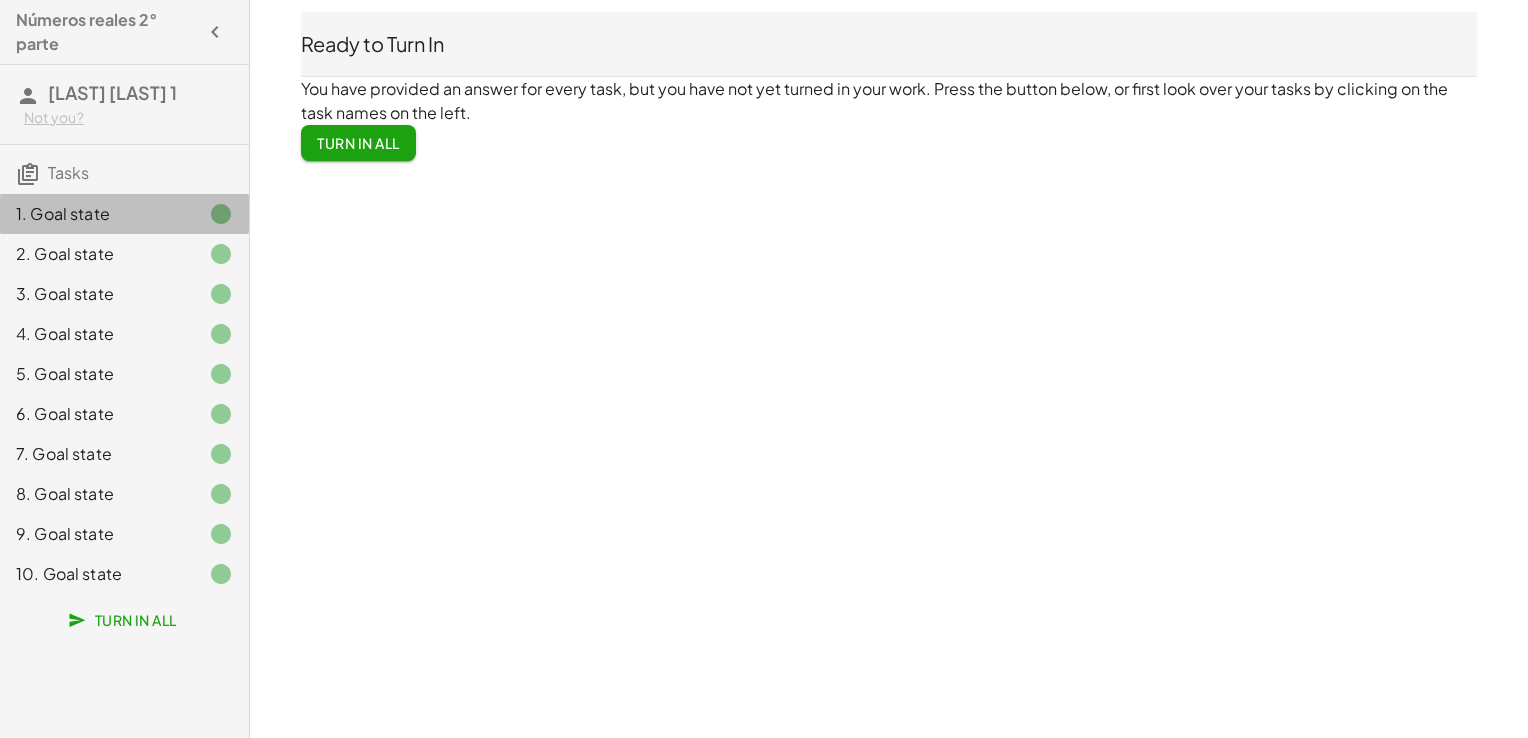 click 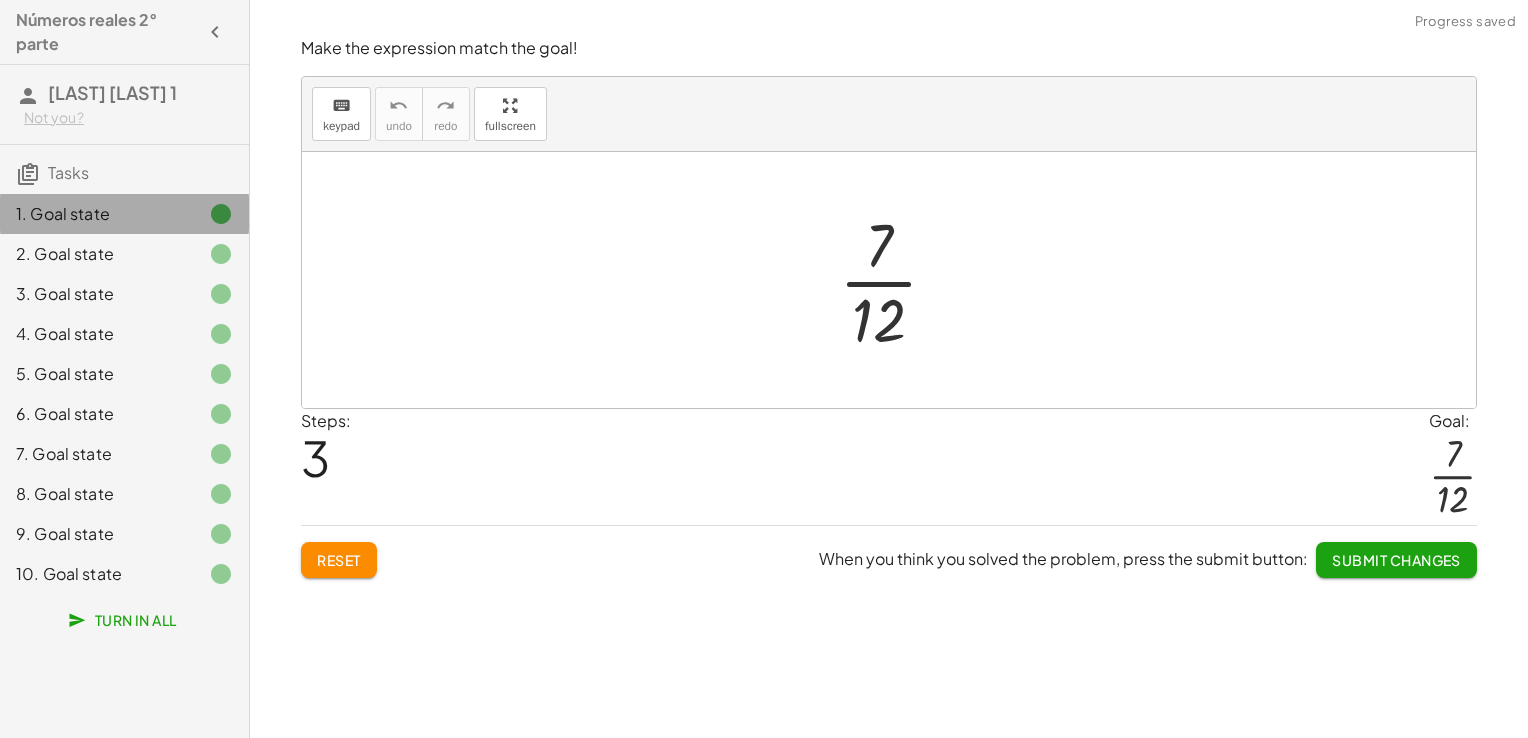 click 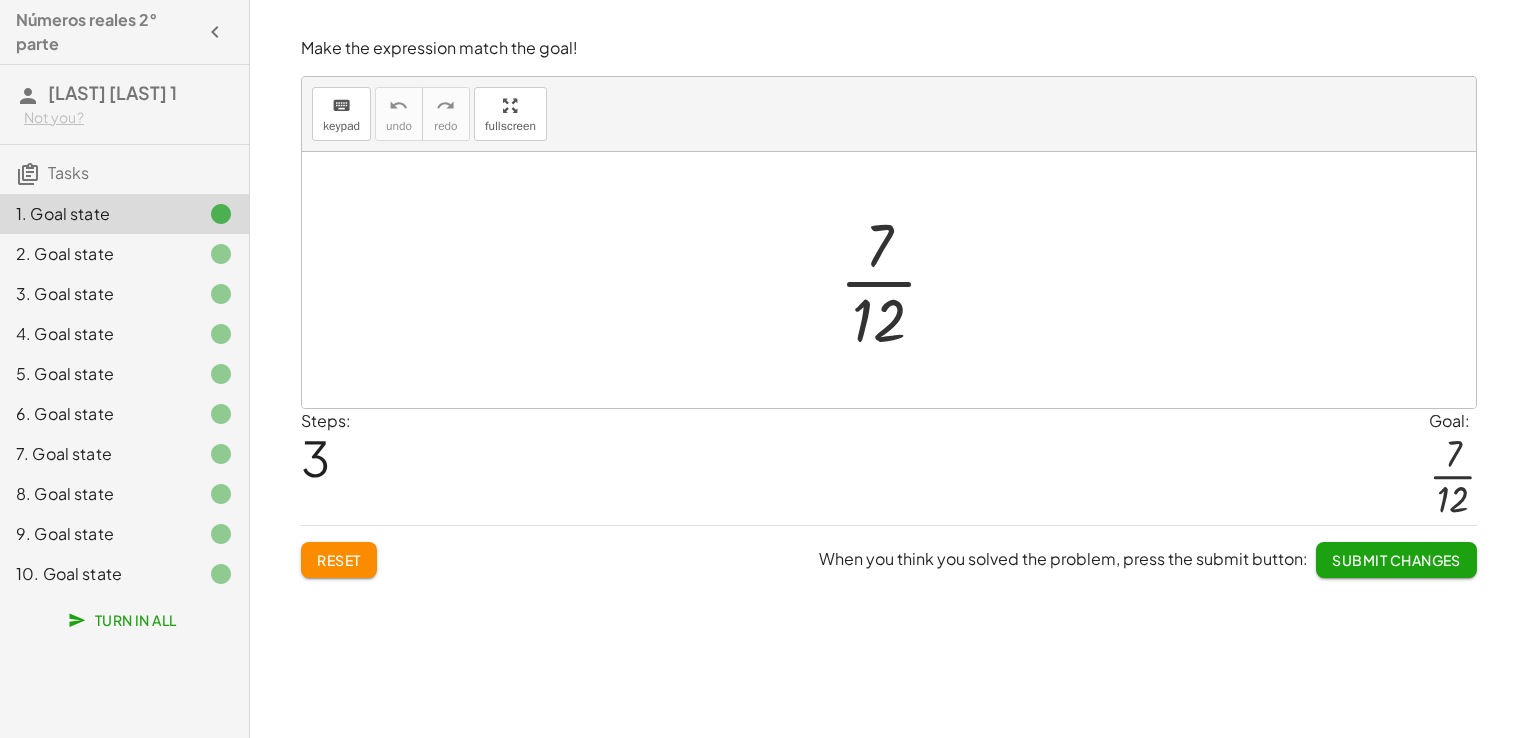 click on "Tasks" 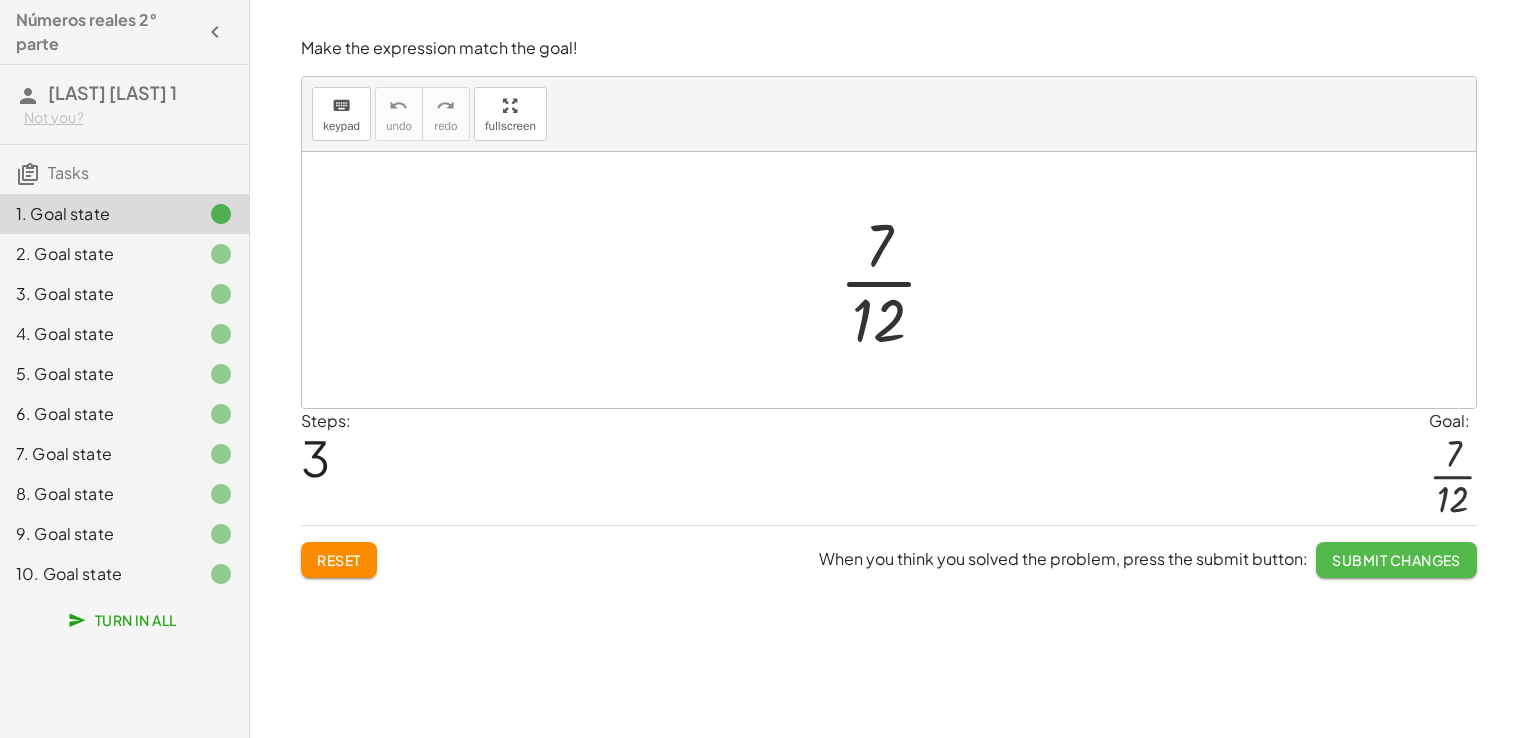 click on "Submit Changes" at bounding box center [1396, 560] 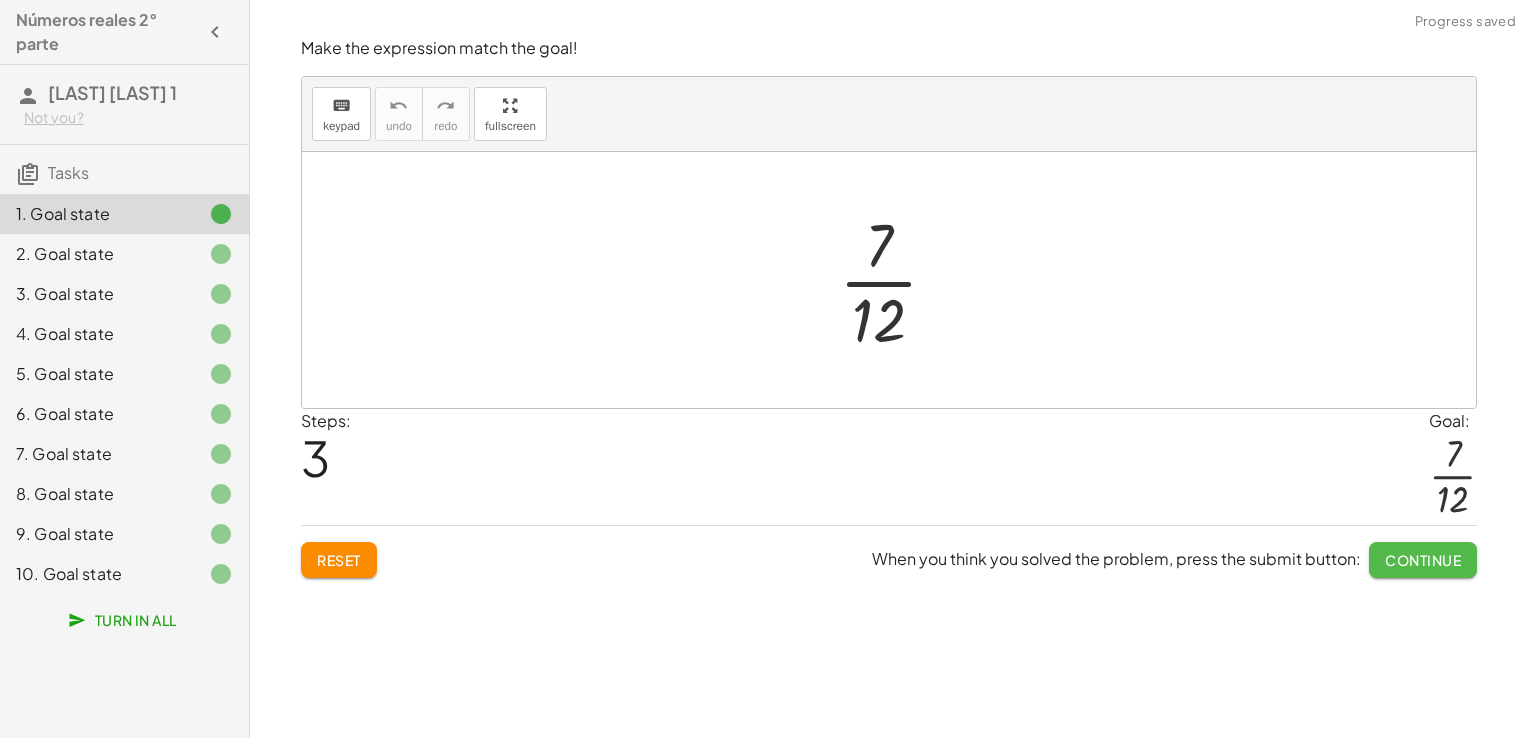 click on "Continue" at bounding box center (1423, 560) 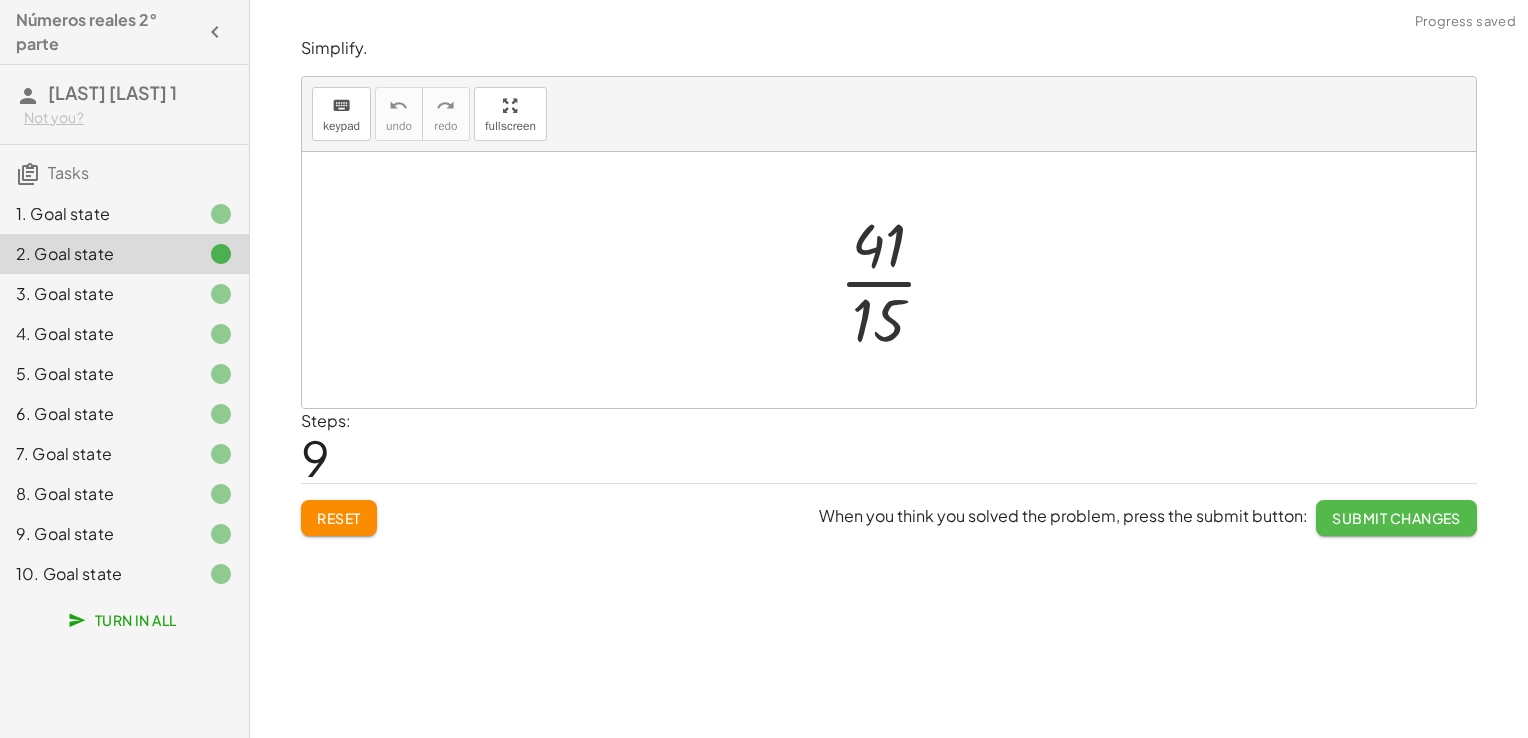 click on "Submit Changes" at bounding box center [1396, 518] 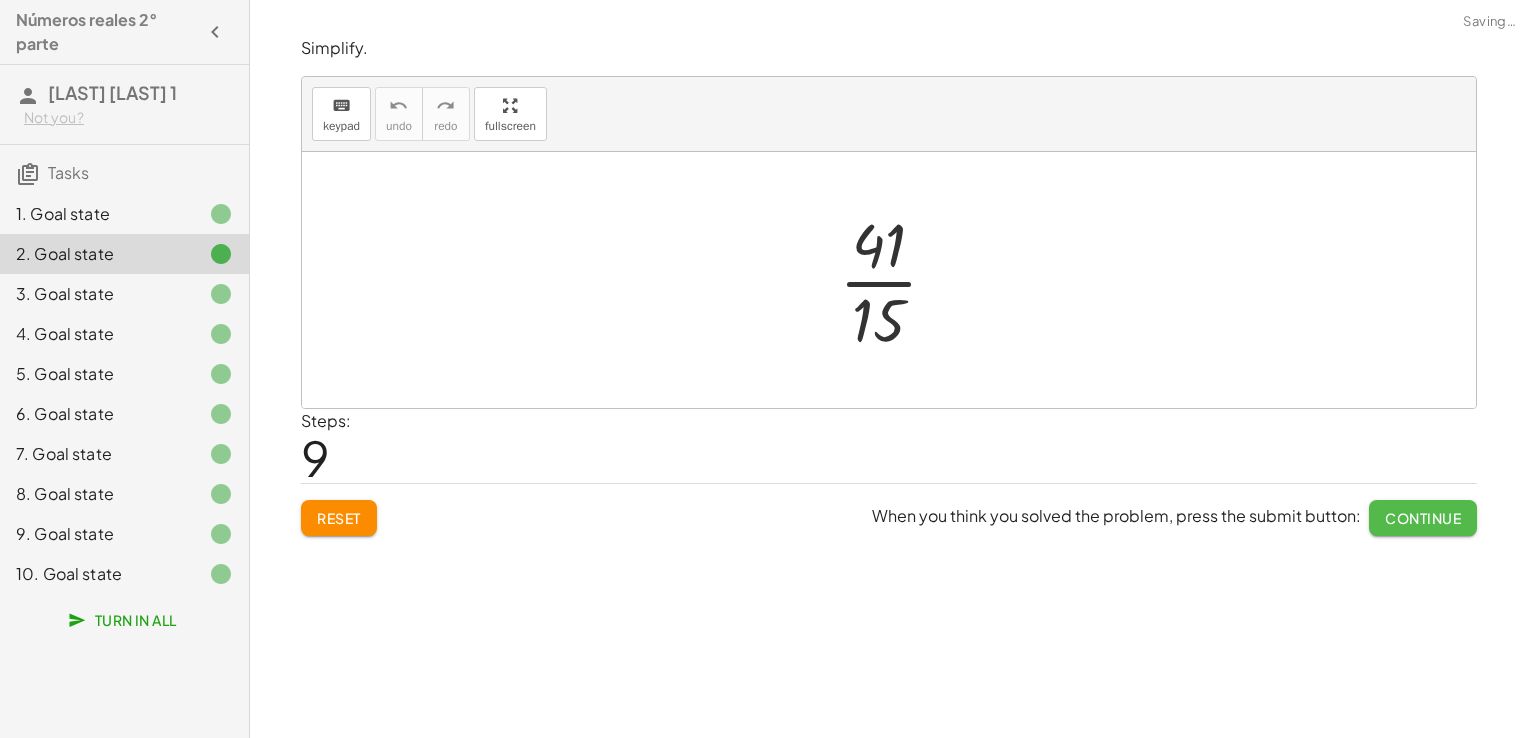 click on "Continue" 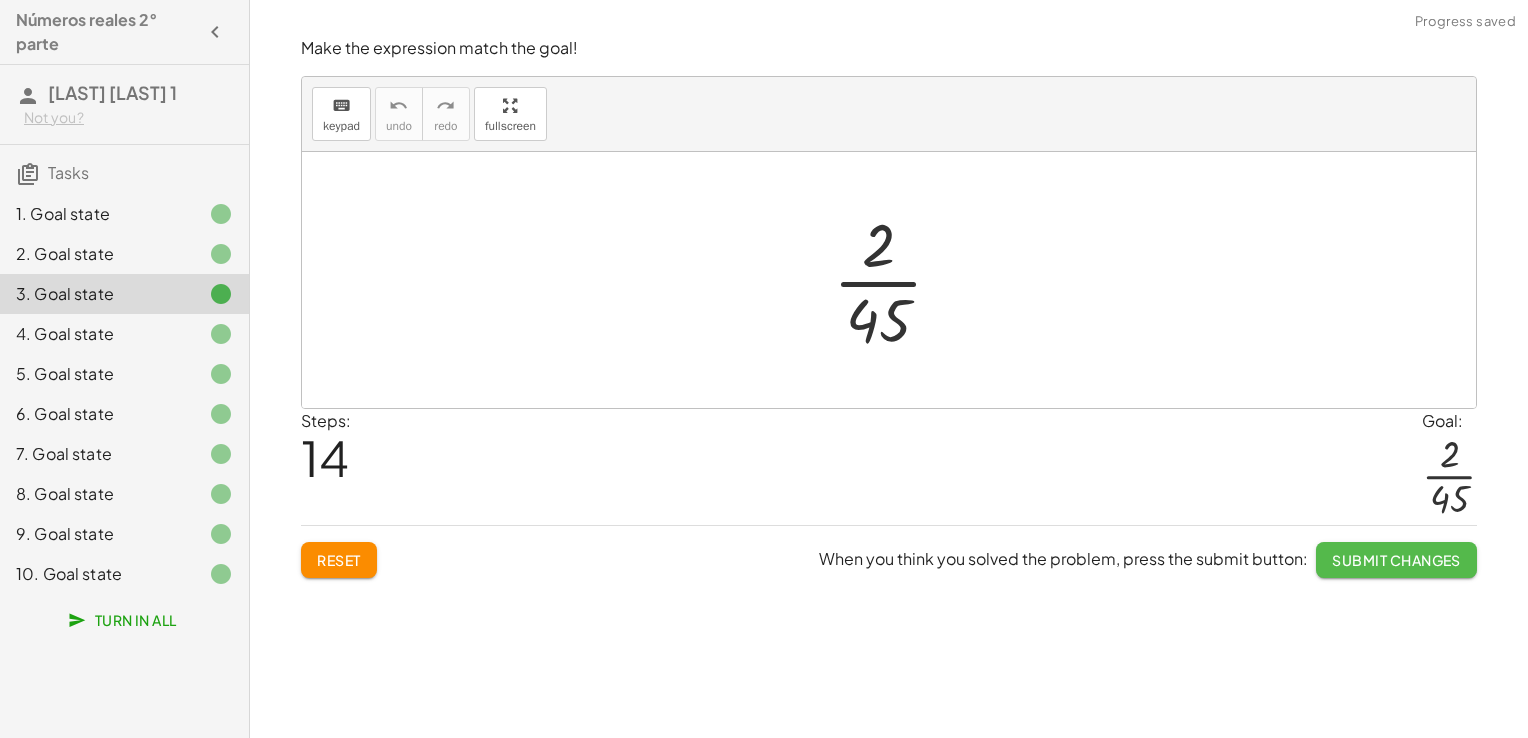 click on "Submit Changes" 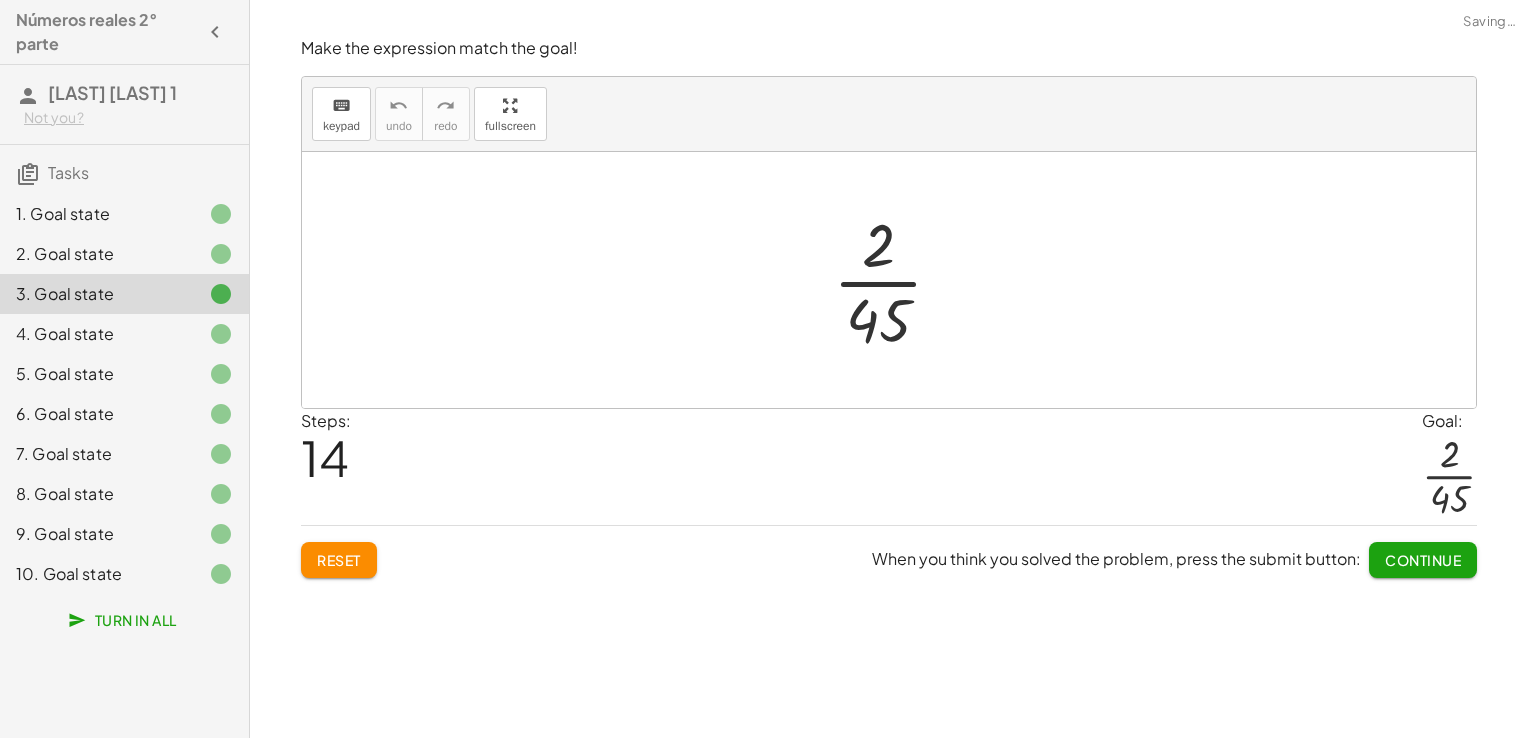 click on "Continue" 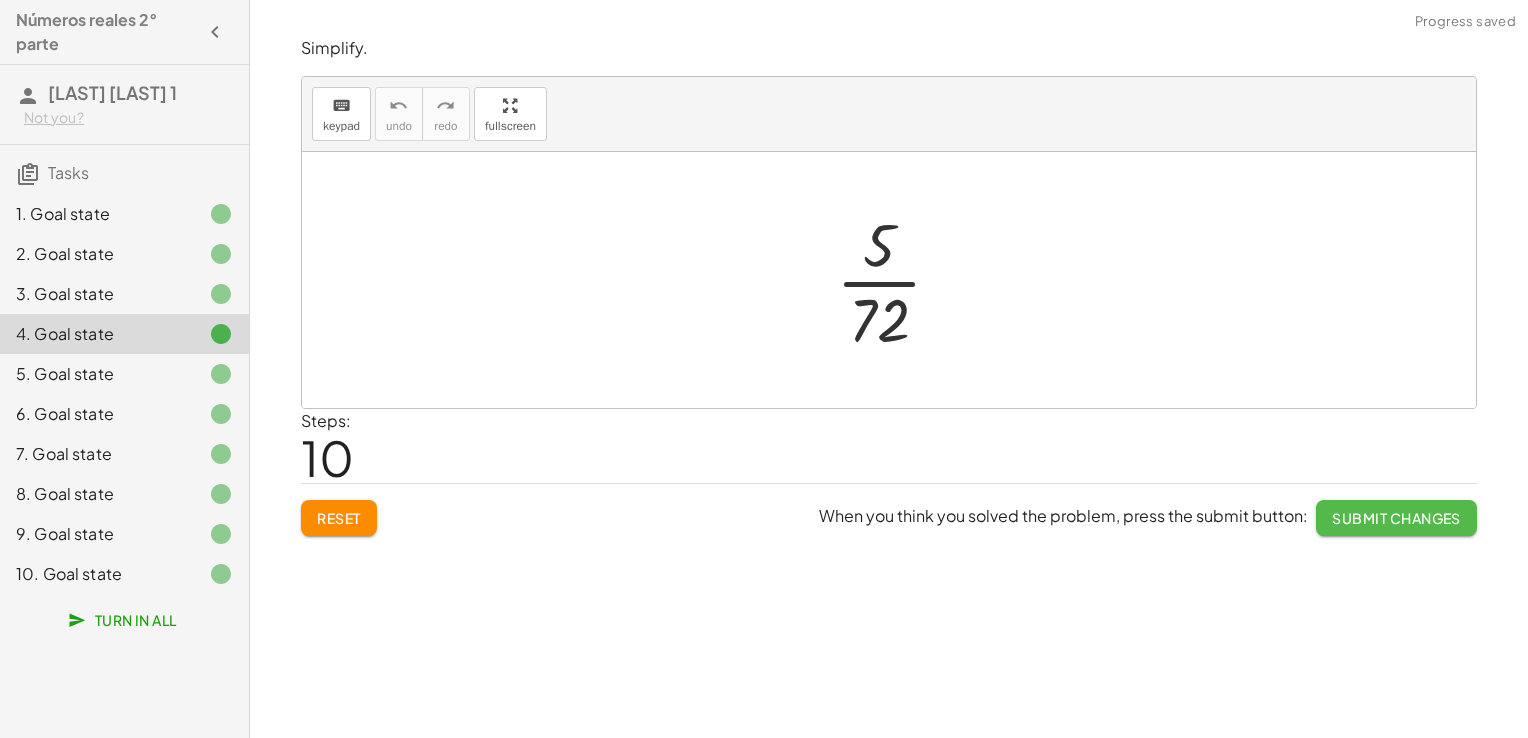 click on "Submit Changes" 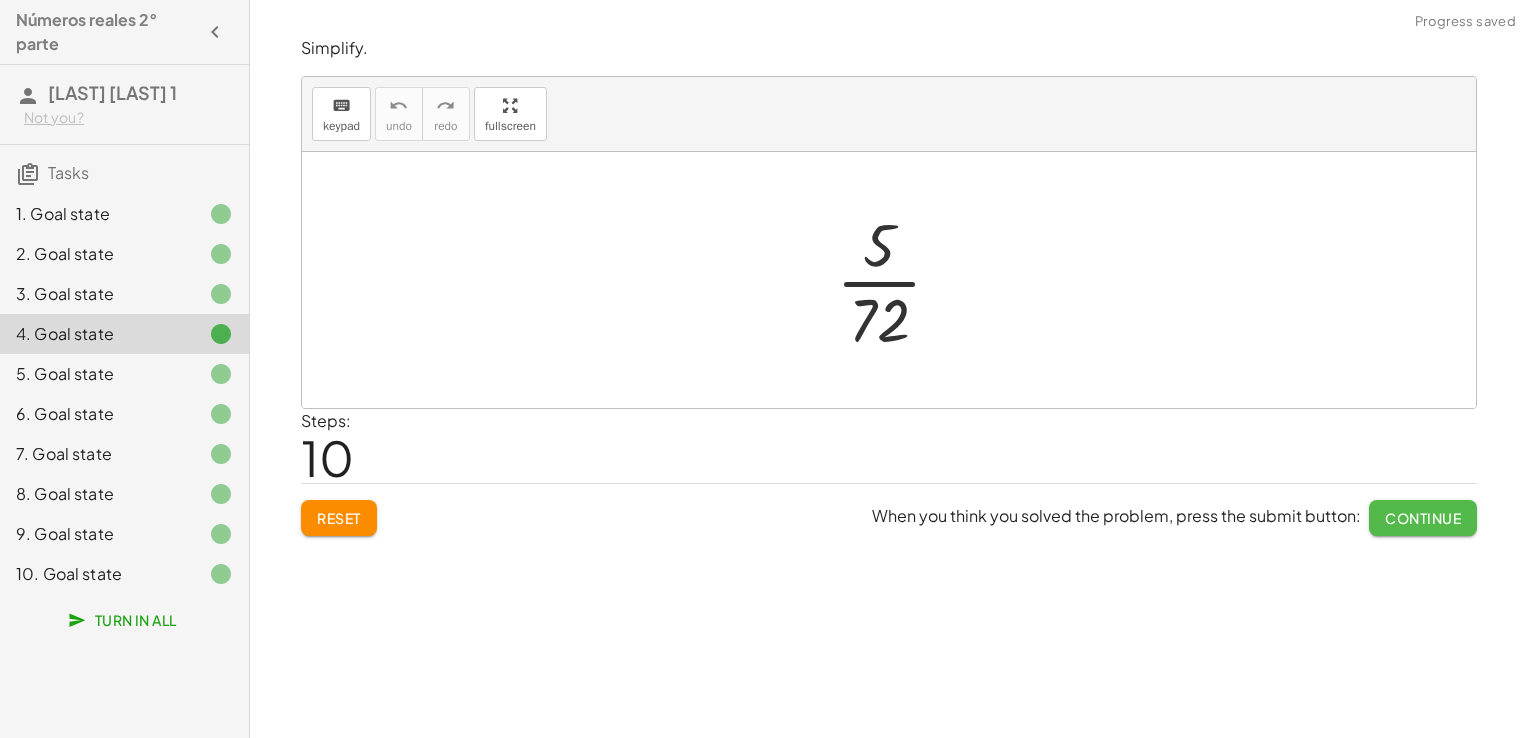 click on "Continue" 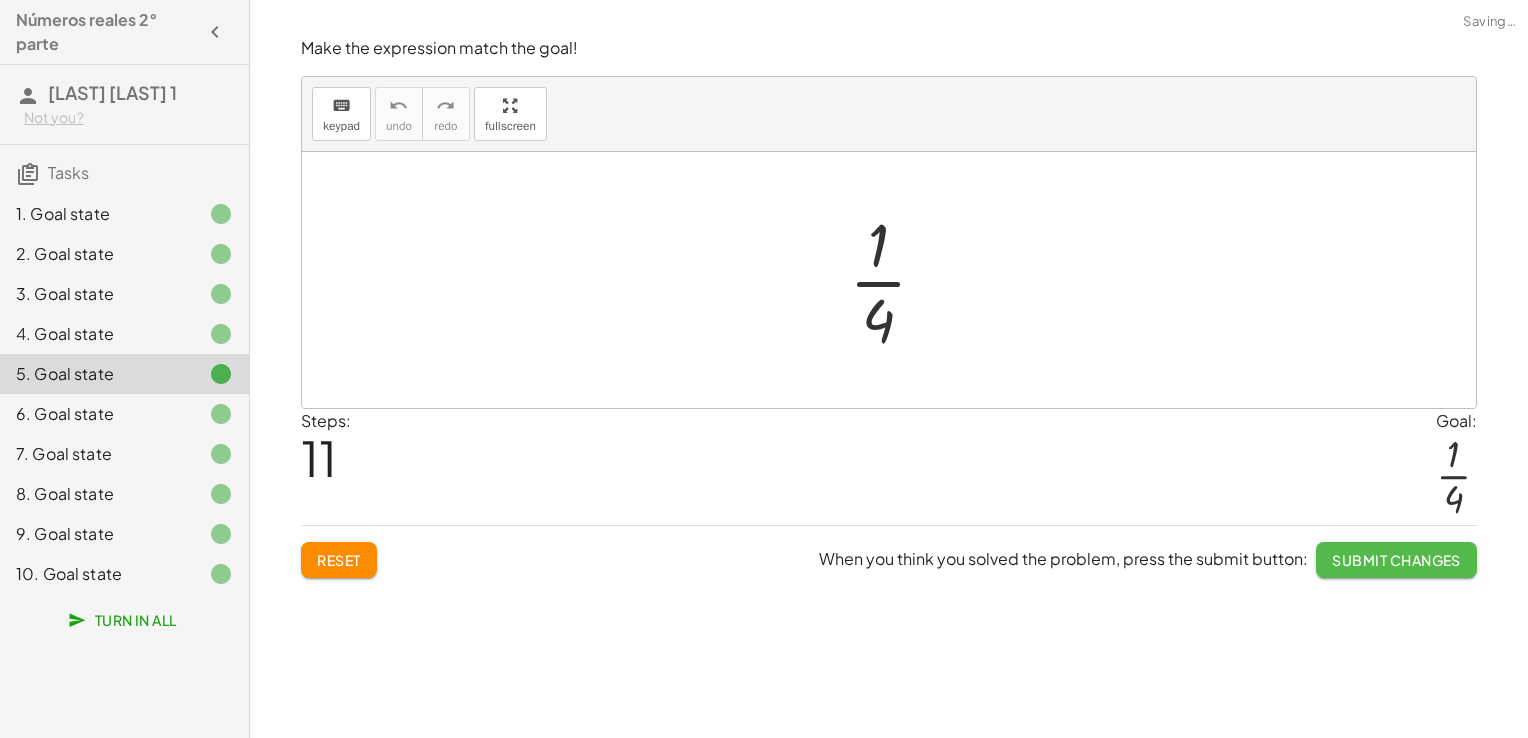 click on "Submit Changes" at bounding box center (1396, 560) 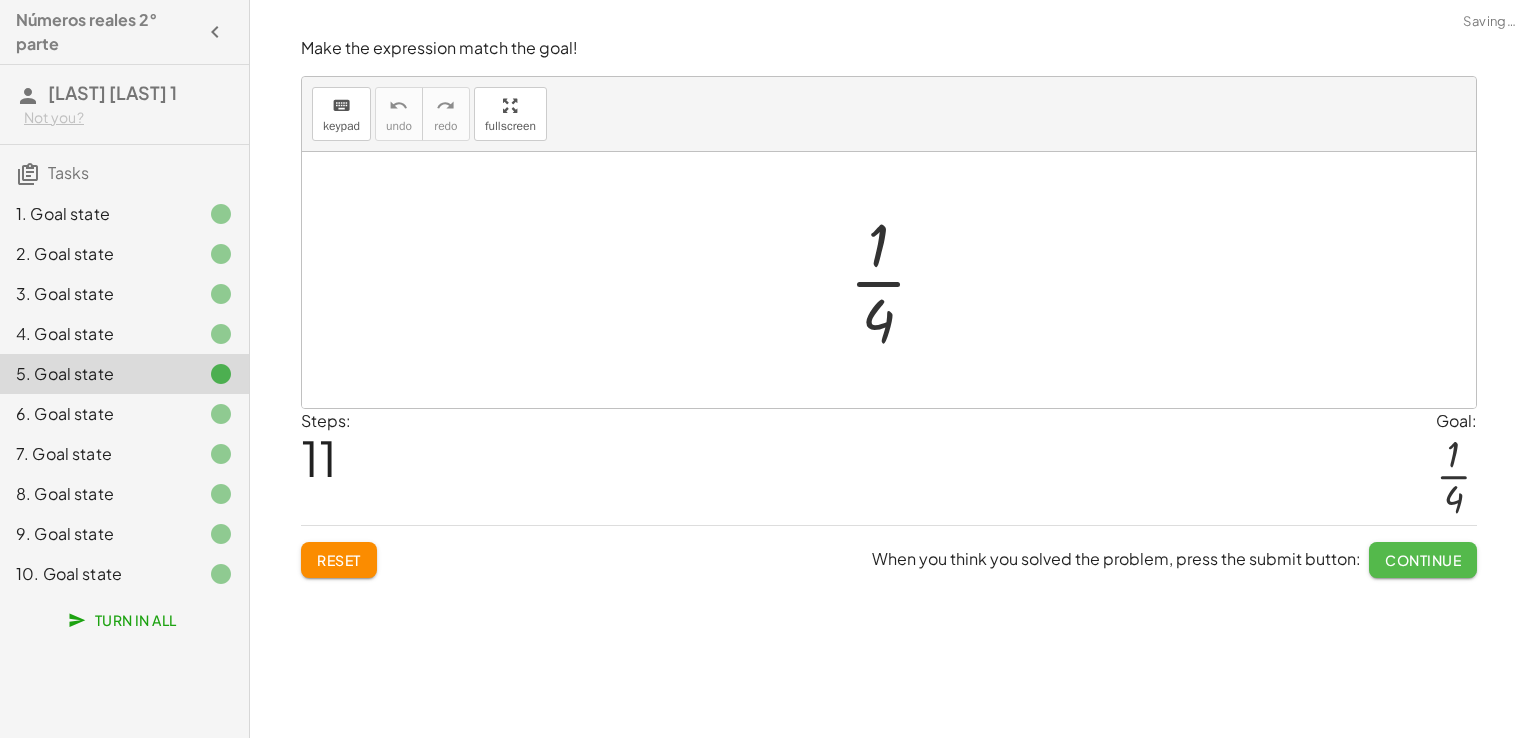 click on "Continue" 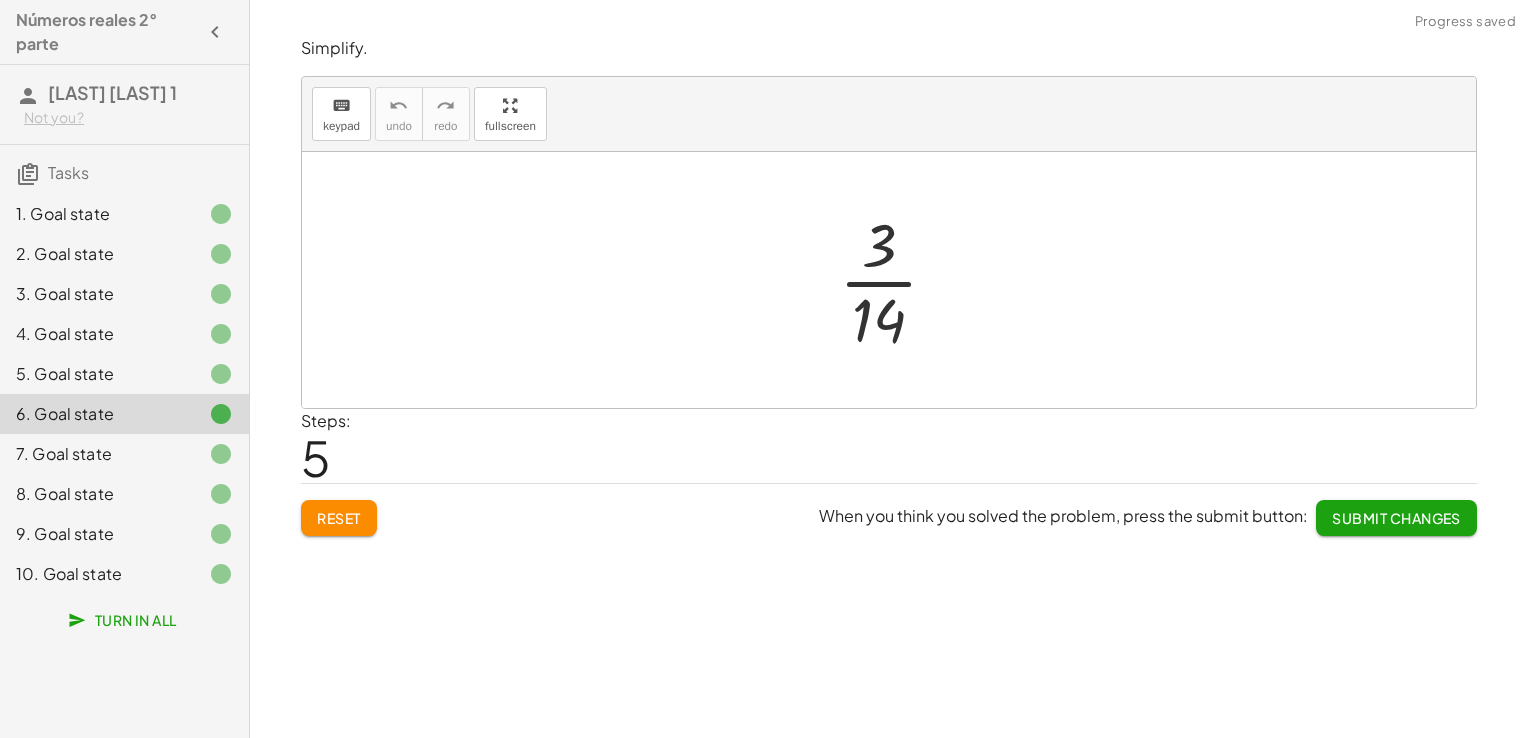 click on "Submit Changes" at bounding box center (1396, 518) 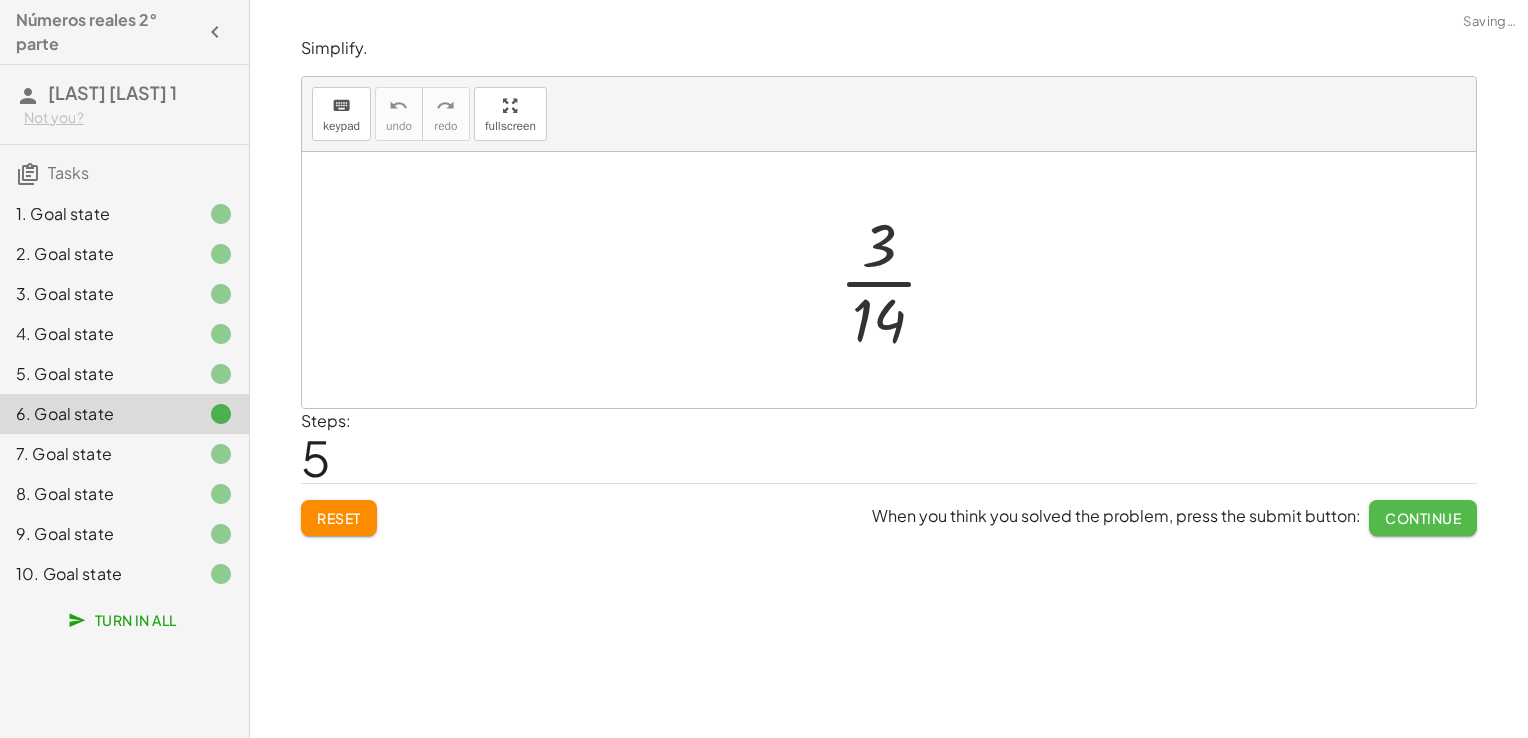 click on "Continue" at bounding box center [1423, 518] 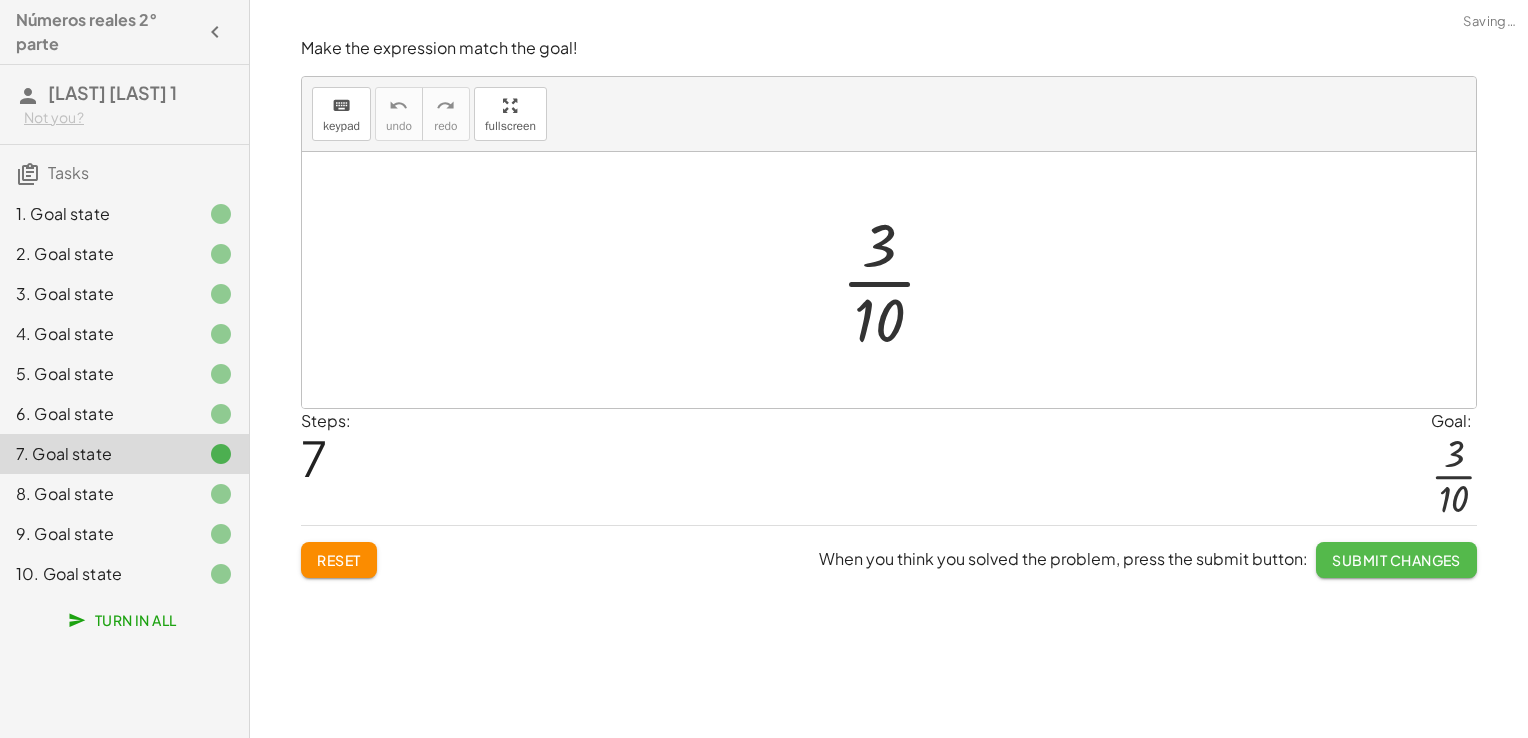 click on "Submit Changes" 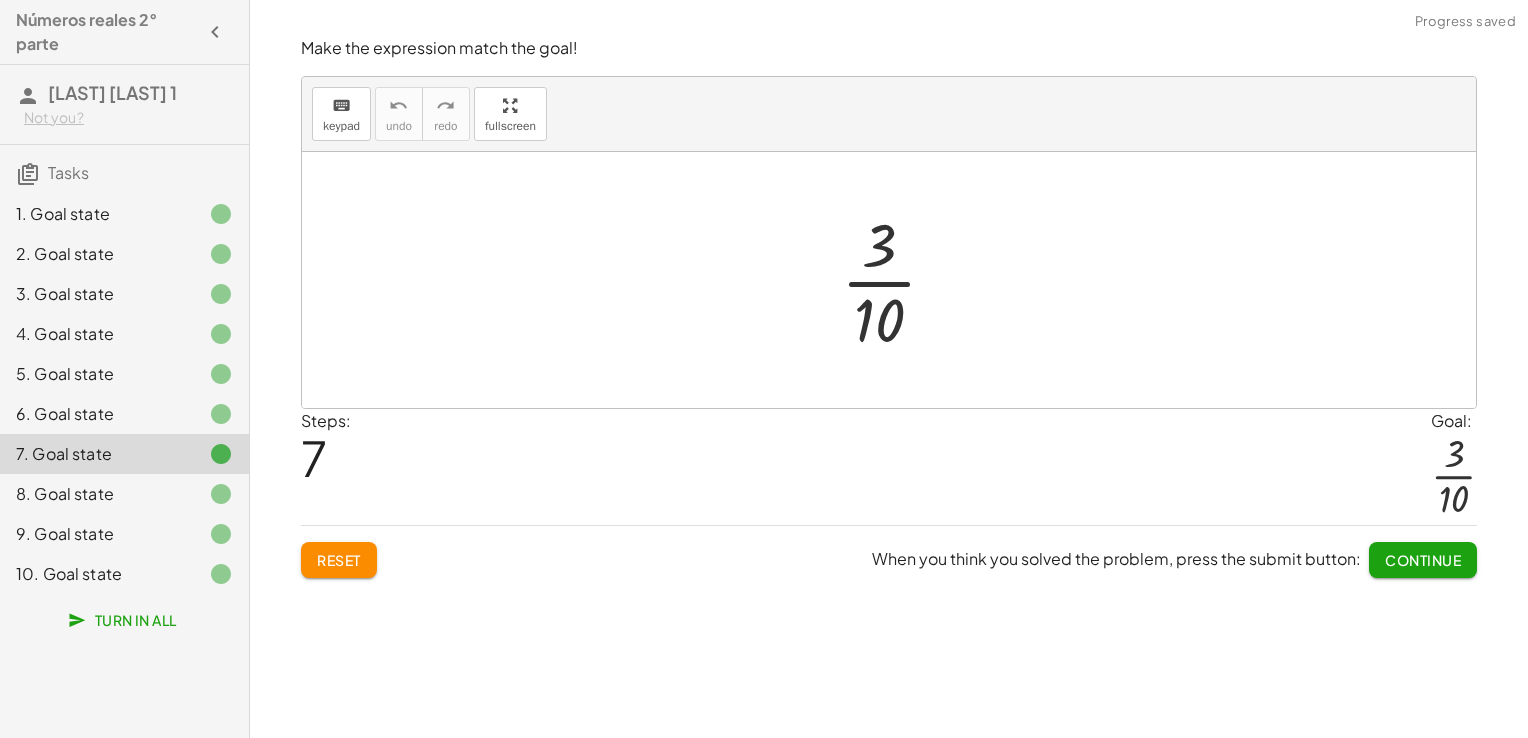 click on "Continue" 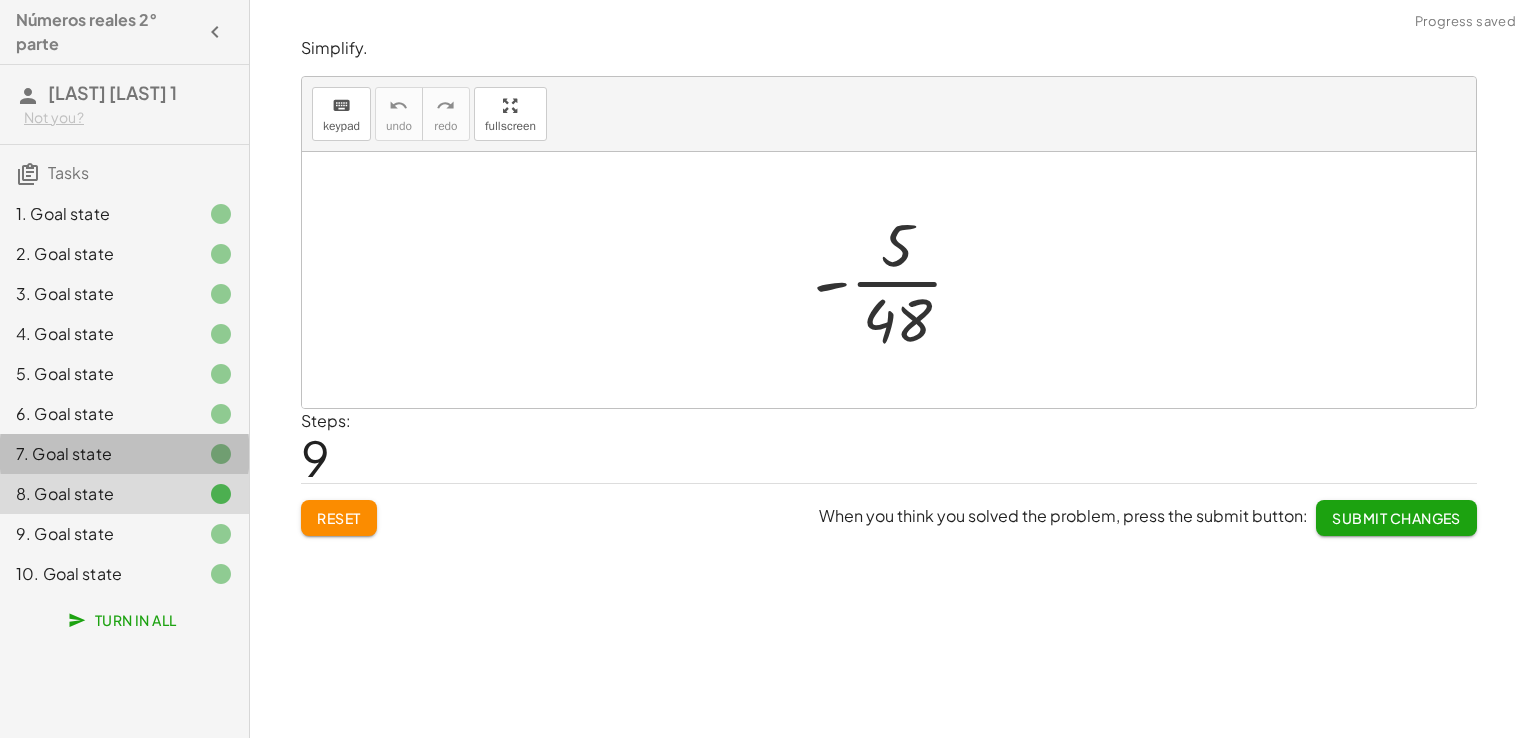 click 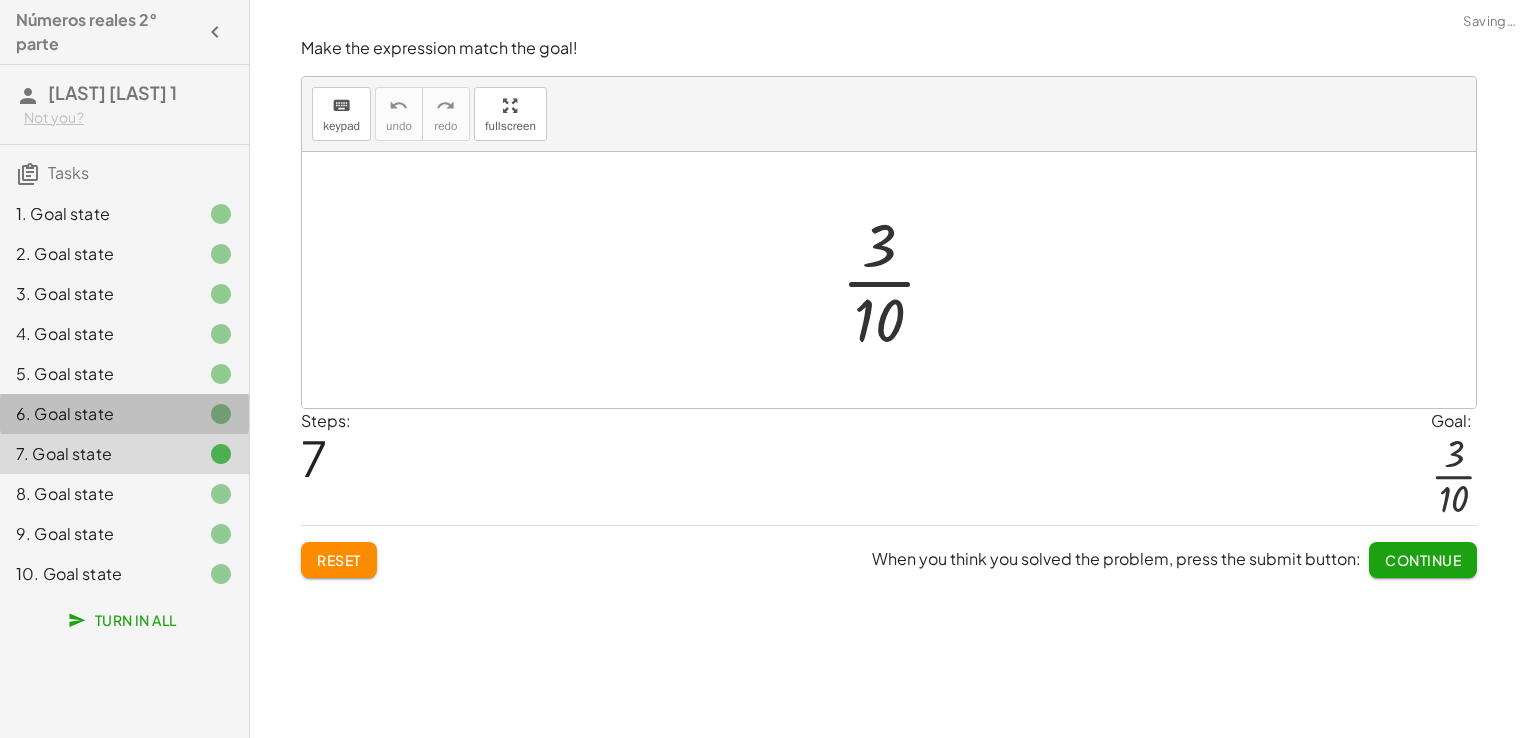 click 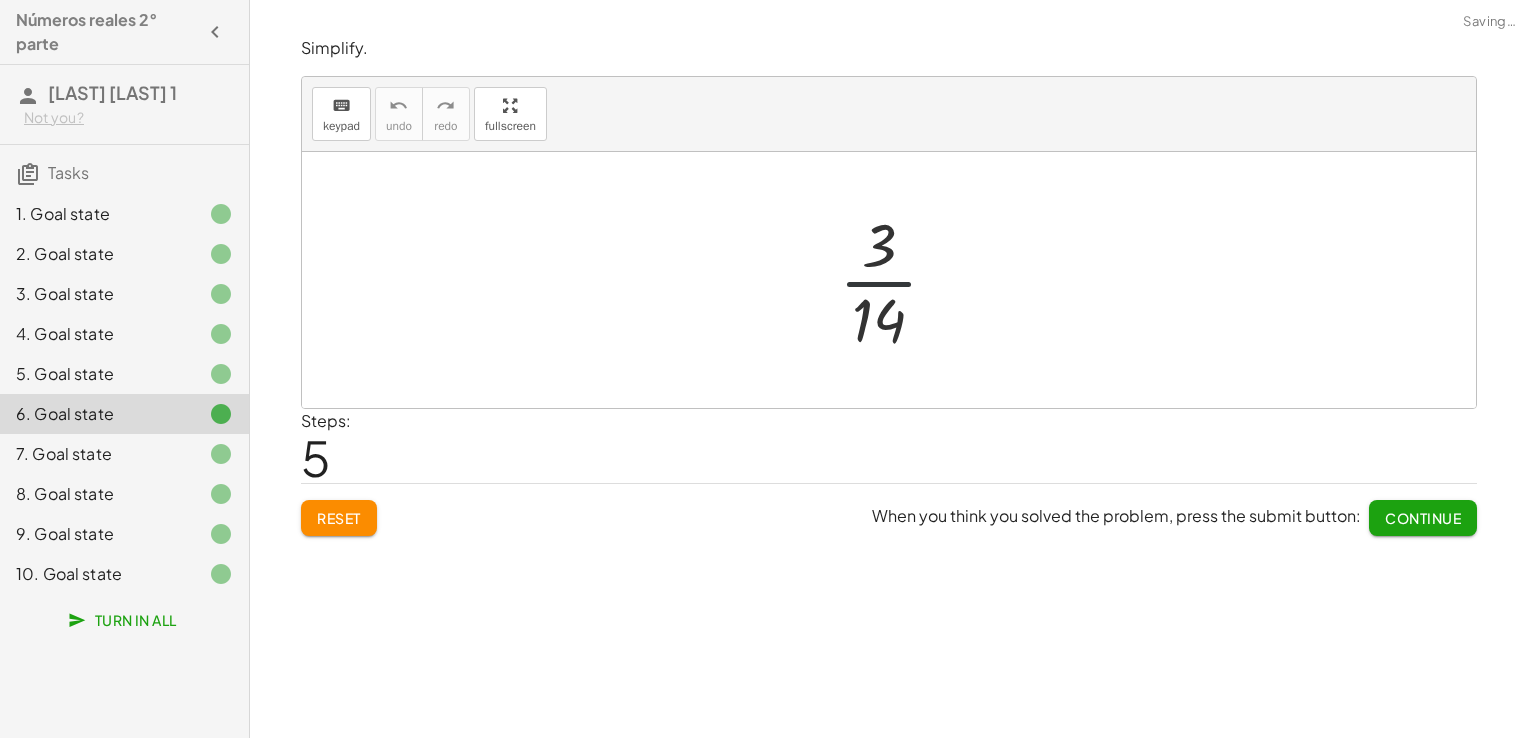 click at bounding box center (896, 280) 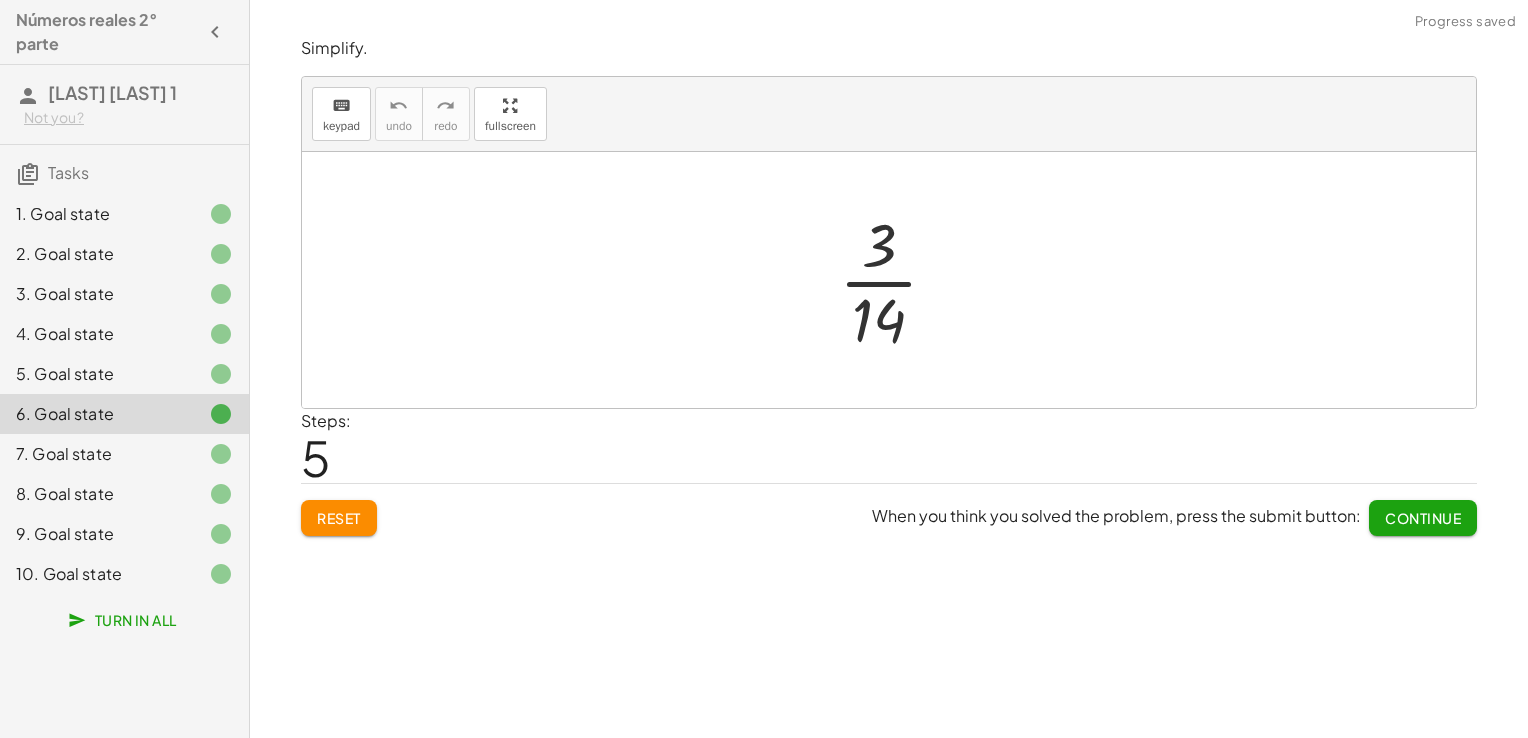 click on "5. Goal state" 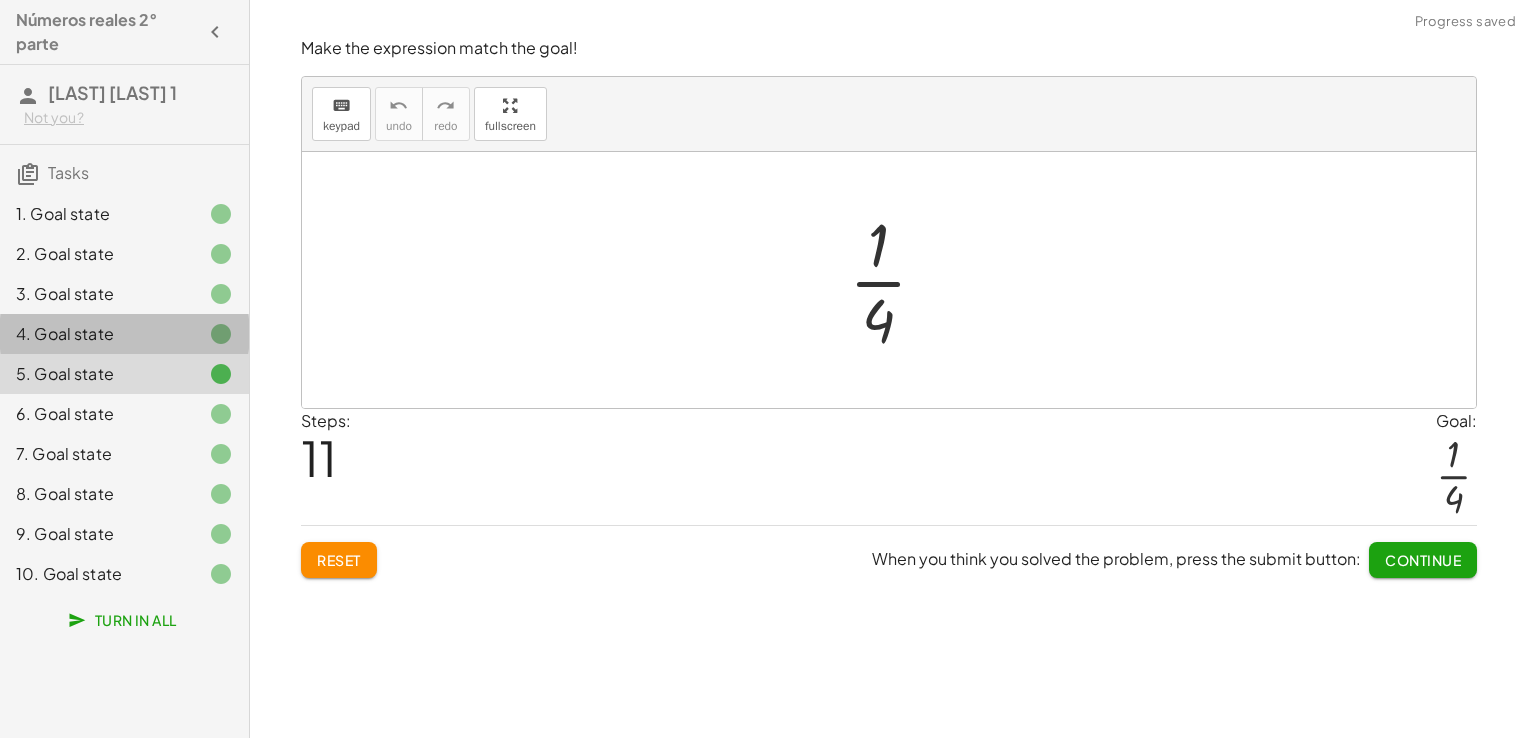 click on "4. Goal state" 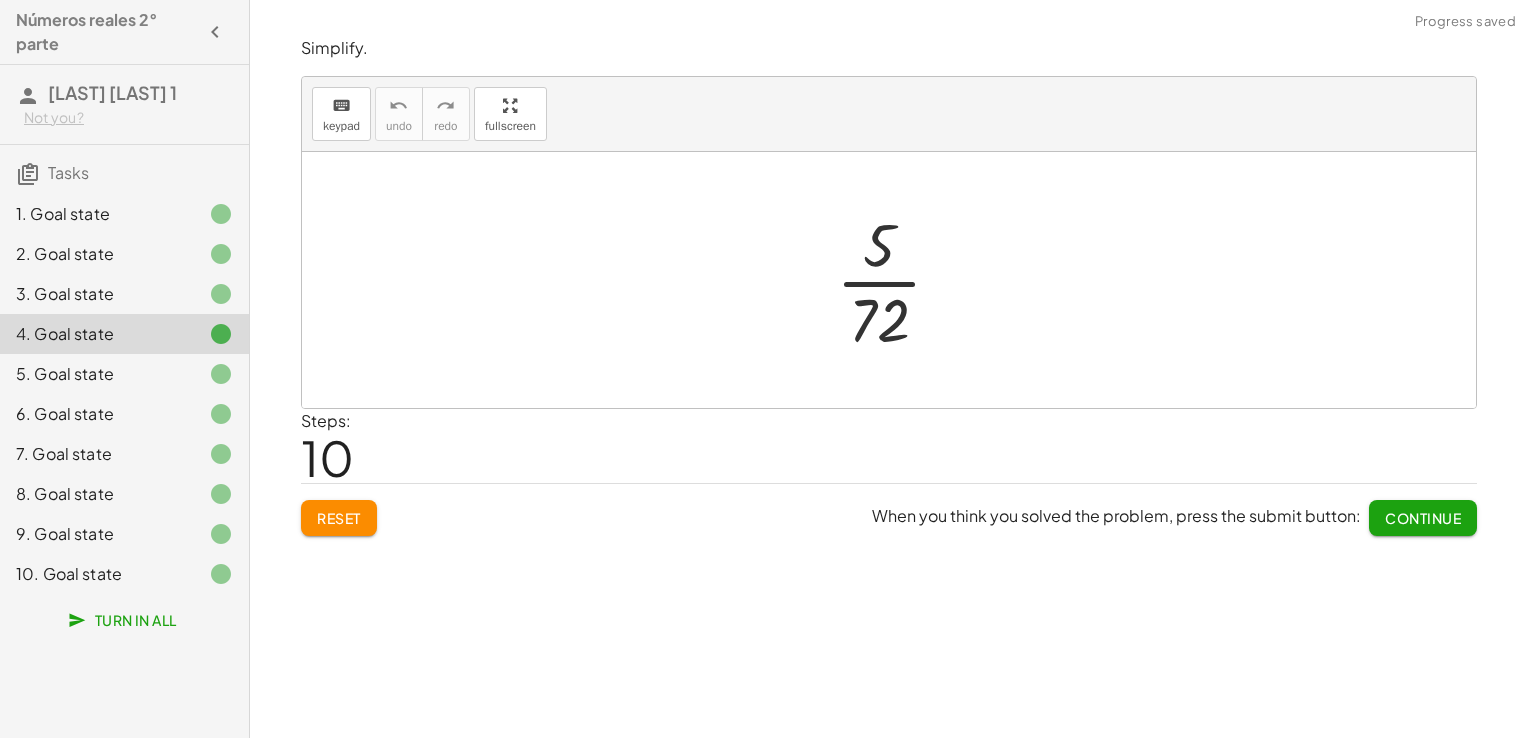 click at bounding box center [897, 280] 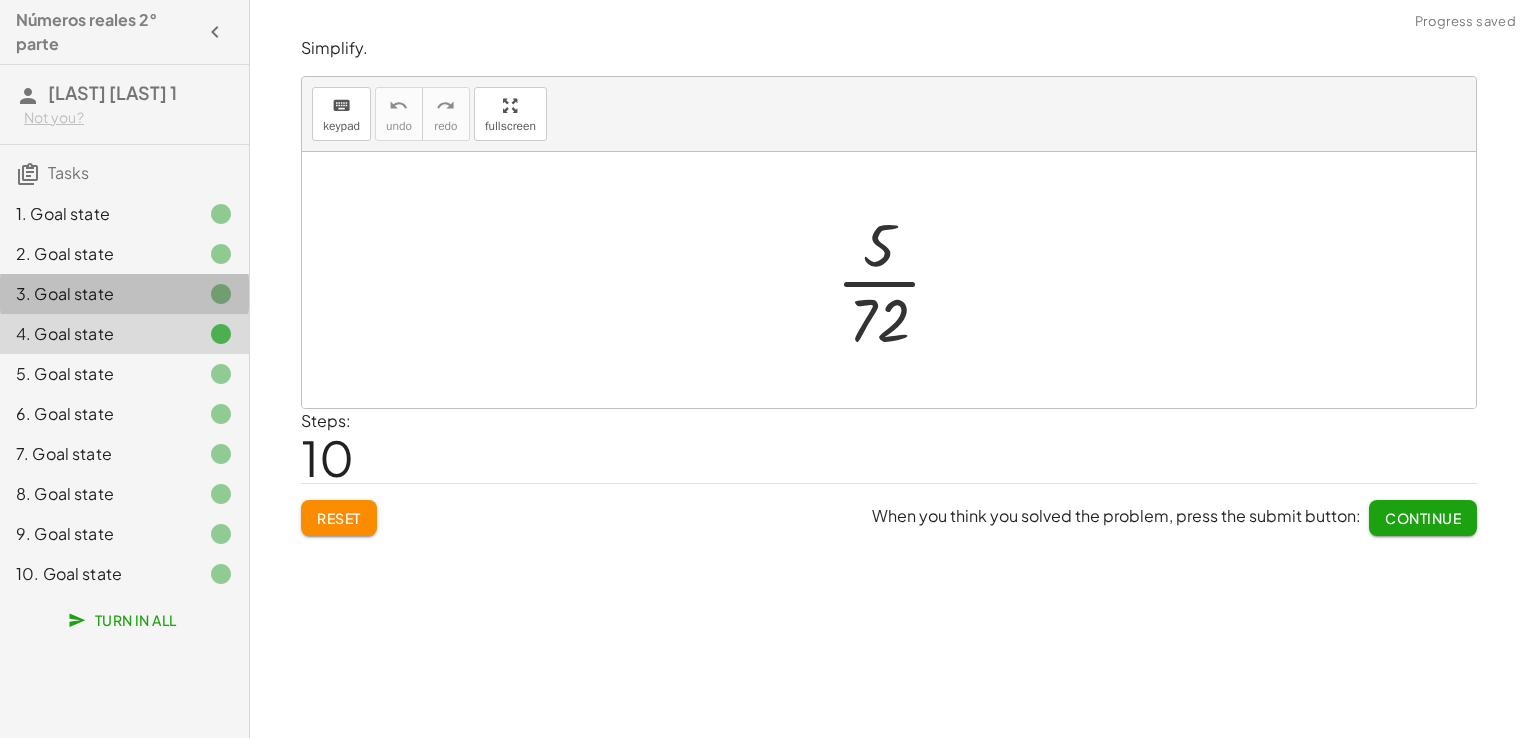 click on "3. Goal state" 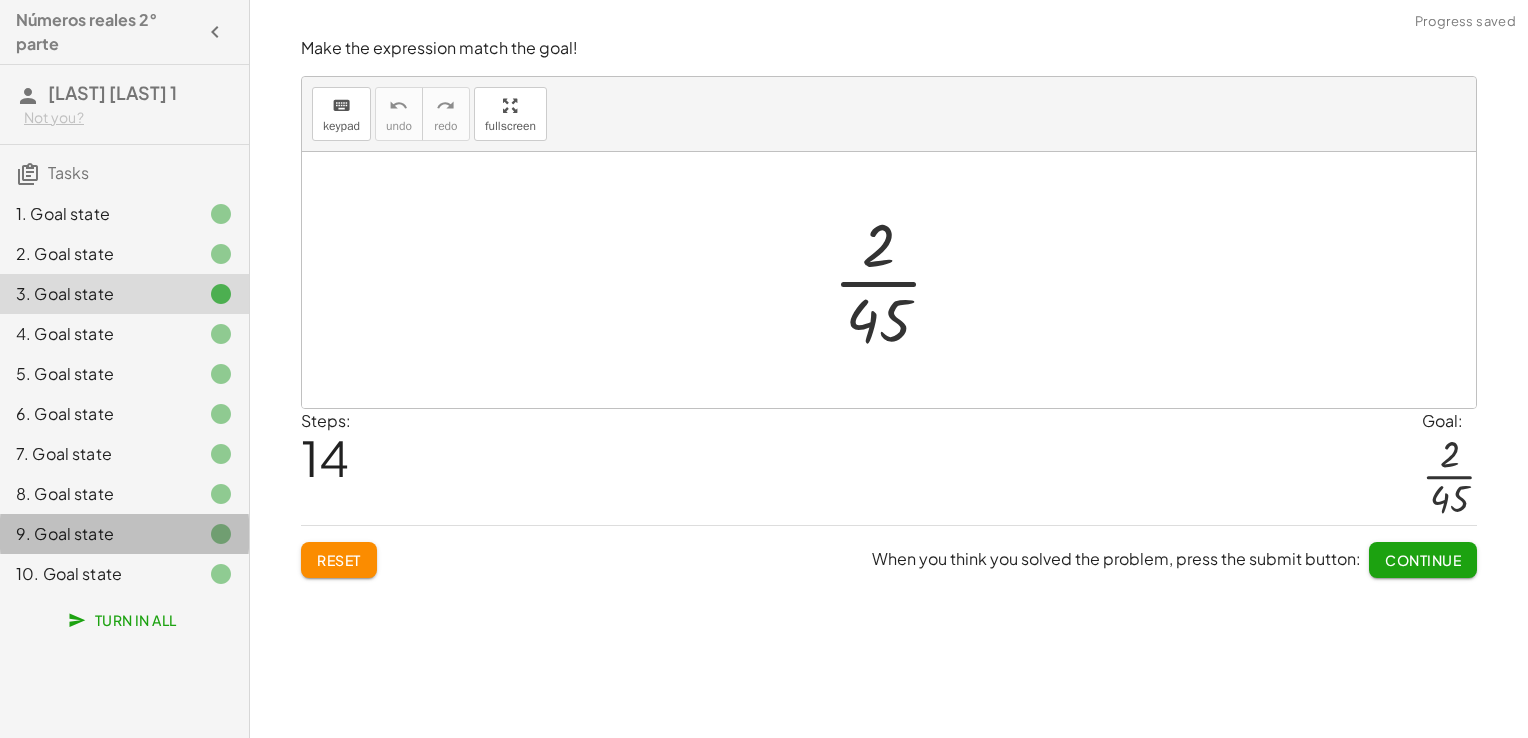 click 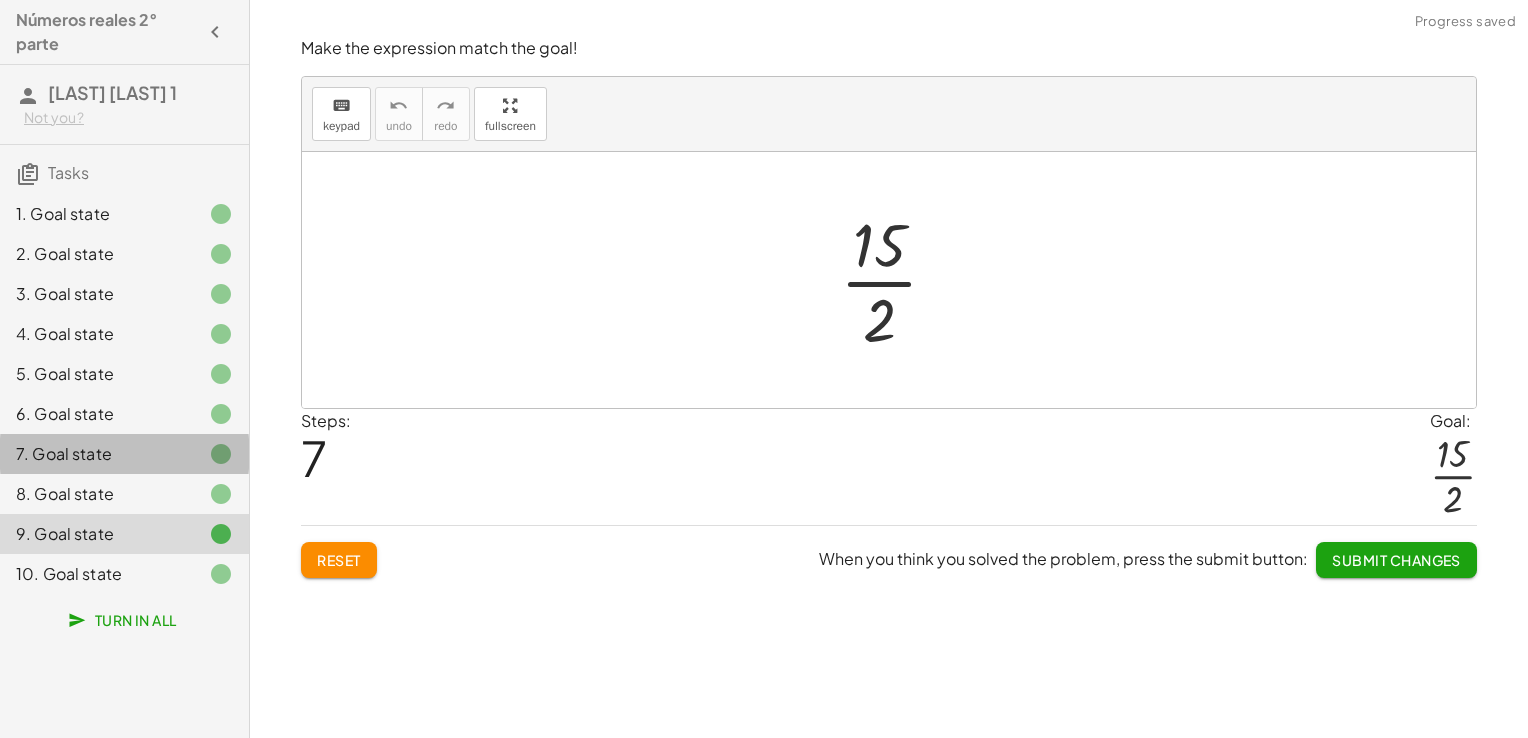 click on "7. Goal state" 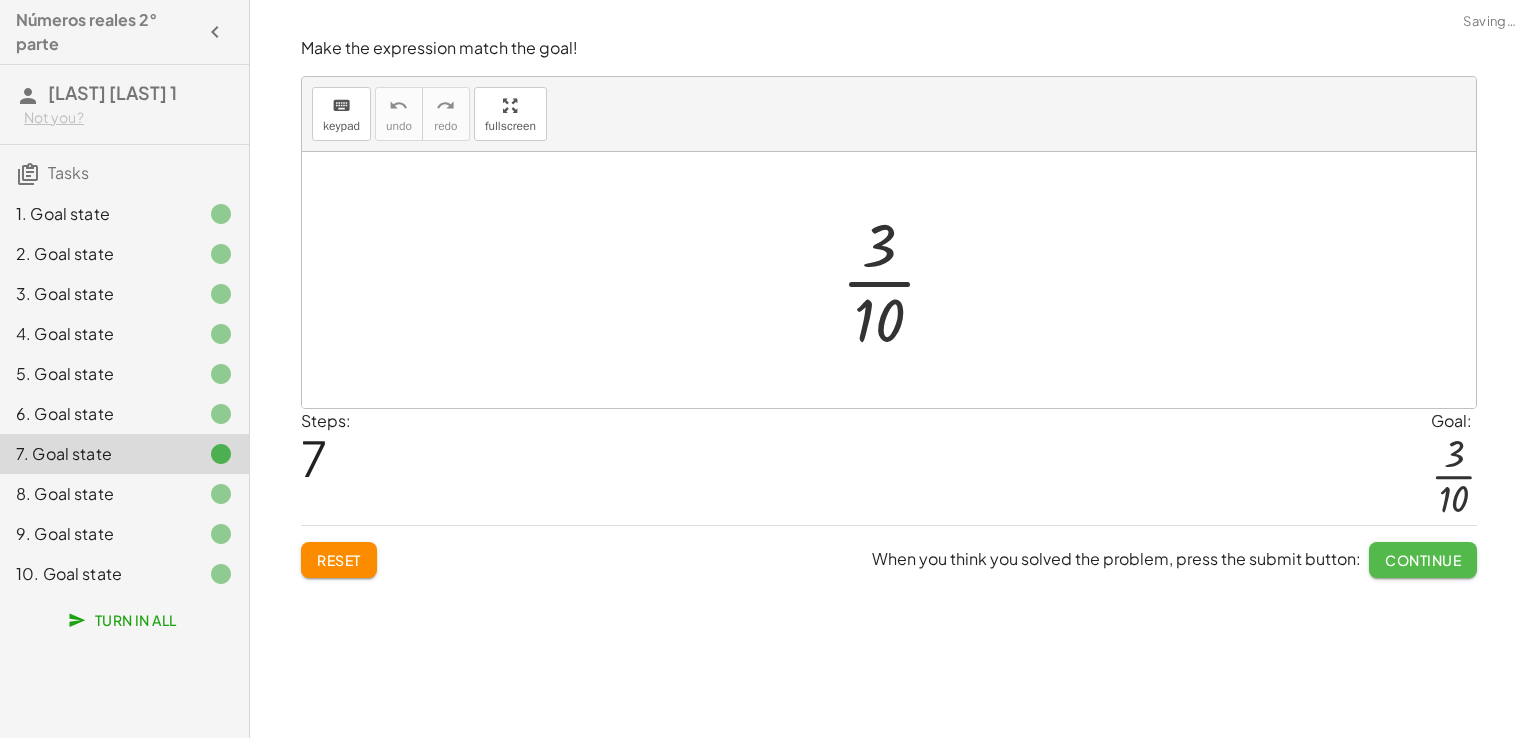 click on "Continue" 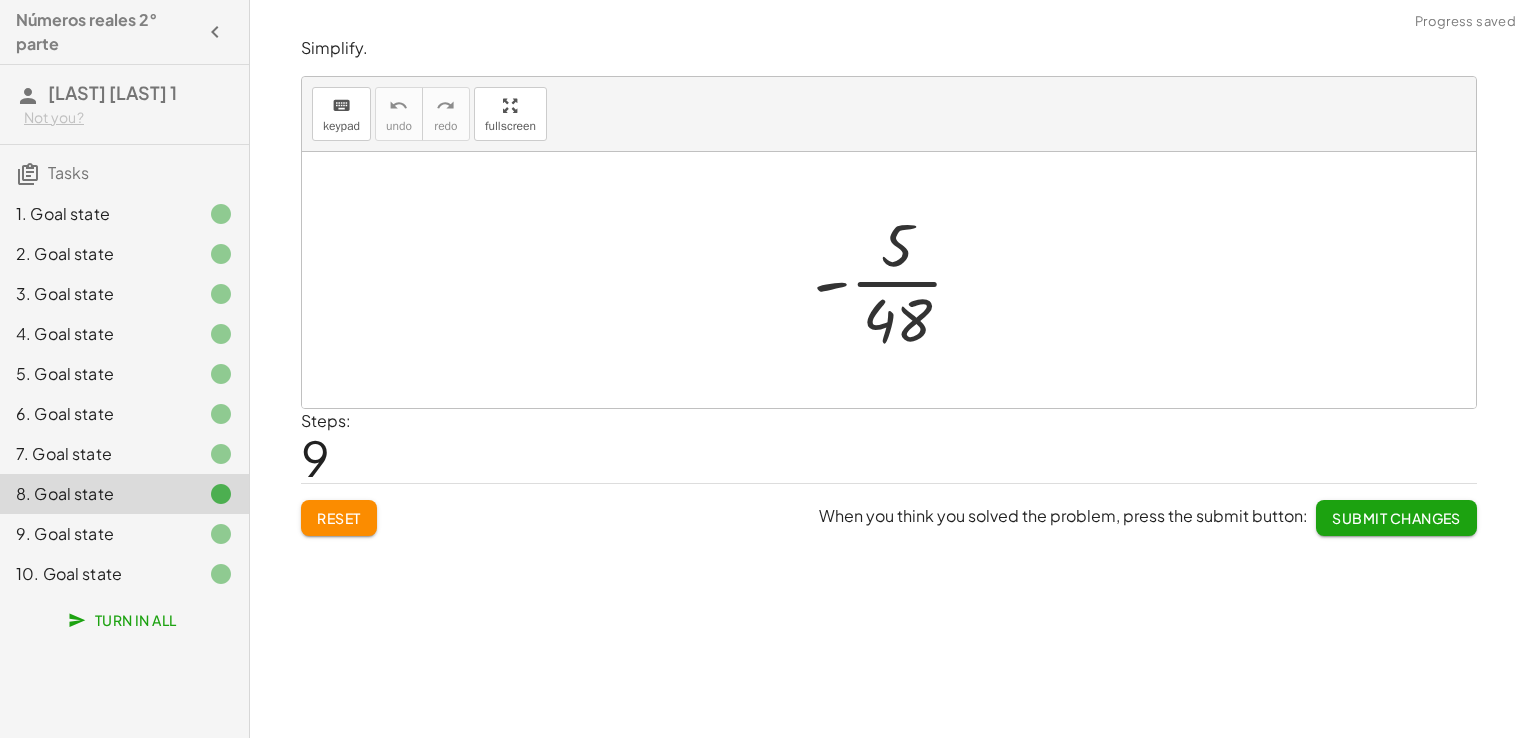 click on "Submit Changes" 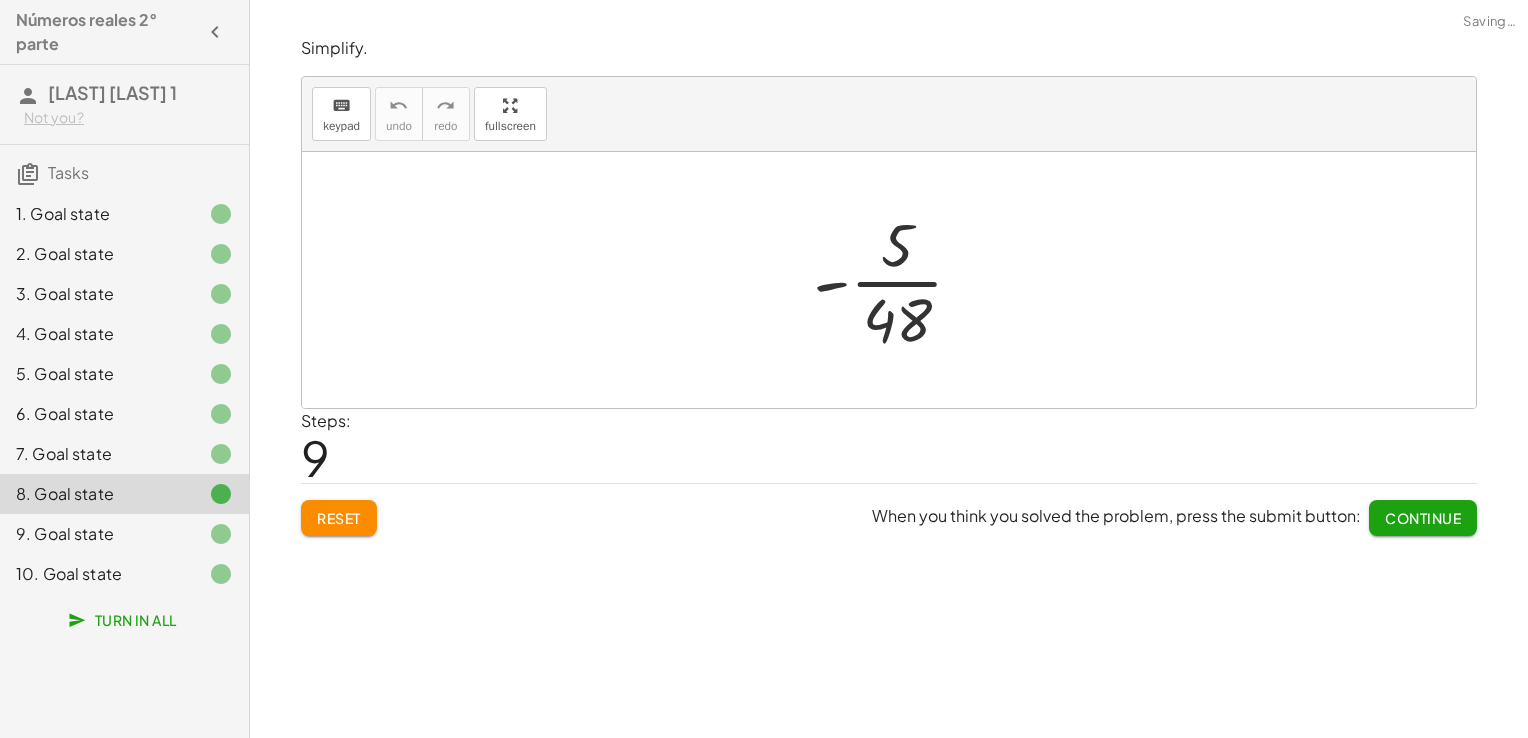 click at bounding box center [896, 280] 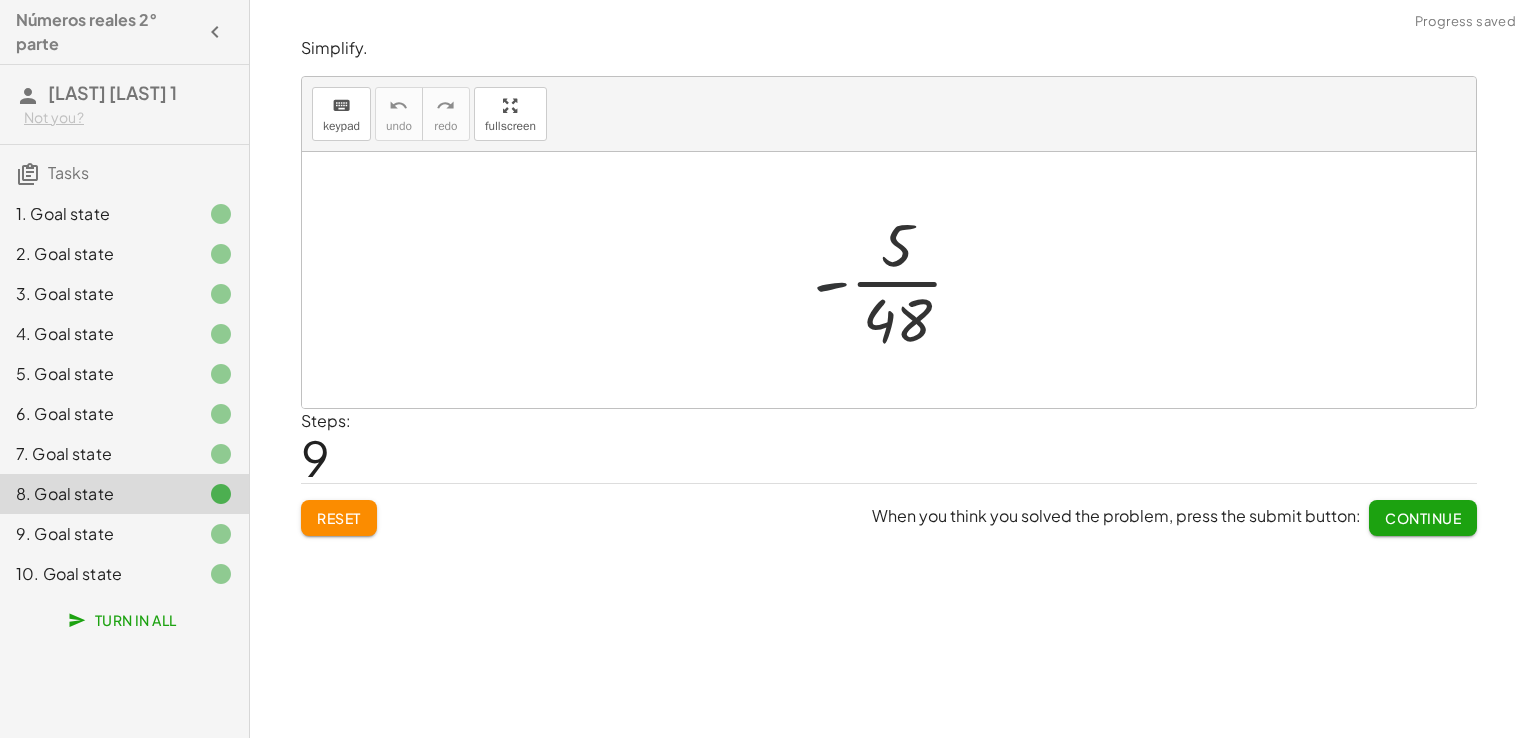 click at bounding box center (896, 280) 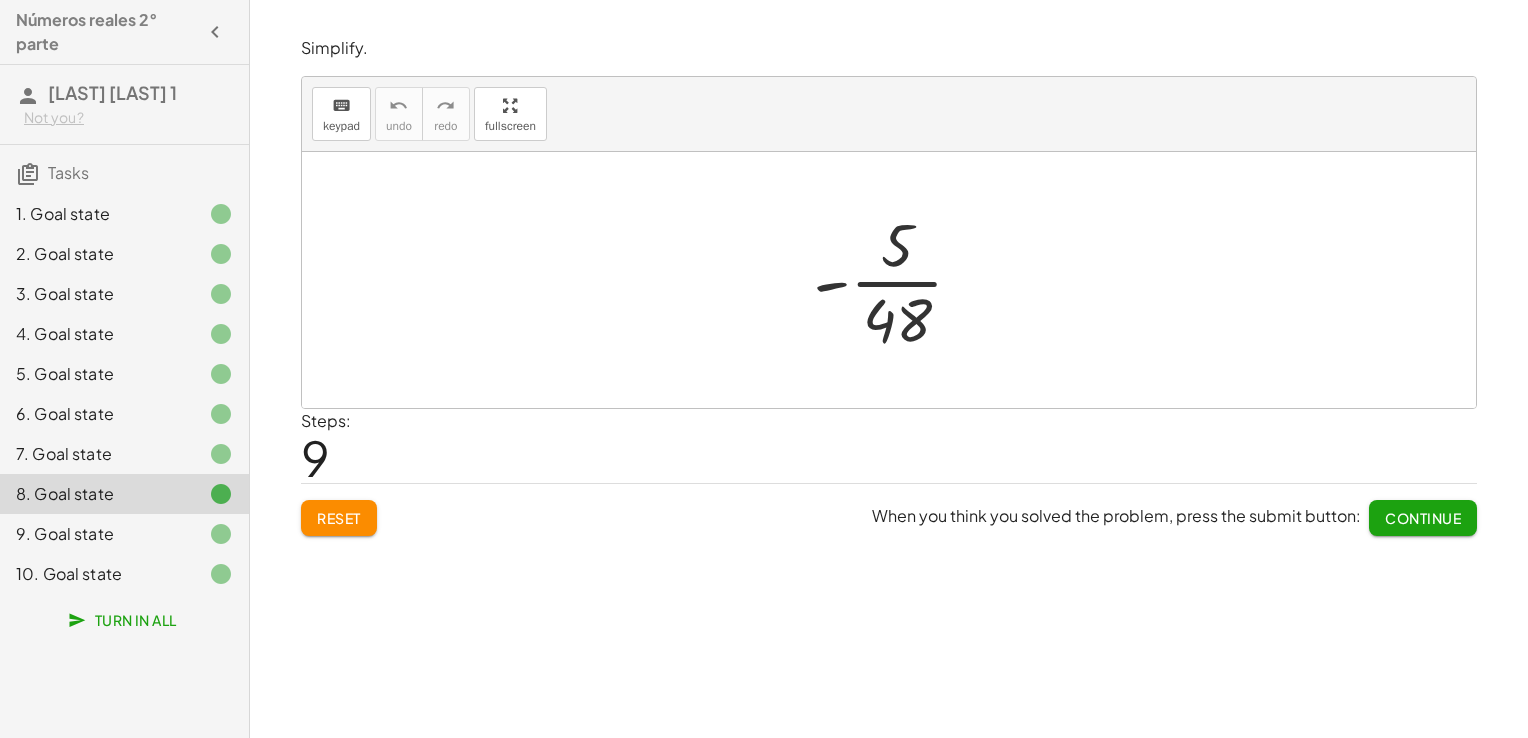 click at bounding box center [896, 280] 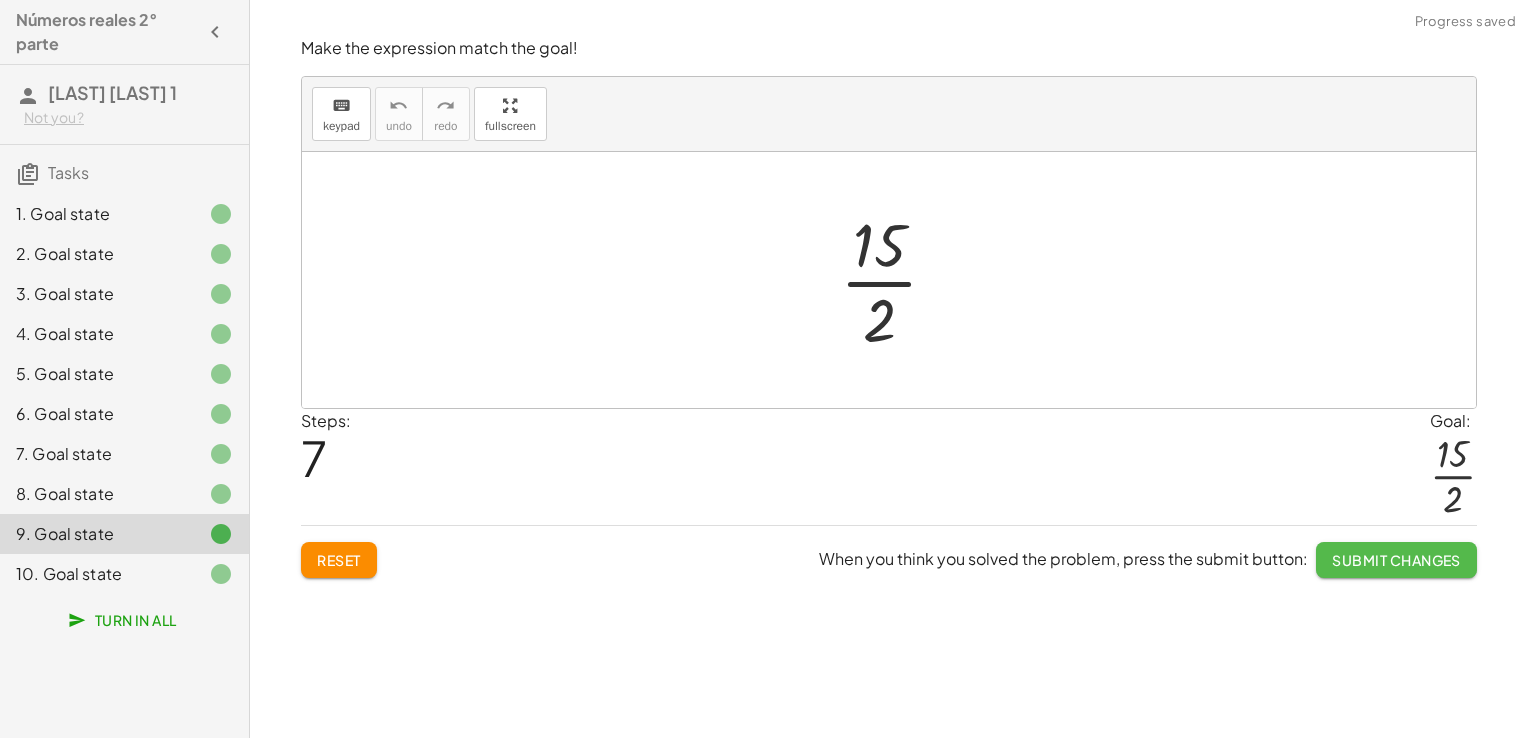 click on "Submit Changes" 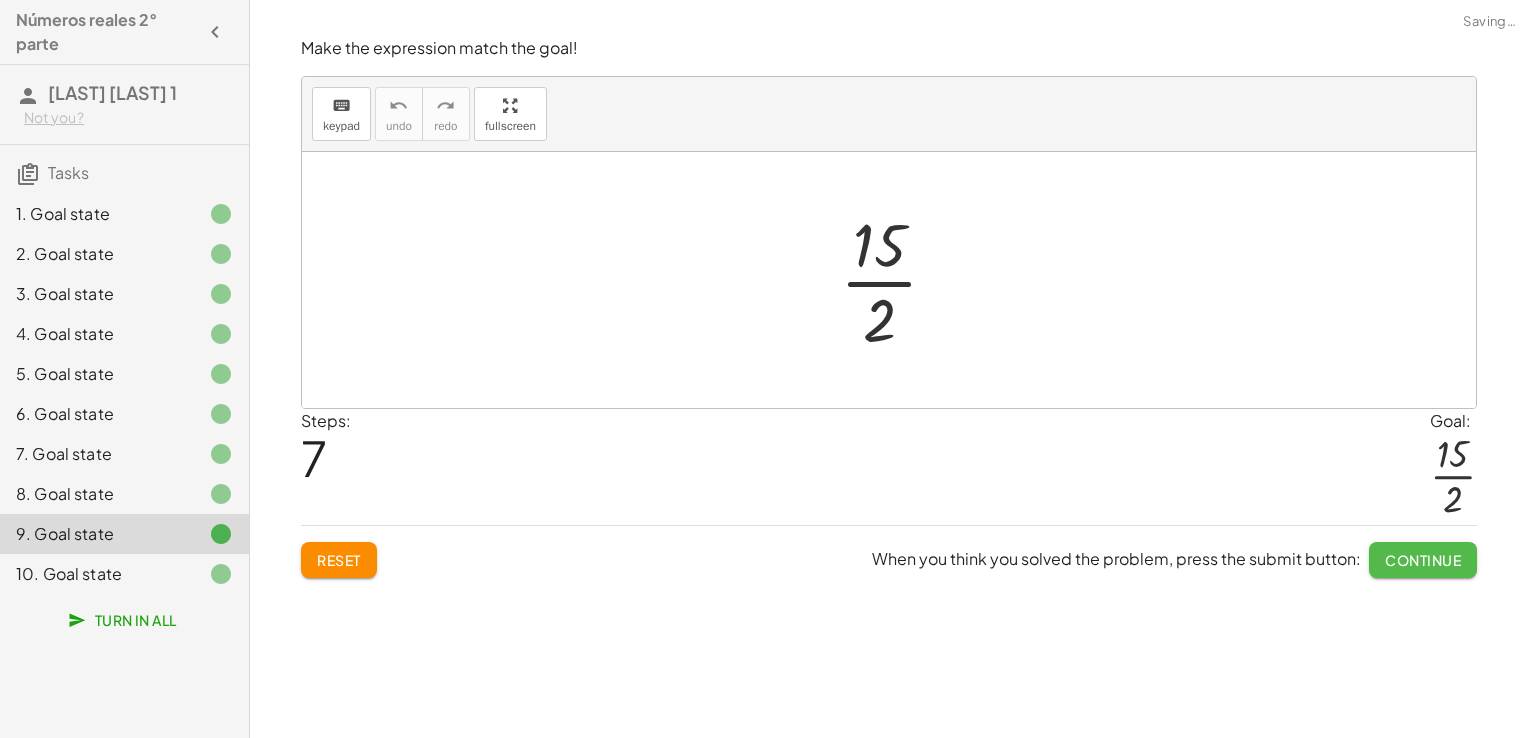 click on "Continue" 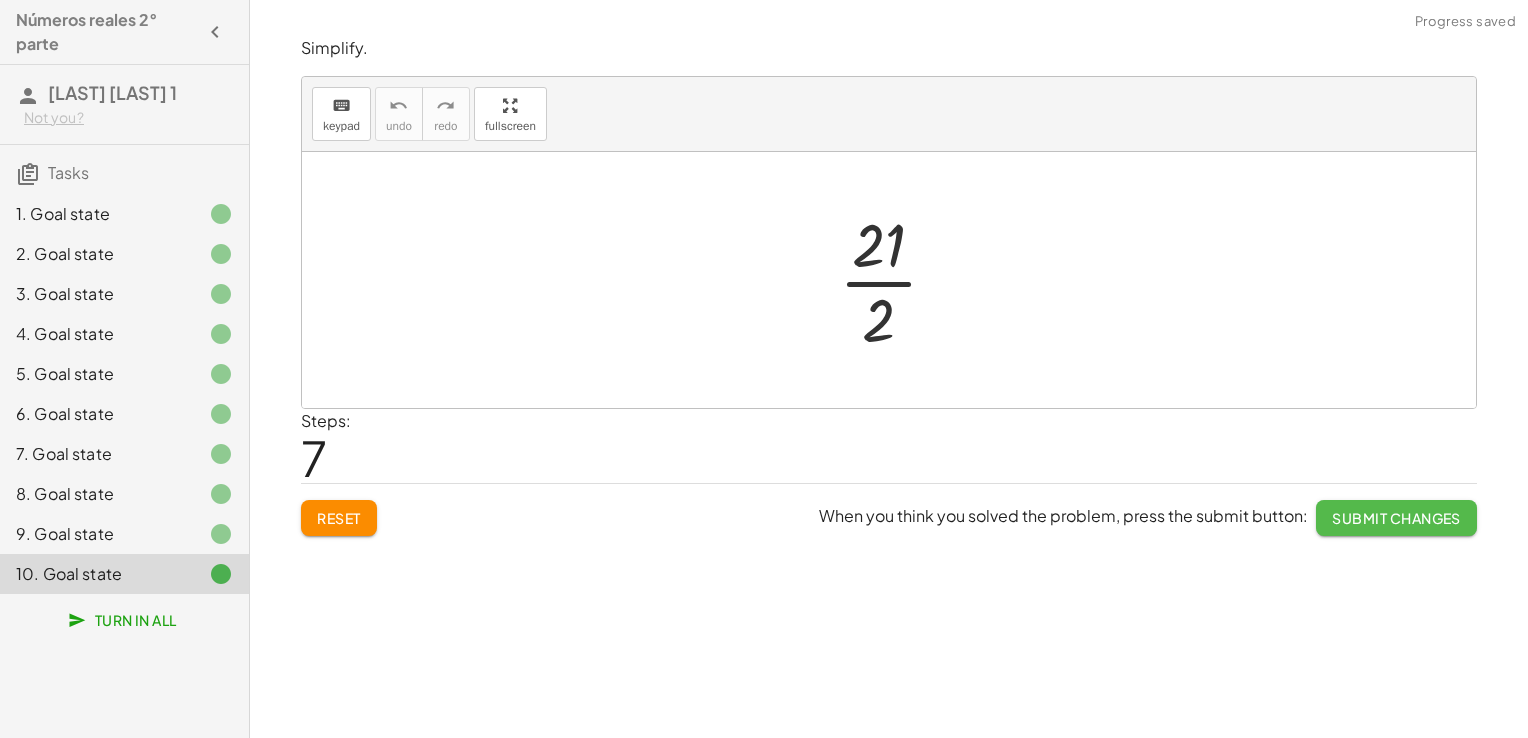 click on "Submit Changes" 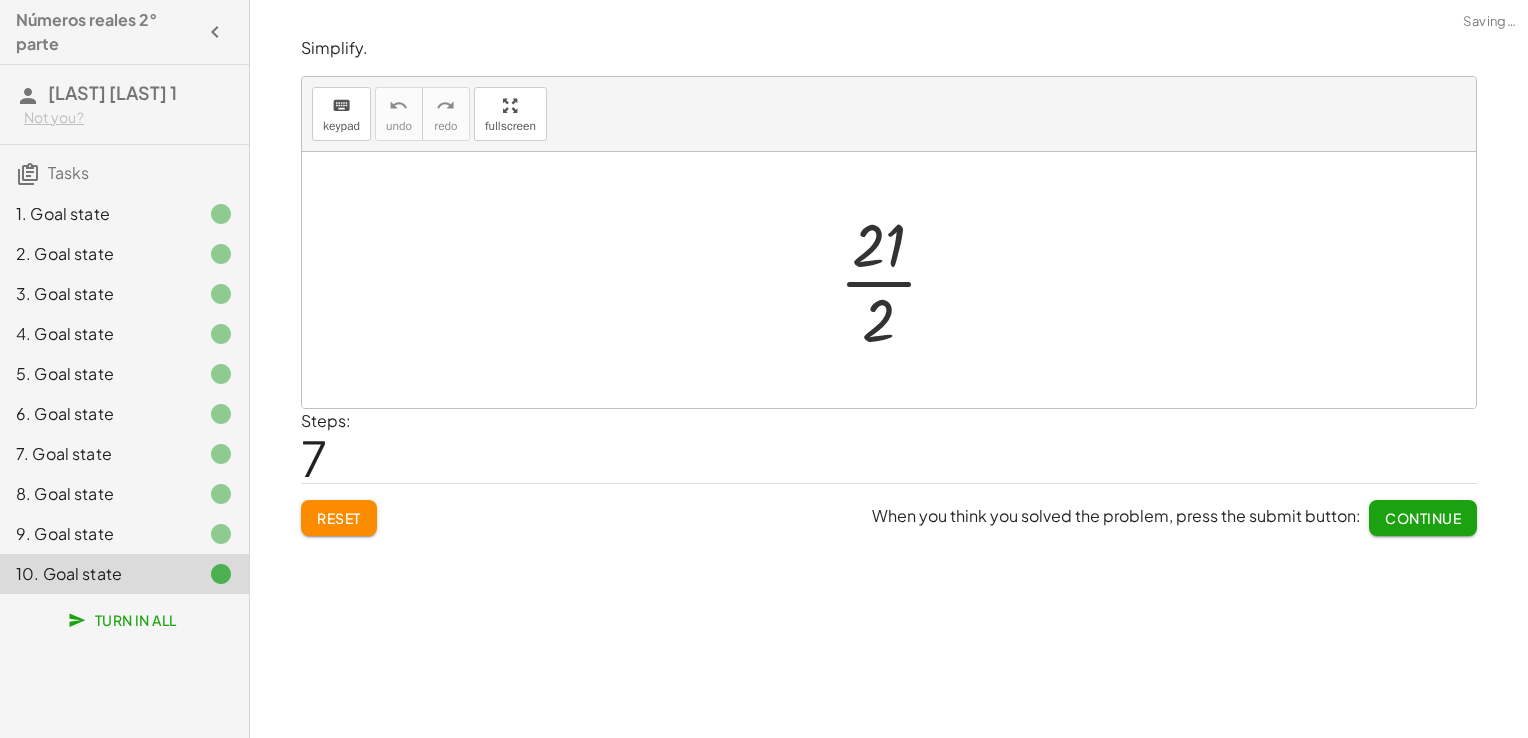 click on "Continue" 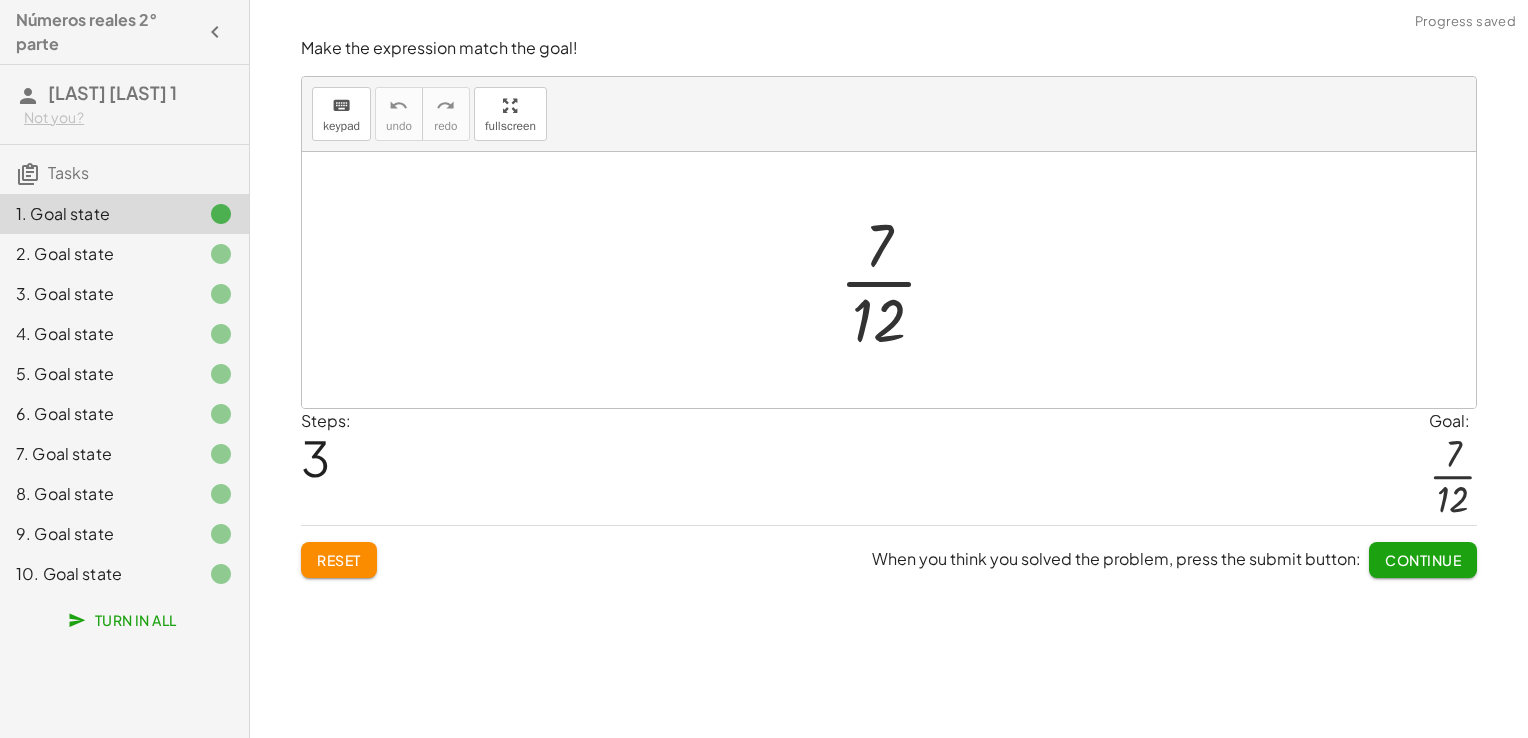 click on "Steps:  3 Goal: · 7 · 12" at bounding box center (889, 467) 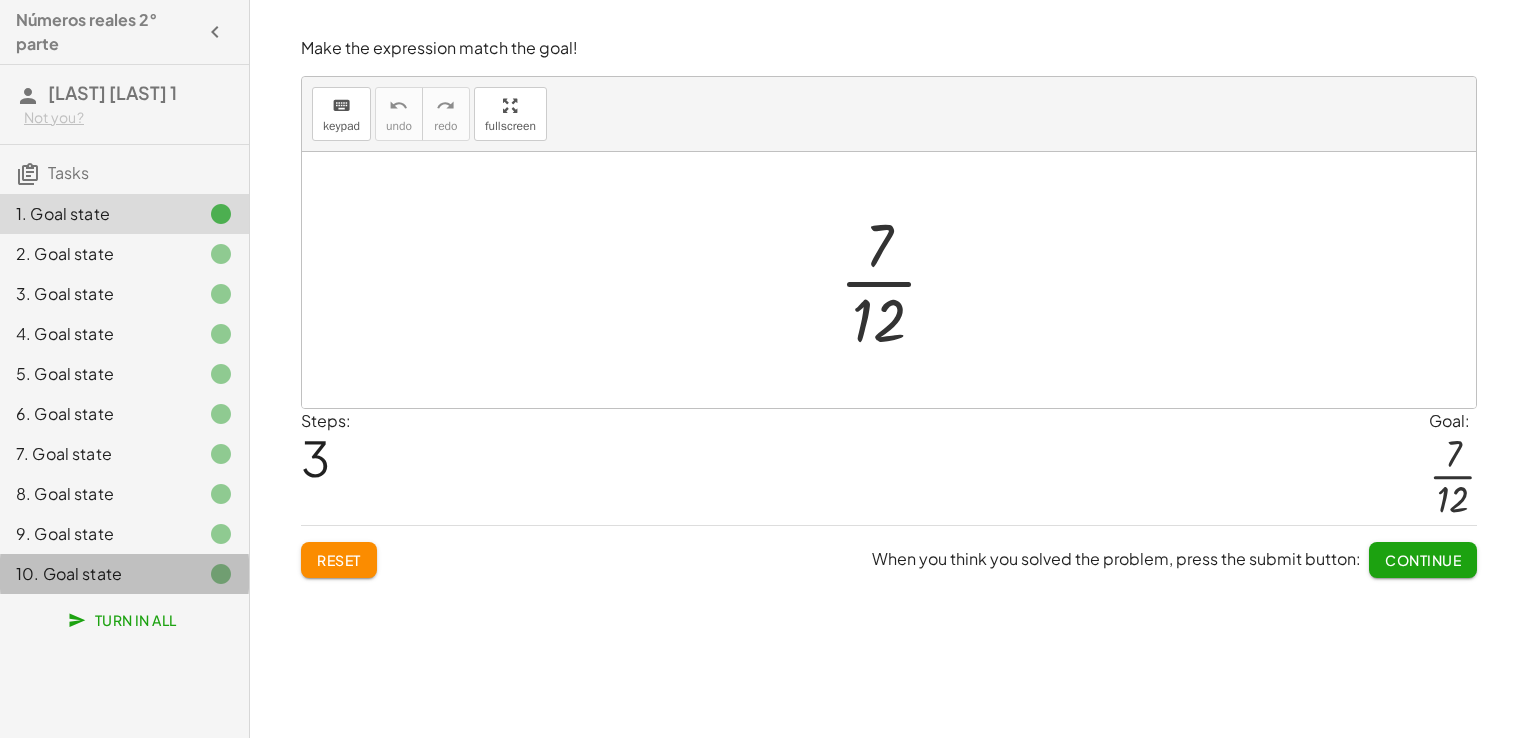click on "10. Goal state" 